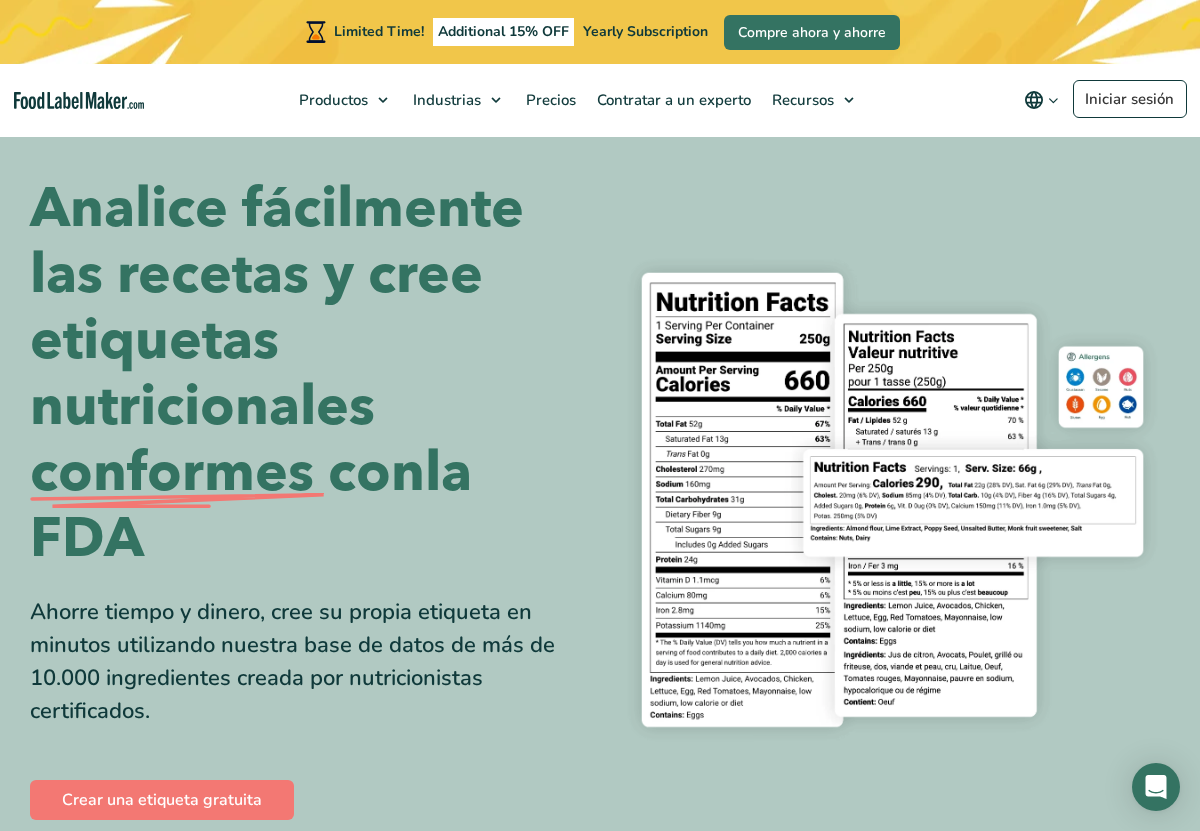 scroll, scrollTop: 0, scrollLeft: 0, axis: both 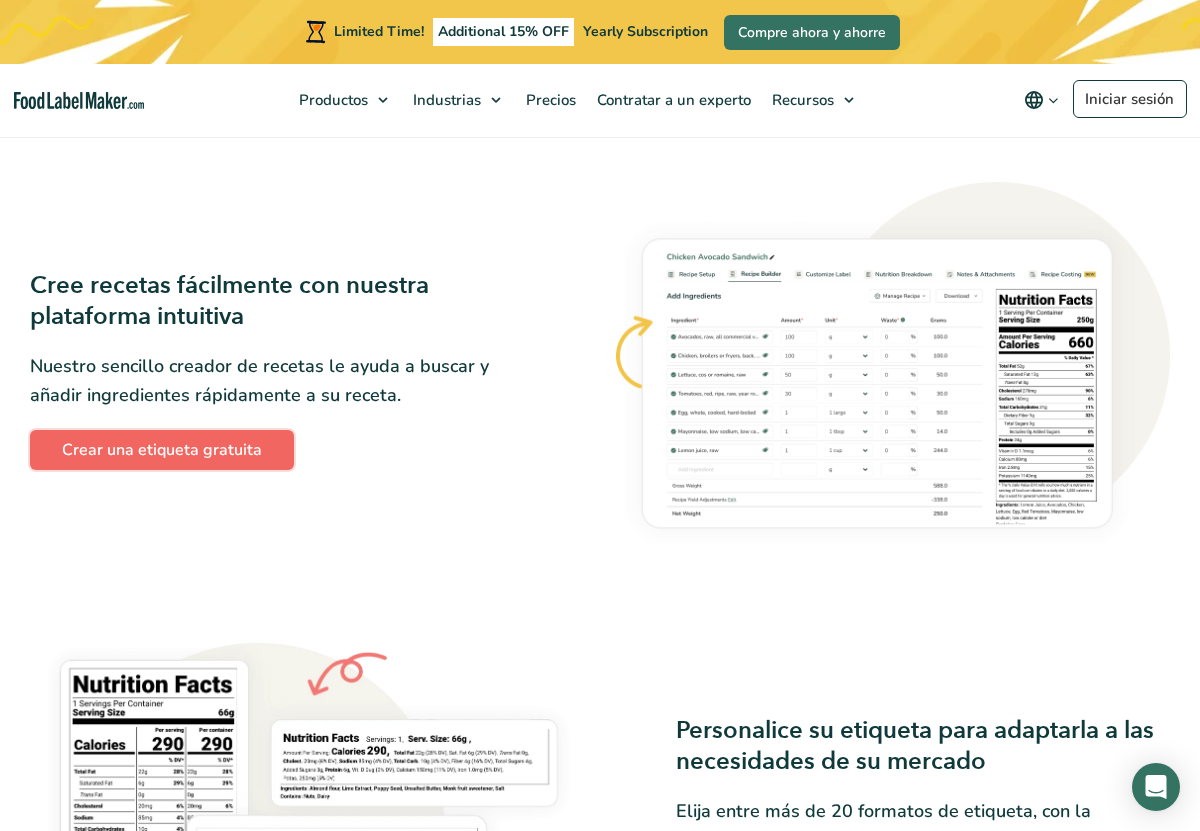 click on "Crear una etiqueta gratuita" at bounding box center [162, 450] 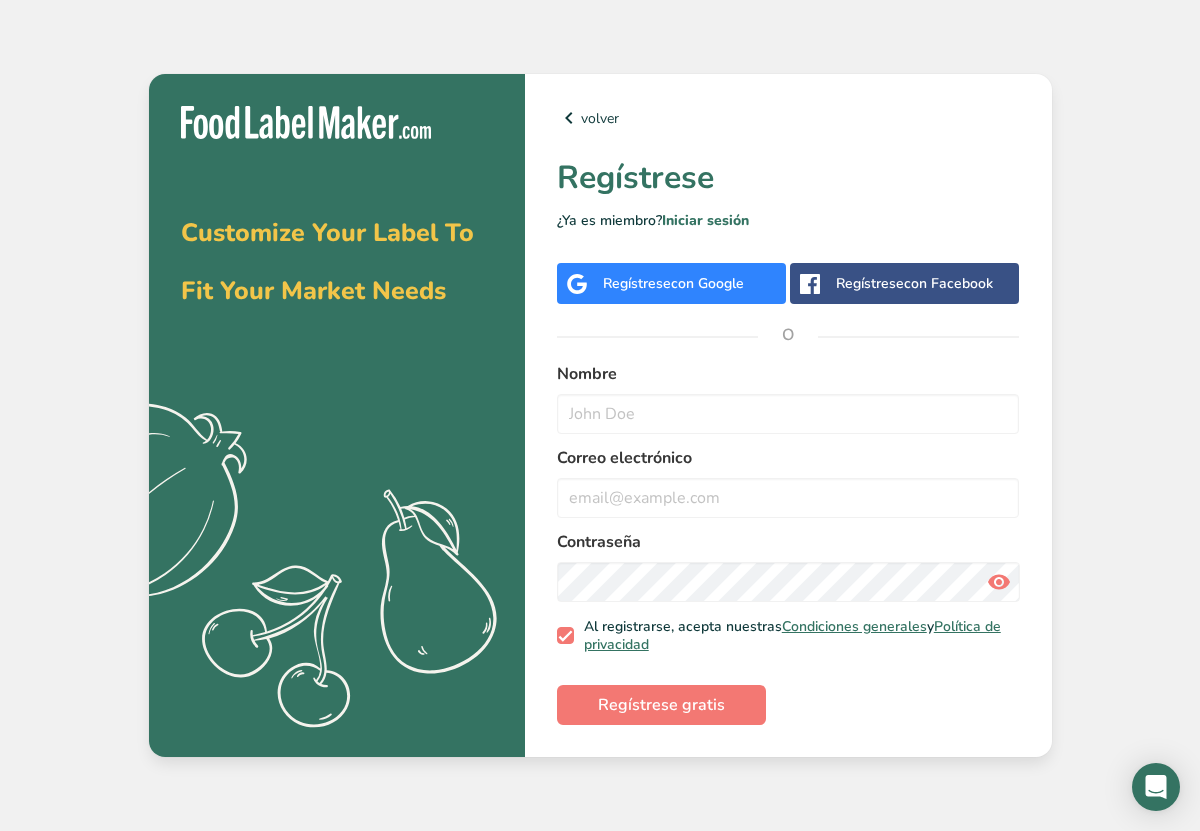 scroll, scrollTop: 0, scrollLeft: 0, axis: both 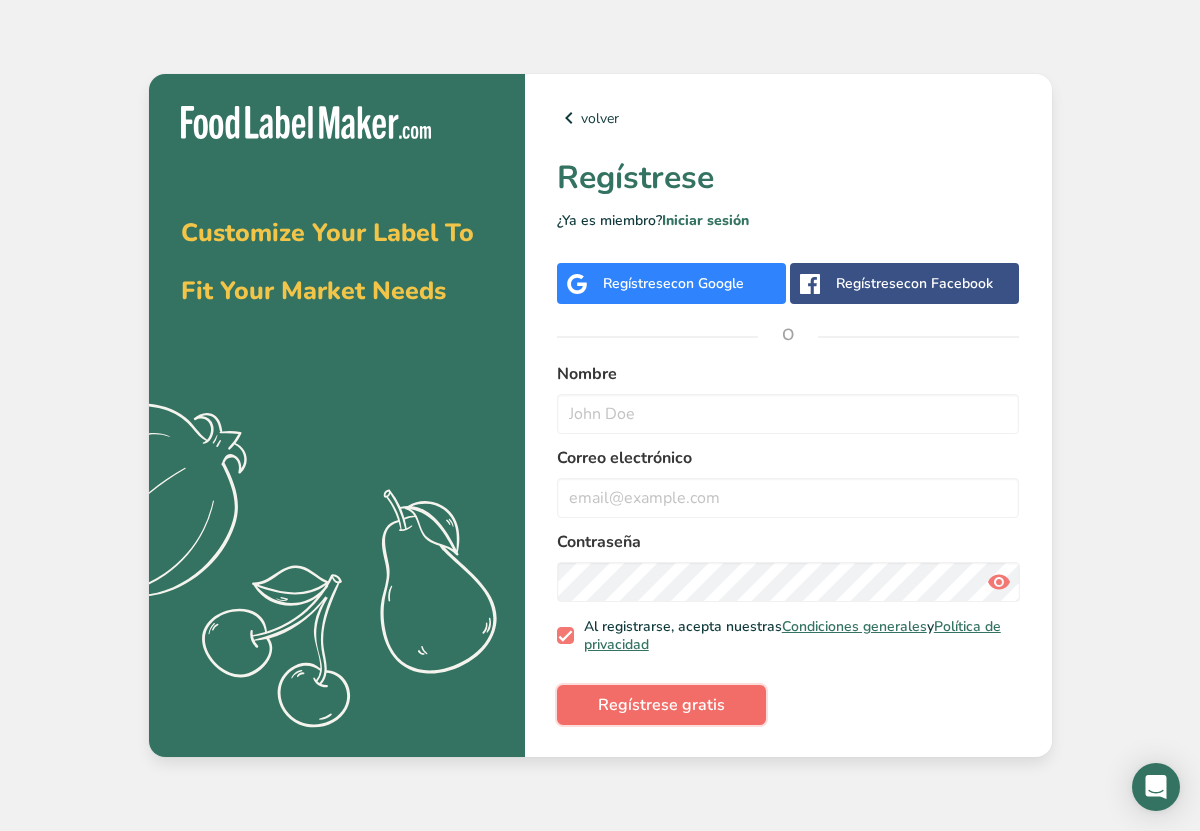 click on "Regístrese gratis" at bounding box center (661, 705) 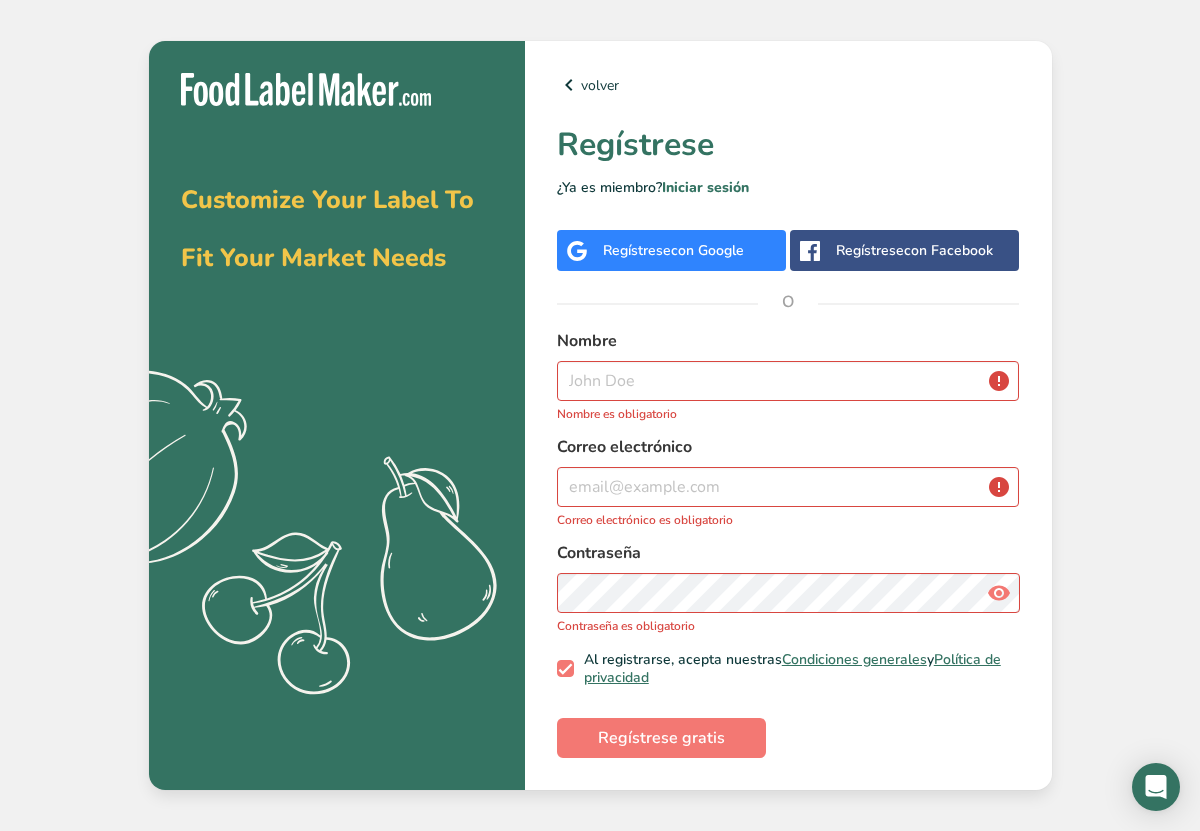 click on "volver
Regístrese
¿Ya es miembro?
Iniciar sesión
Regístrese  con Google
Regístrese  con Facebook   O   Nombre  Nombre es obligatorio    Correo electrónico  Correo electrónico es obligatorio    Contraseña  Contraseña es obligatorio
Al registrarse, acepta nuestras
Condiciones generales
y
Política de privacidad
Regístrese gratis" at bounding box center [788, 415] 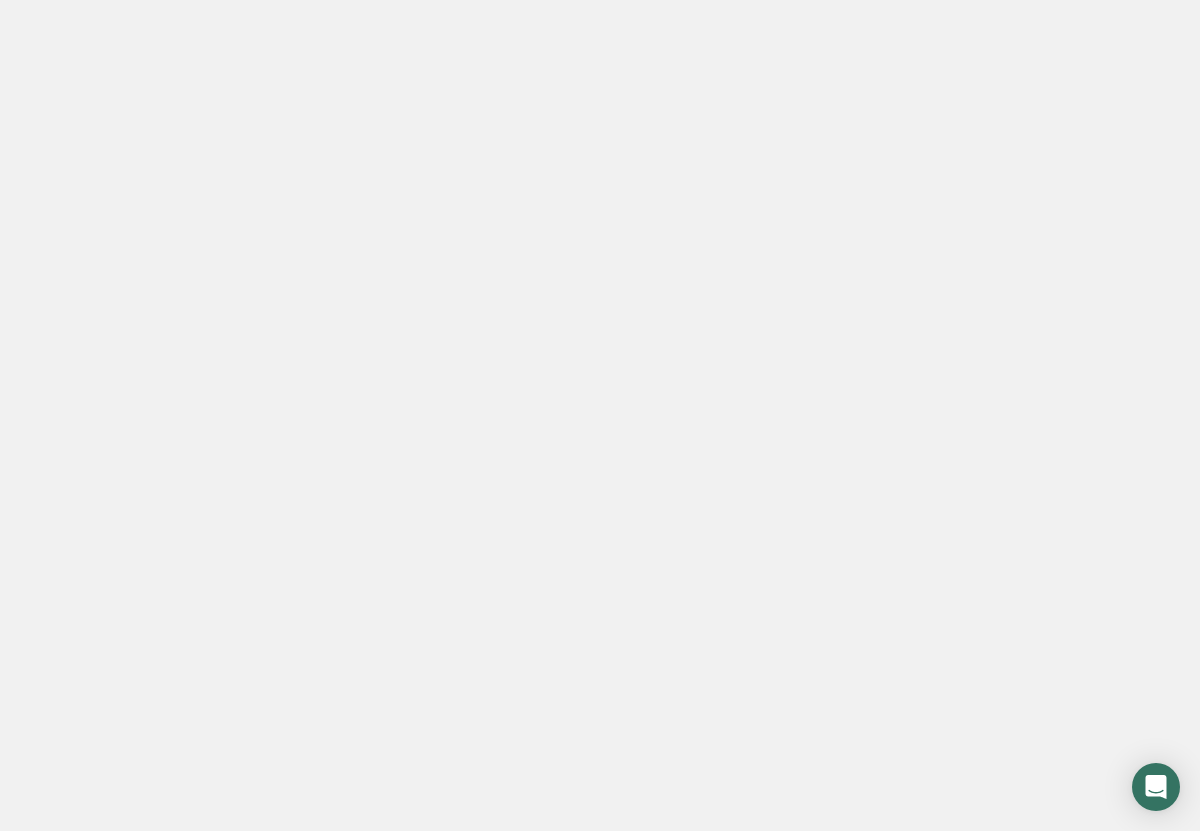 scroll, scrollTop: 0, scrollLeft: 0, axis: both 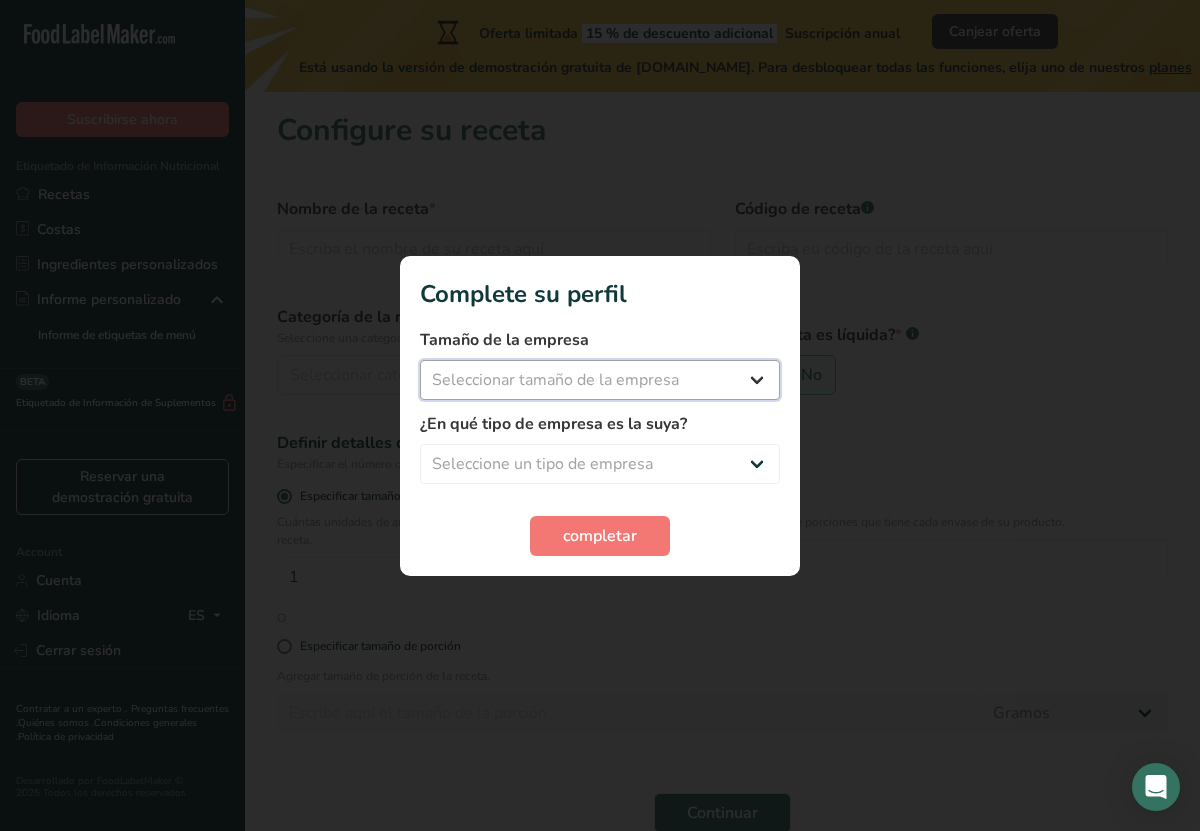 click on "Seleccionar tamaño de la empresa
Menos de 10 empleados
De 10 a 50 empleados
De 51 a 500 empleados
Más de 500 empleados" at bounding box center (600, 380) 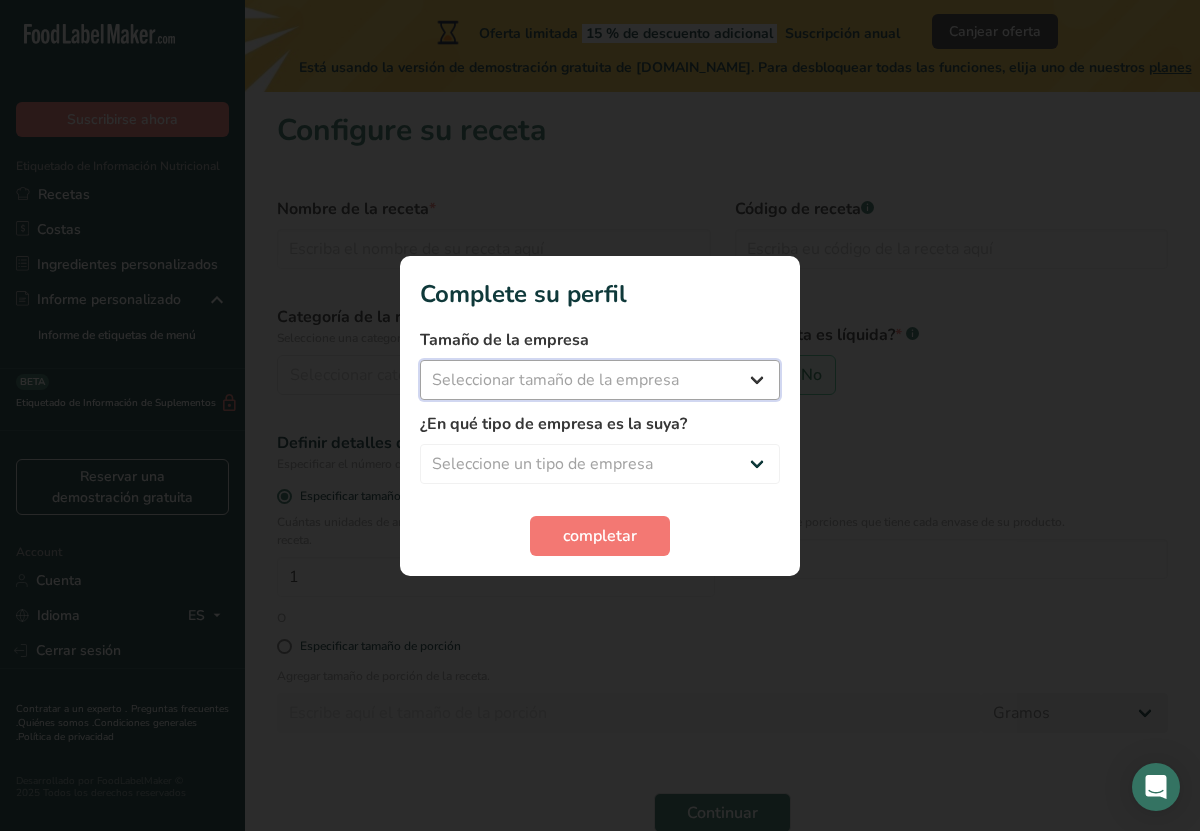 select on "1" 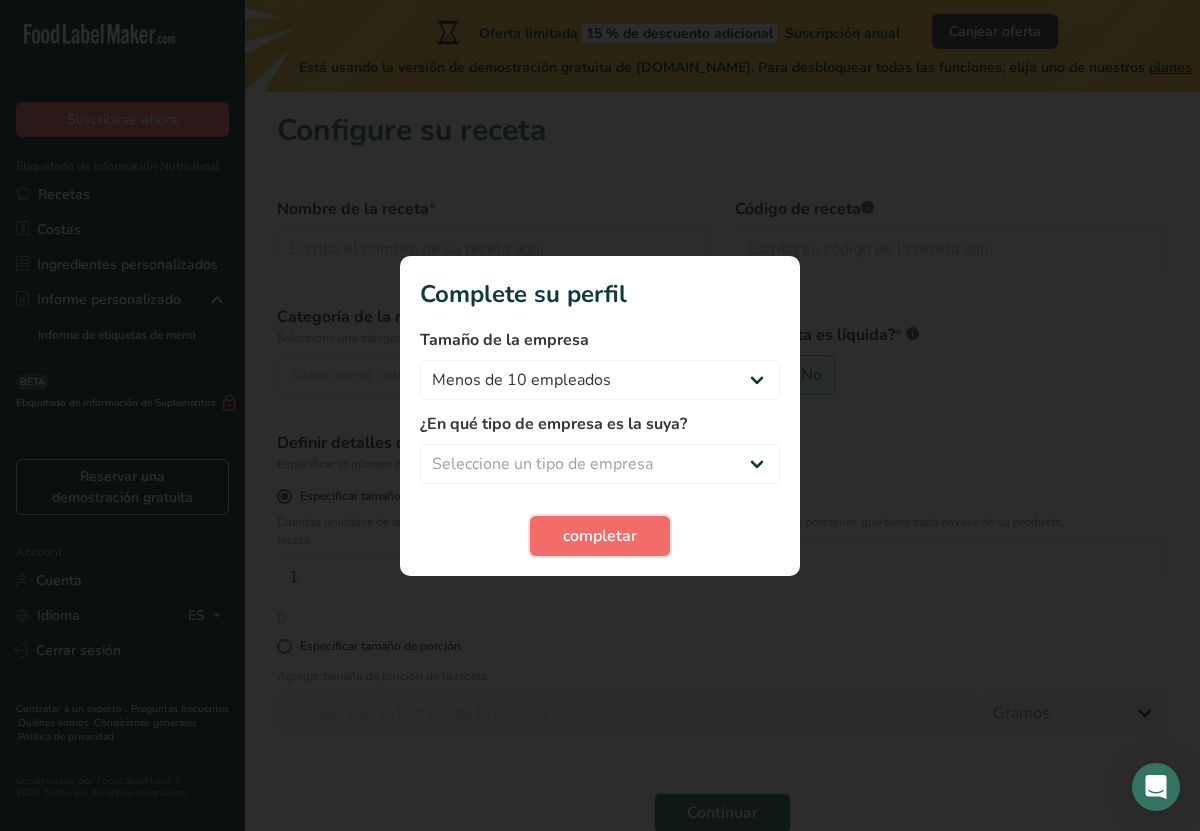 click on "completar" at bounding box center (600, 536) 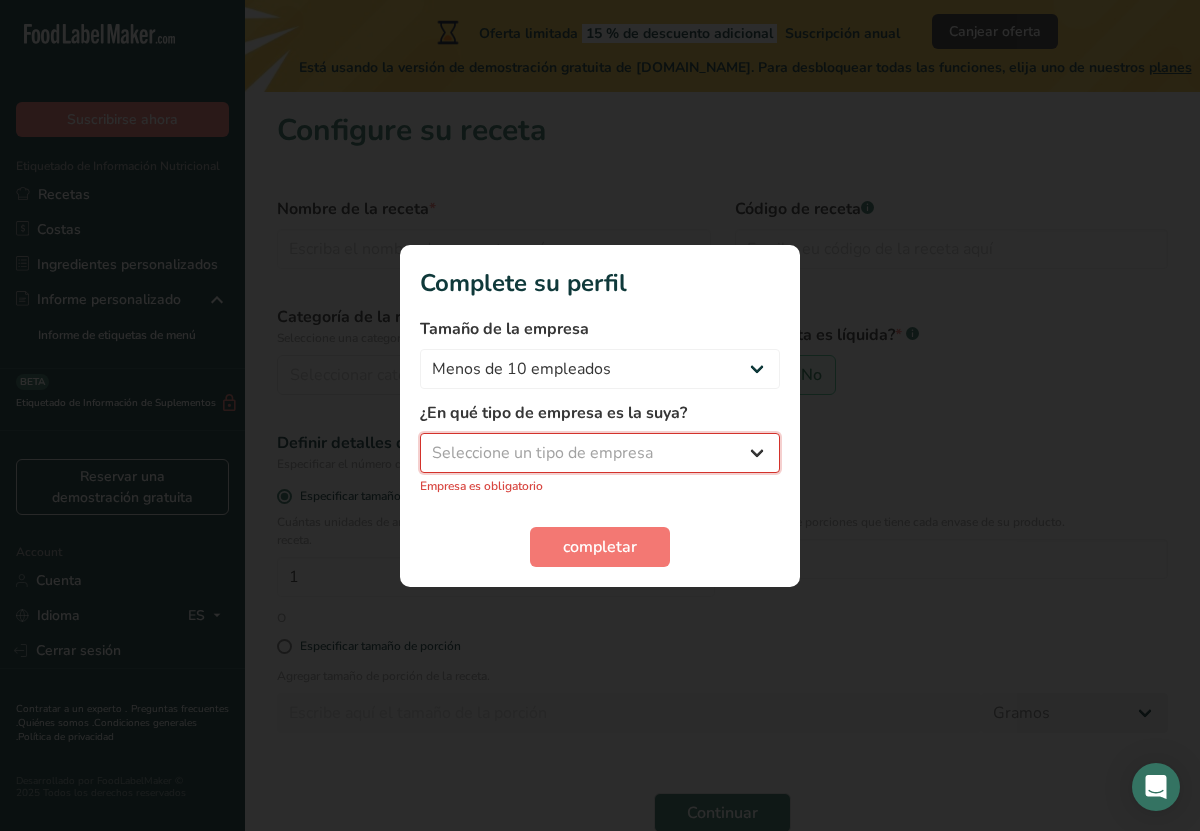 click on "Seleccione un tipo de empresa
Fabricante de alimentos envasados
Restaurante y cafetería
Panadería
Empresa de comidas preparadas y cáterin
Nutricionista
Bloguero gastronómico
Entrenador personal
Otro" at bounding box center (600, 453) 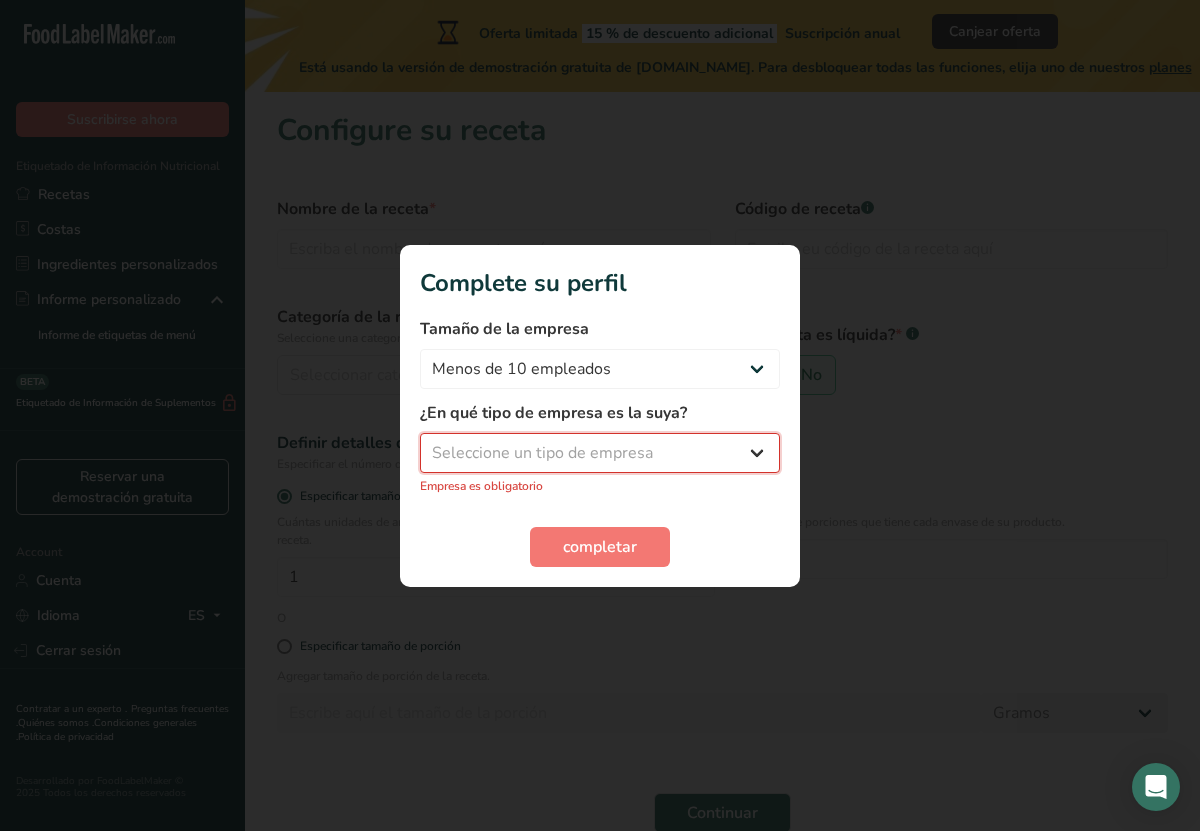 select on "3" 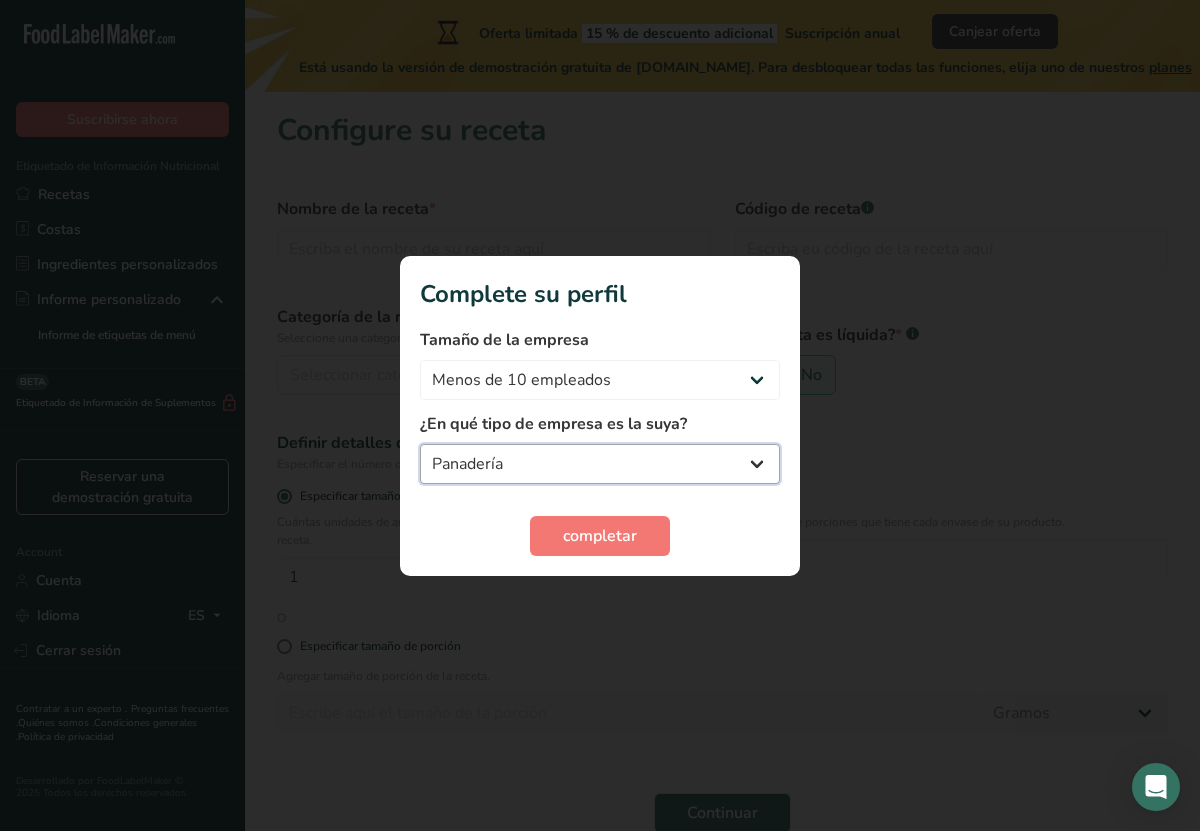 click on "Fabricante de alimentos envasados
Restaurante y cafetería
Panadería
Empresa de comidas preparadas y cáterin
Nutricionista
Bloguero gastronómico
Entrenador personal
Otro" at bounding box center (600, 464) 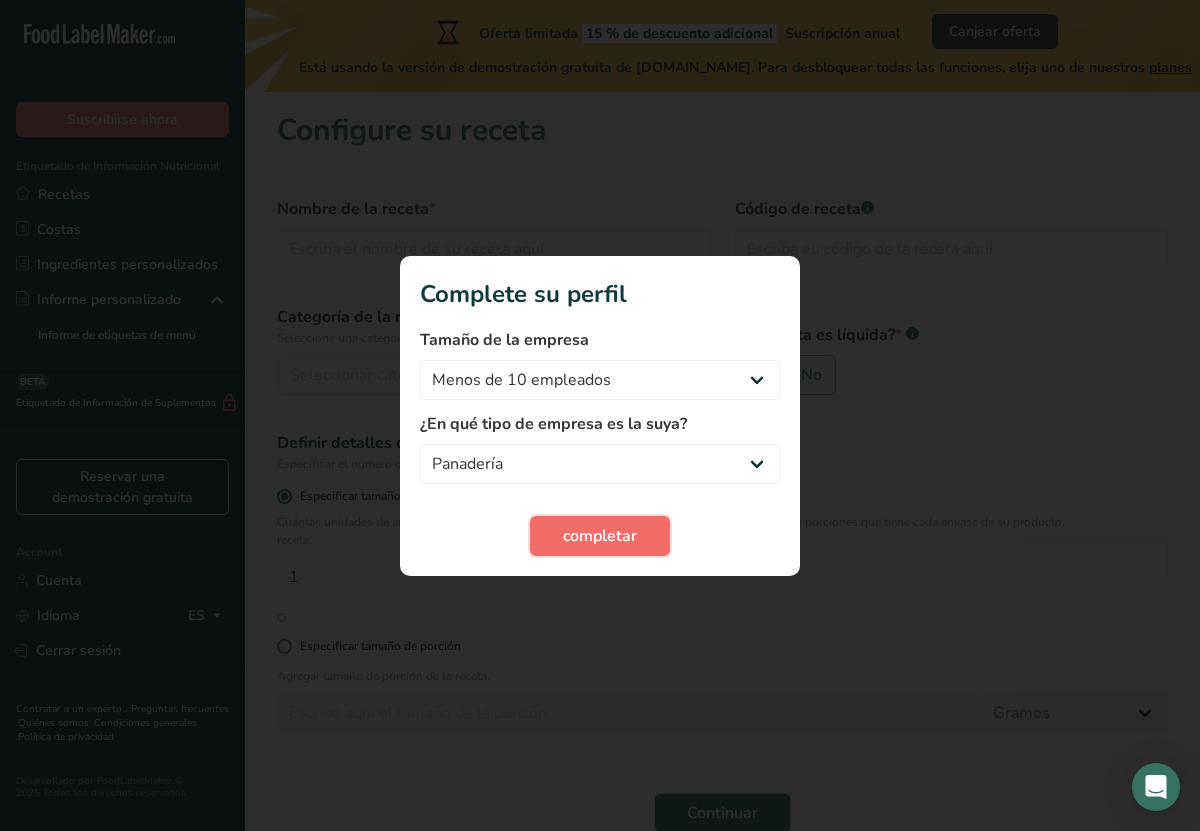 click on "completar" at bounding box center [600, 536] 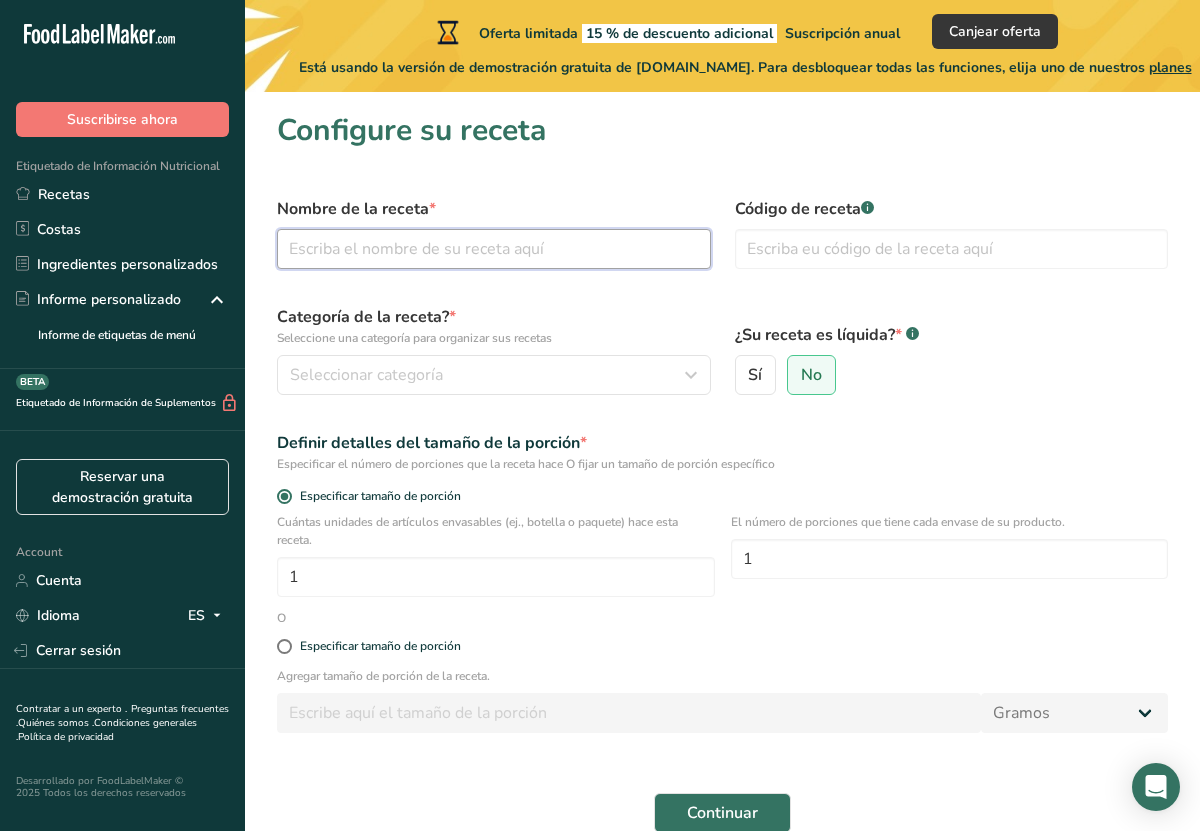 click at bounding box center (494, 249) 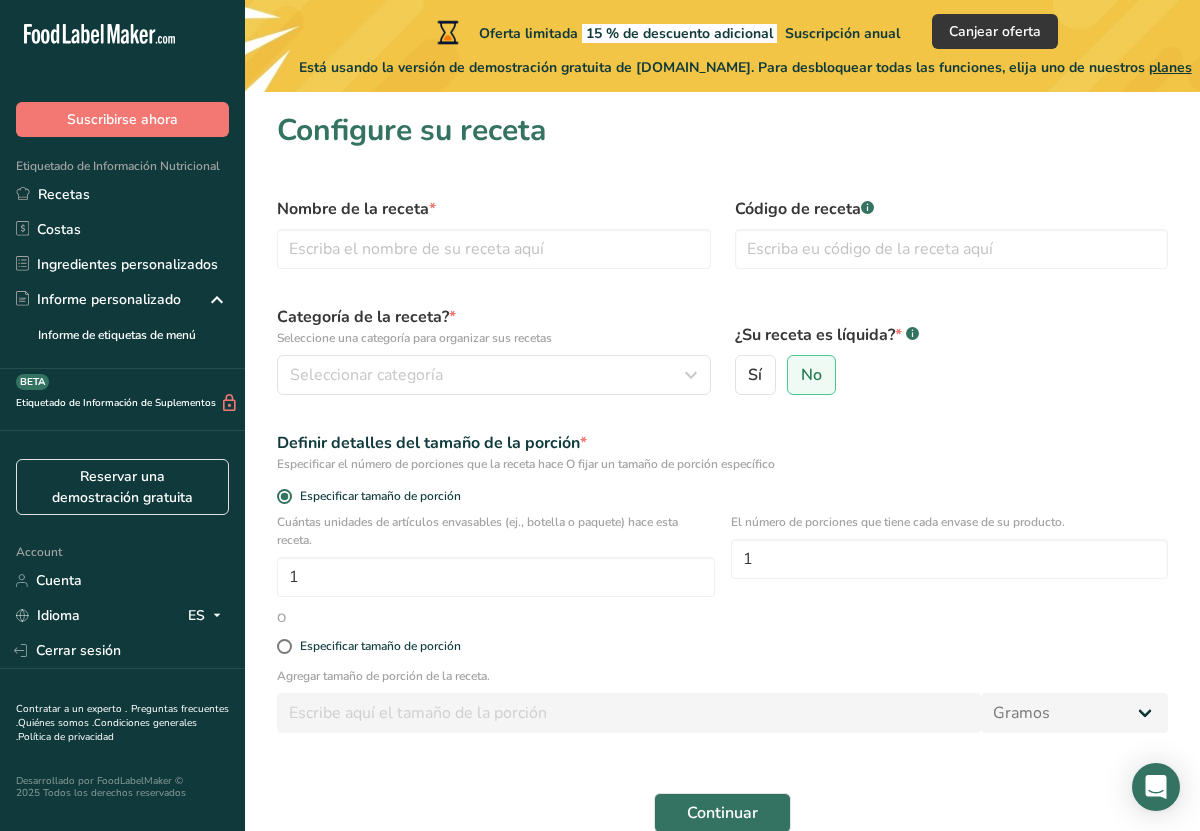 click on "¿Su receta es líquida? *   .a-a{fill:#347362;}.b-a{fill:#fff;}           Sí   No" at bounding box center (952, 350) 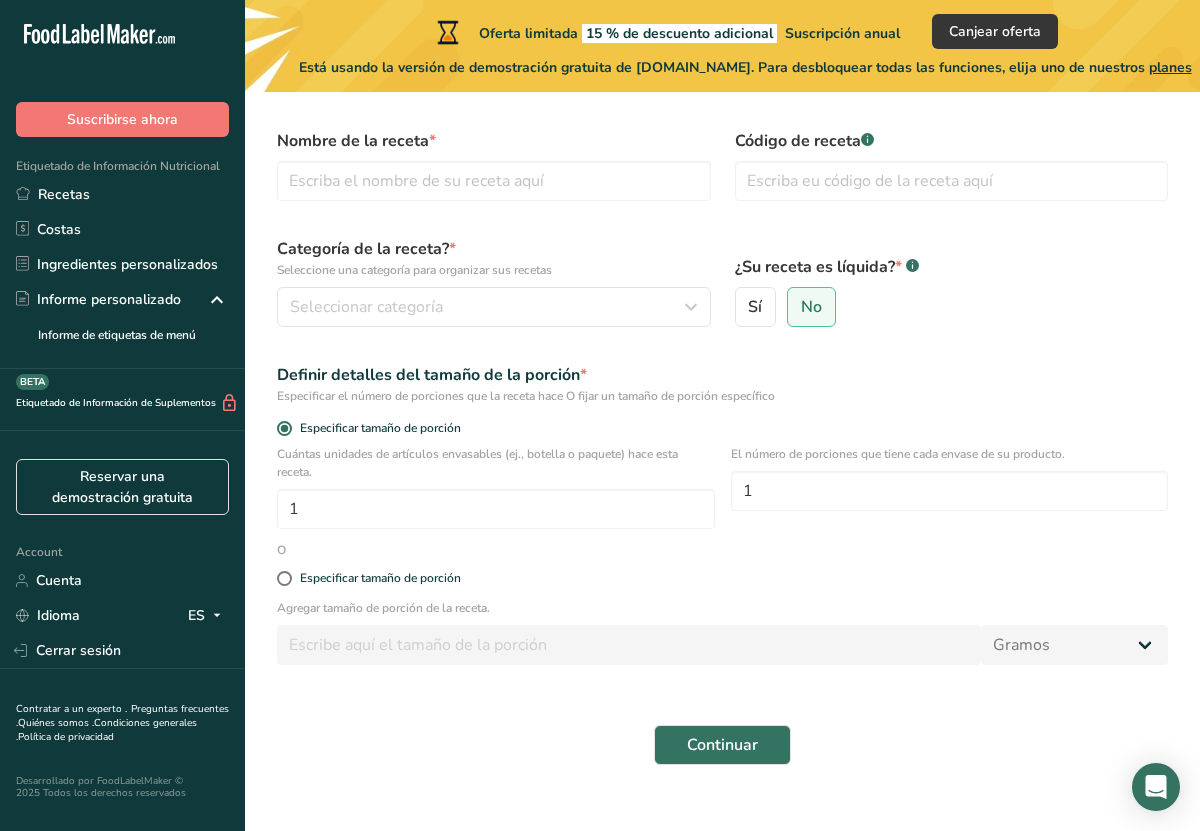 scroll, scrollTop: 98, scrollLeft: 0, axis: vertical 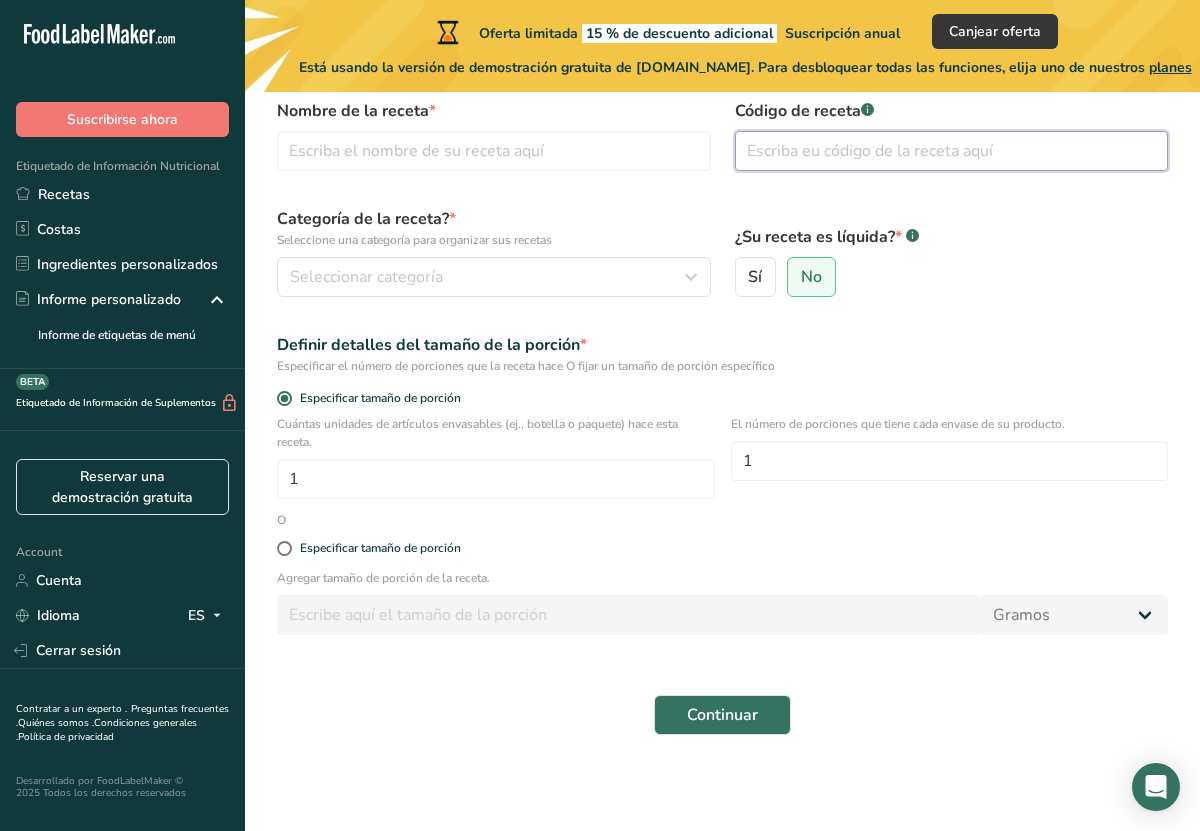 click at bounding box center [952, 151] 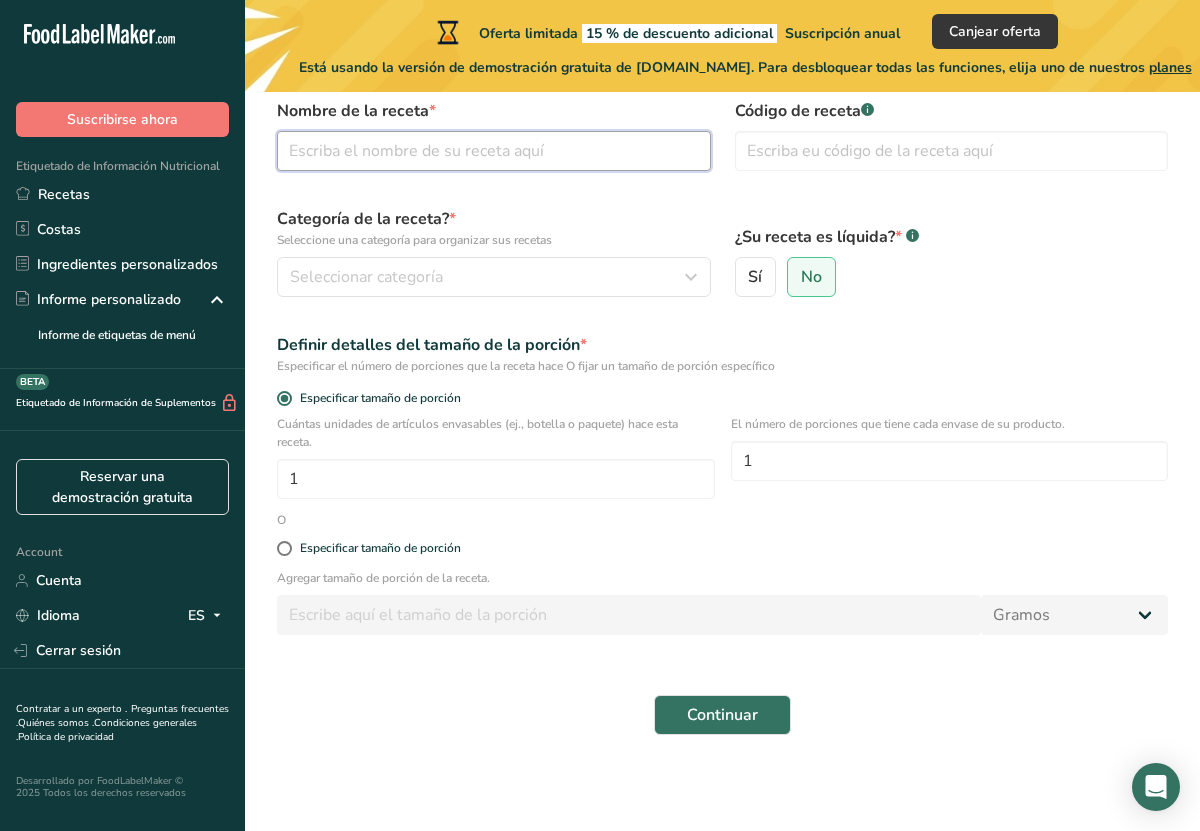 click at bounding box center (494, 151) 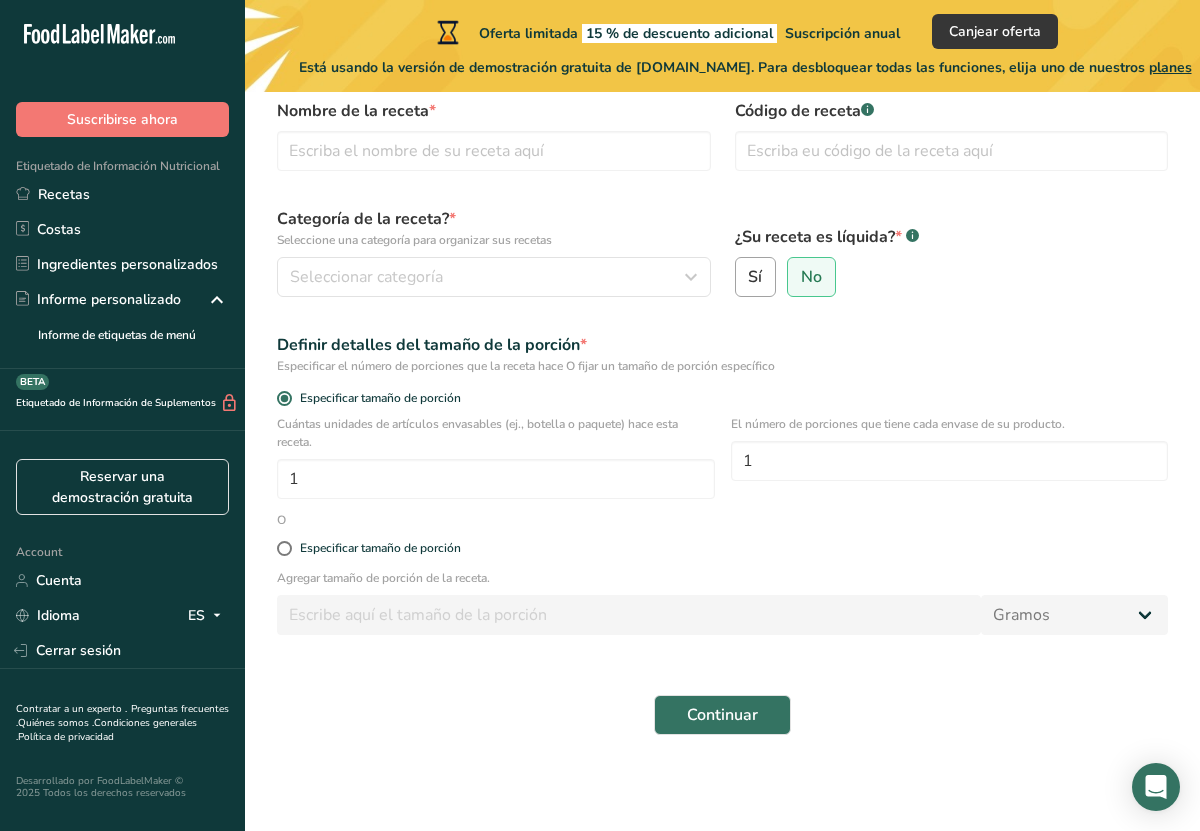 click on "Sí" at bounding box center [756, 277] 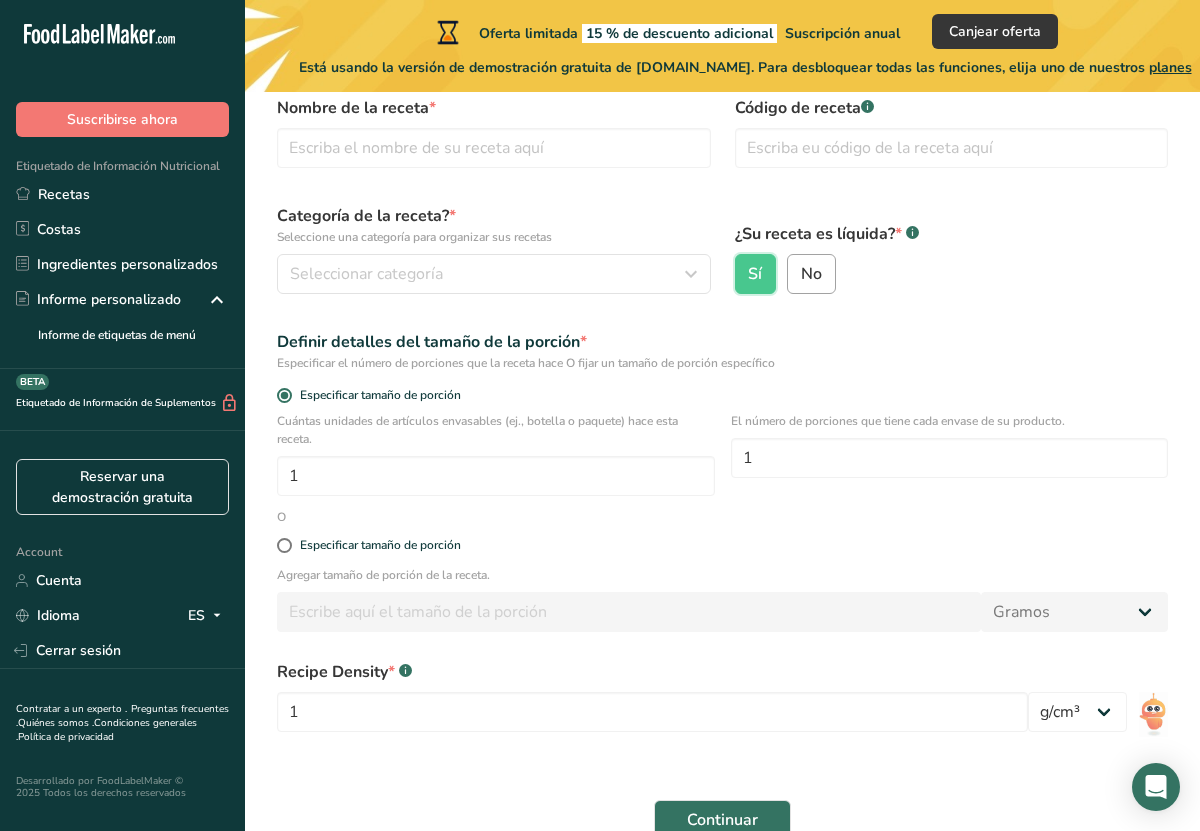 click on "No" at bounding box center [811, 274] 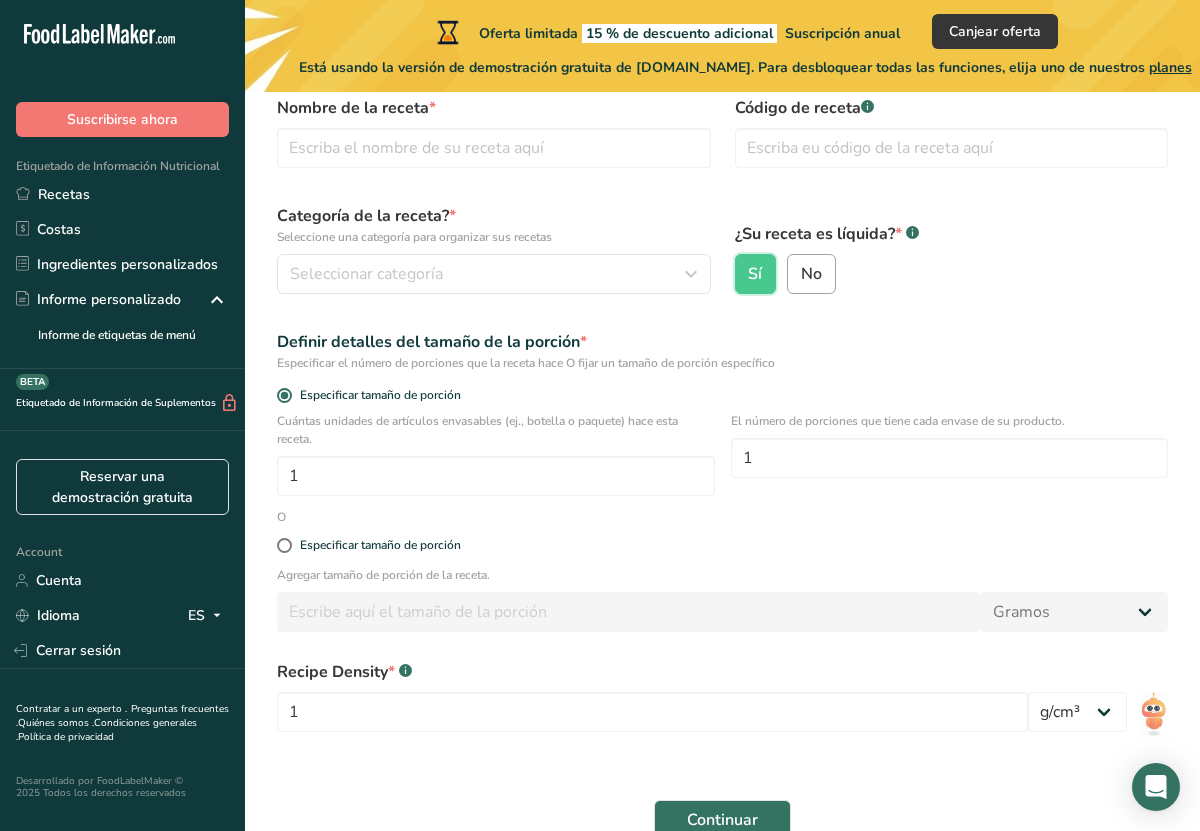 click on "No" at bounding box center [794, 274] 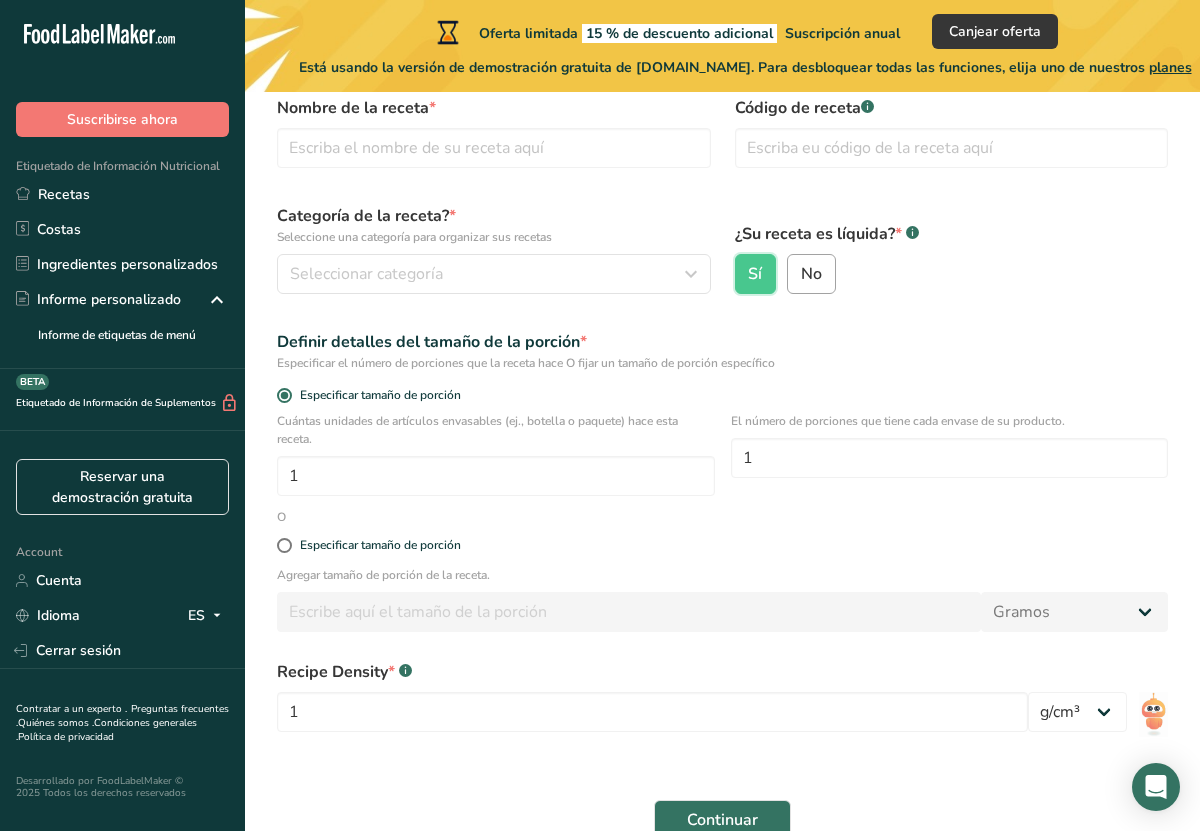 radio on "true" 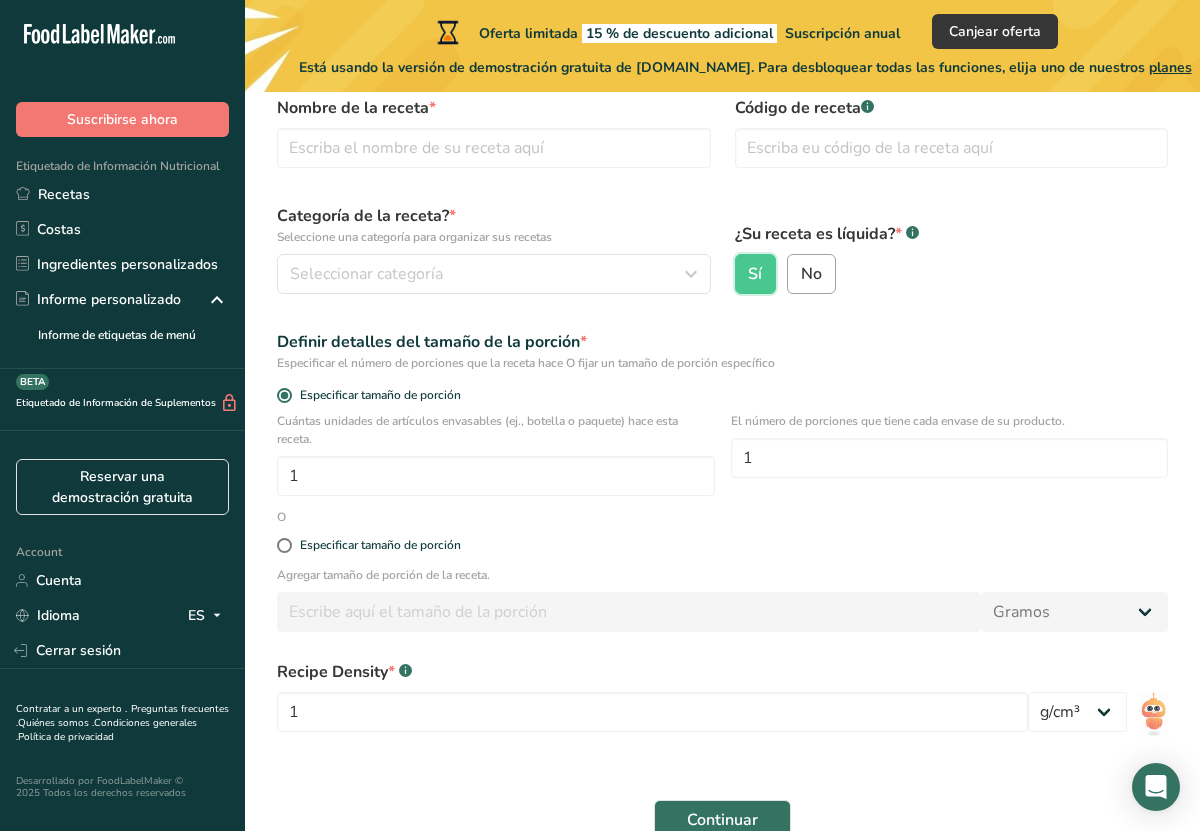 radio on "false" 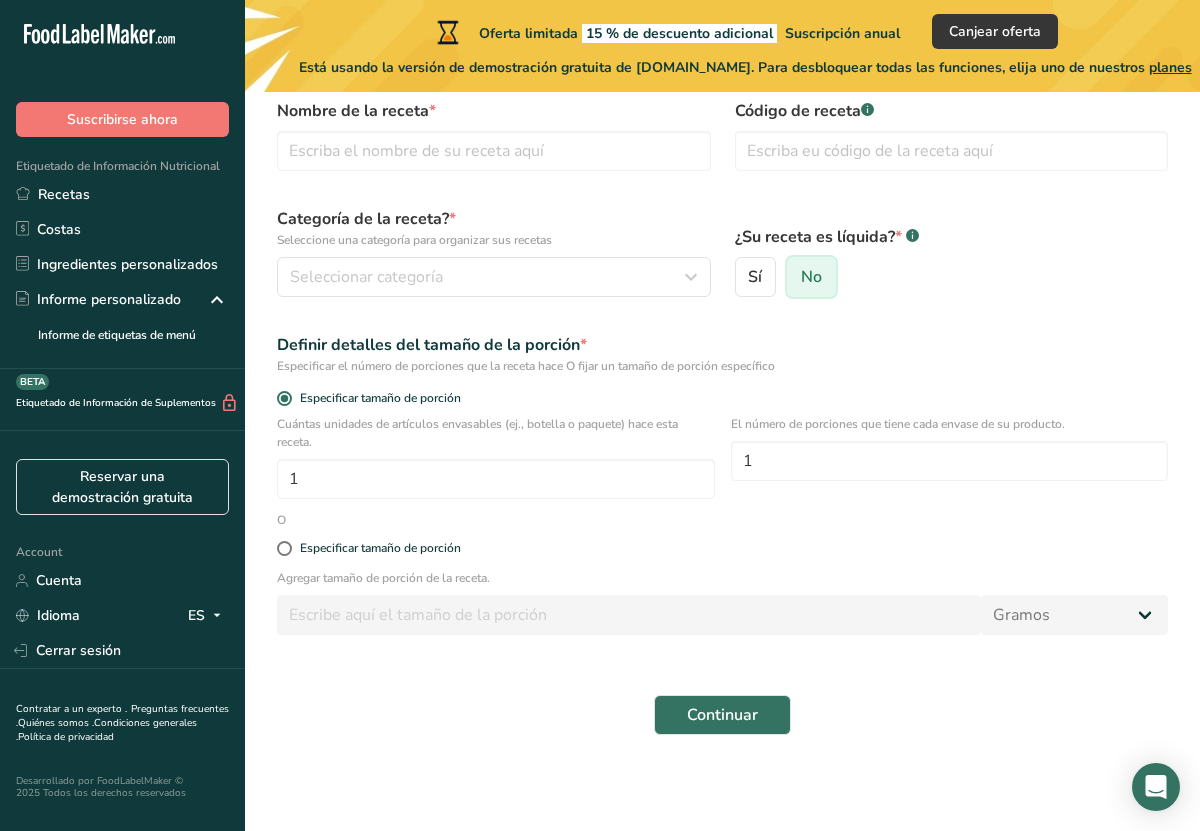 scroll, scrollTop: 98, scrollLeft: 0, axis: vertical 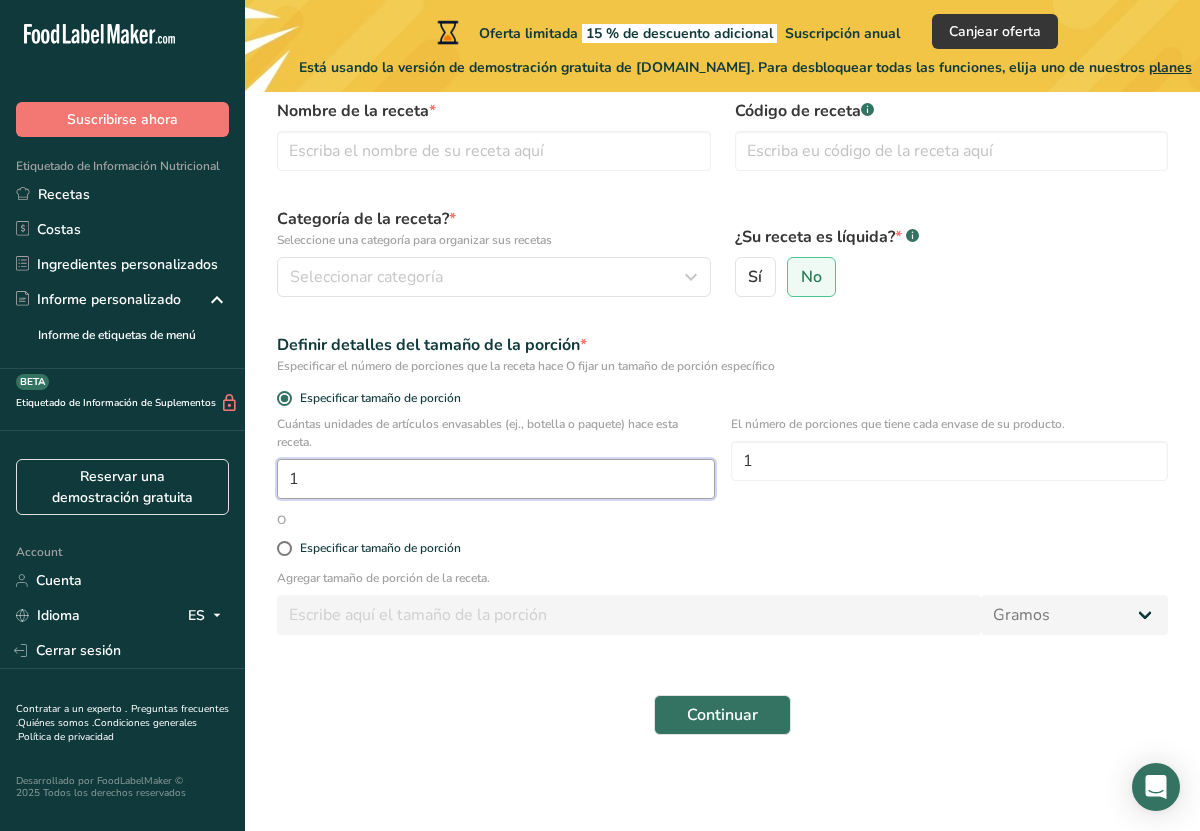 click on "1" at bounding box center [496, 479] 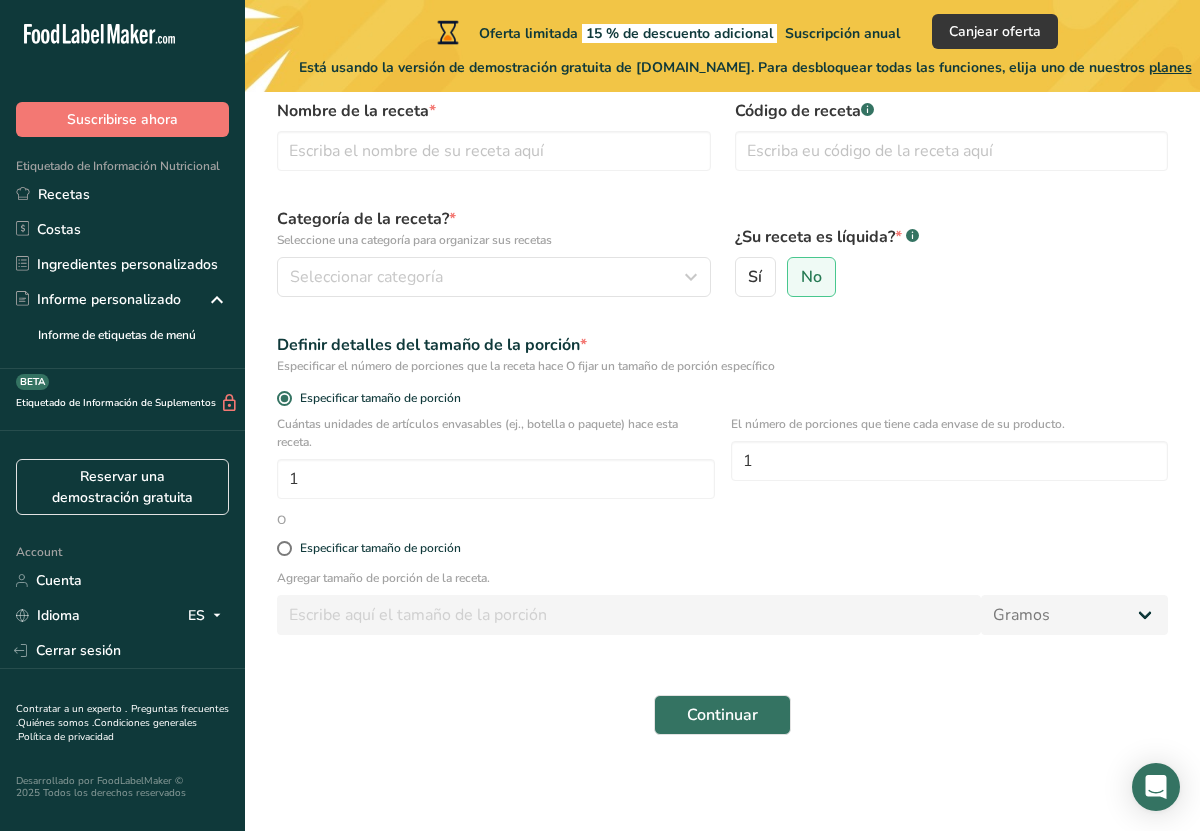 click on "Definir detalles del tamaño de la porción *" at bounding box center [722, 345] 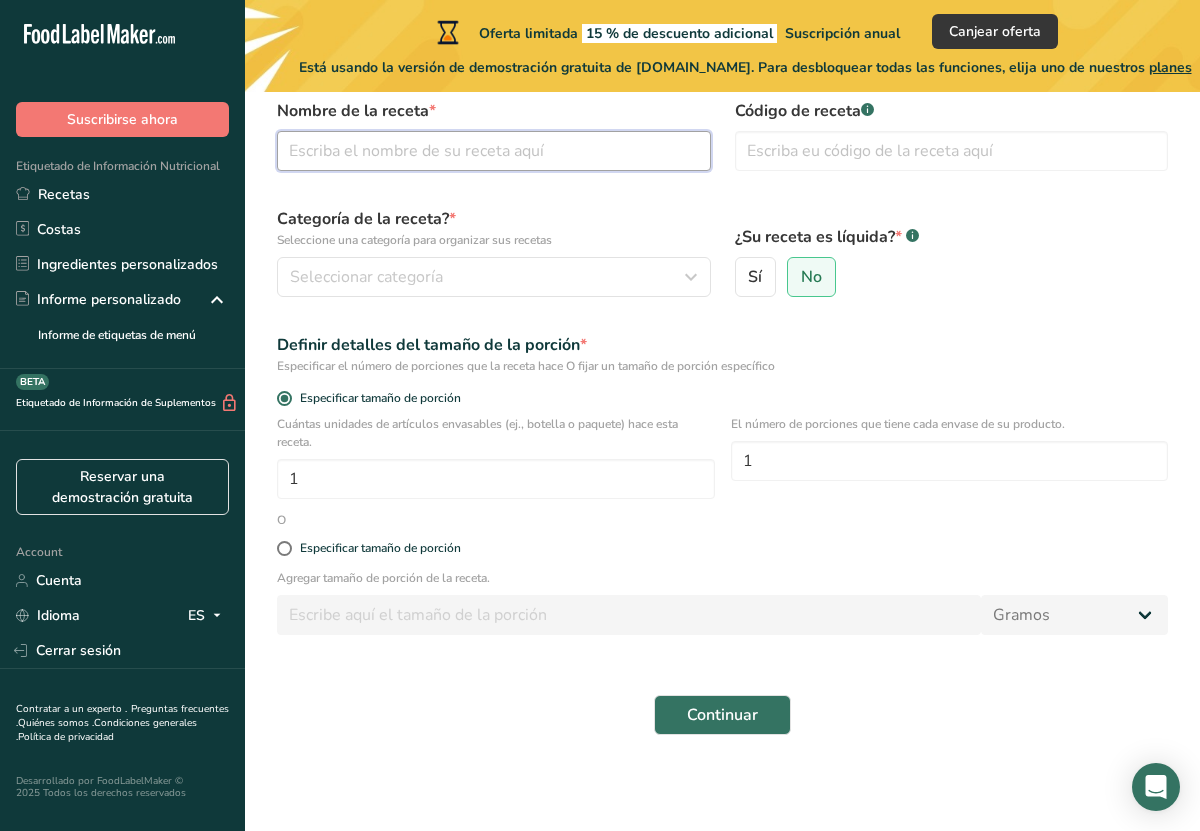 click at bounding box center [494, 151] 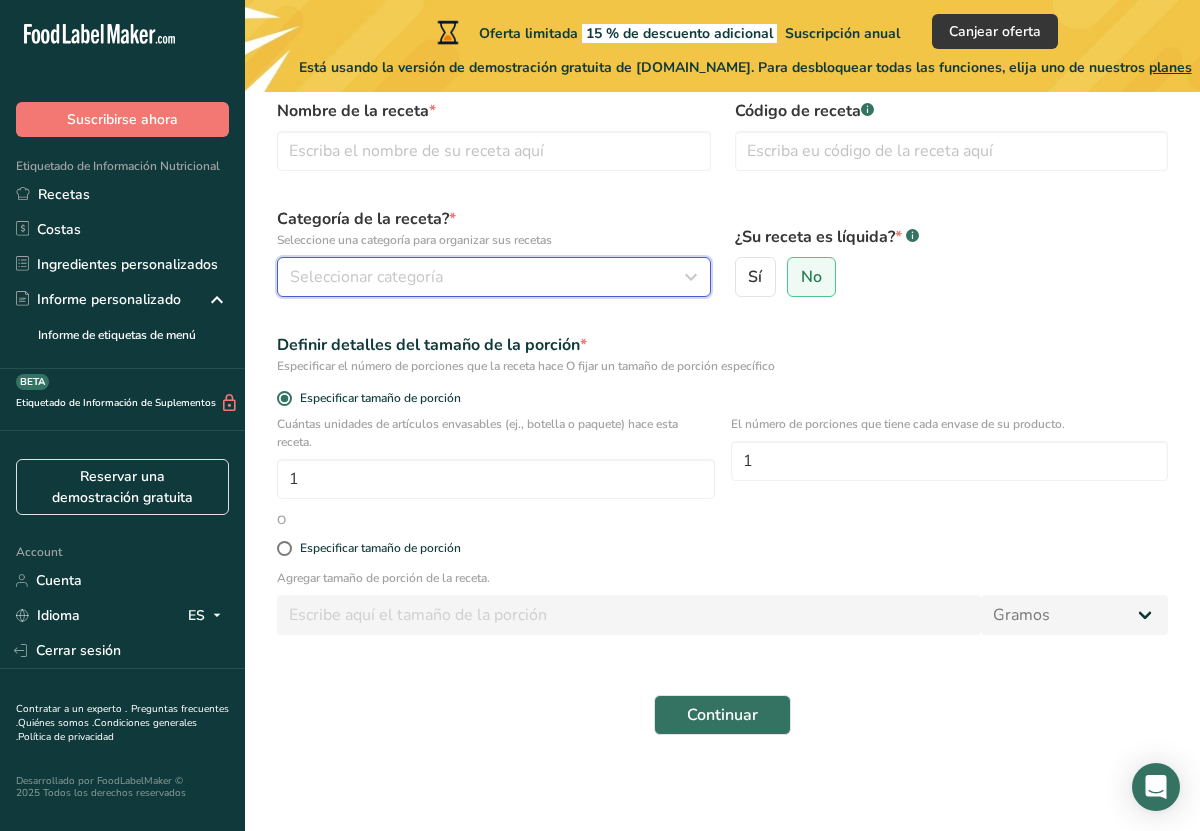 click on "Seleccionar categoría" at bounding box center [488, 277] 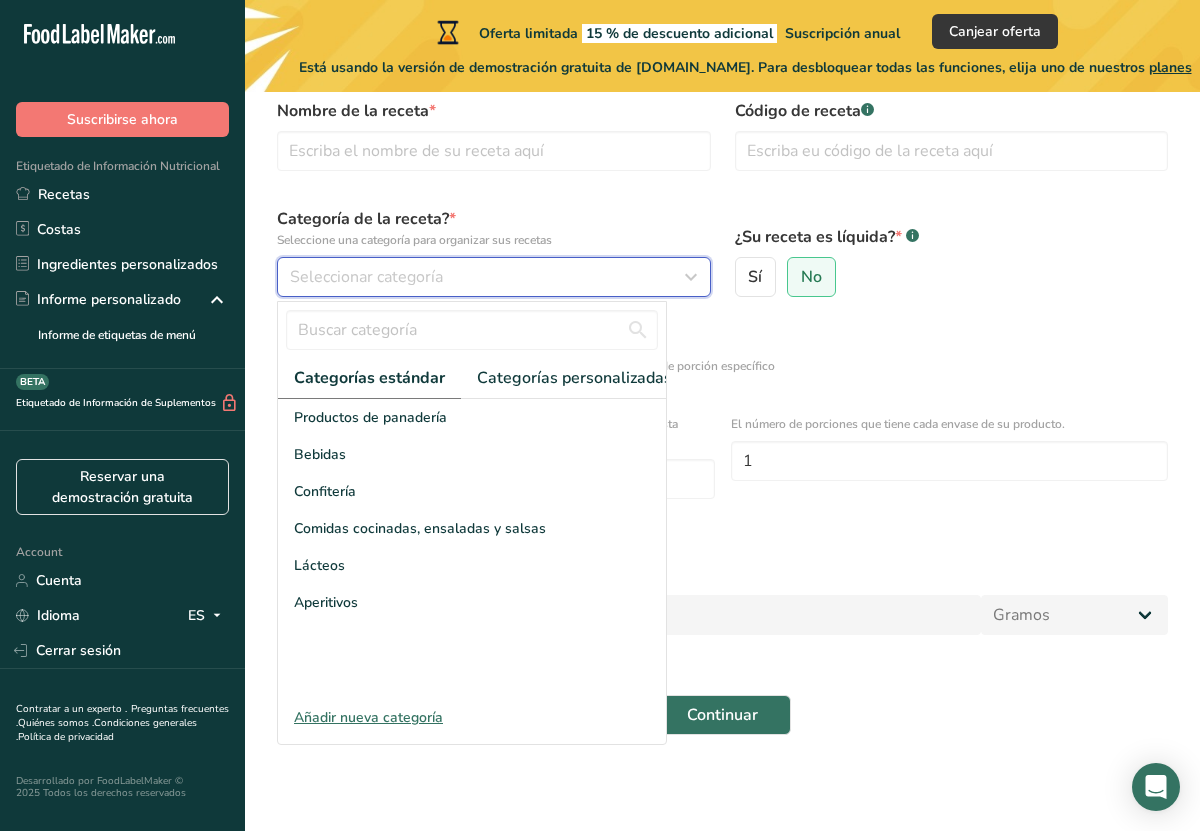 click on "Seleccionar categoría" at bounding box center [488, 277] 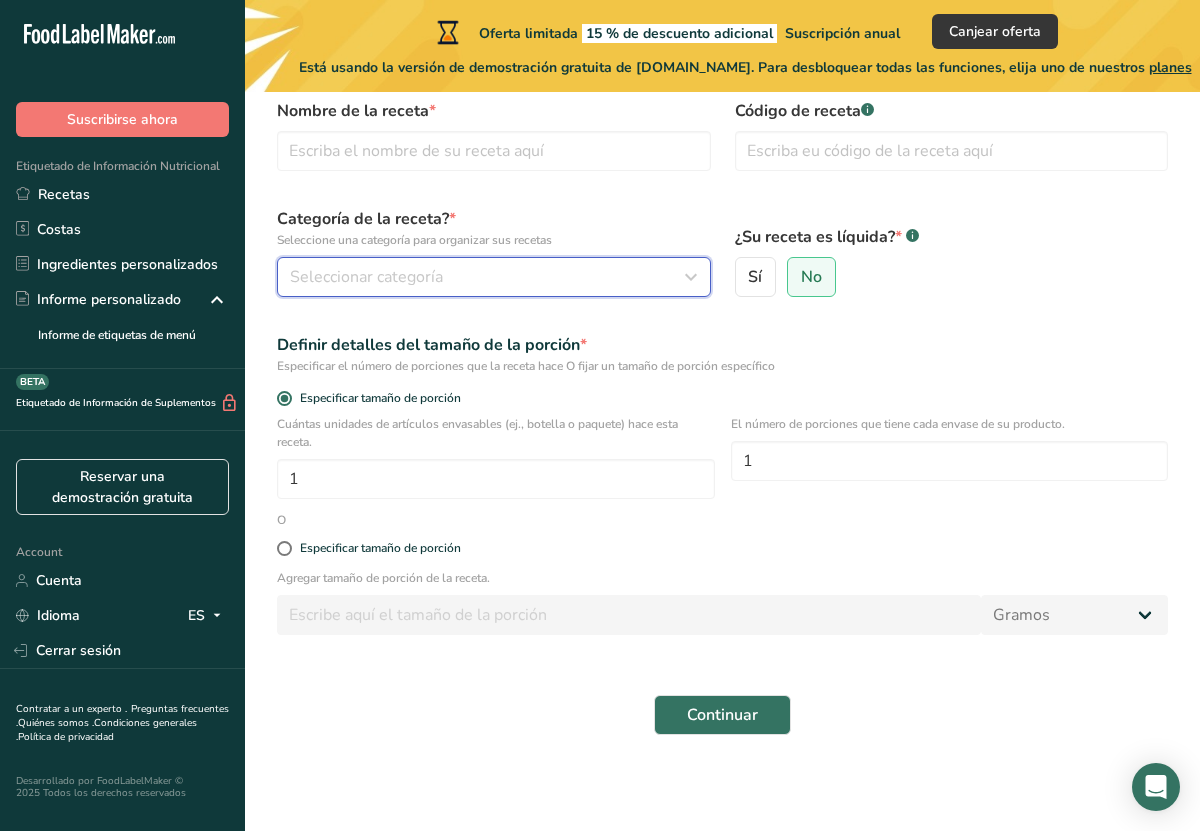 click on "Seleccionar categoría" at bounding box center [488, 277] 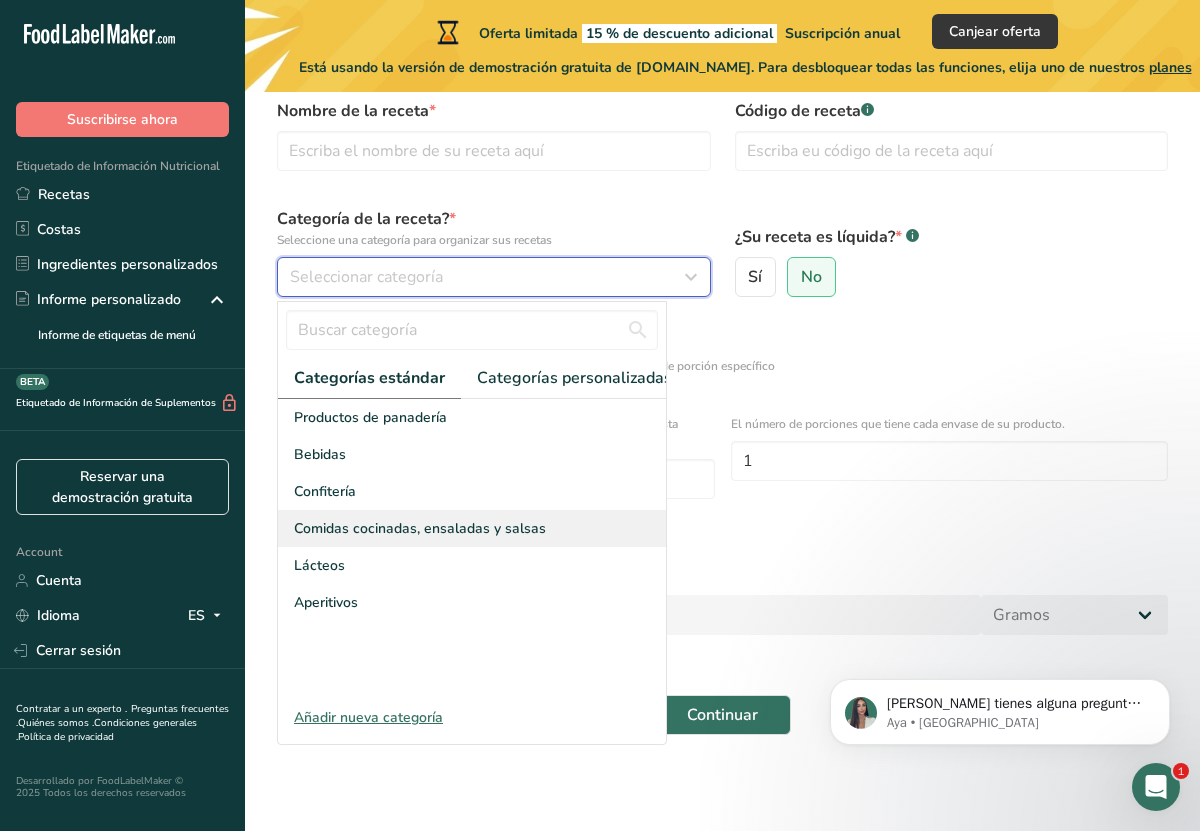 scroll, scrollTop: 0, scrollLeft: 0, axis: both 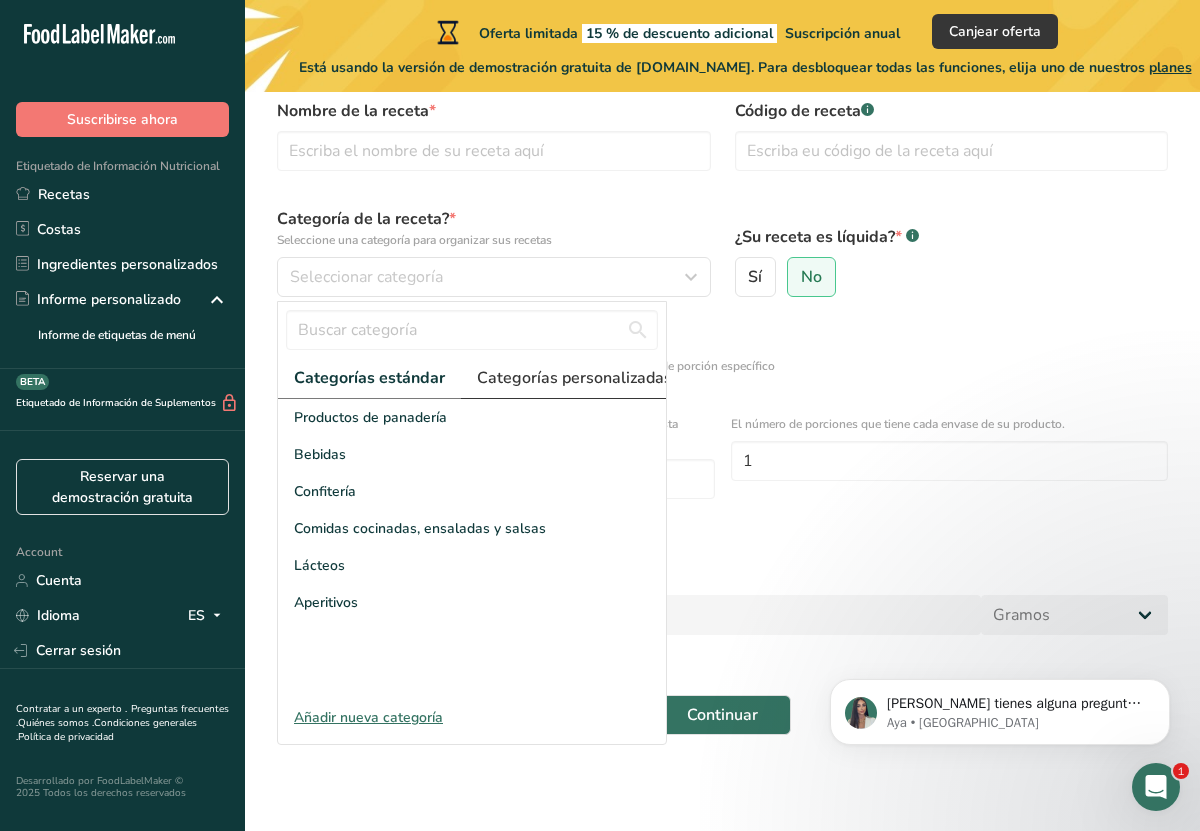 click on "Categorías personalizadas
.a-a{fill:#347362;}.b-a{fill:#fff;}" at bounding box center [581, 378] 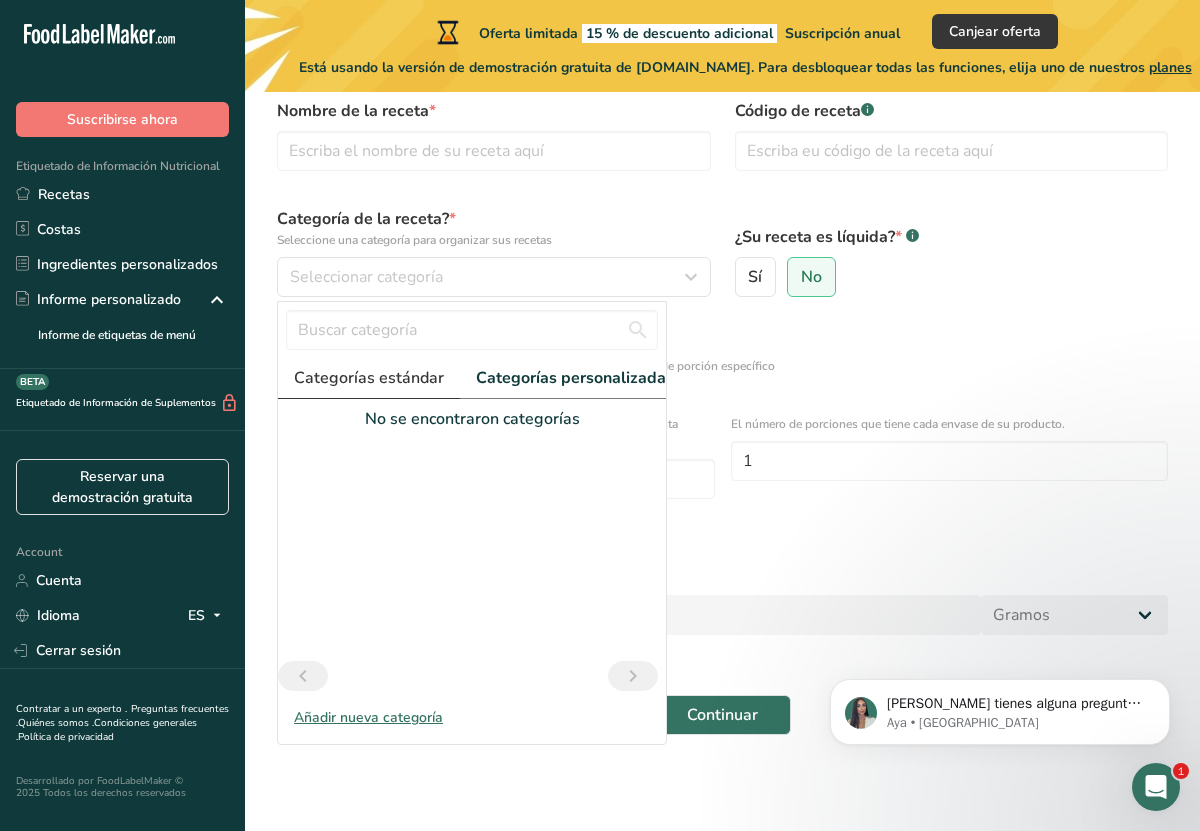 click on "Categorías estándar" at bounding box center [369, 378] 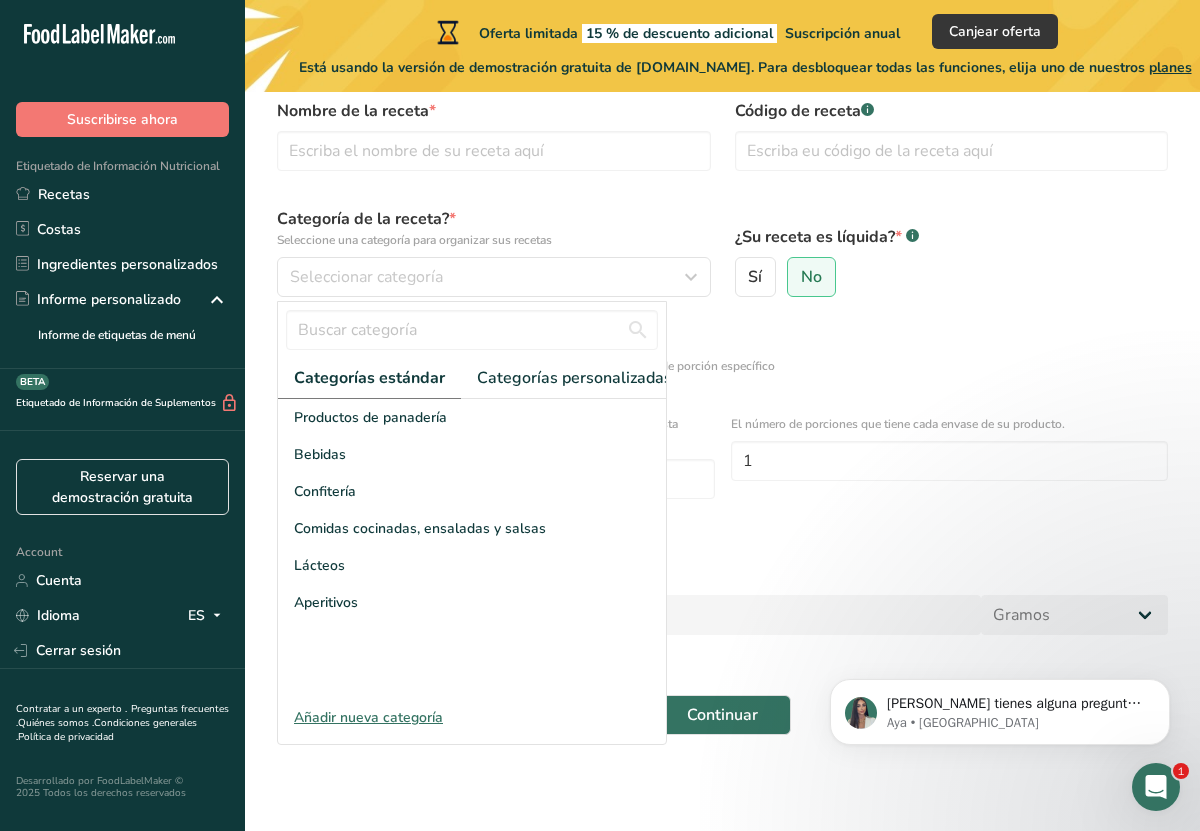 click on "Productos de panadería" at bounding box center [370, 417] 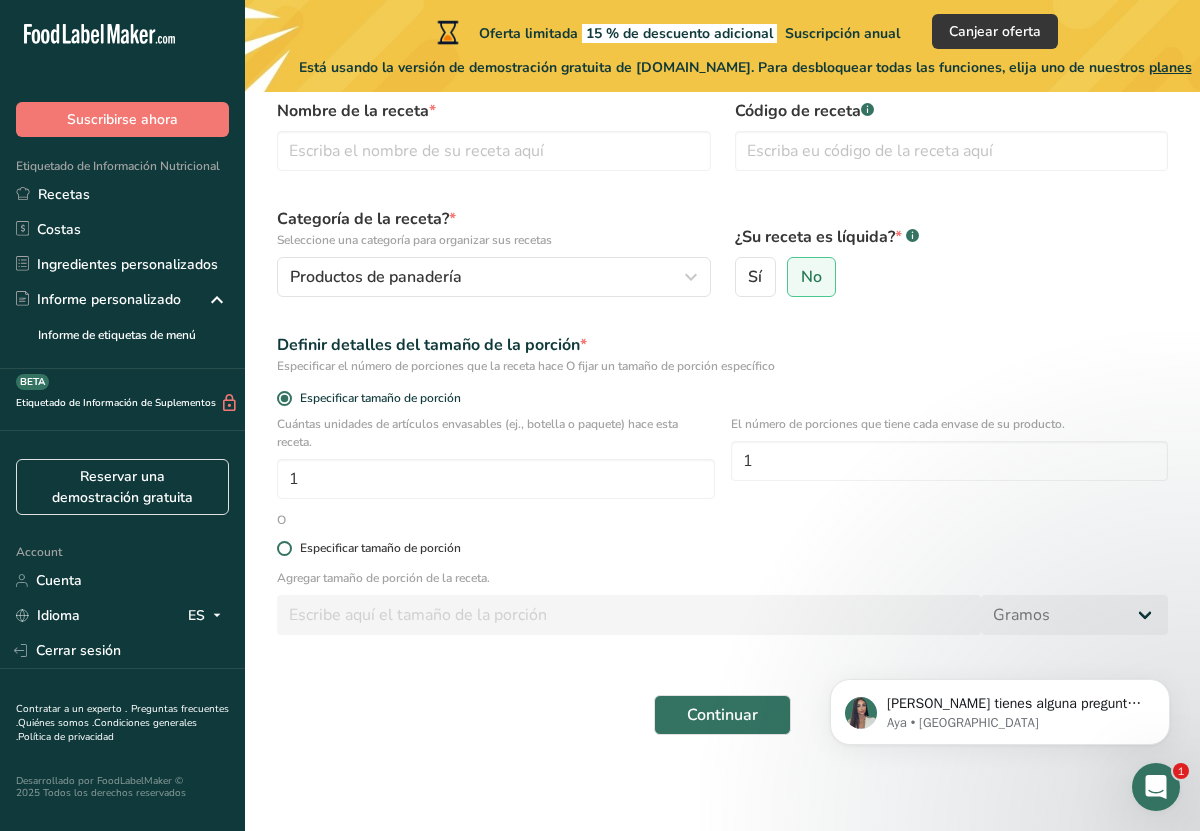 click at bounding box center (284, 548) 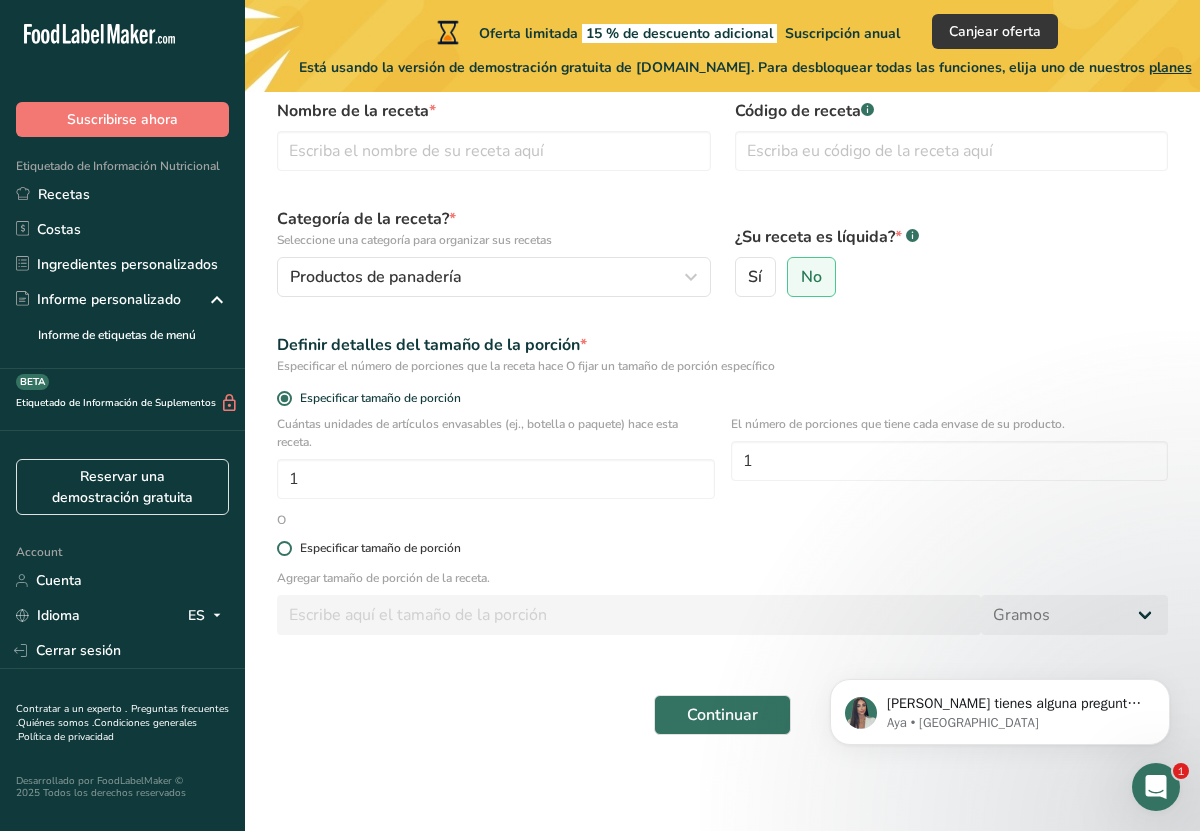 click on "Especificar tamaño de porción" at bounding box center (283, 548) 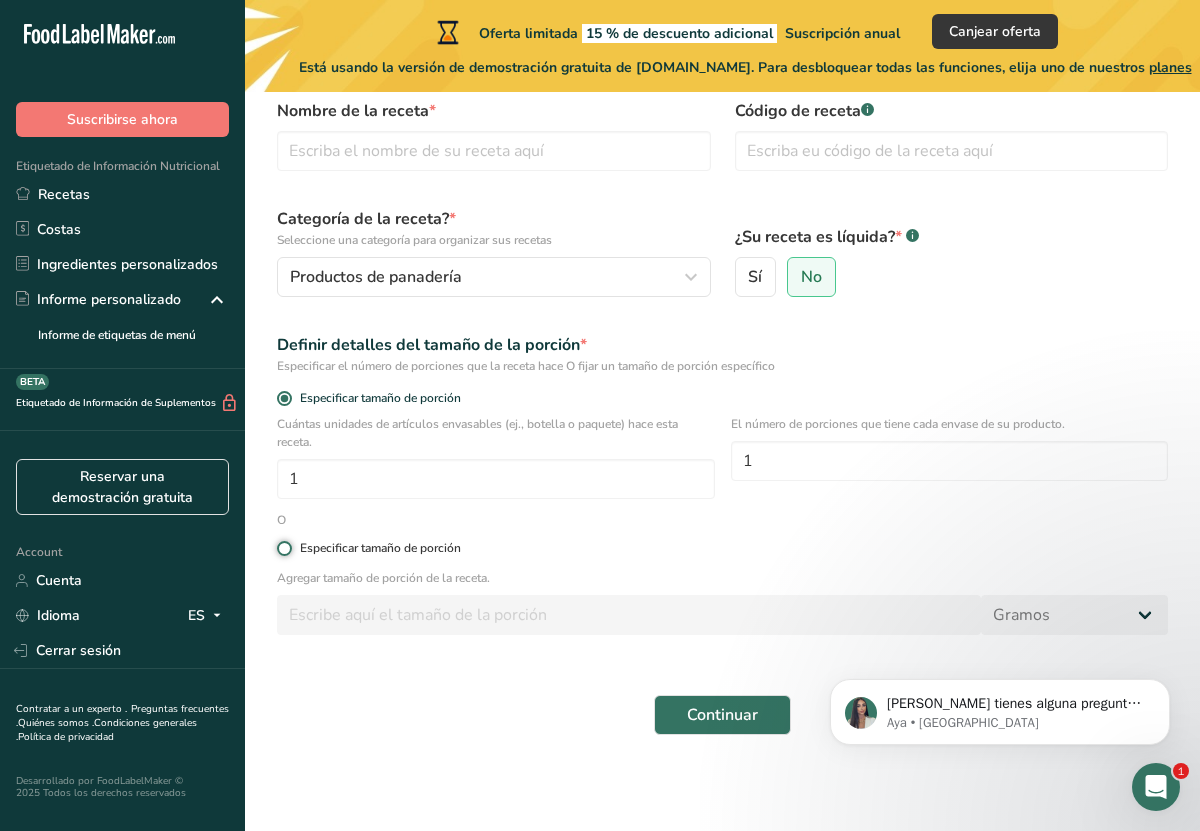 radio on "true" 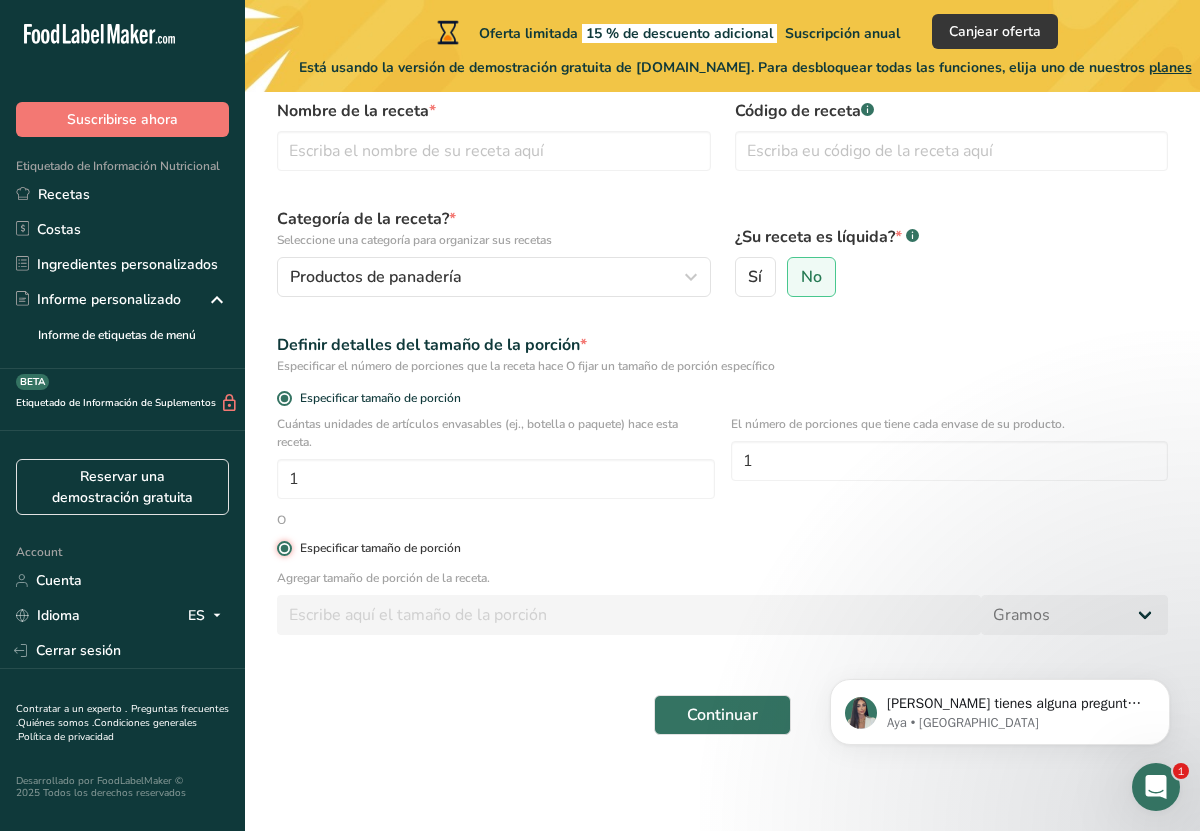 radio on "false" 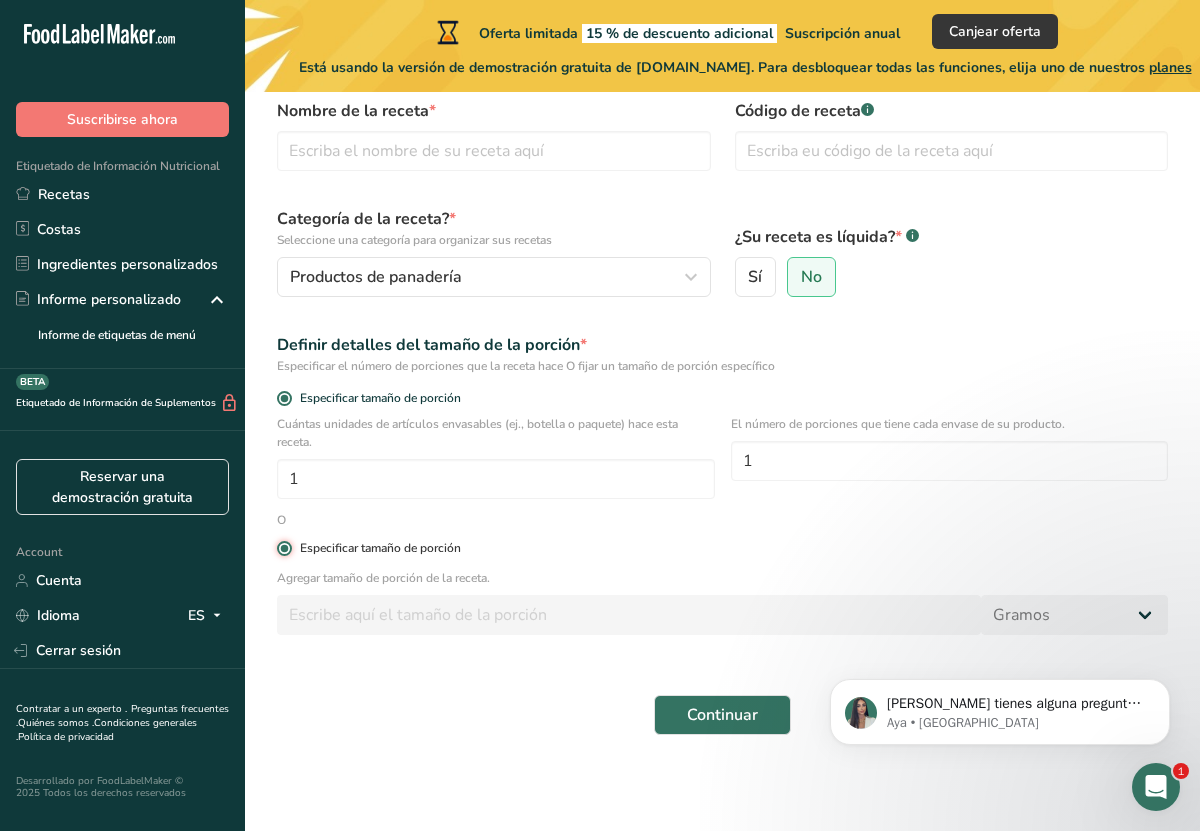 type 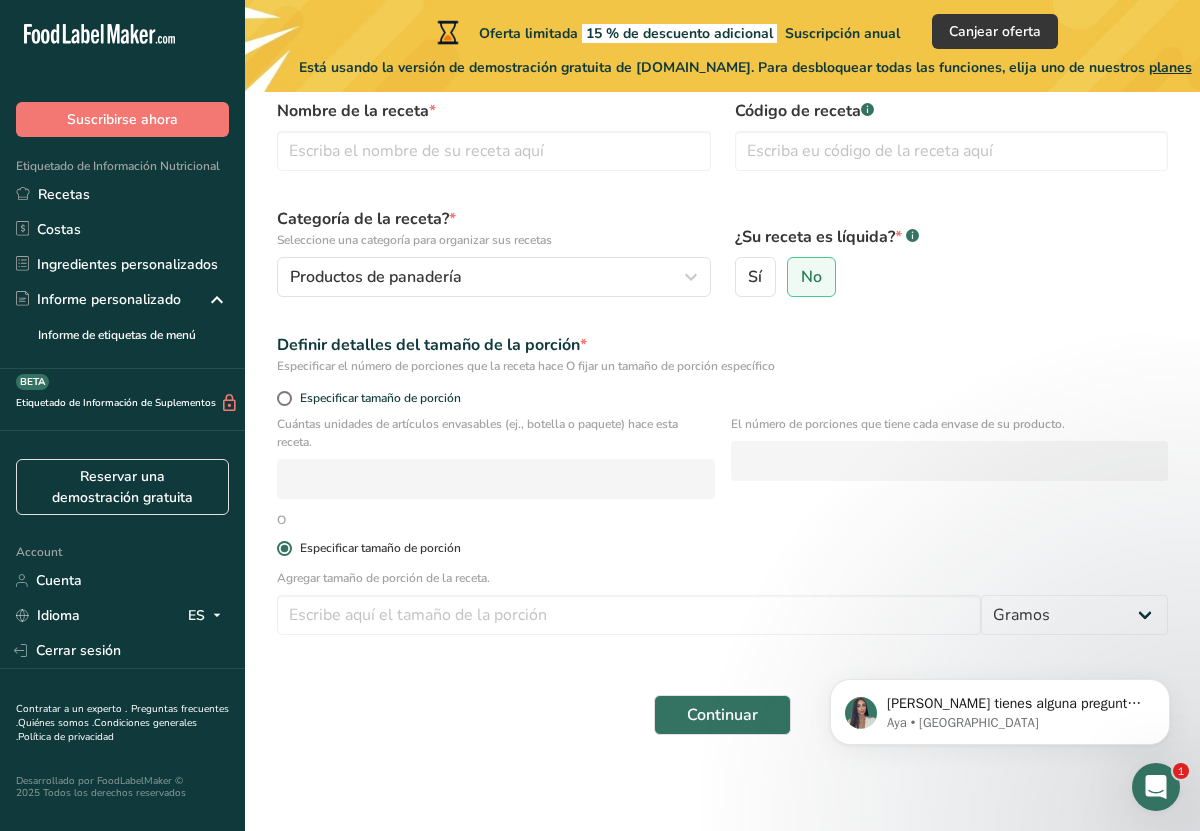 click at bounding box center (284, 548) 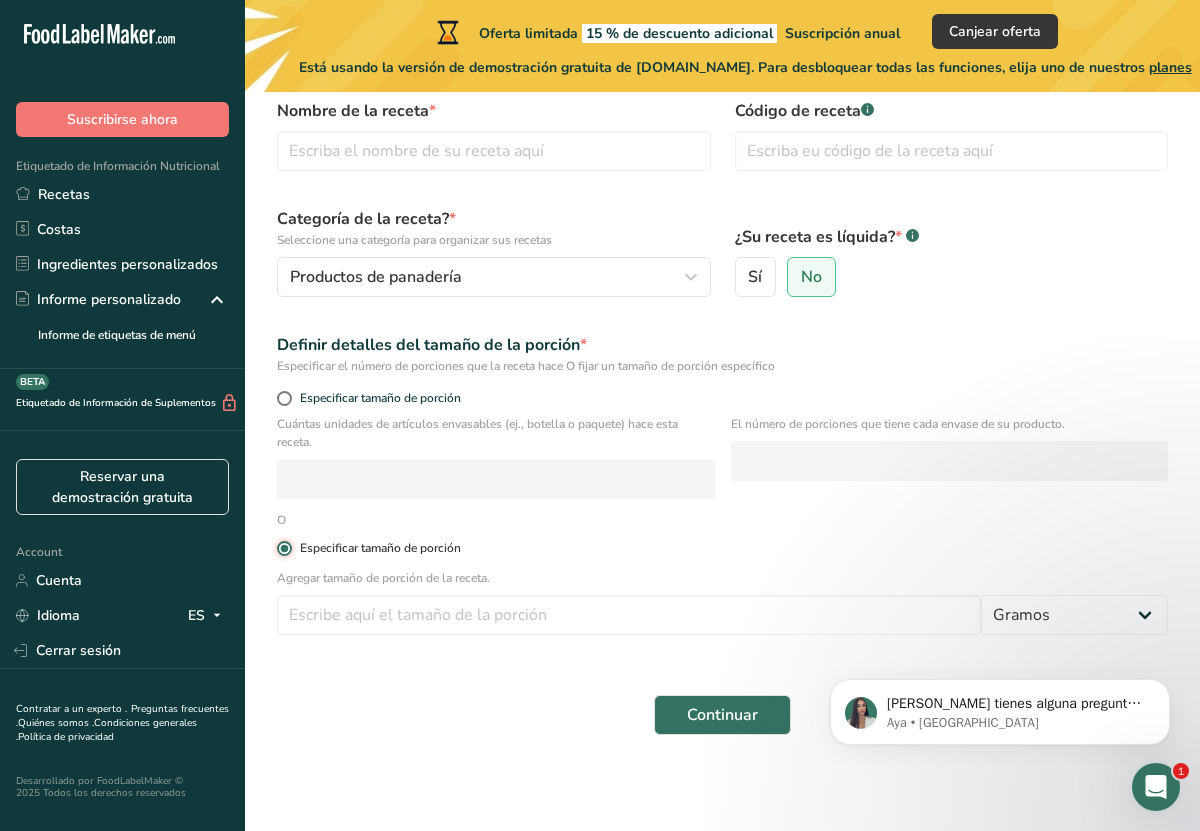 click on "Especificar tamaño de porción" at bounding box center (283, 548) 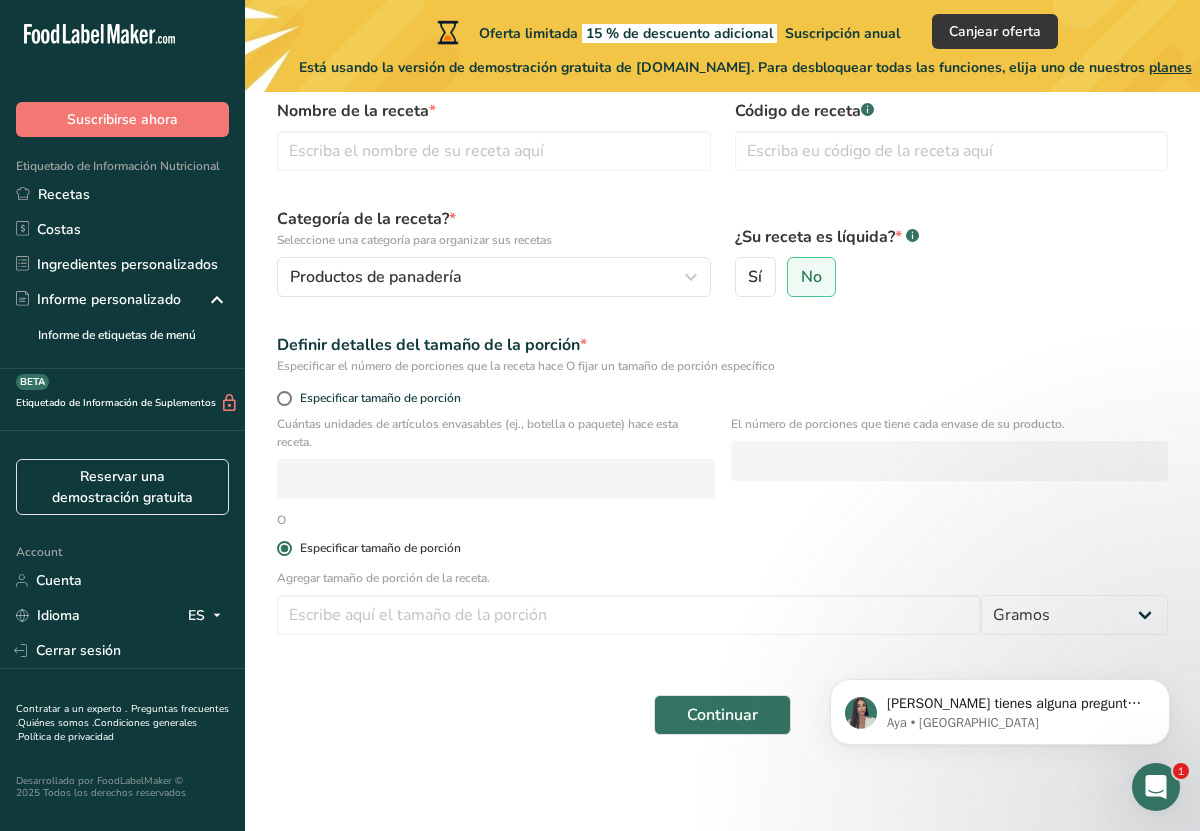 click at bounding box center [284, 548] 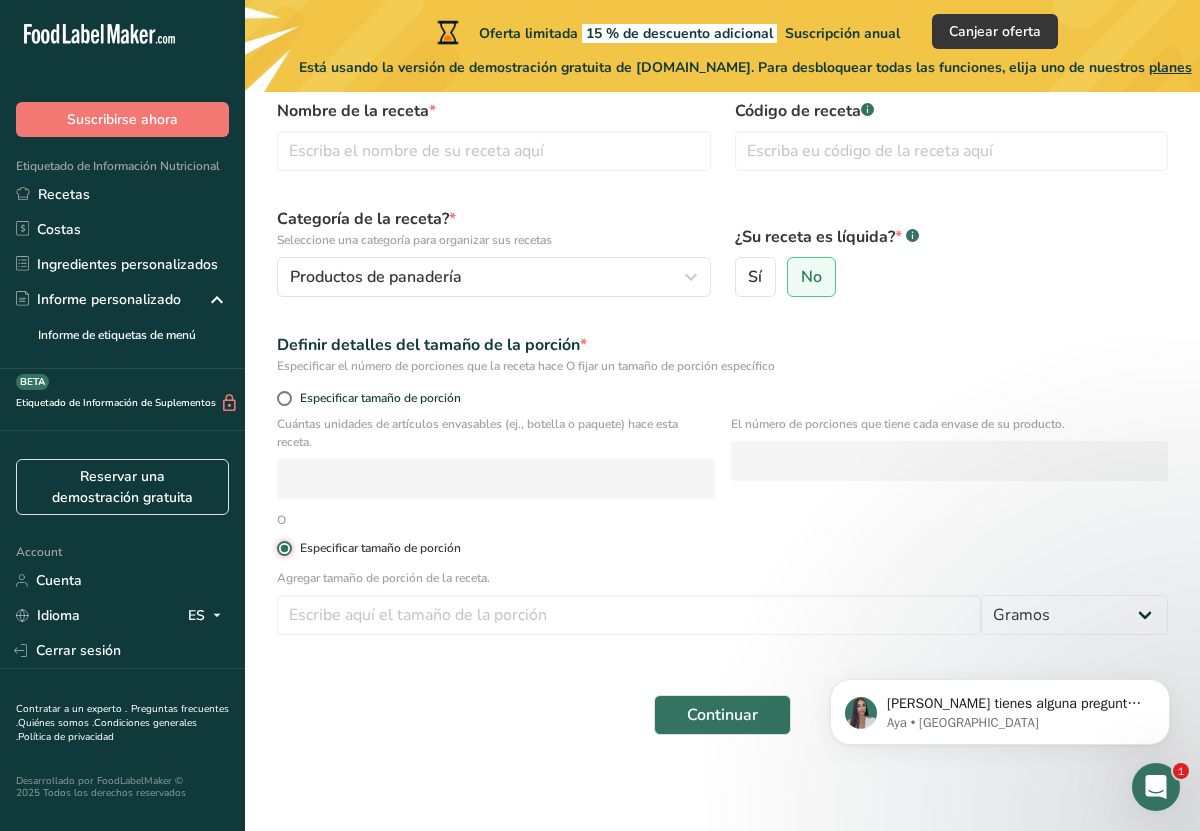 click on "Especificar tamaño de porción" at bounding box center (283, 548) 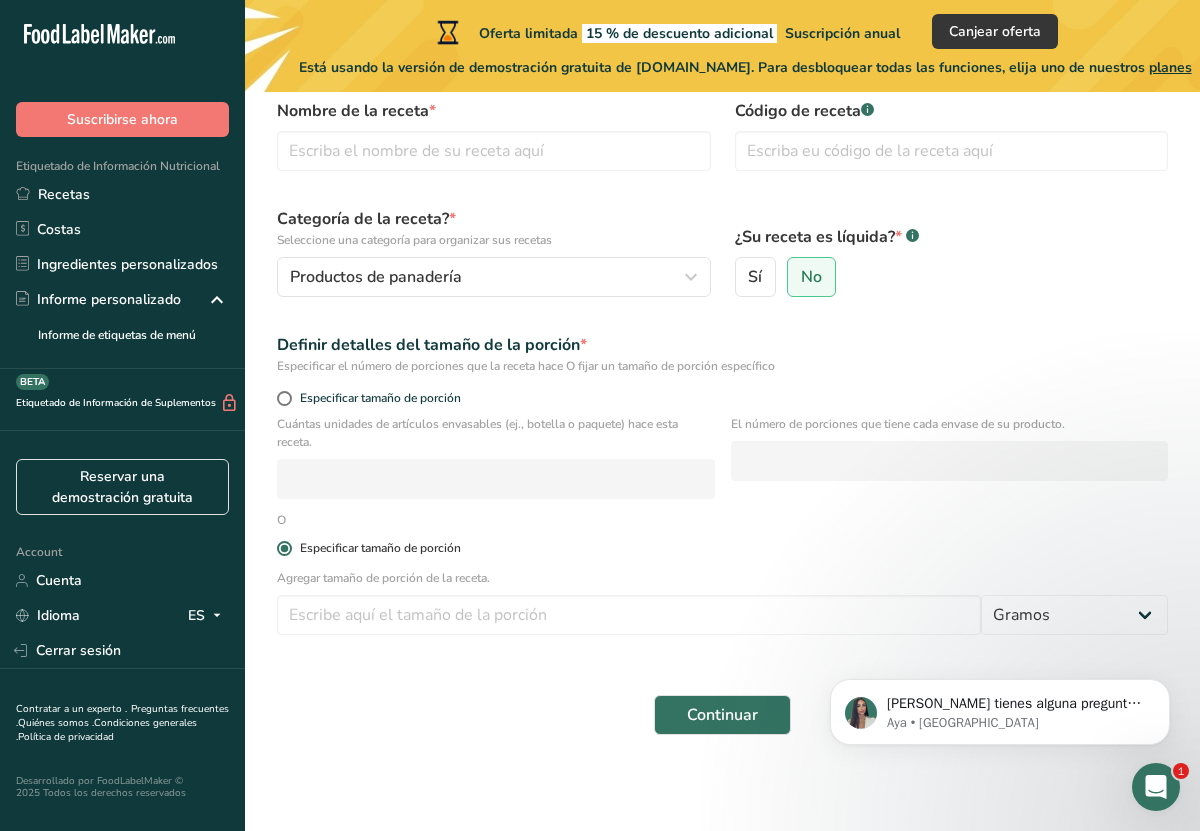 click at bounding box center [284, 548] 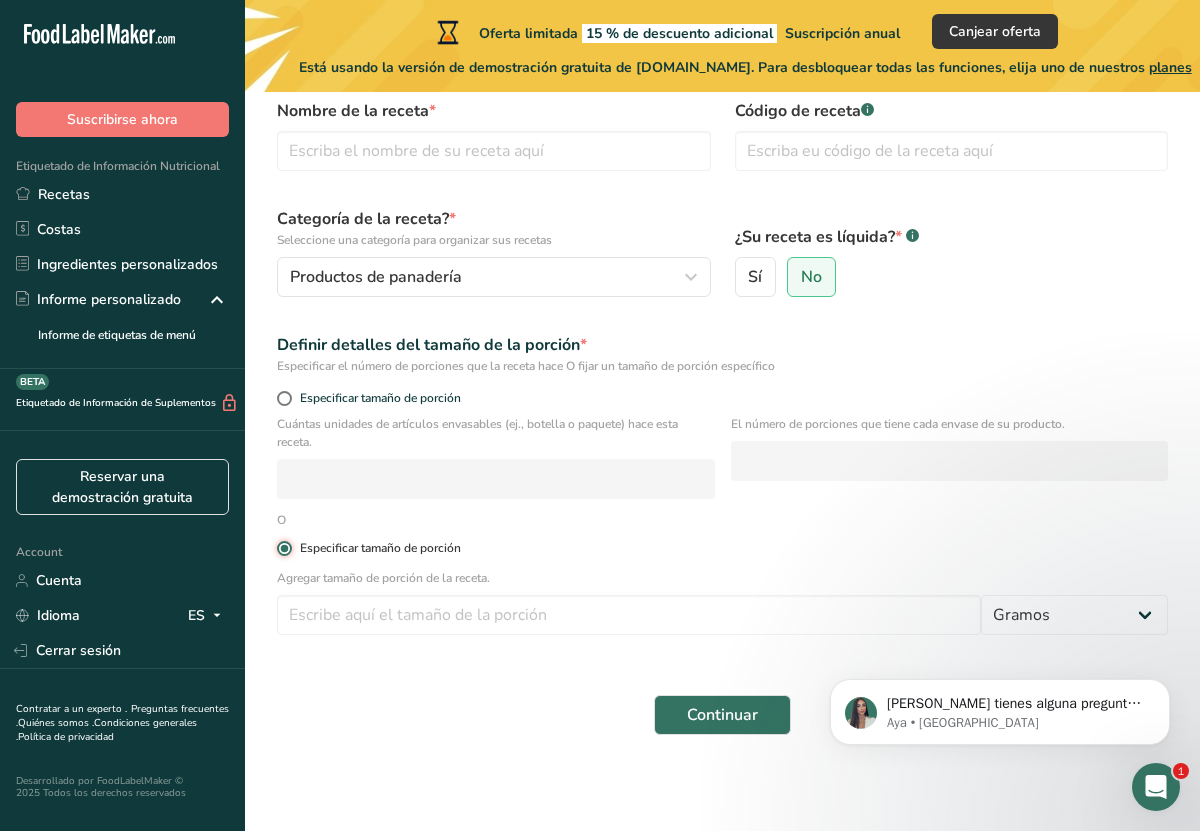 click on "Especificar tamaño de porción" at bounding box center [283, 548] 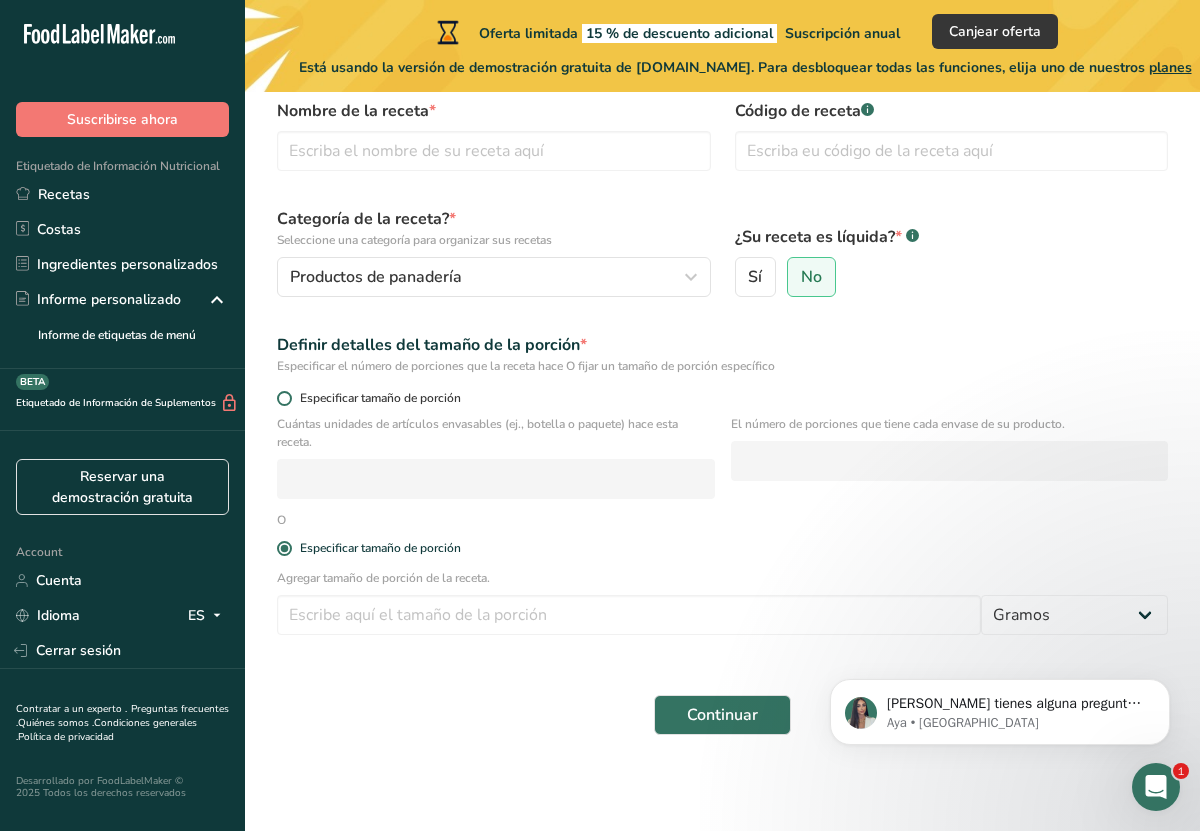click at bounding box center [284, 398] 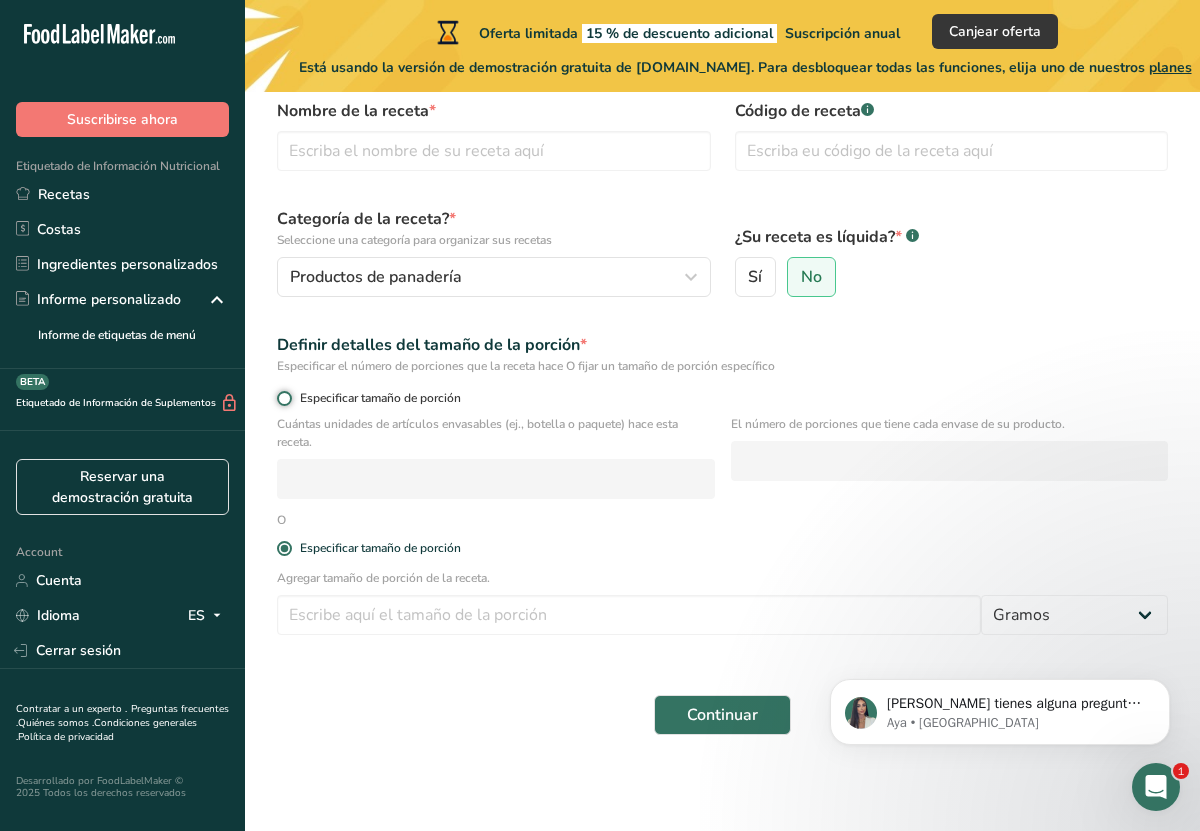 click on "Especificar tamaño de porción" at bounding box center (283, 398) 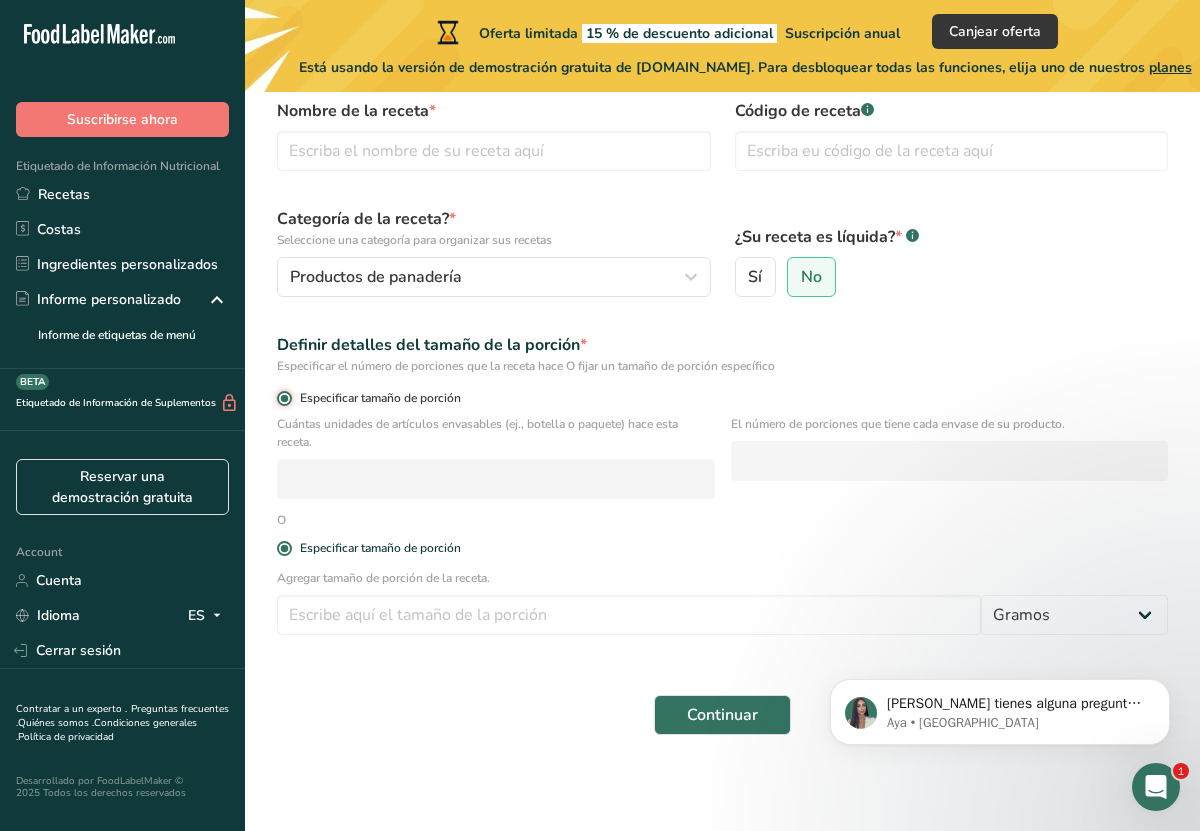 radio on "false" 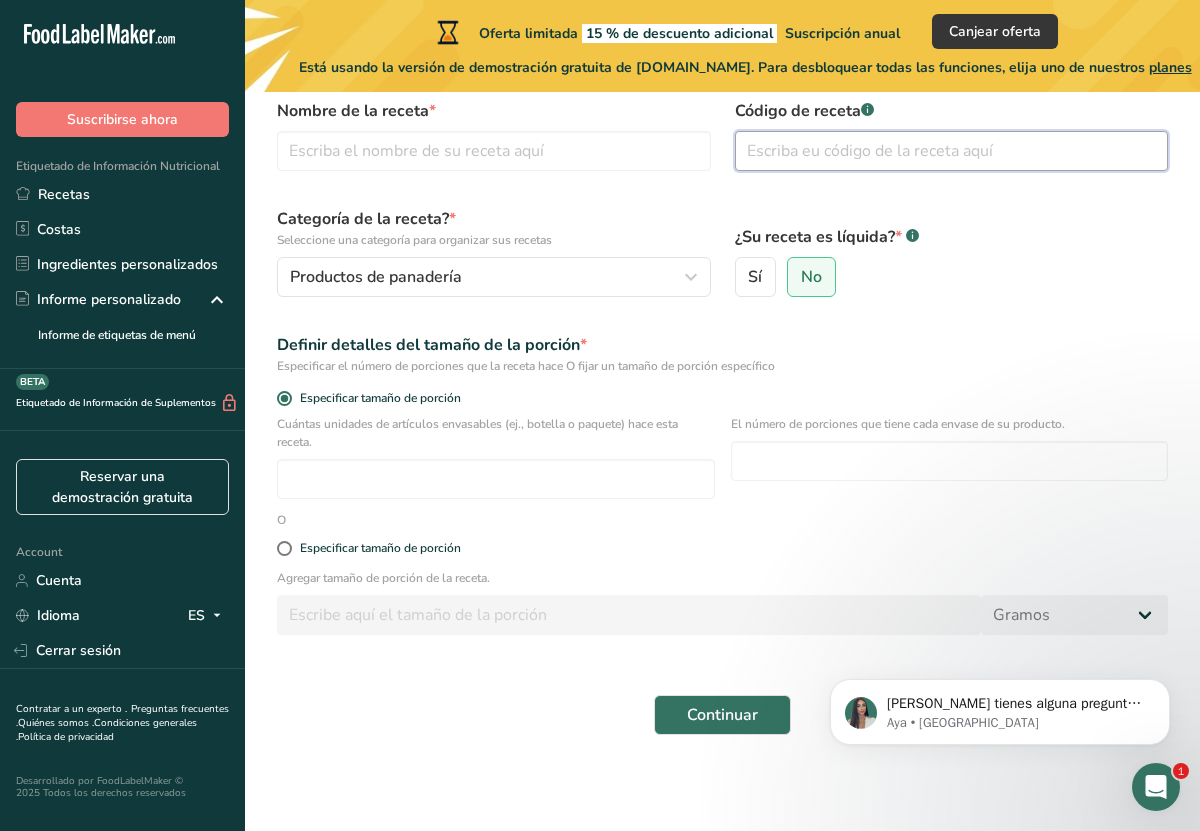 click at bounding box center (952, 151) 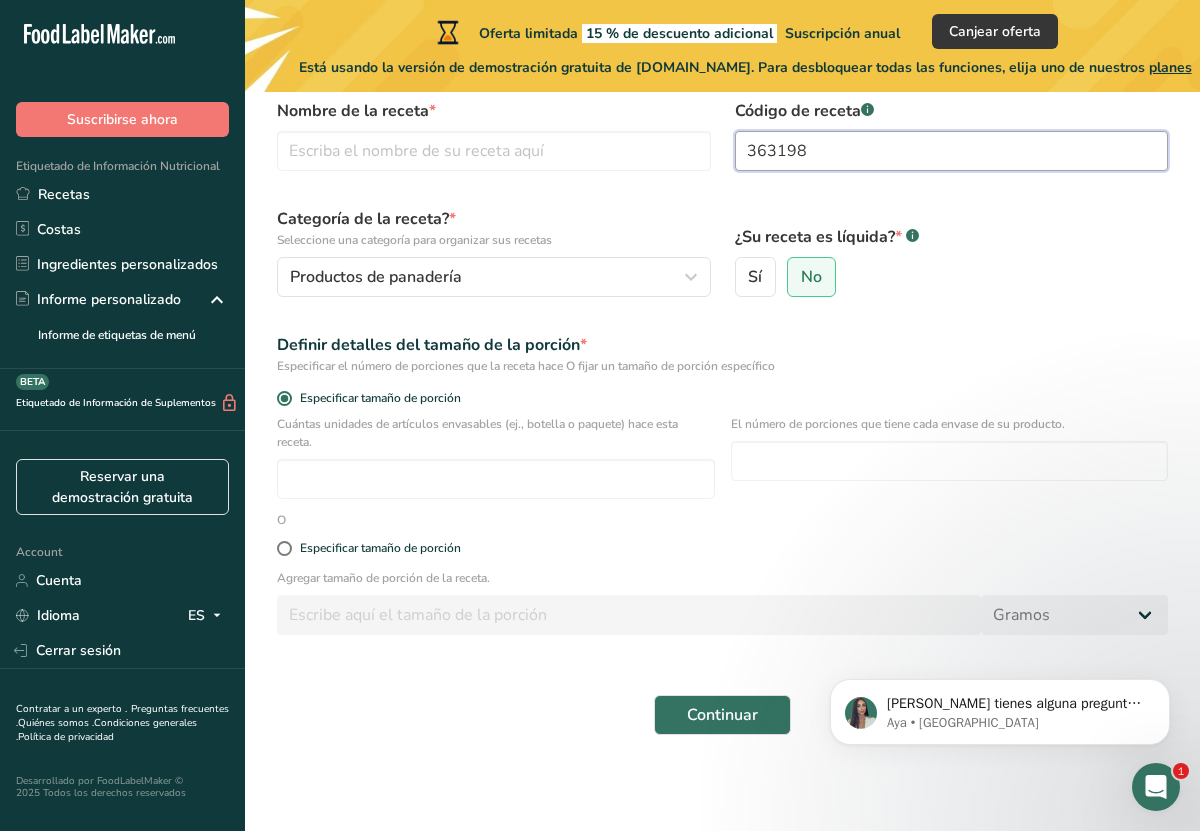 click on "363198" at bounding box center [952, 151] 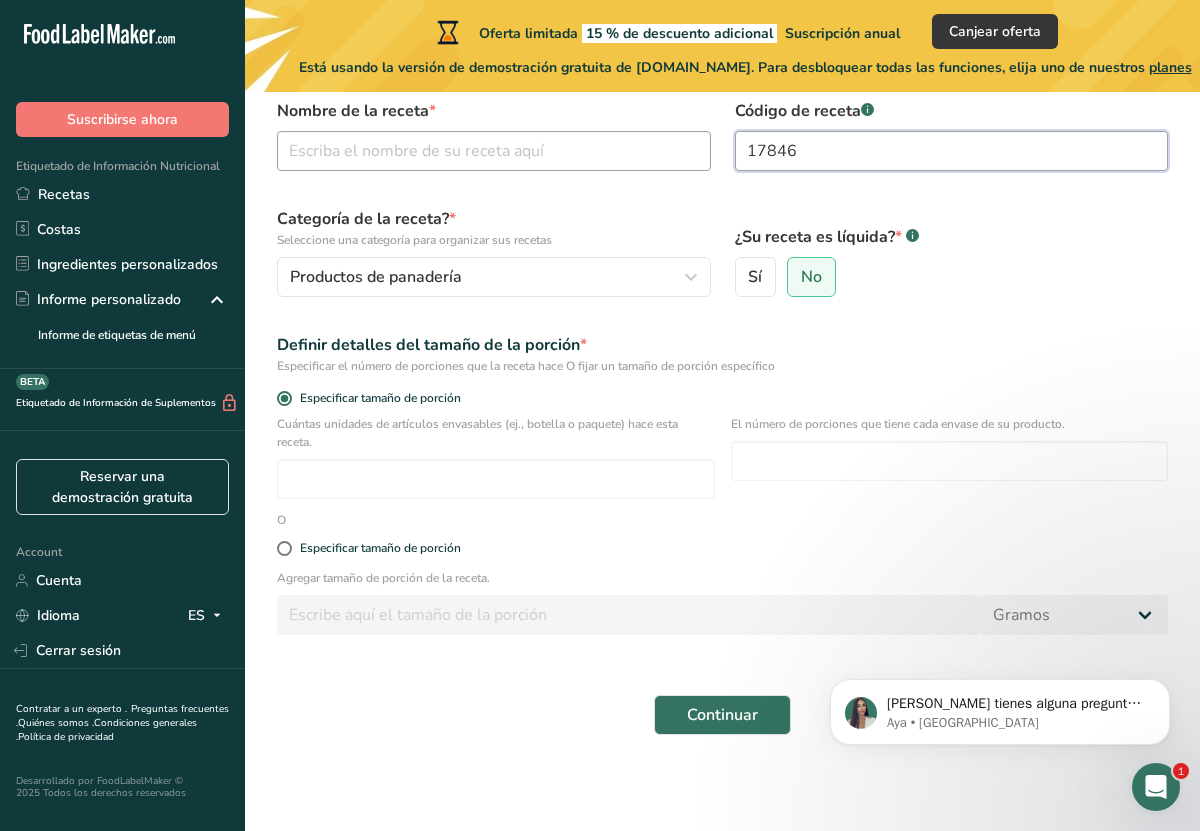 type on "17846" 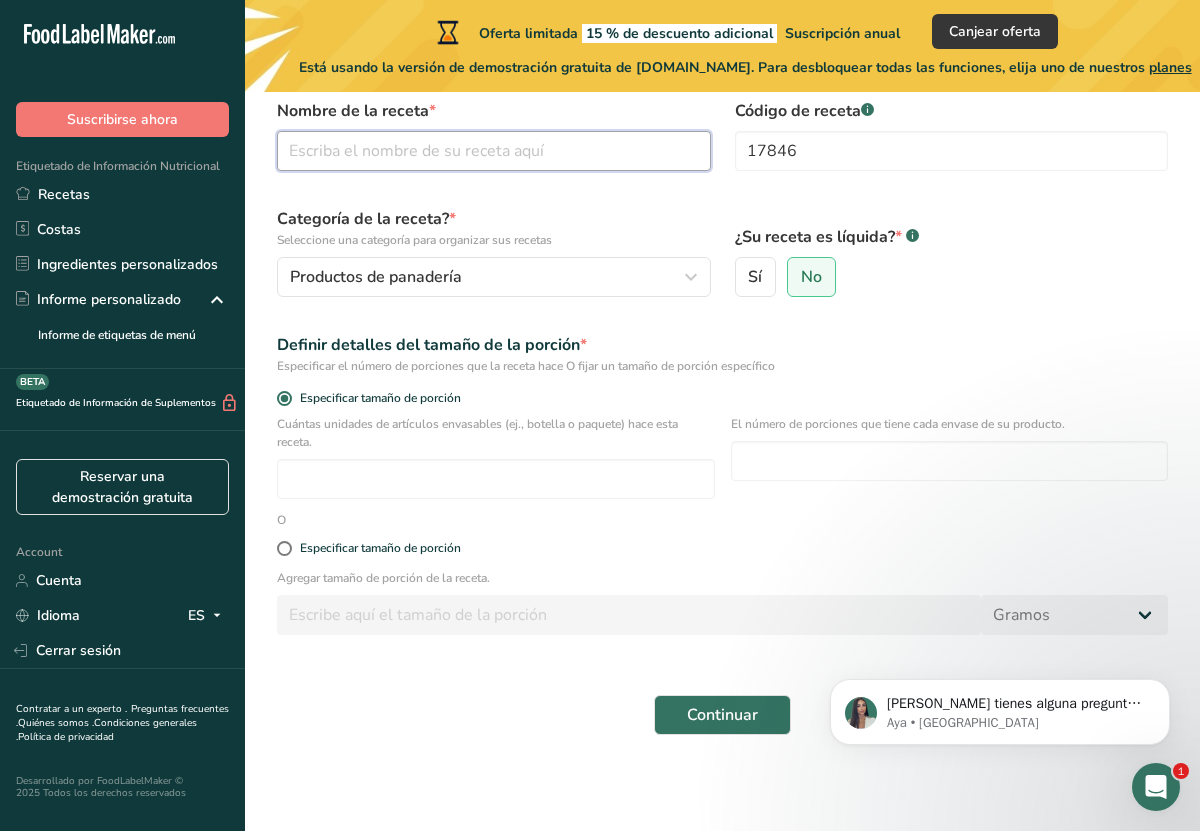 click at bounding box center (494, 151) 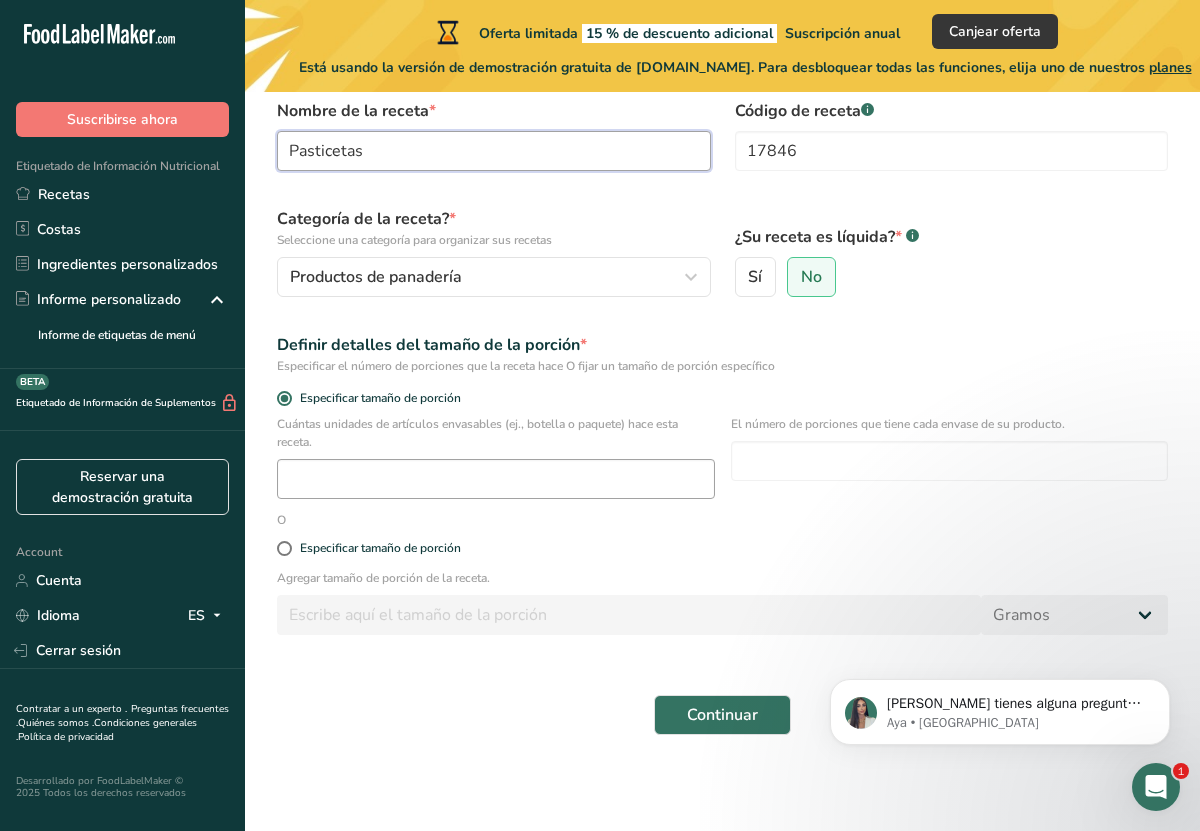 type on "Pasticetas" 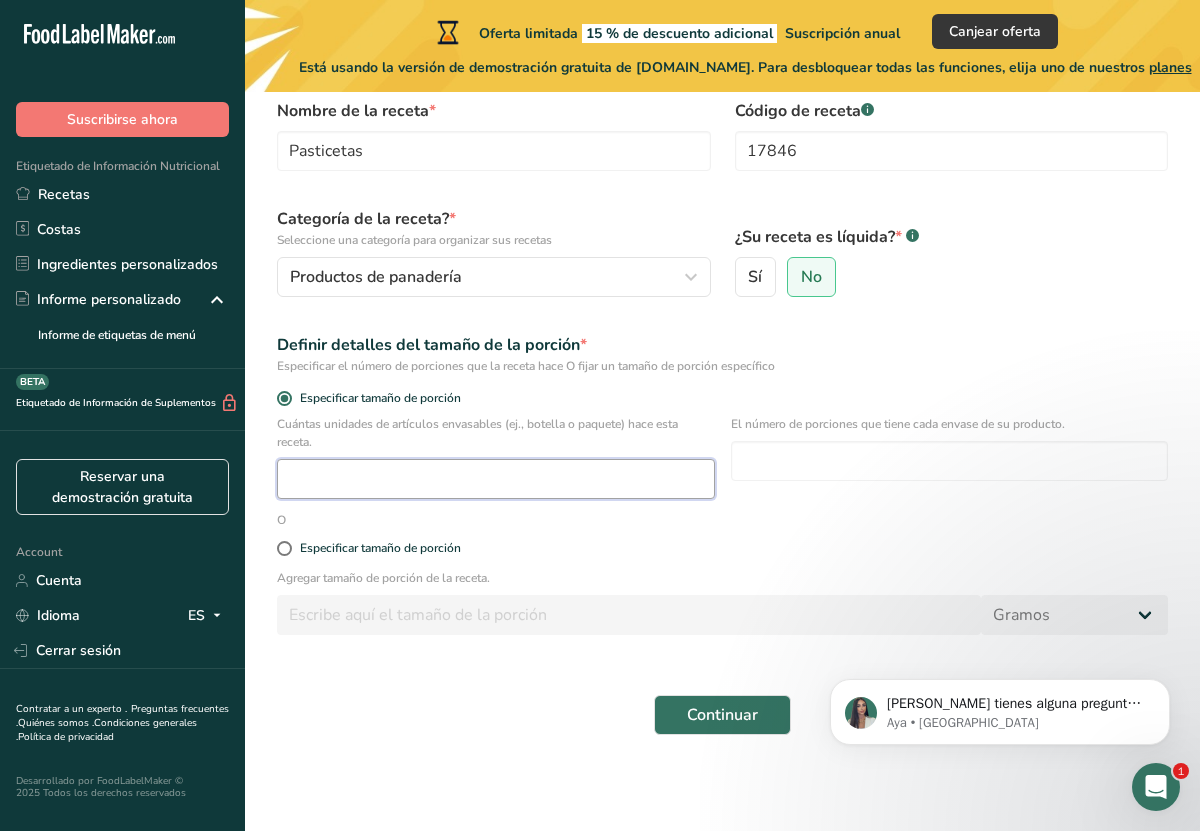 click at bounding box center [496, 479] 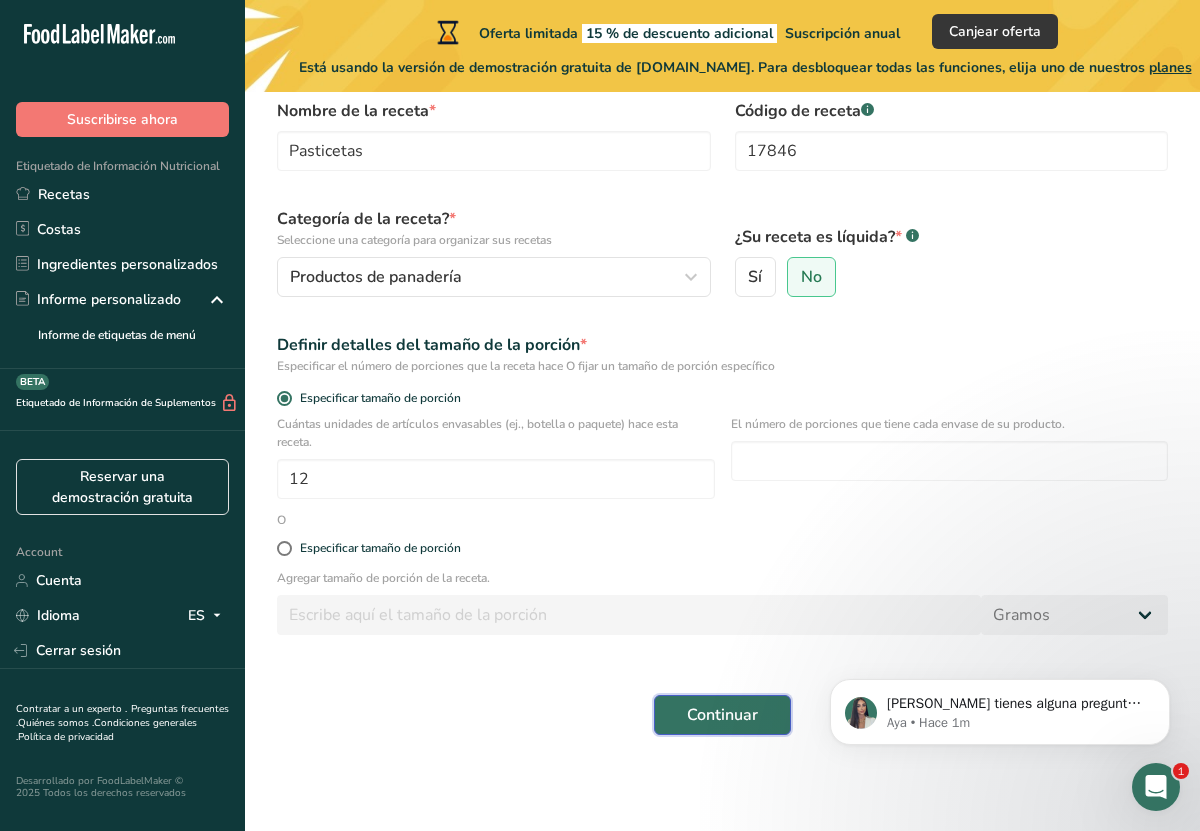 click on "Continuar" at bounding box center [722, 715] 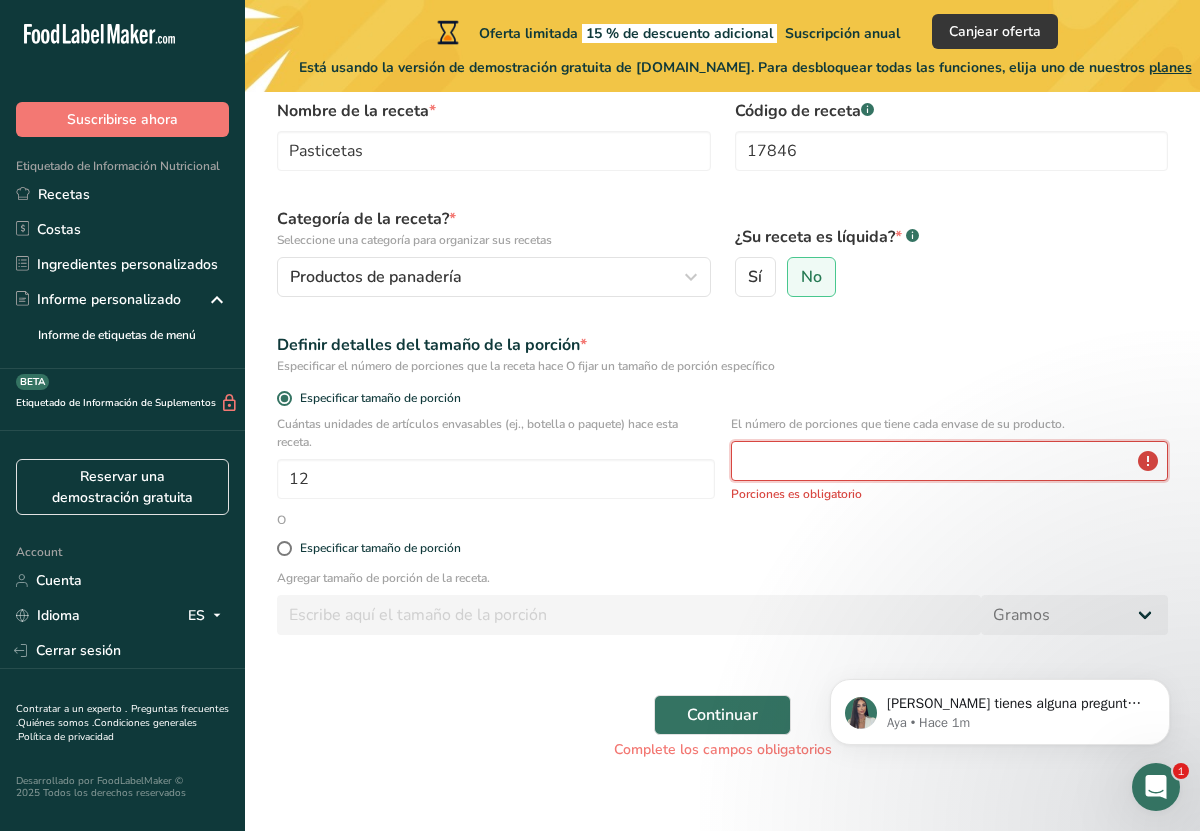 click at bounding box center (950, 461) 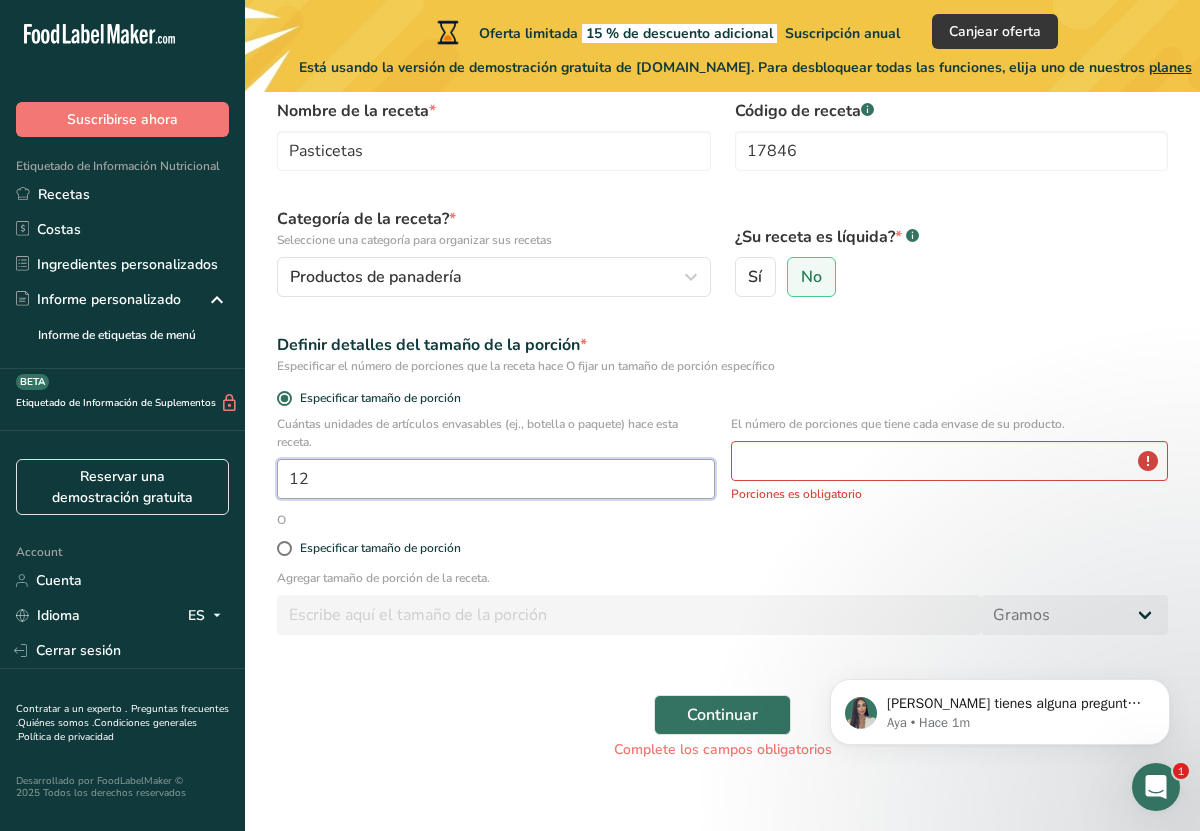 click on "12" at bounding box center [496, 479] 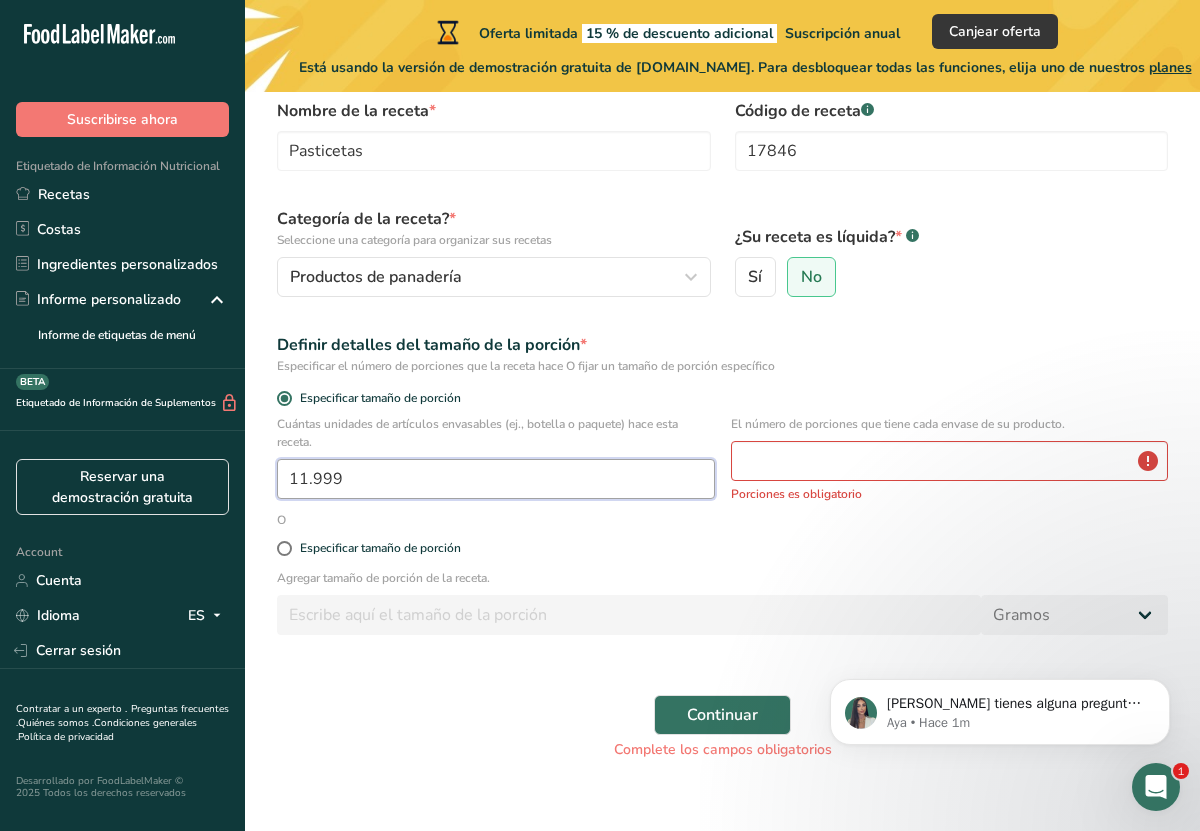 click on "11.999" at bounding box center (496, 479) 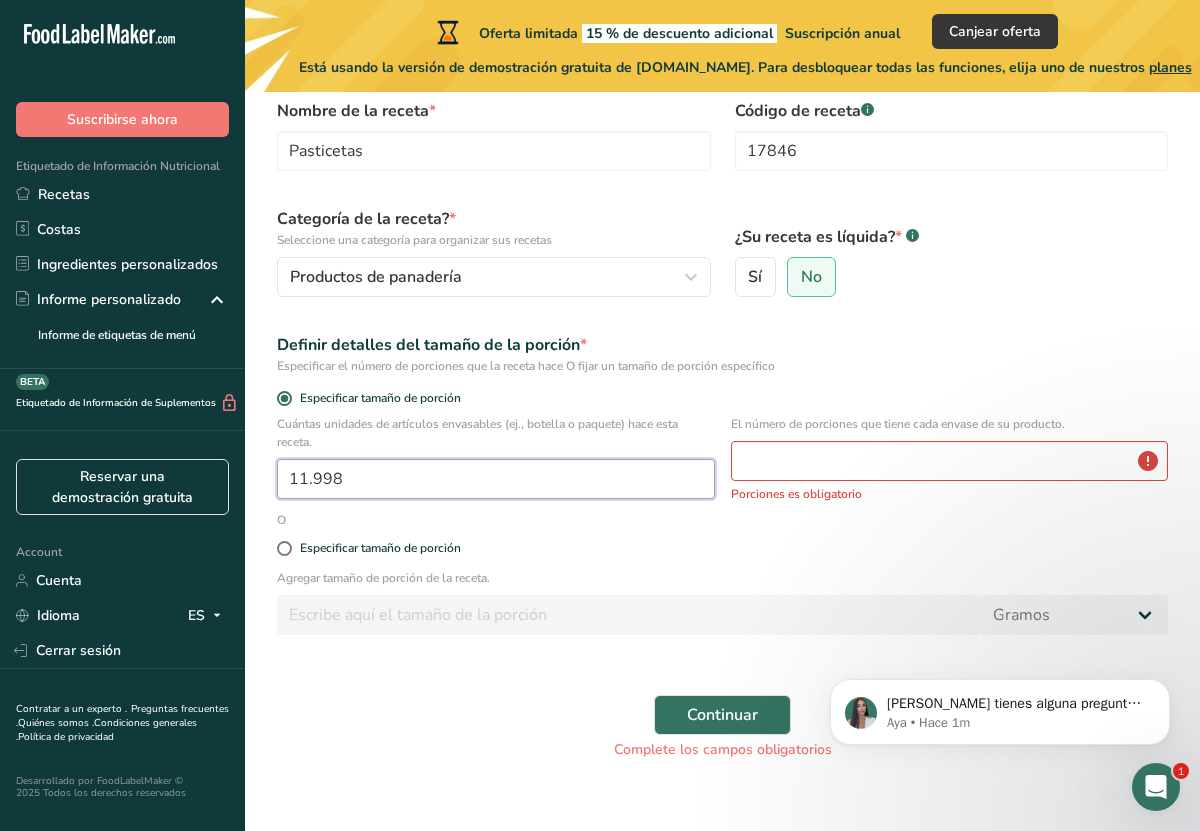 scroll, scrollTop: 101, scrollLeft: 0, axis: vertical 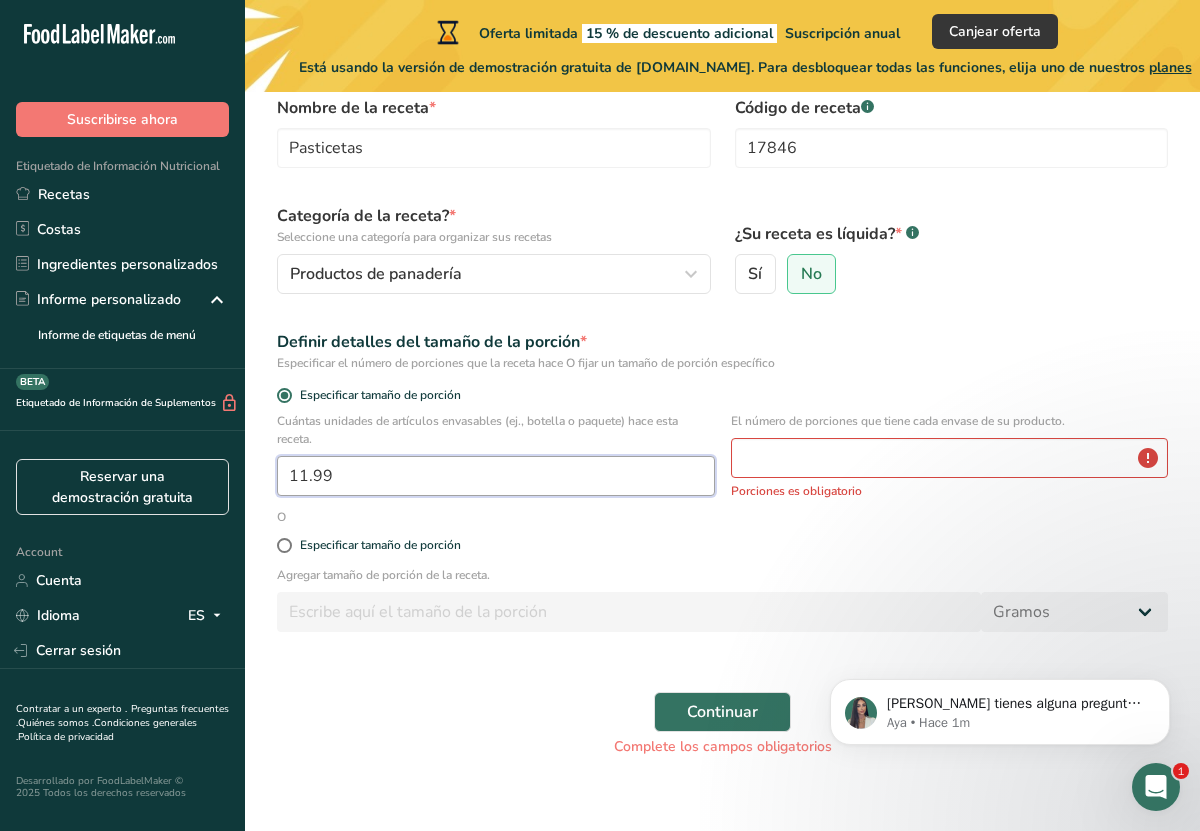 drag, startPoint x: 554, startPoint y: 490, endPoint x: 294, endPoint y: 505, distance: 260.43234 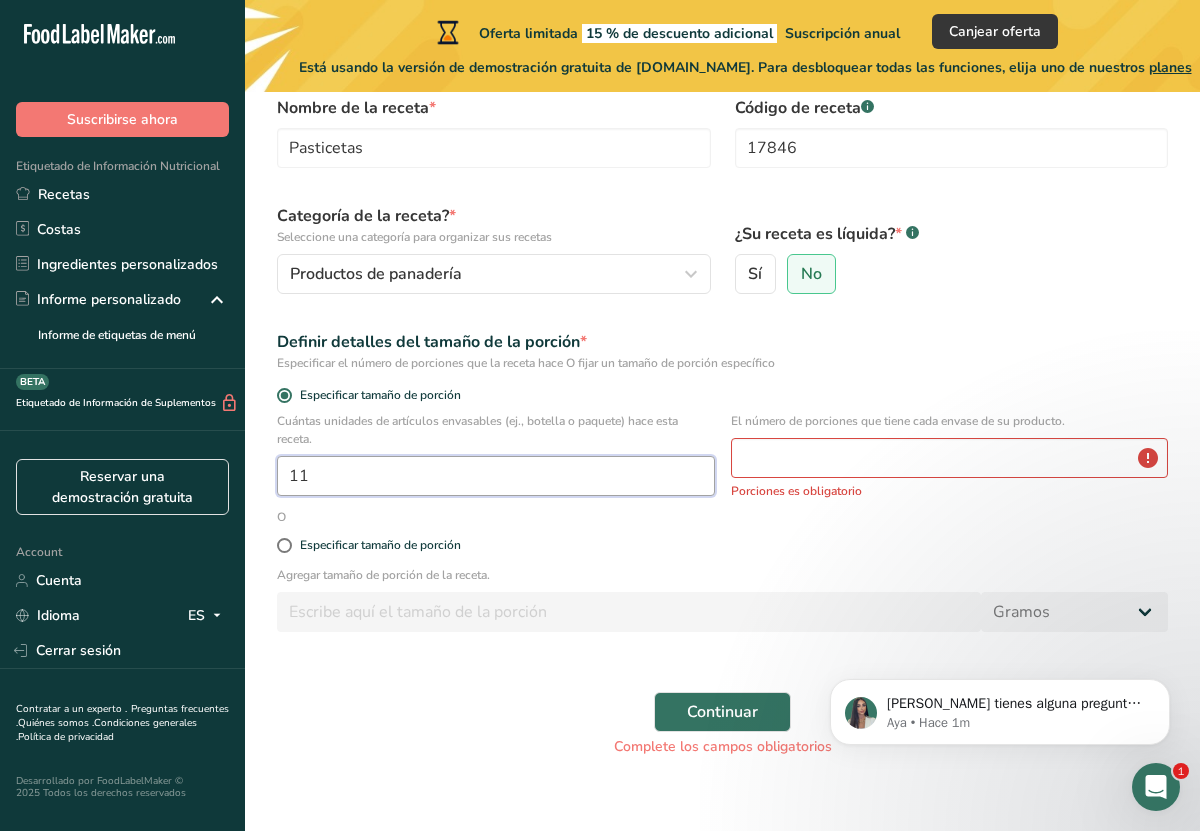 type on "1" 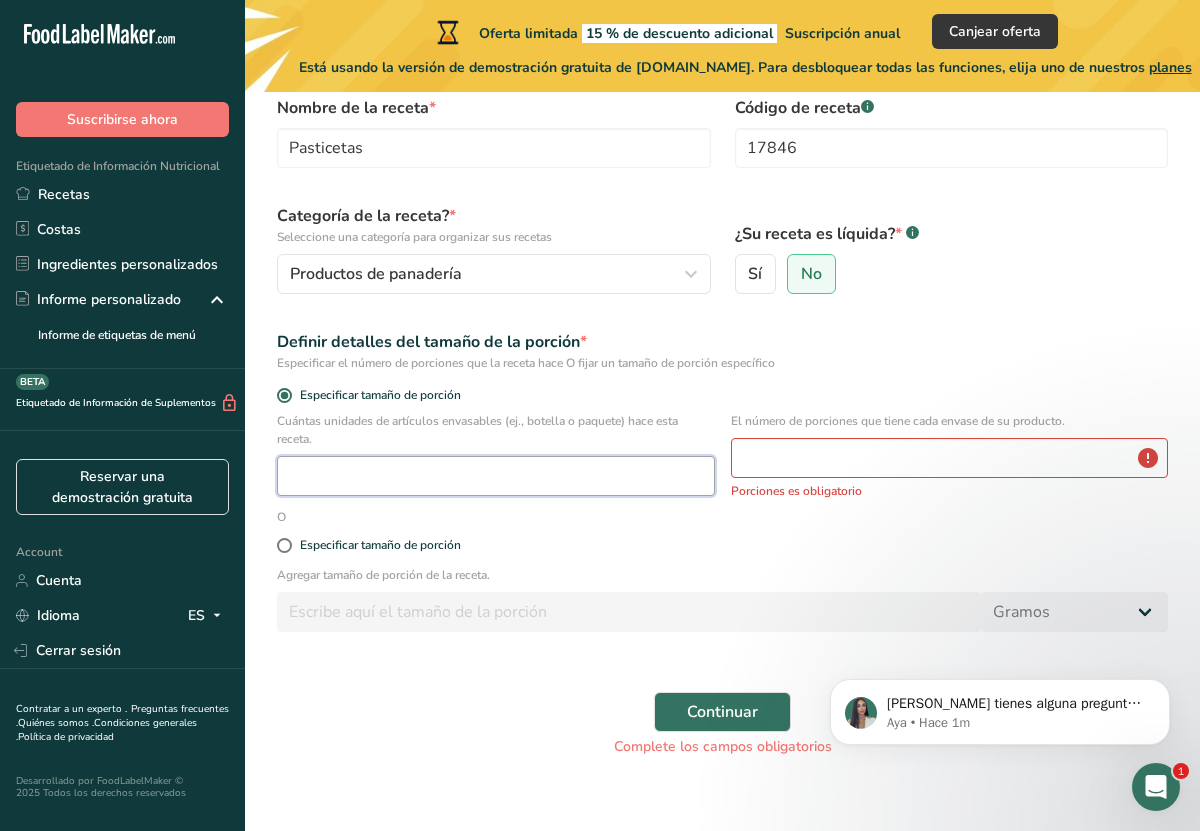 type 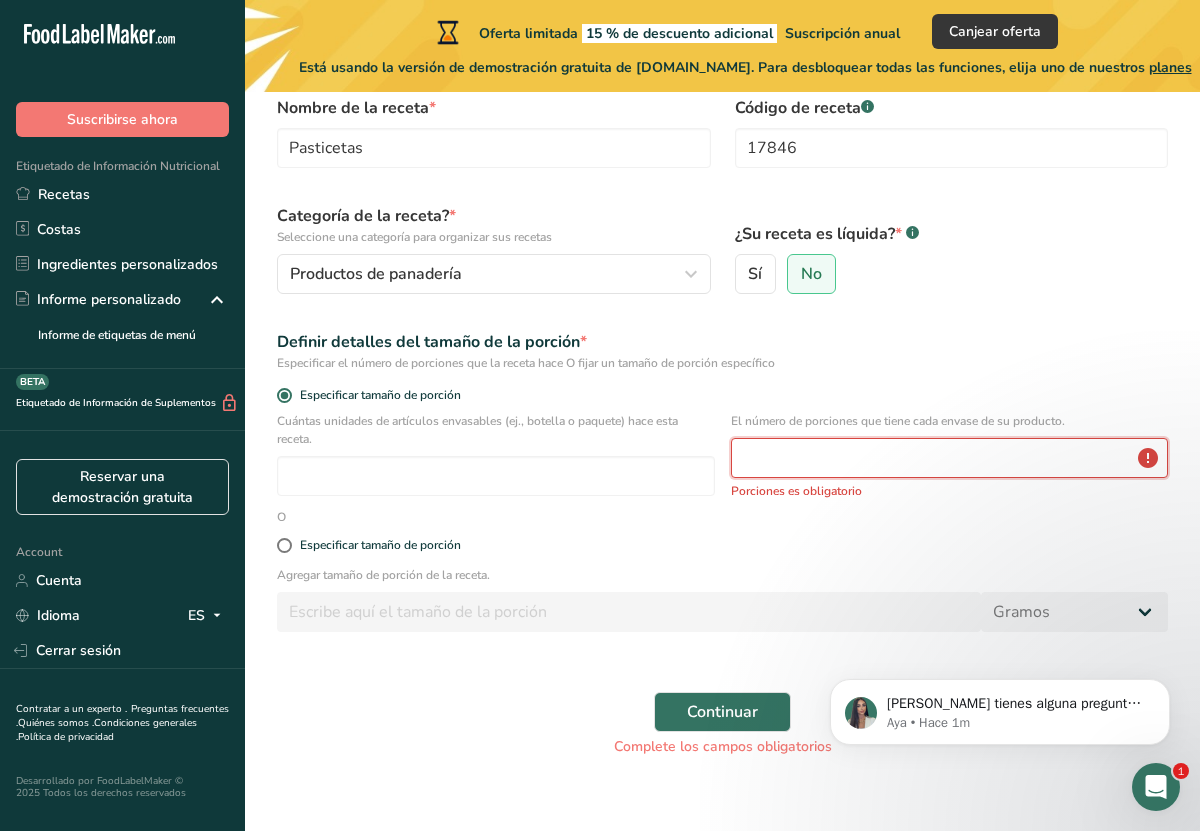 click at bounding box center (950, 458) 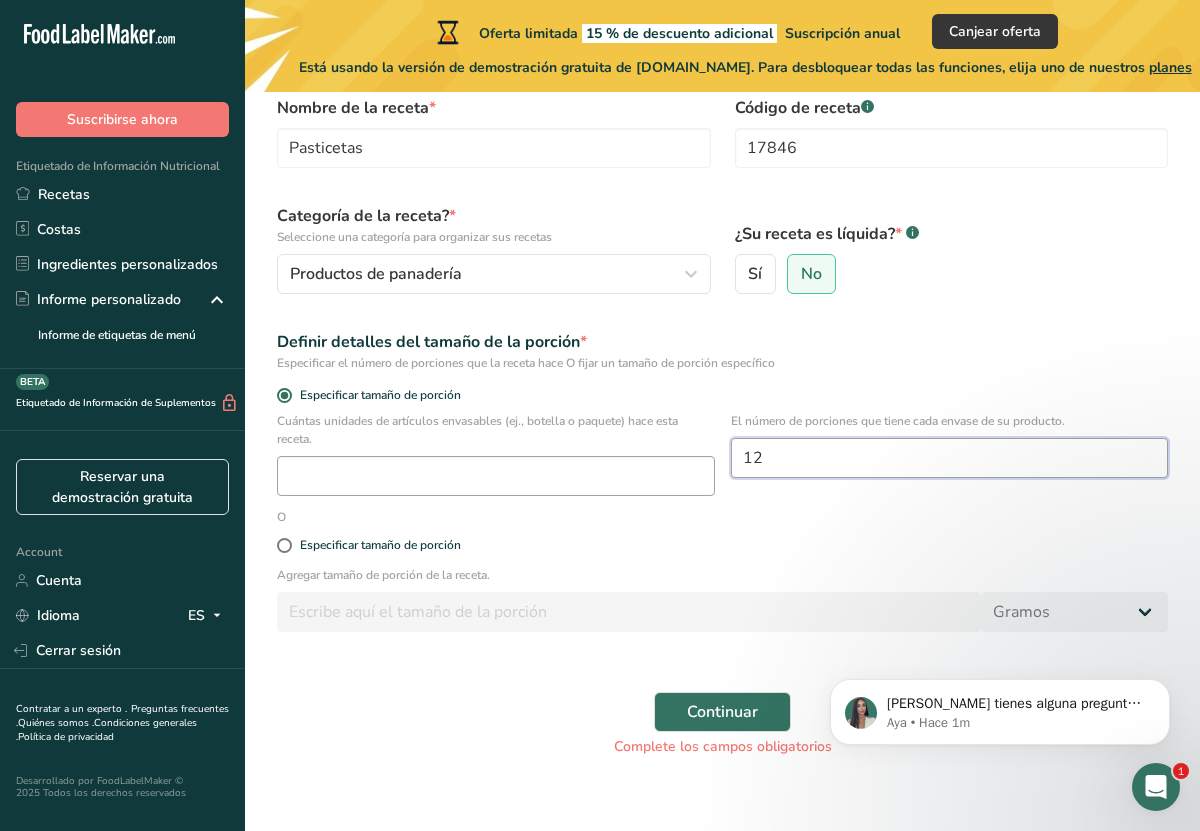 type on "12" 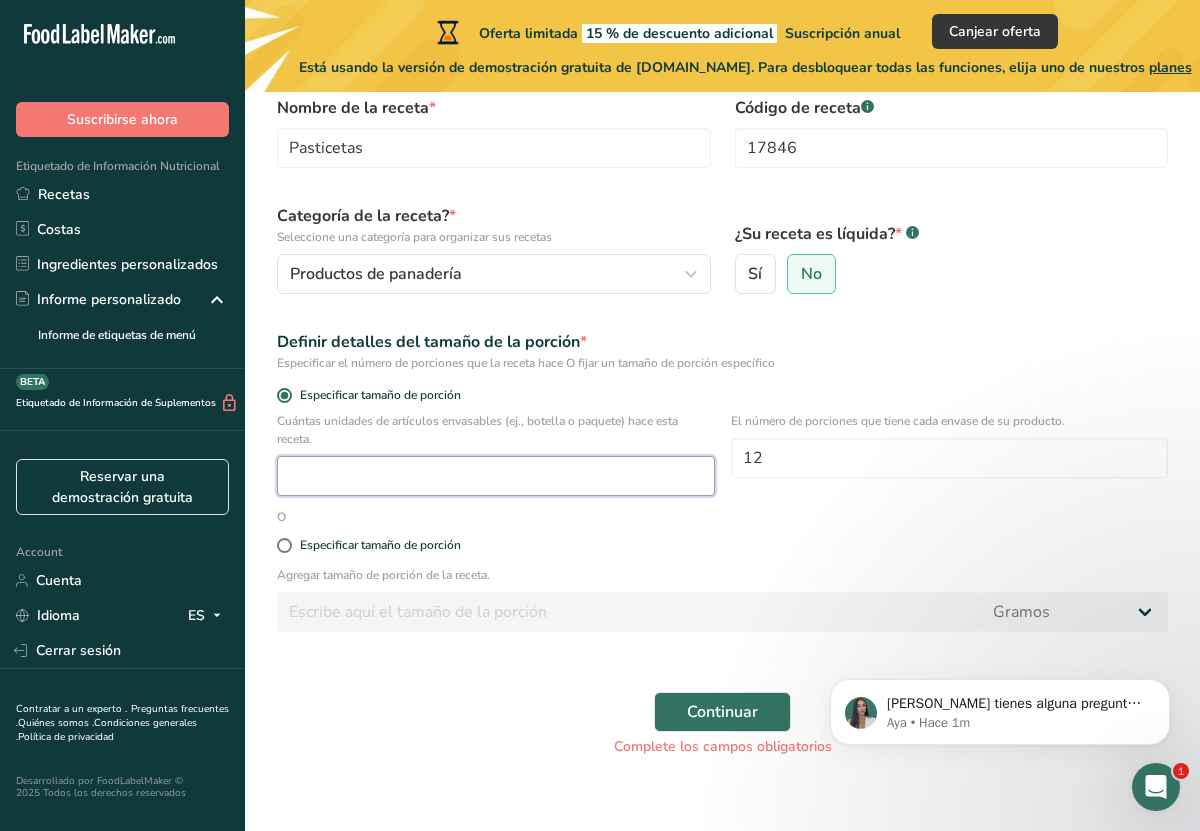 click at bounding box center [496, 476] 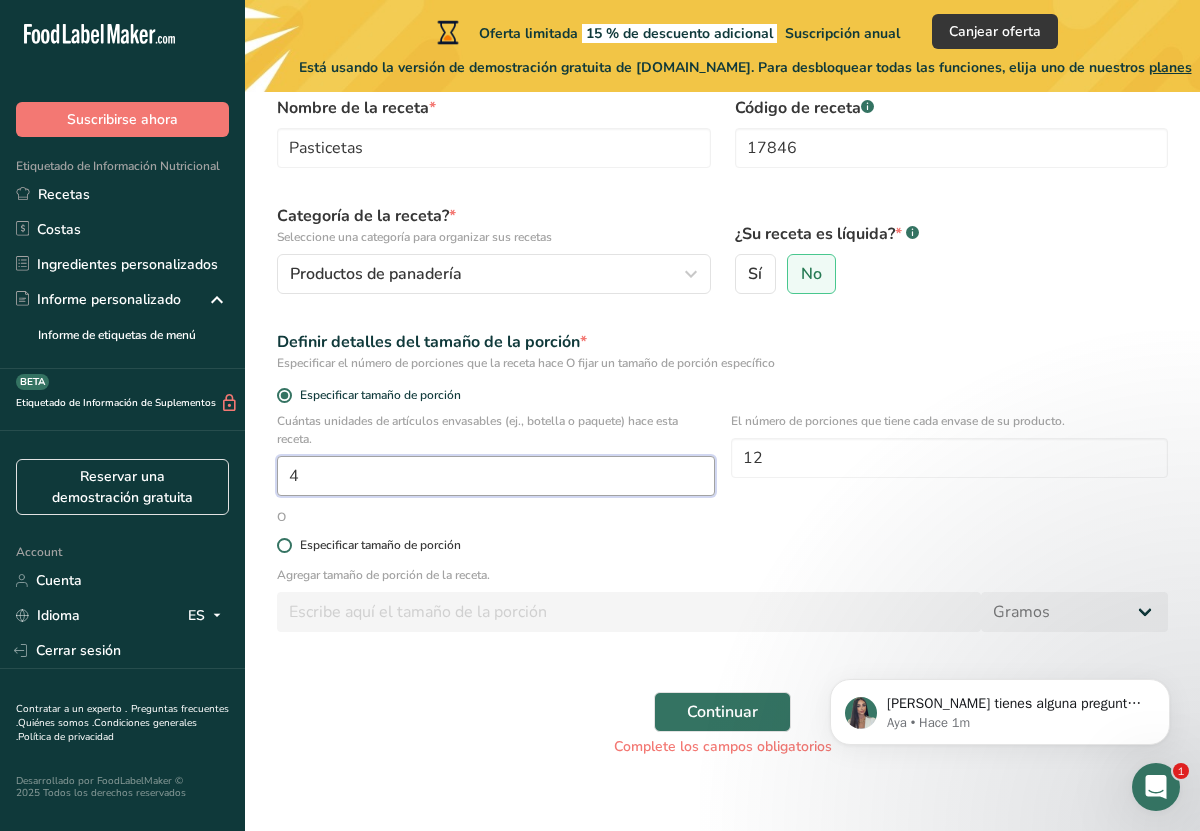type on "4" 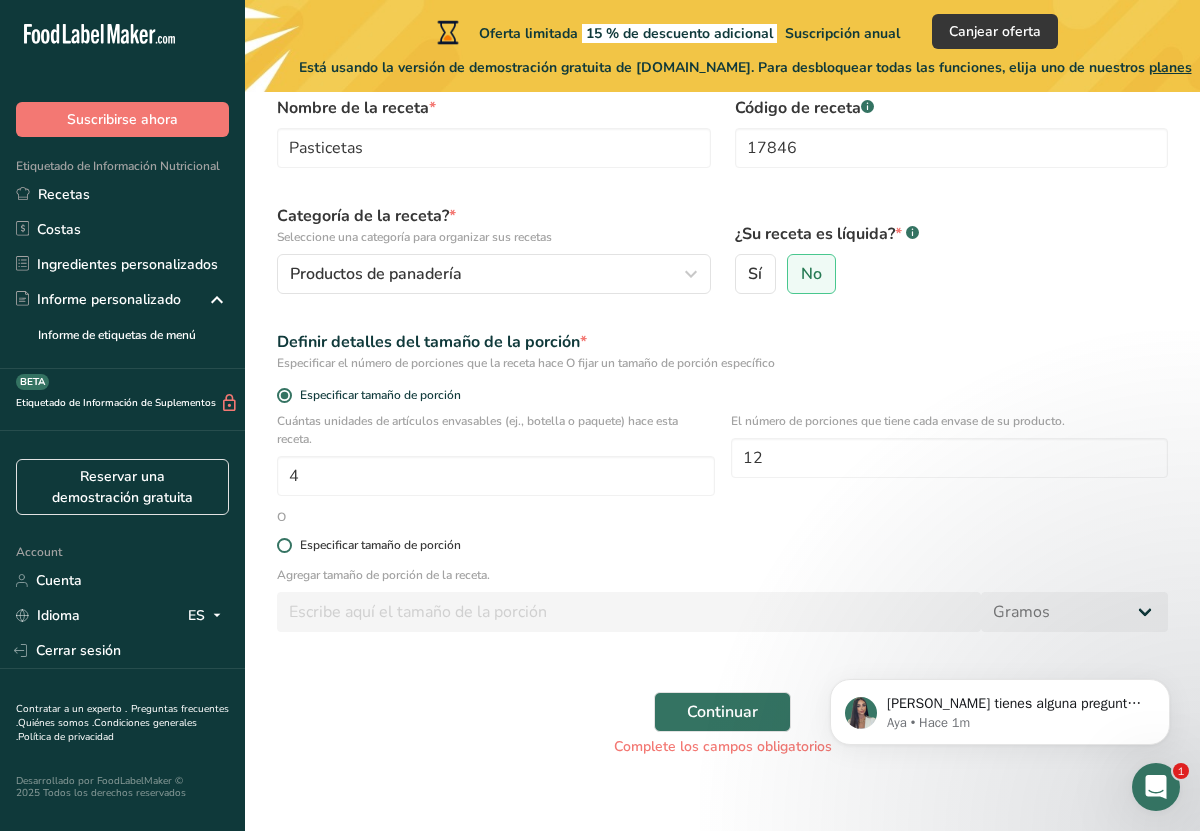 click on "Especificar tamaño de porción" at bounding box center [722, 545] 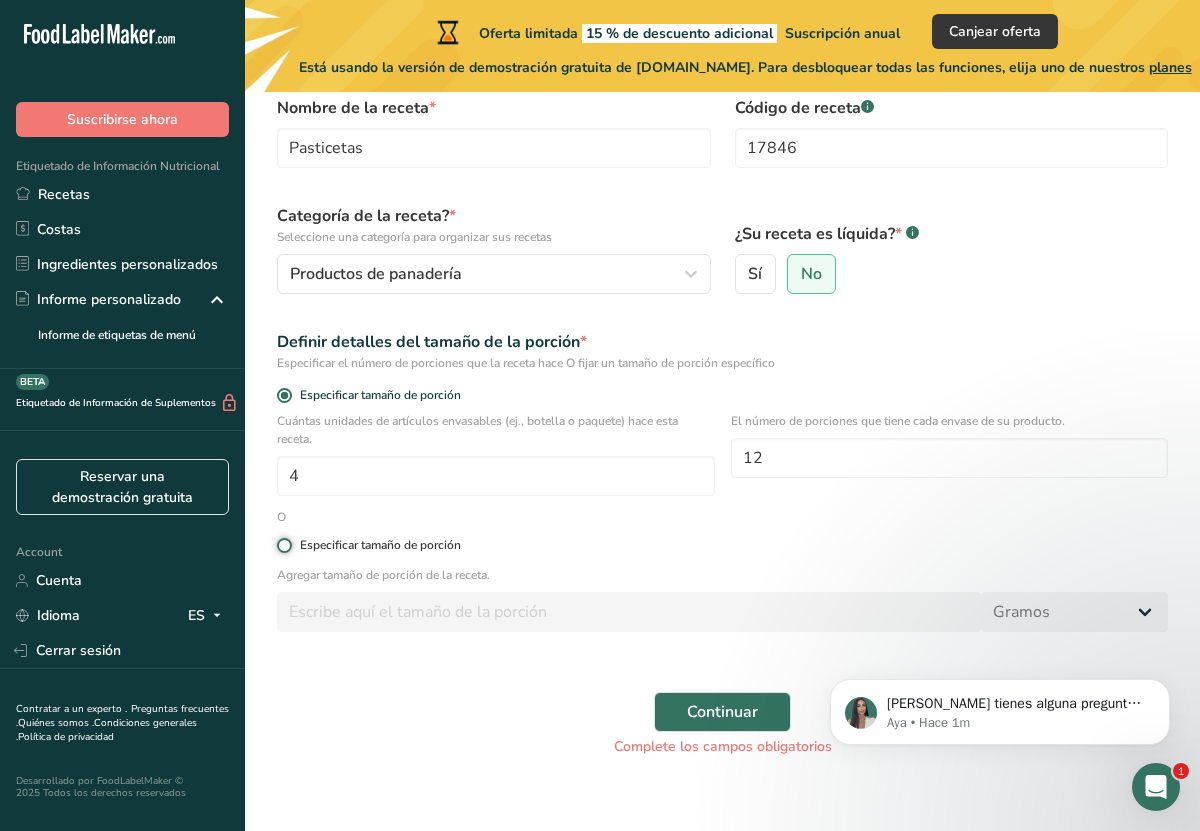radio on "true" 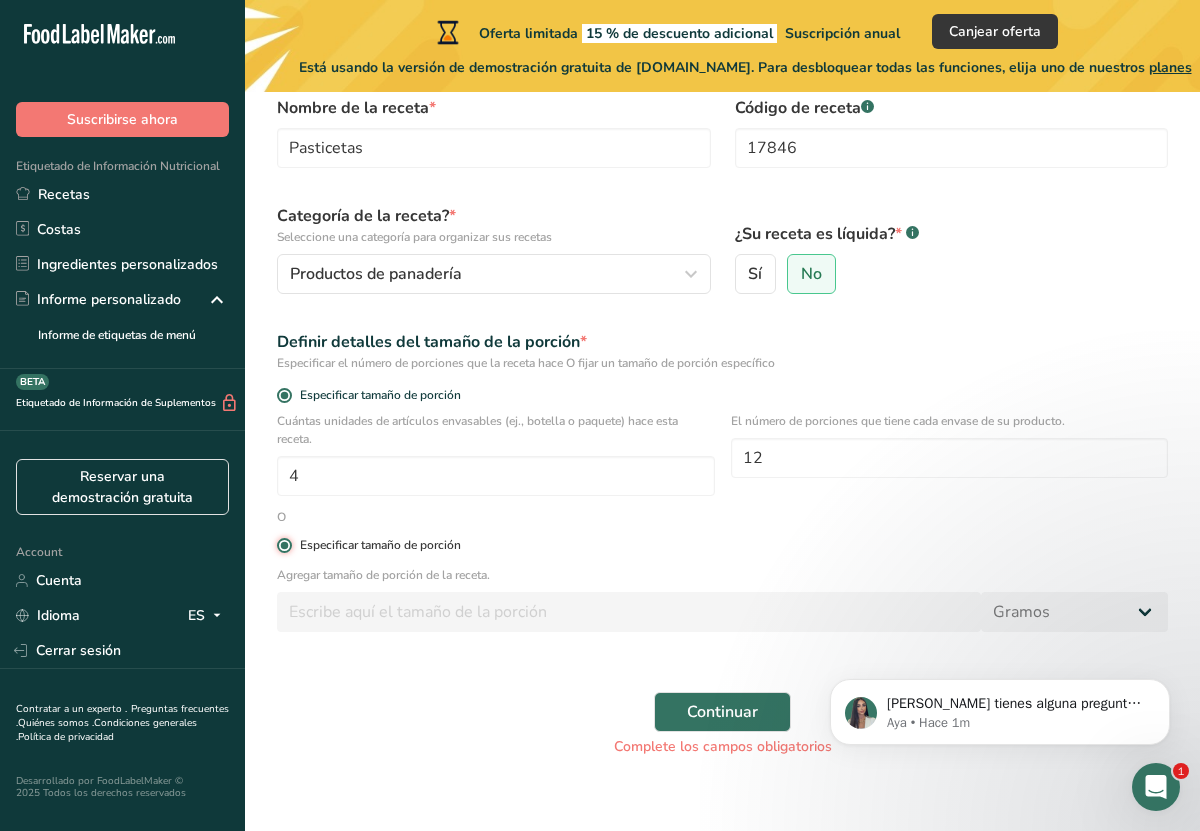 radio on "false" 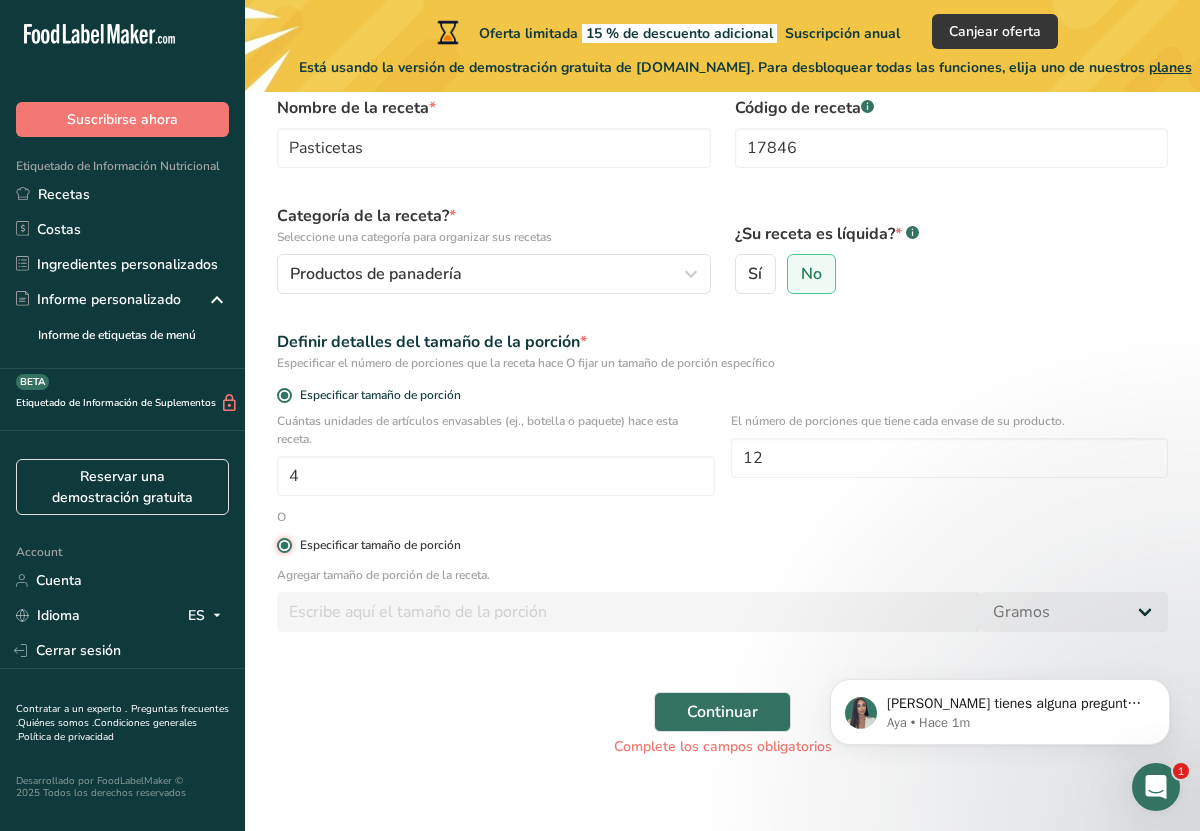 type 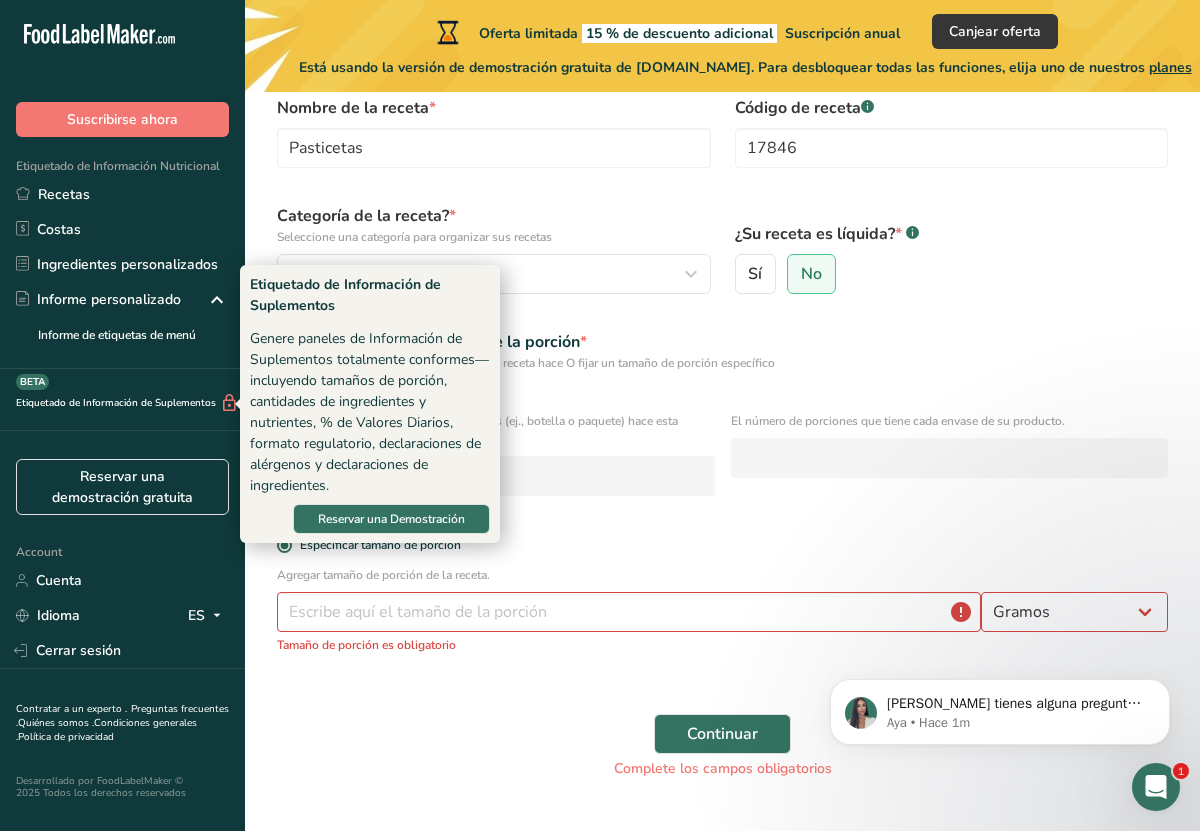 click on "Cuántas unidades de artículos envasables (ej., botella o paquete) hace esta receta.
El número de porciones que tiene cada envase de su producto." at bounding box center (722, 460) 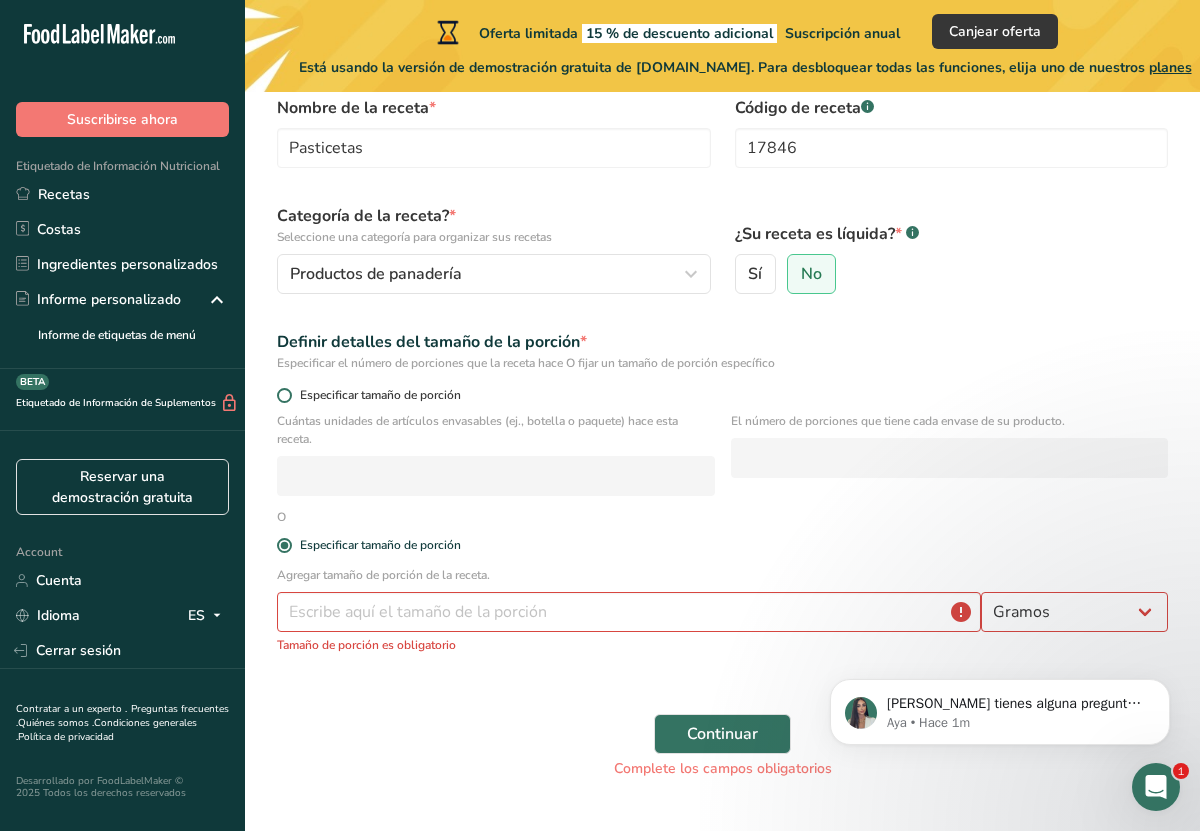 click at bounding box center [284, 395] 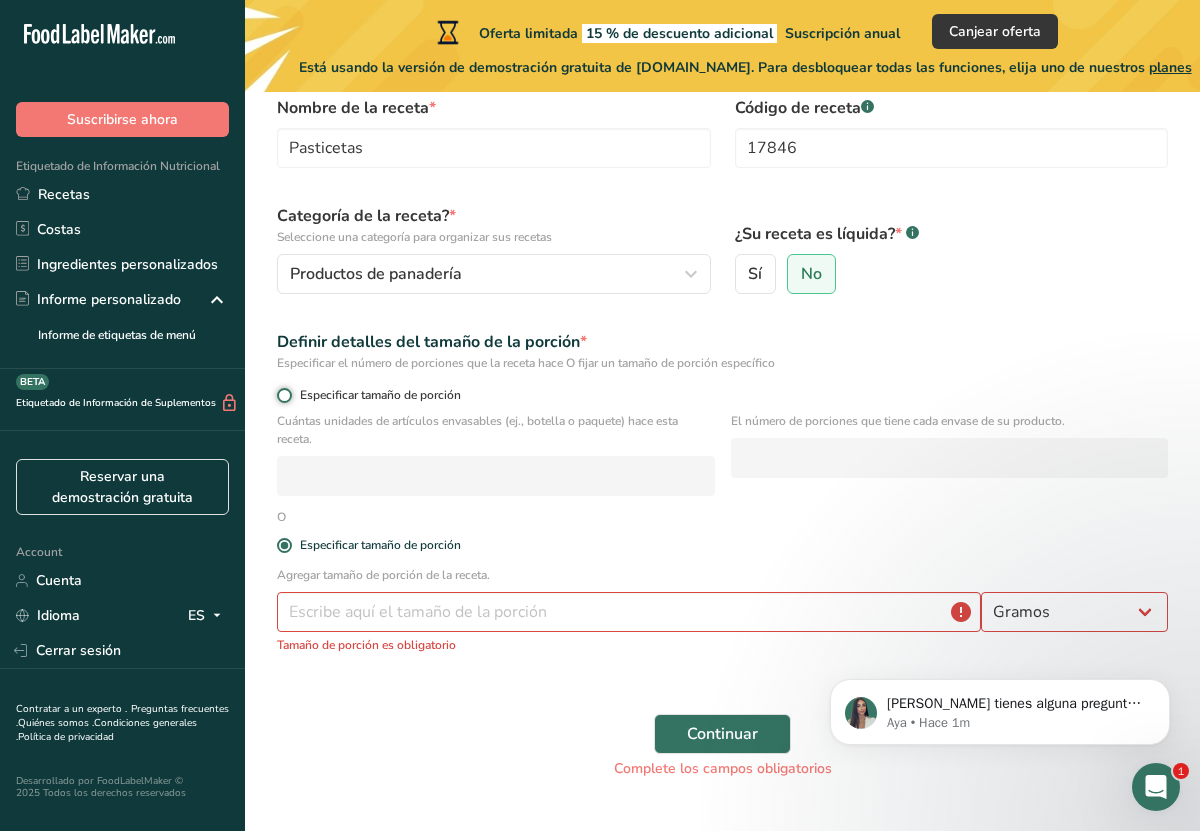 click on "Especificar tamaño de porción" at bounding box center [283, 395] 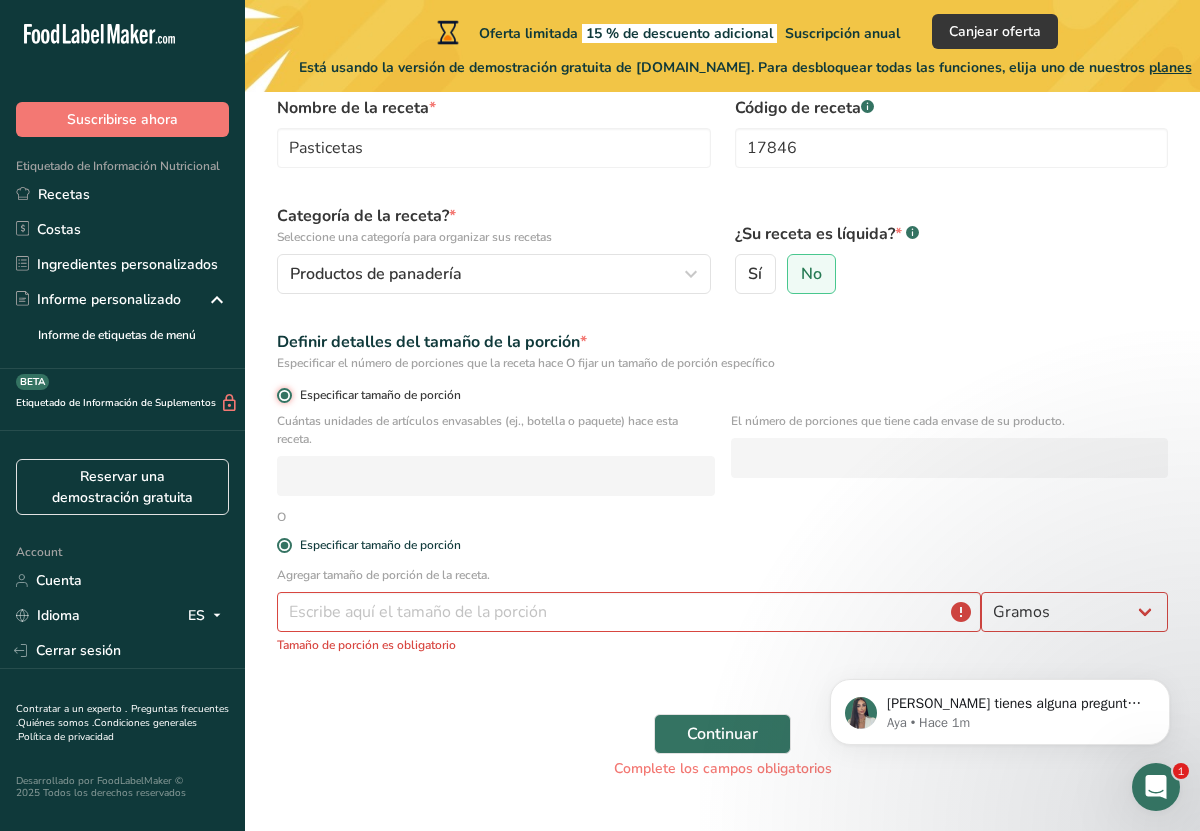 radio on "false" 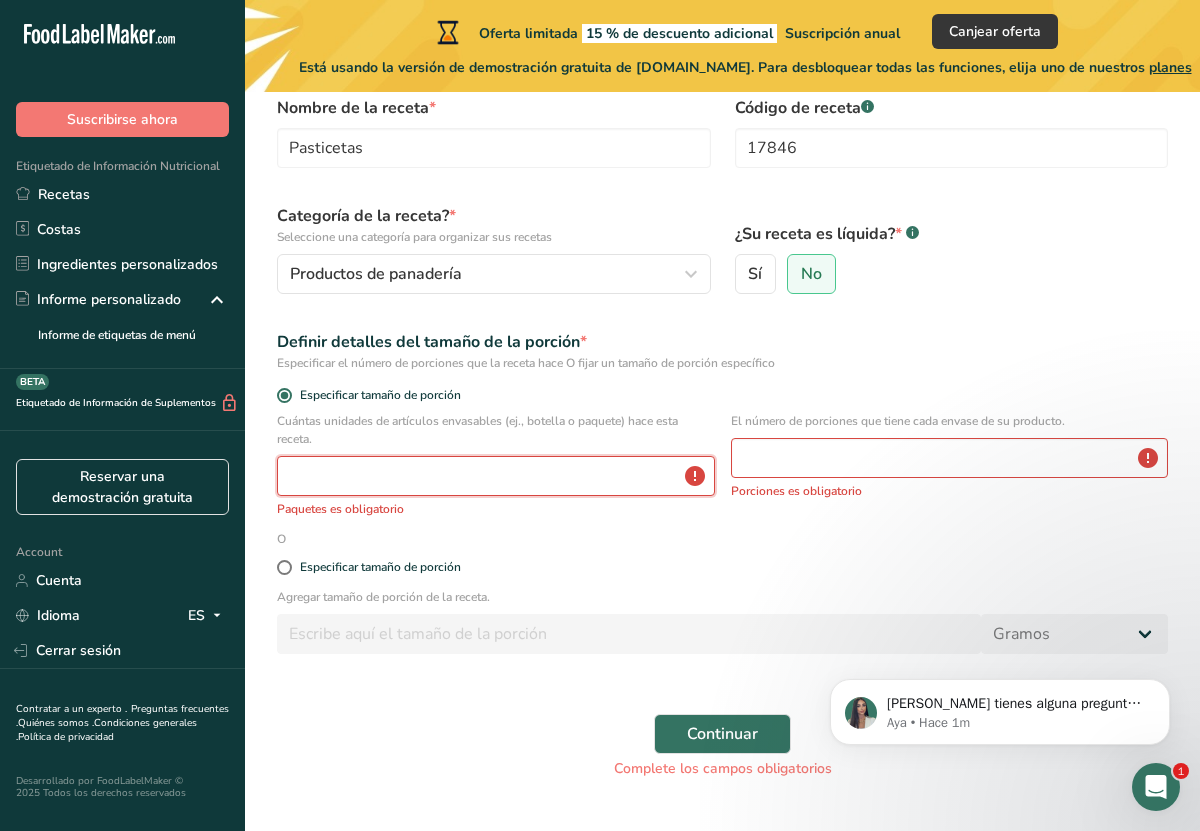click at bounding box center [496, 476] 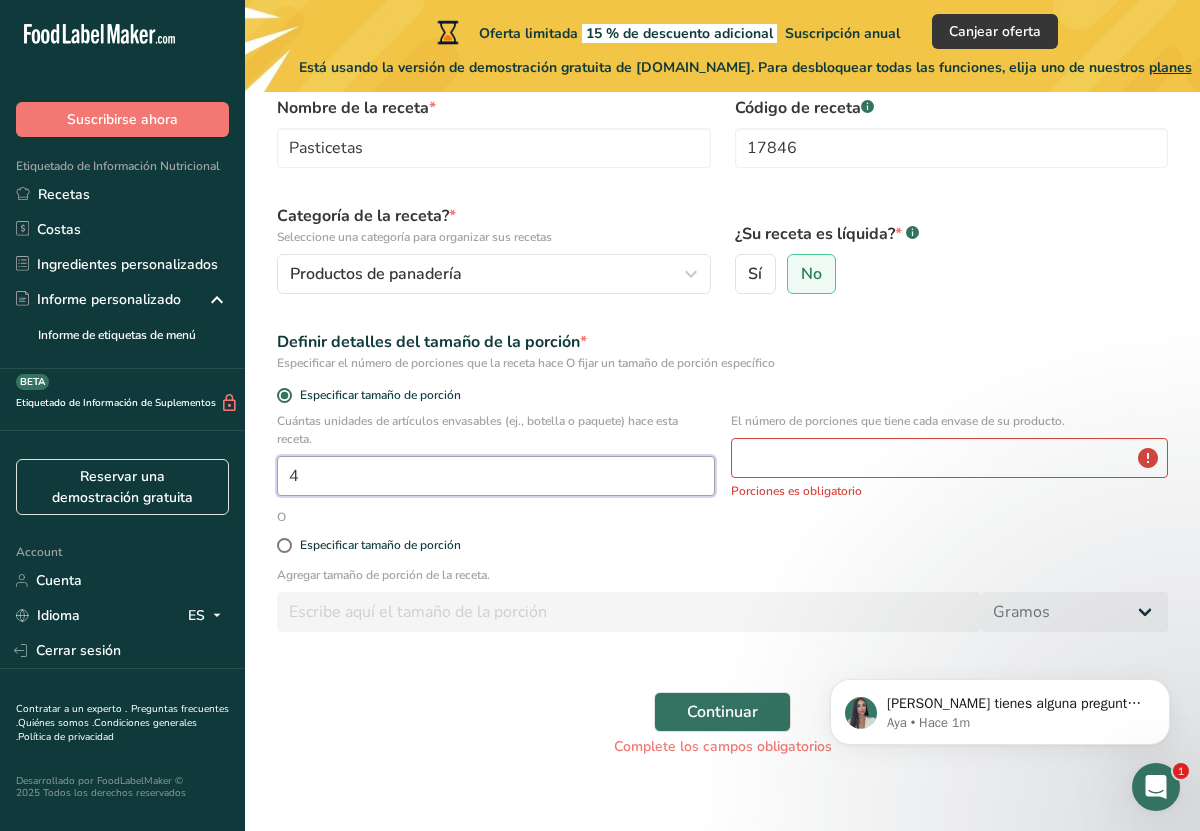 type on "4" 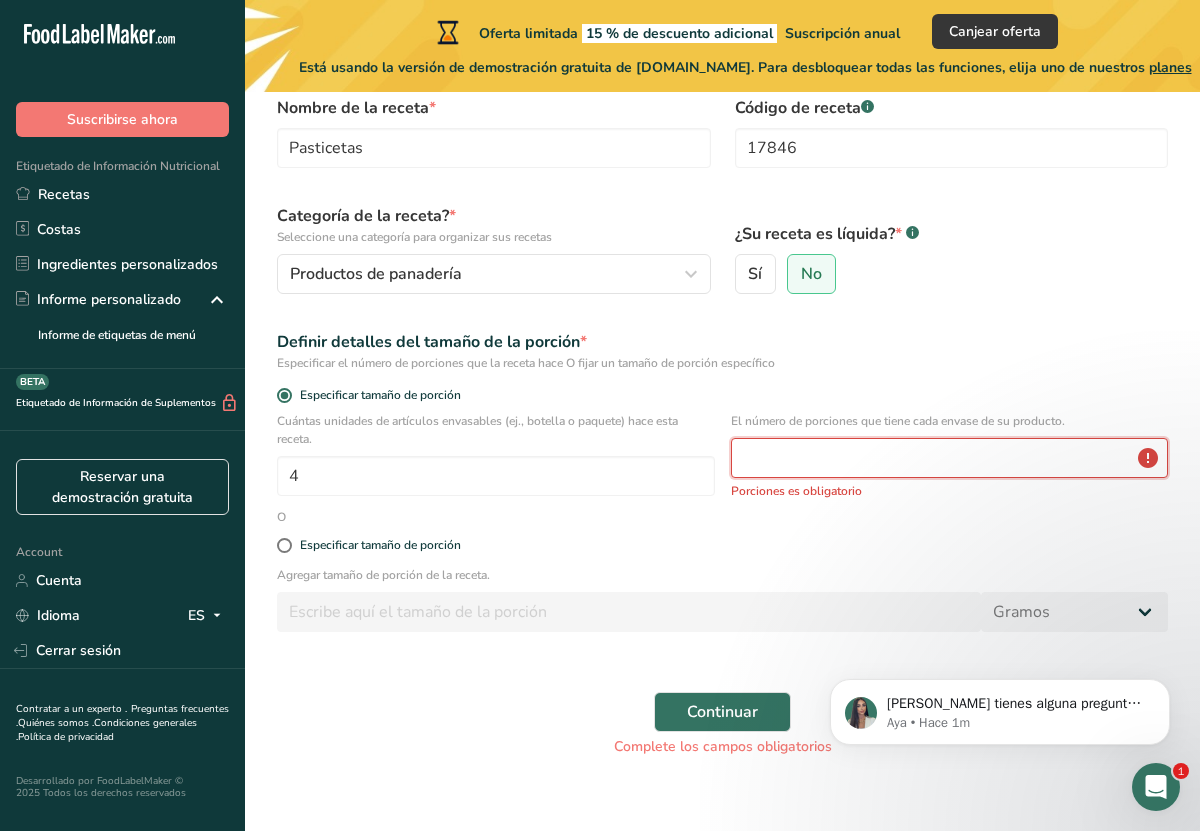 click at bounding box center [950, 458] 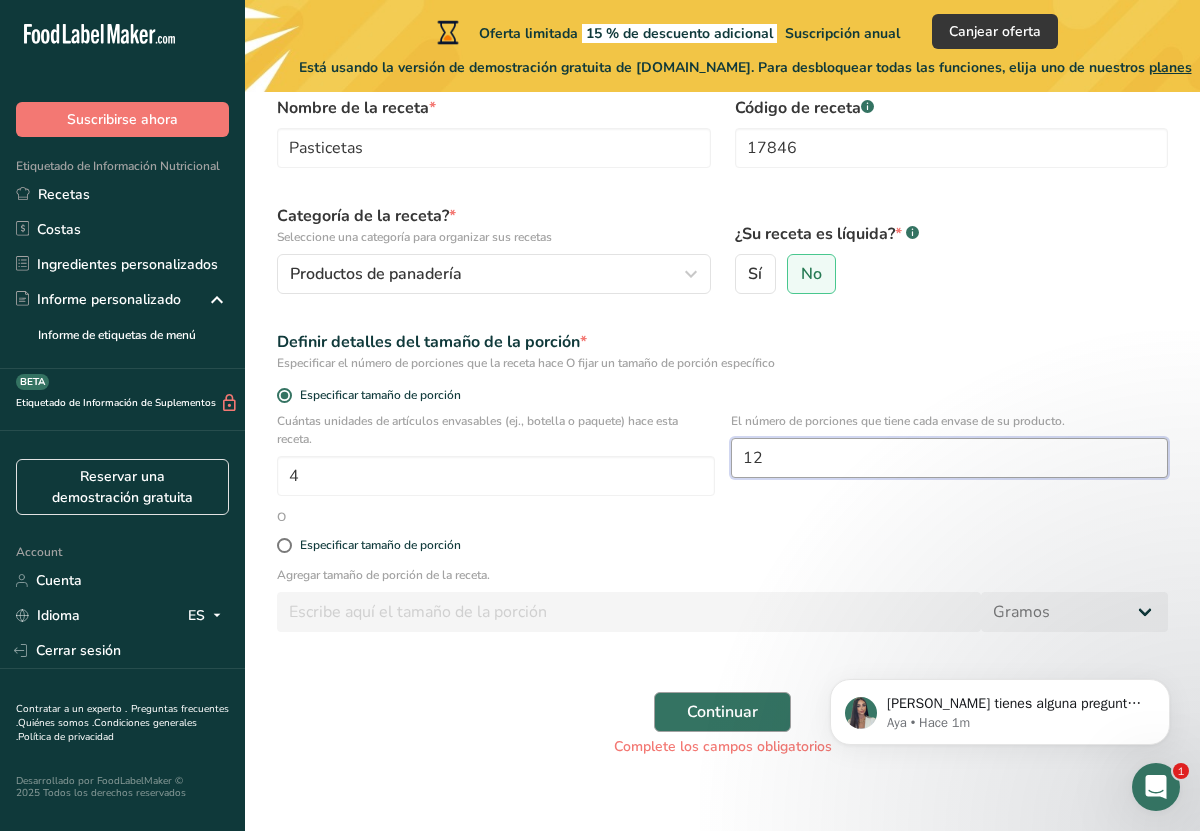 type on "12" 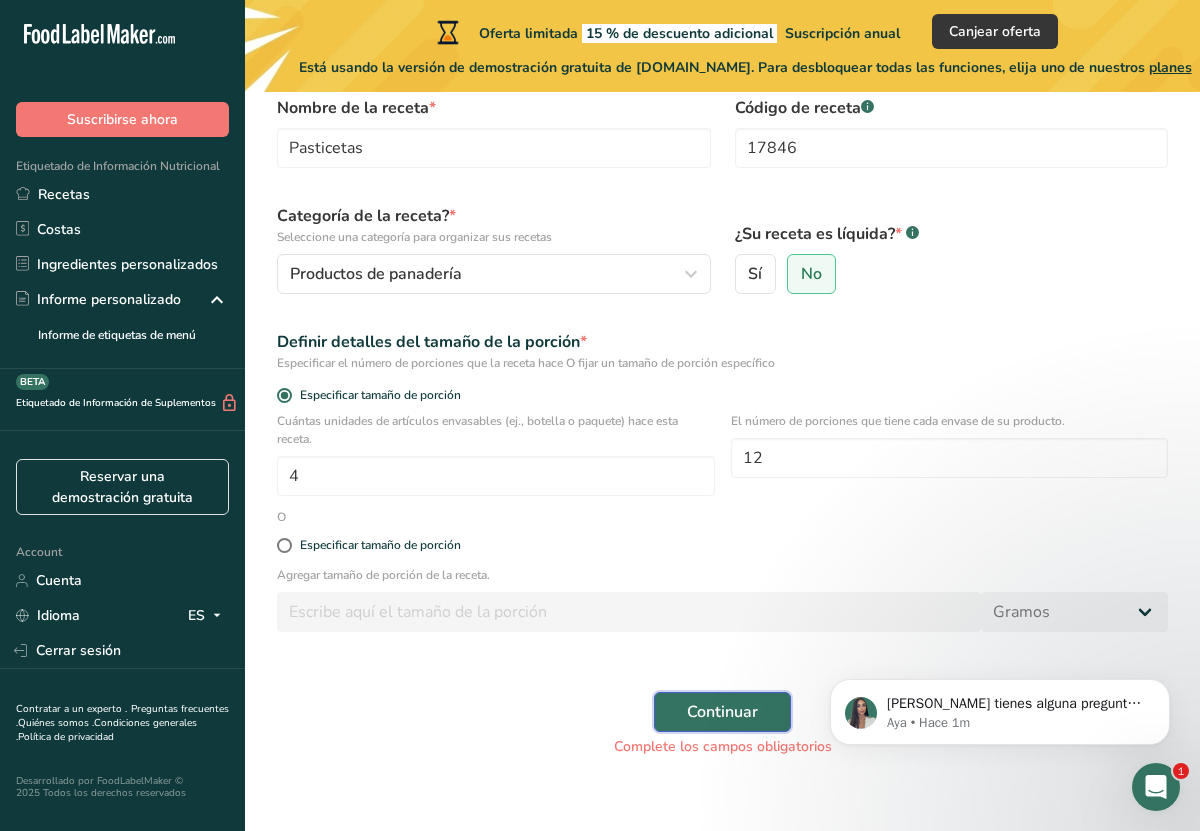 click on "Continuar" at bounding box center [722, 712] 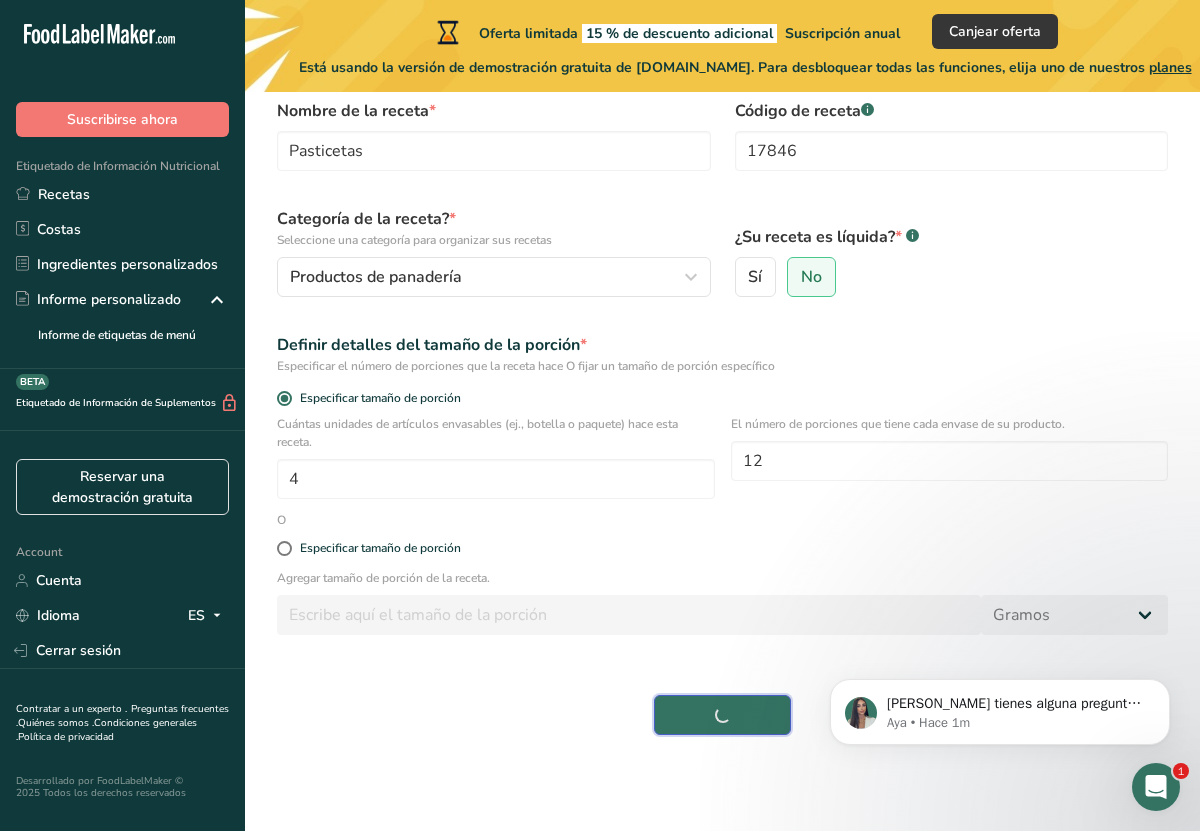 scroll, scrollTop: 98, scrollLeft: 0, axis: vertical 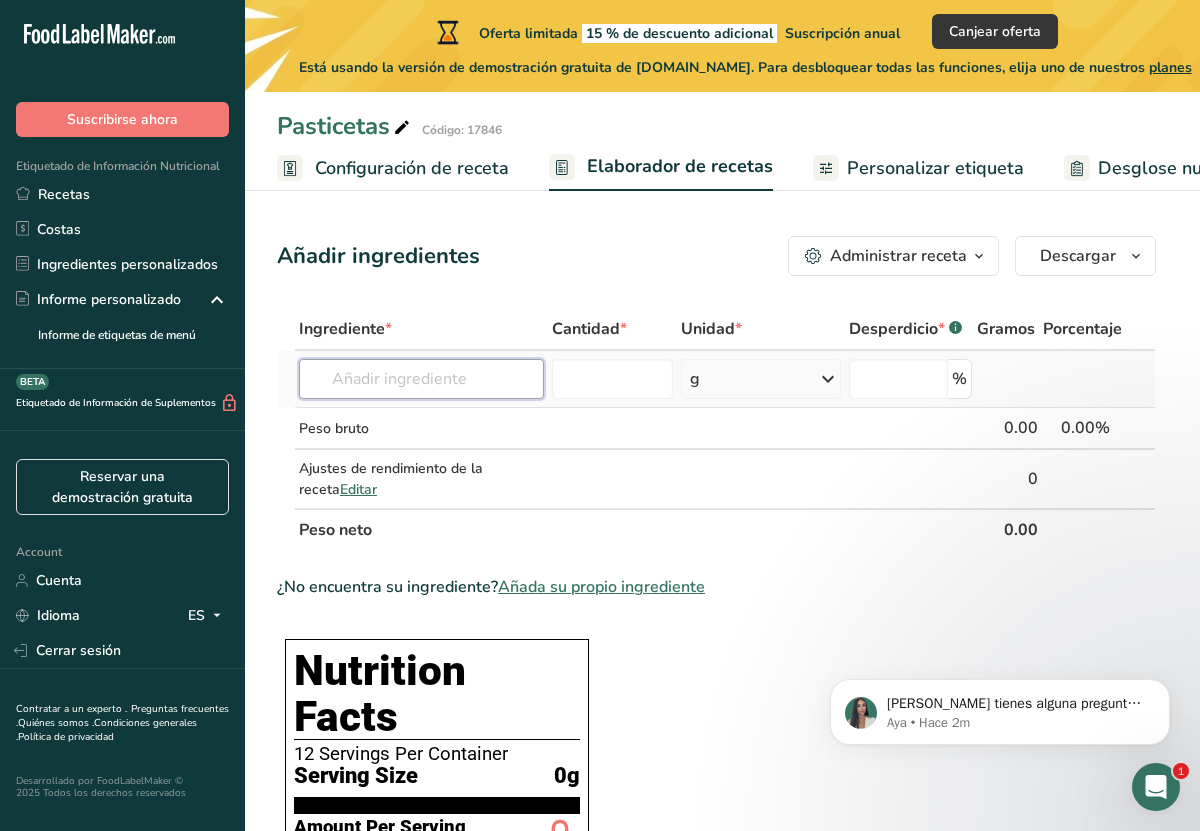 click at bounding box center [421, 379] 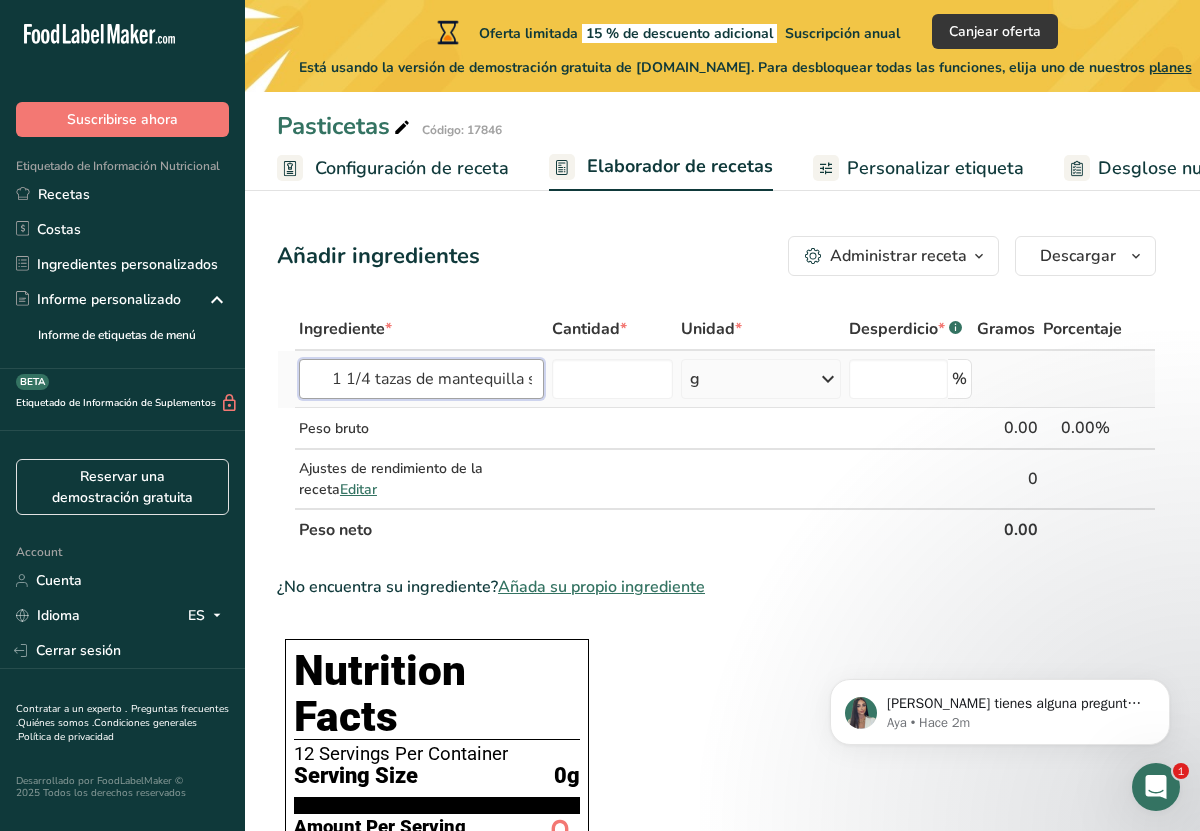 scroll, scrollTop: 0, scrollLeft: 270, axis: horizontal 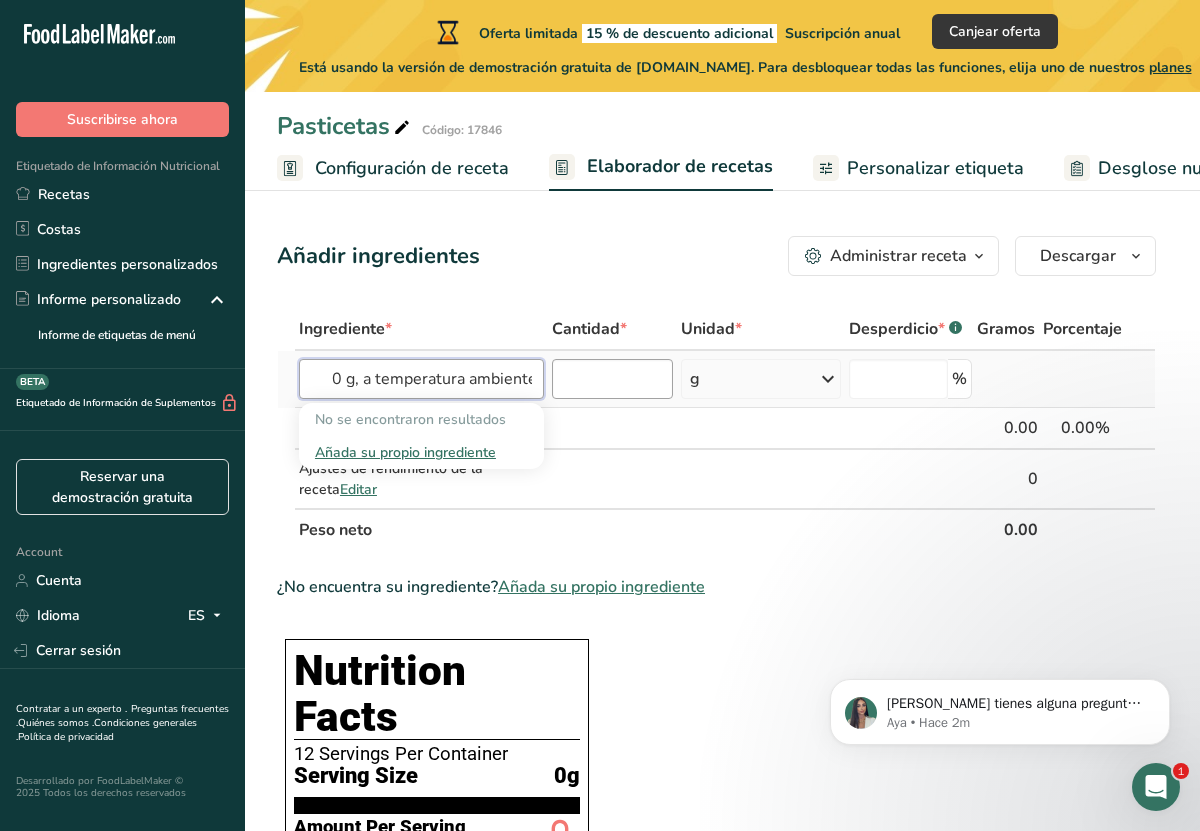 drag, startPoint x: 360, startPoint y: 382, endPoint x: 575, endPoint y: 381, distance: 215.00232 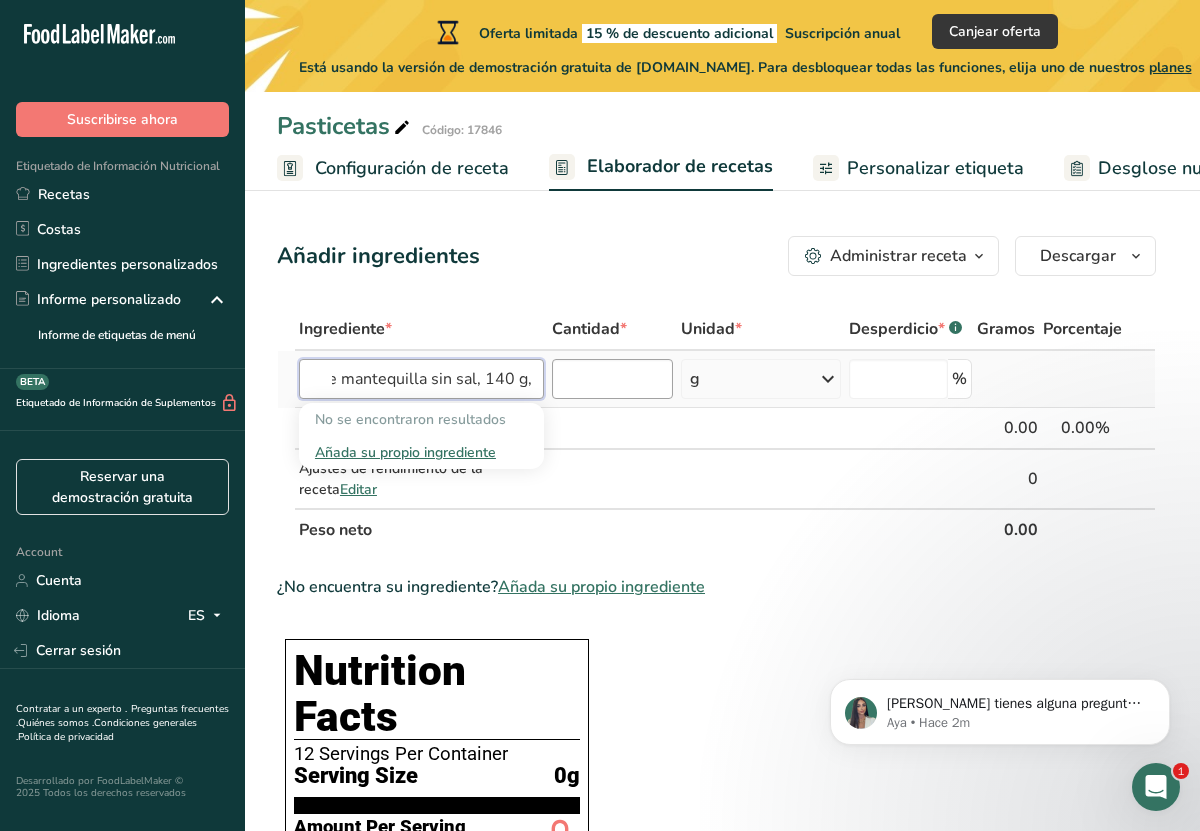 scroll, scrollTop: 0, scrollLeft: 98, axis: horizontal 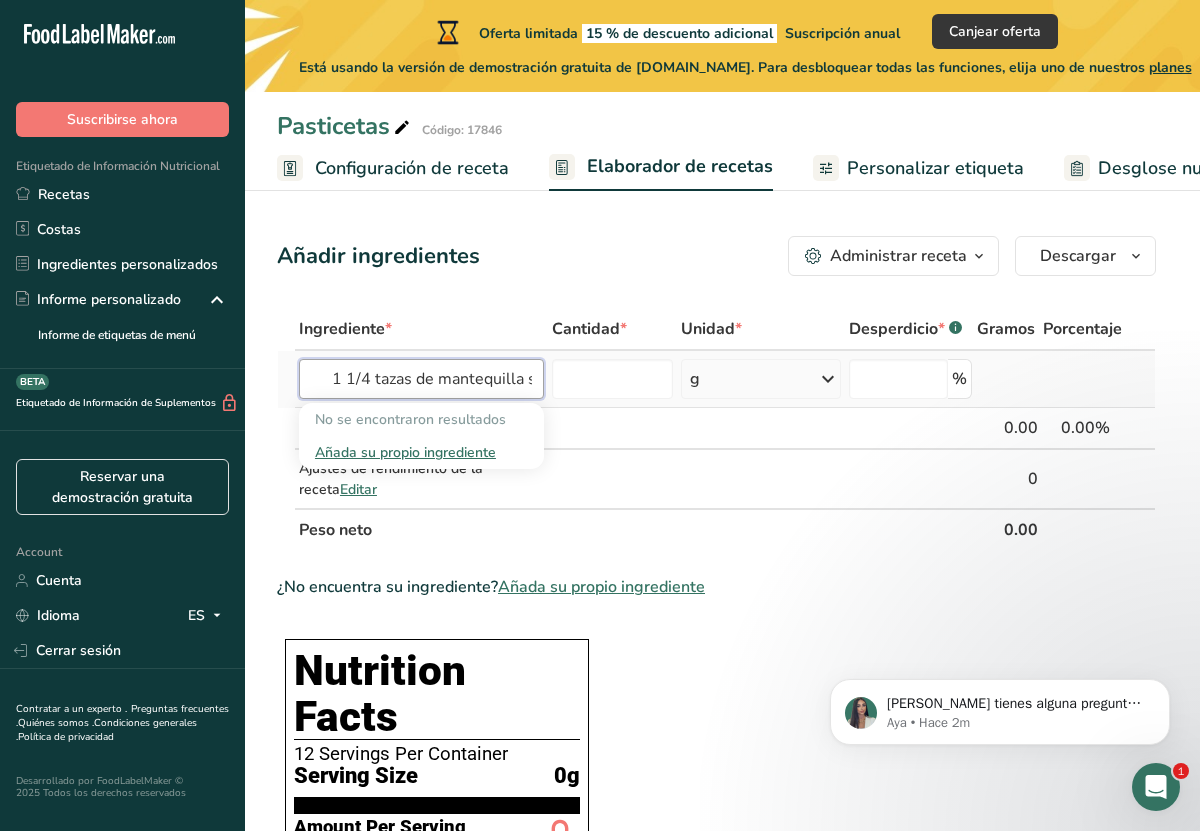 drag, startPoint x: 477, startPoint y: 386, endPoint x: 383, endPoint y: 386, distance: 94 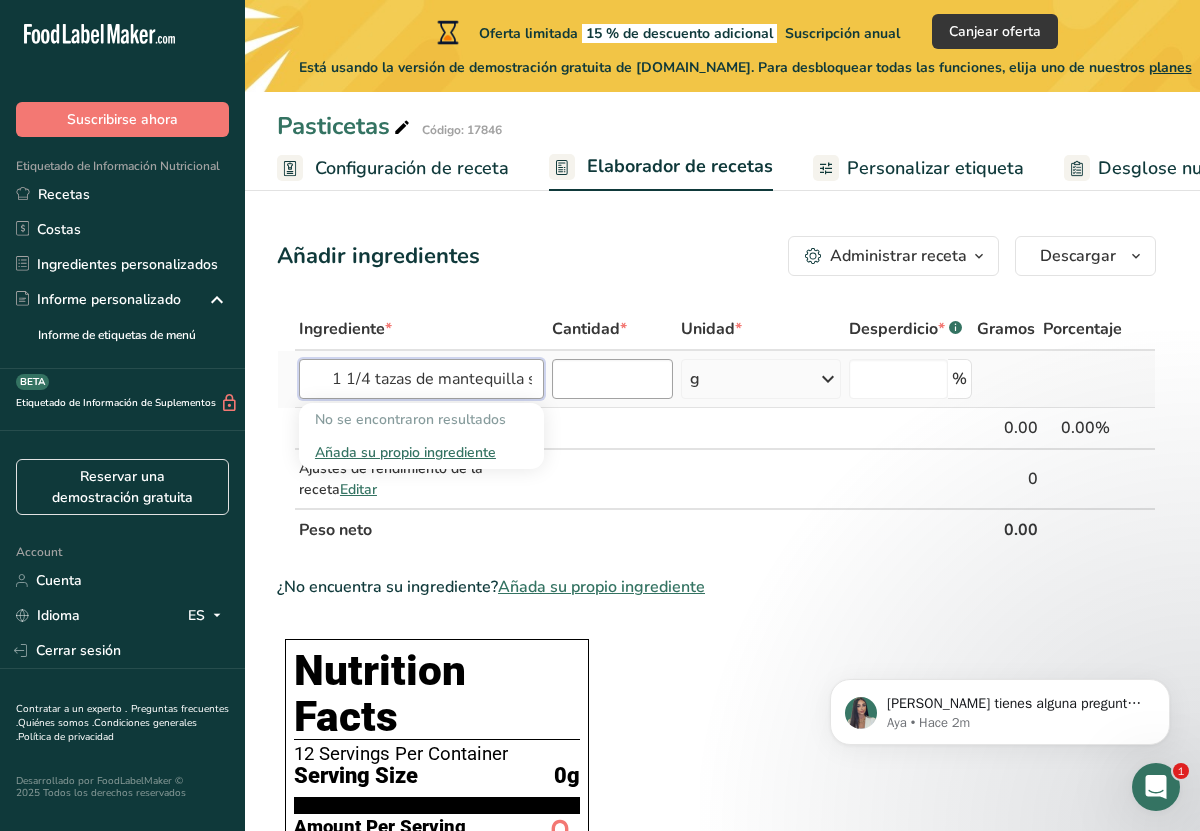 type on "1 1/4 tazas de mantequilla sin sal, 140 g," 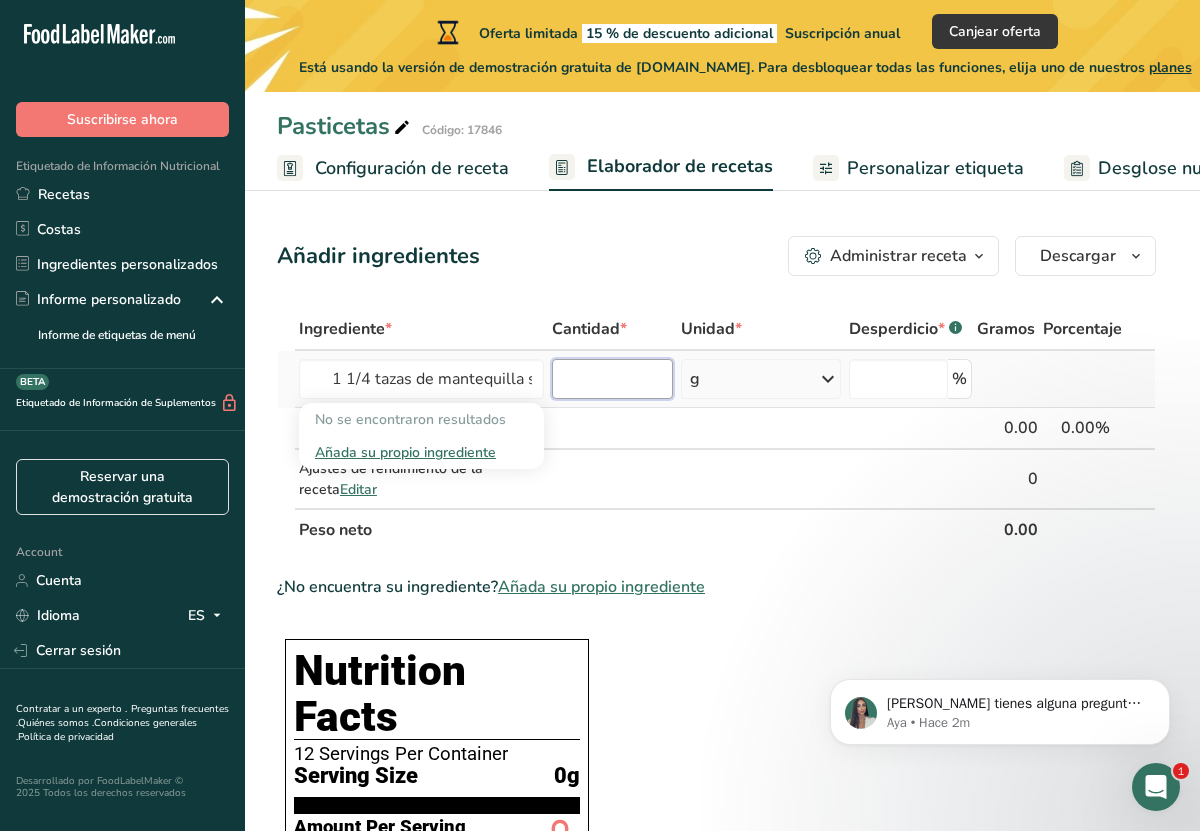 type 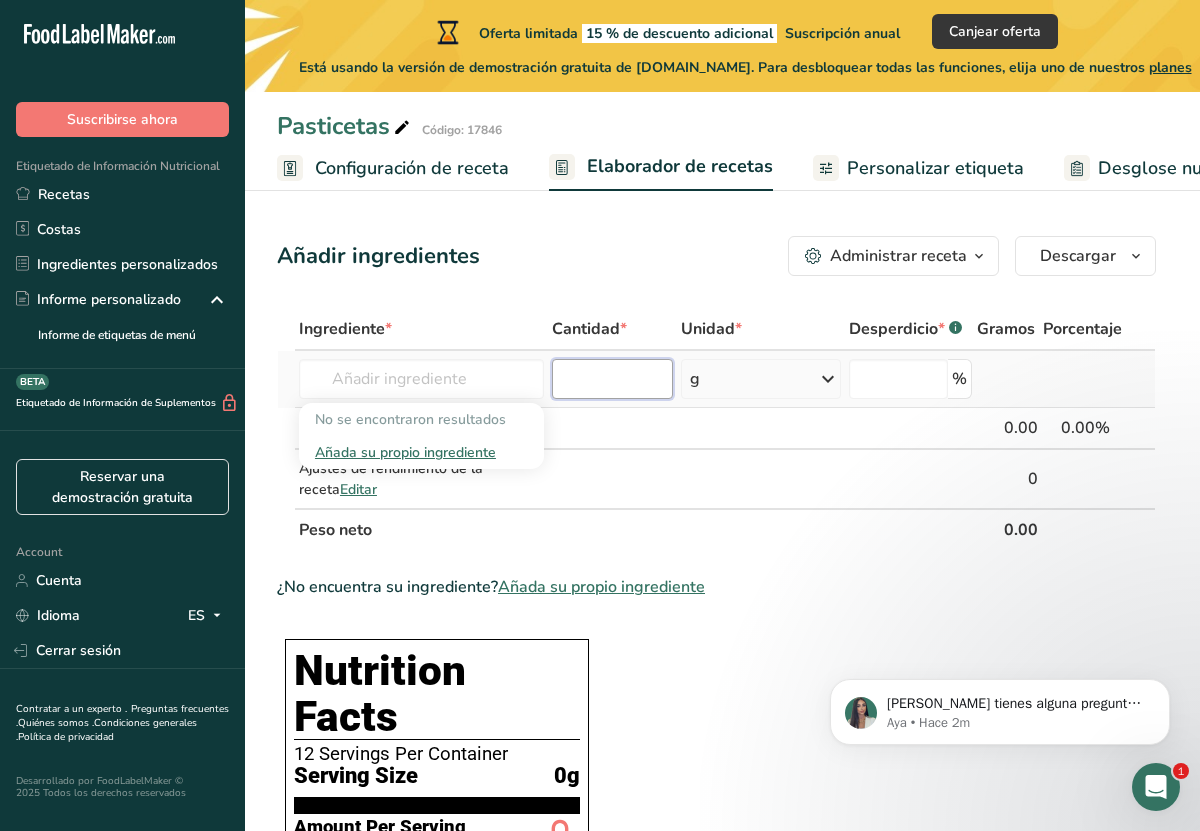 click at bounding box center (612, 379) 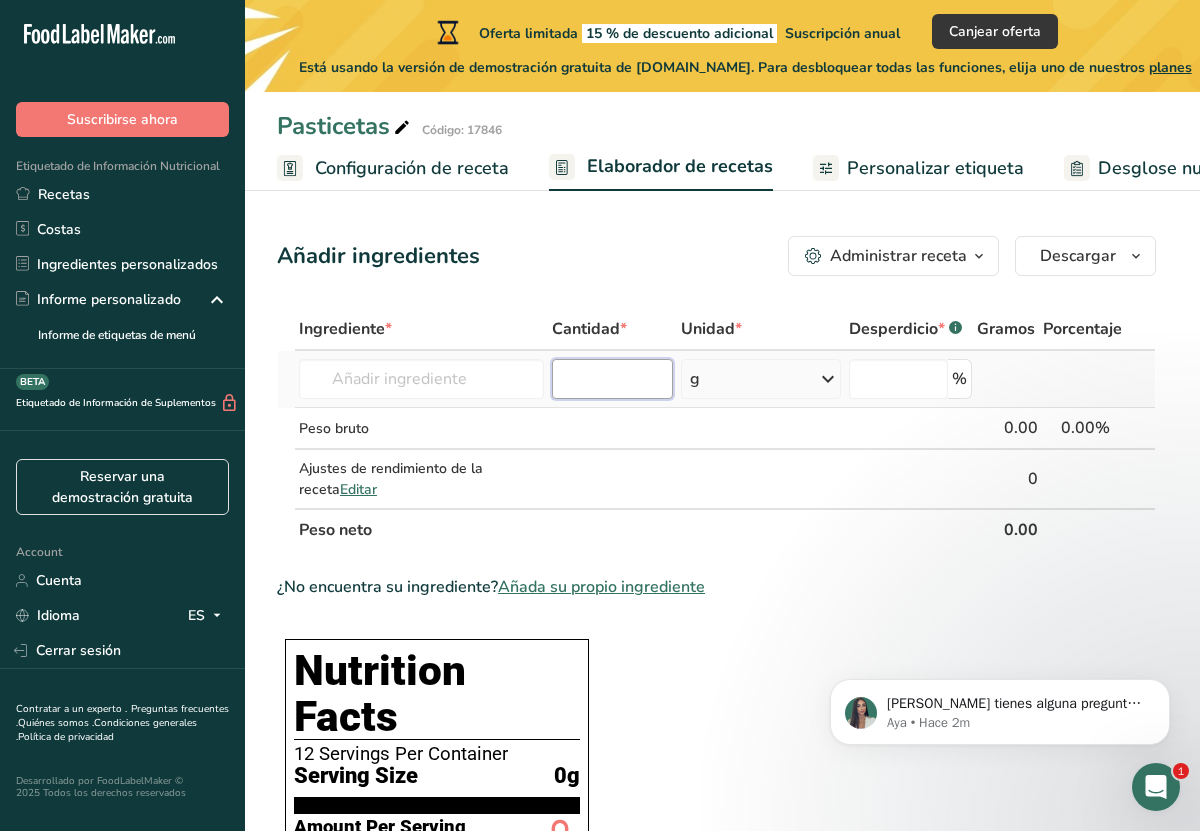 paste on "114" 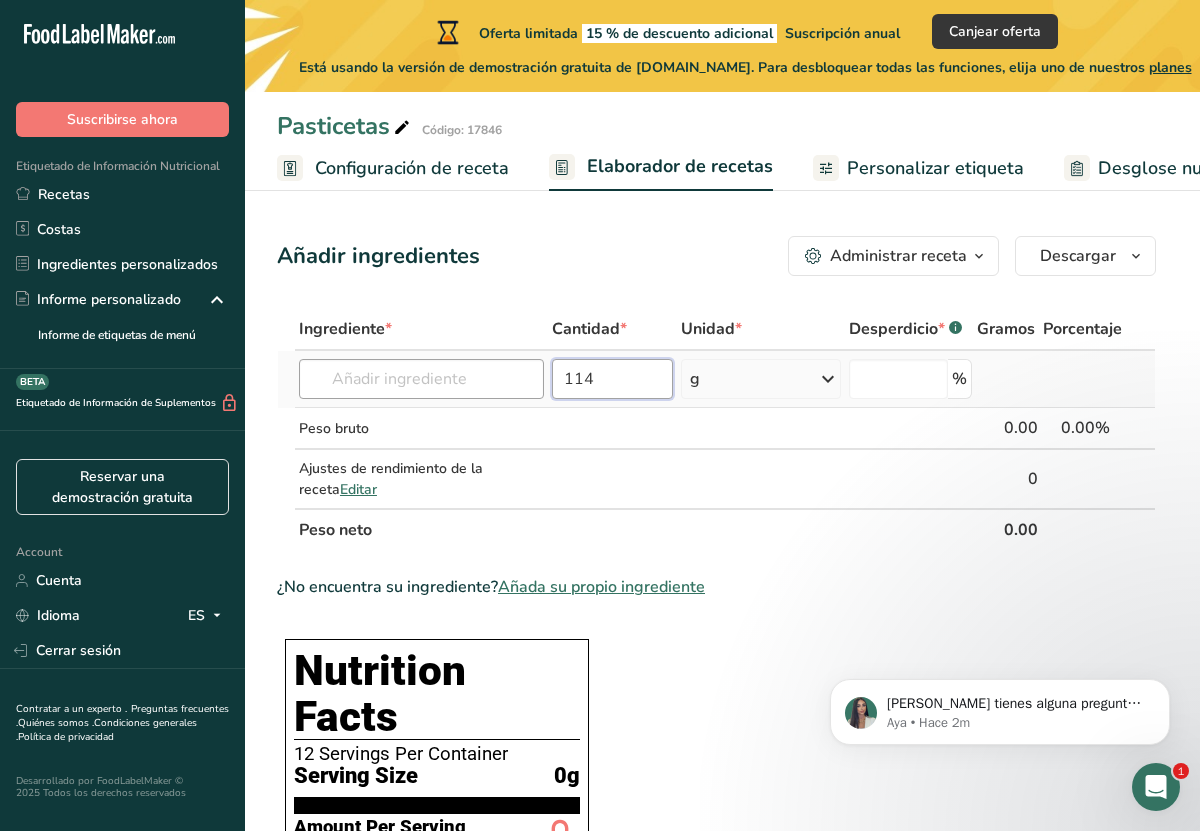 type on "114" 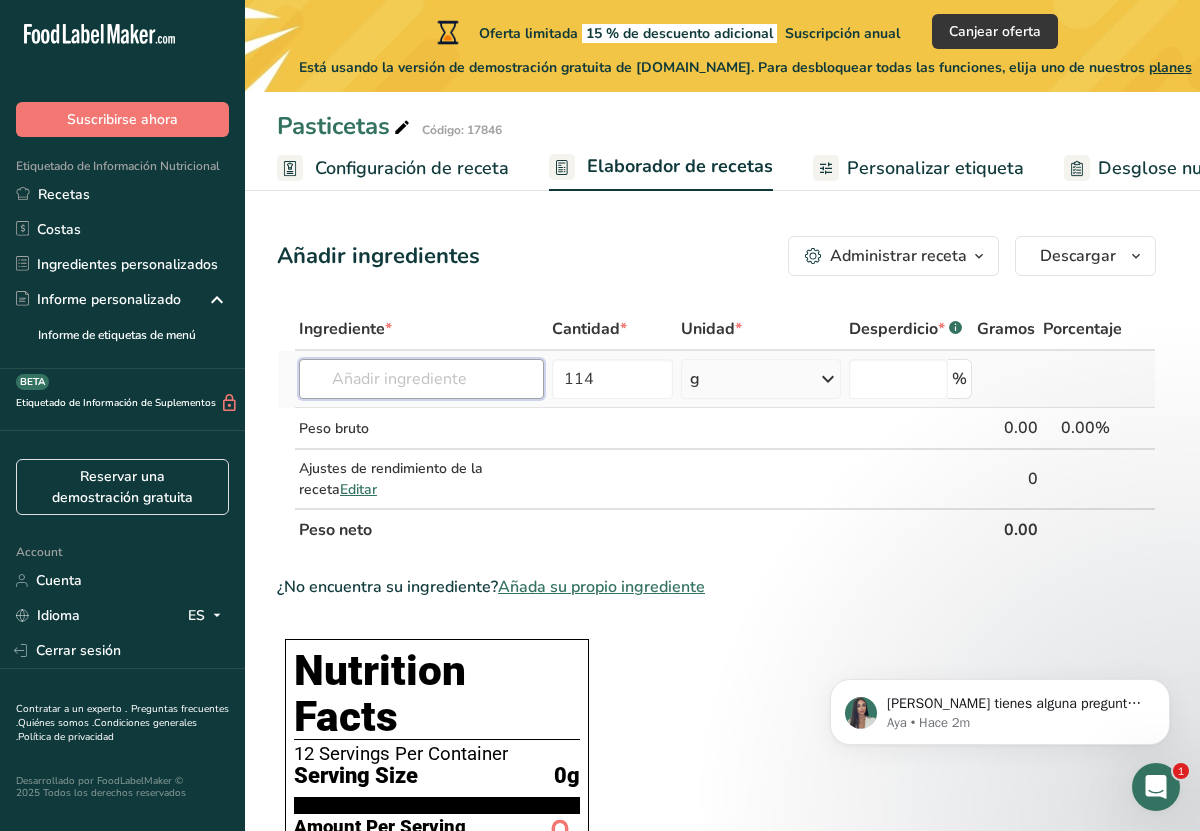 click at bounding box center [421, 379] 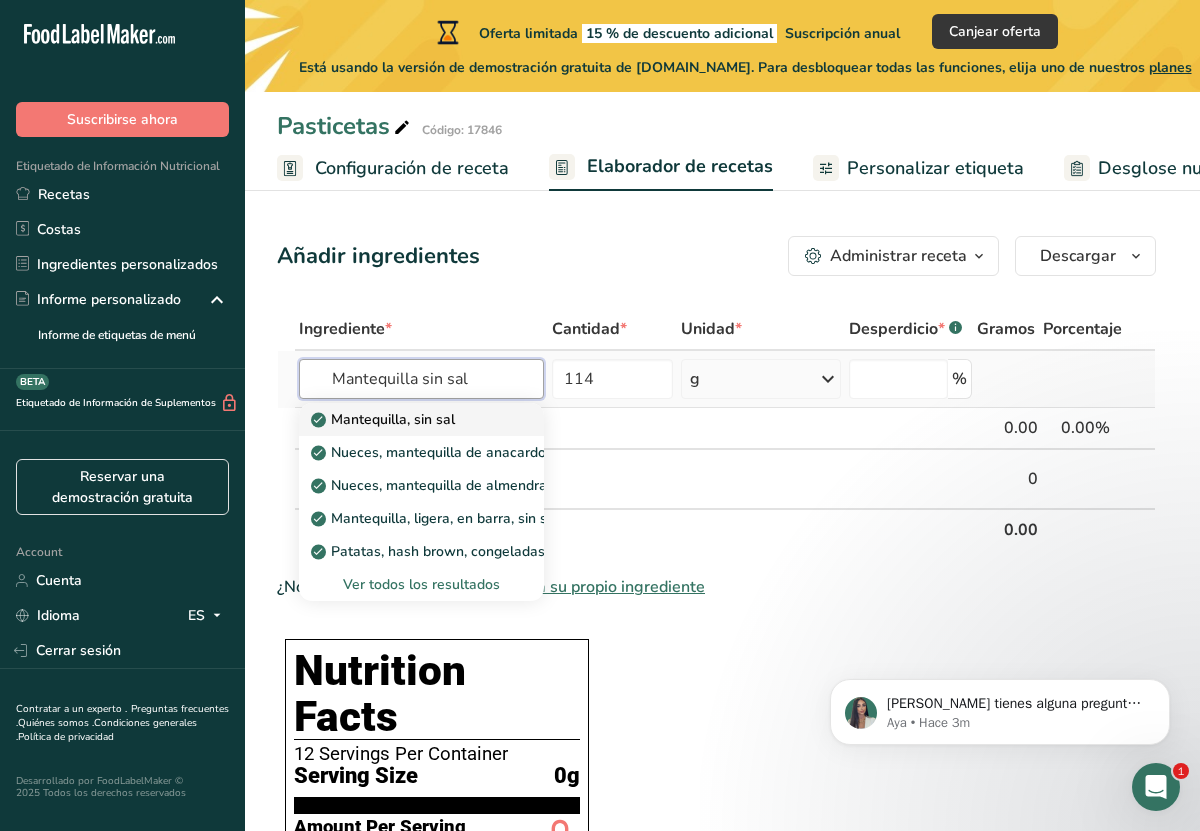 type on "Mantequilla sin sal" 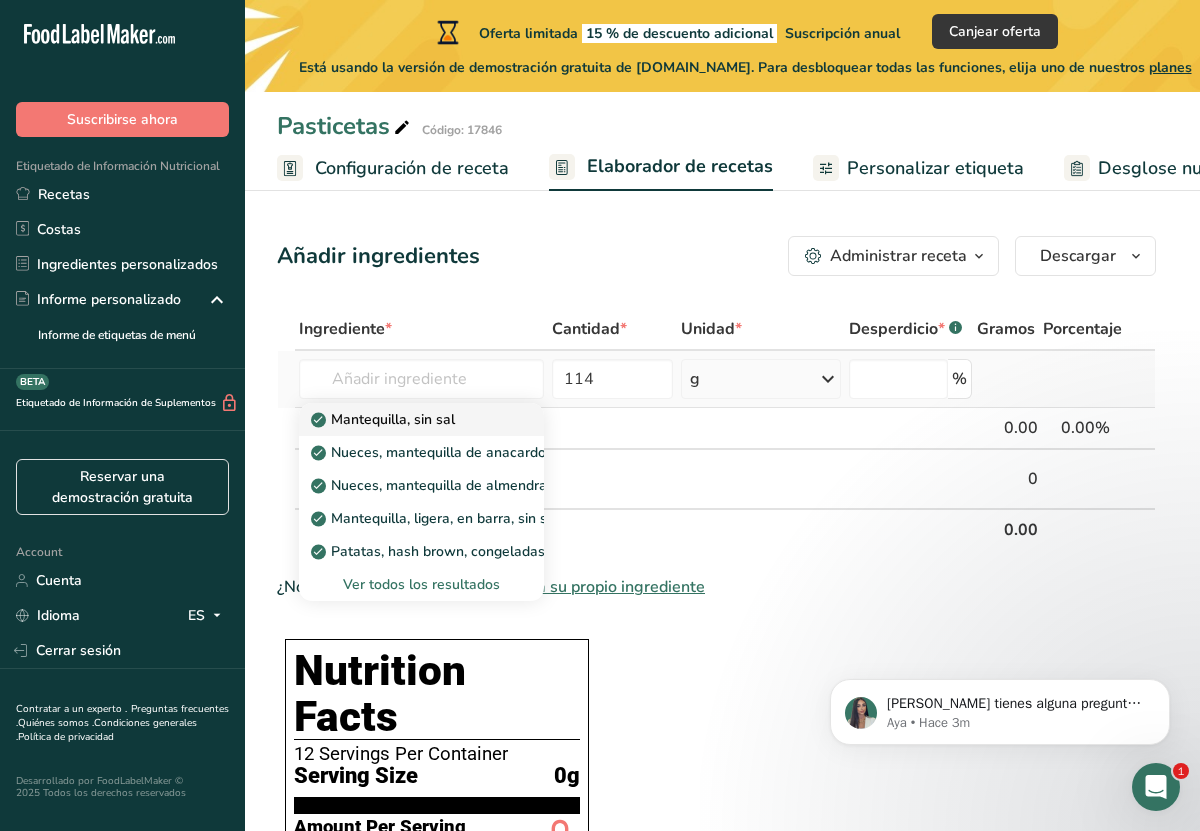 click on "Mantequilla, sin sal" at bounding box center (421, 419) 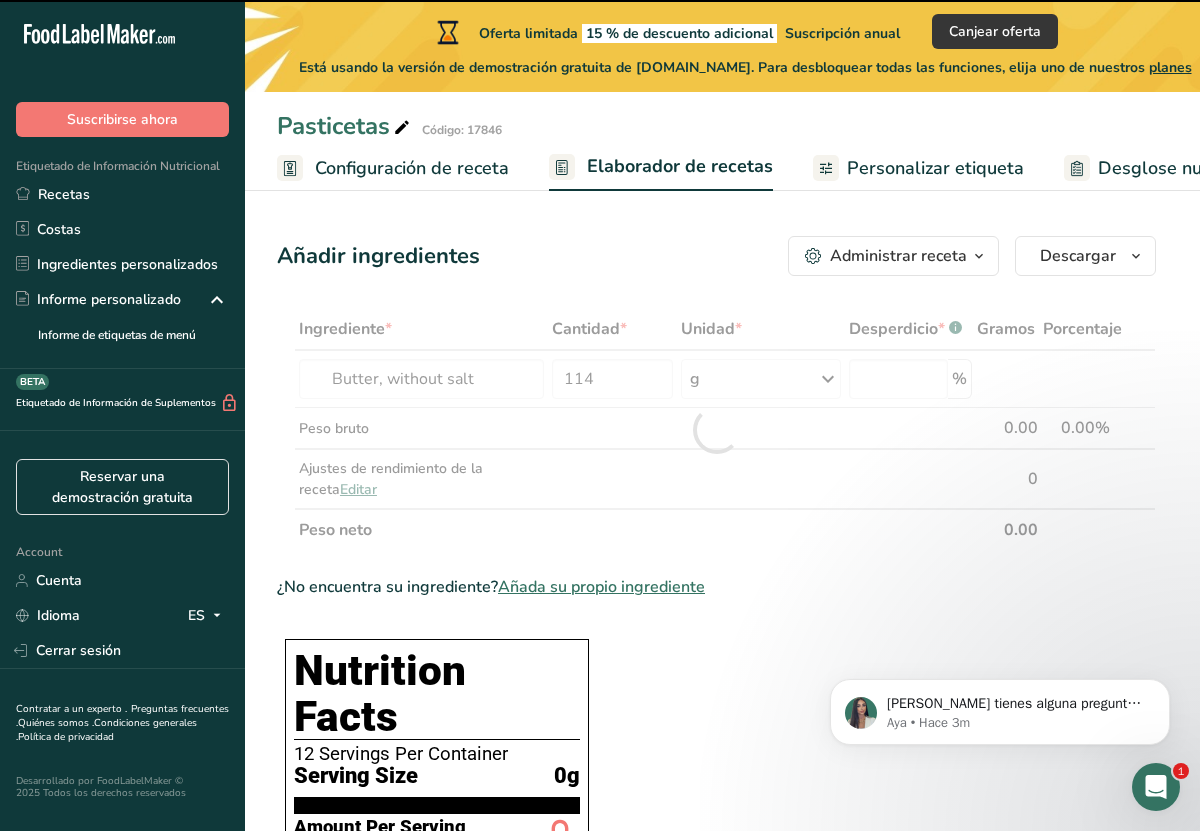 type on "0" 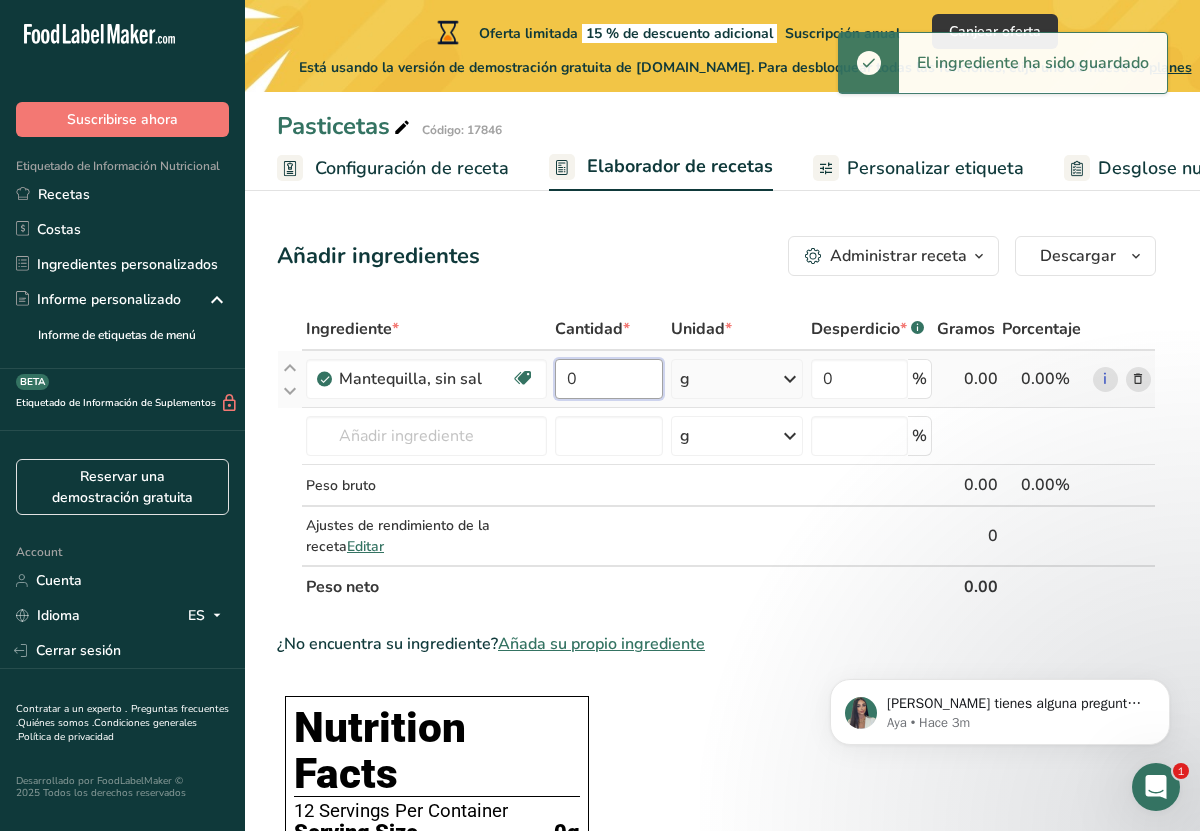 click on "0" at bounding box center (609, 379) 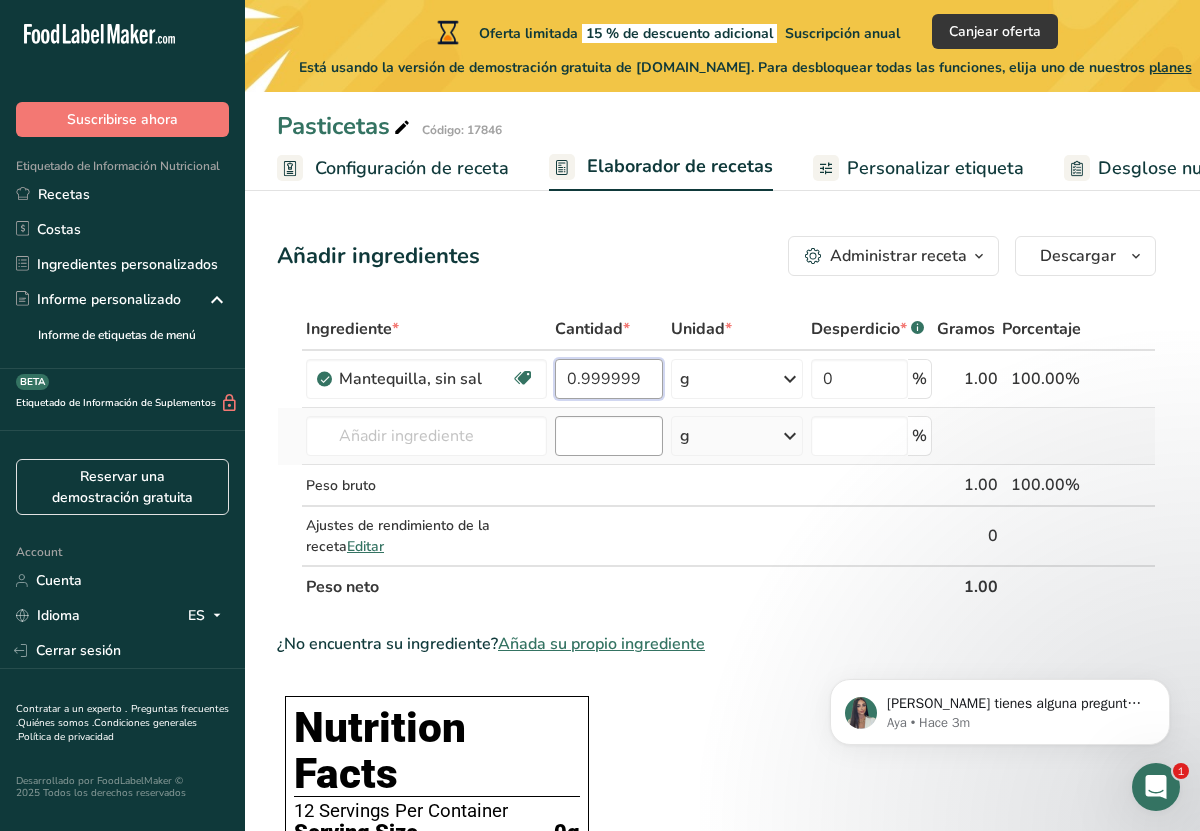 scroll, scrollTop: 21, scrollLeft: 0, axis: vertical 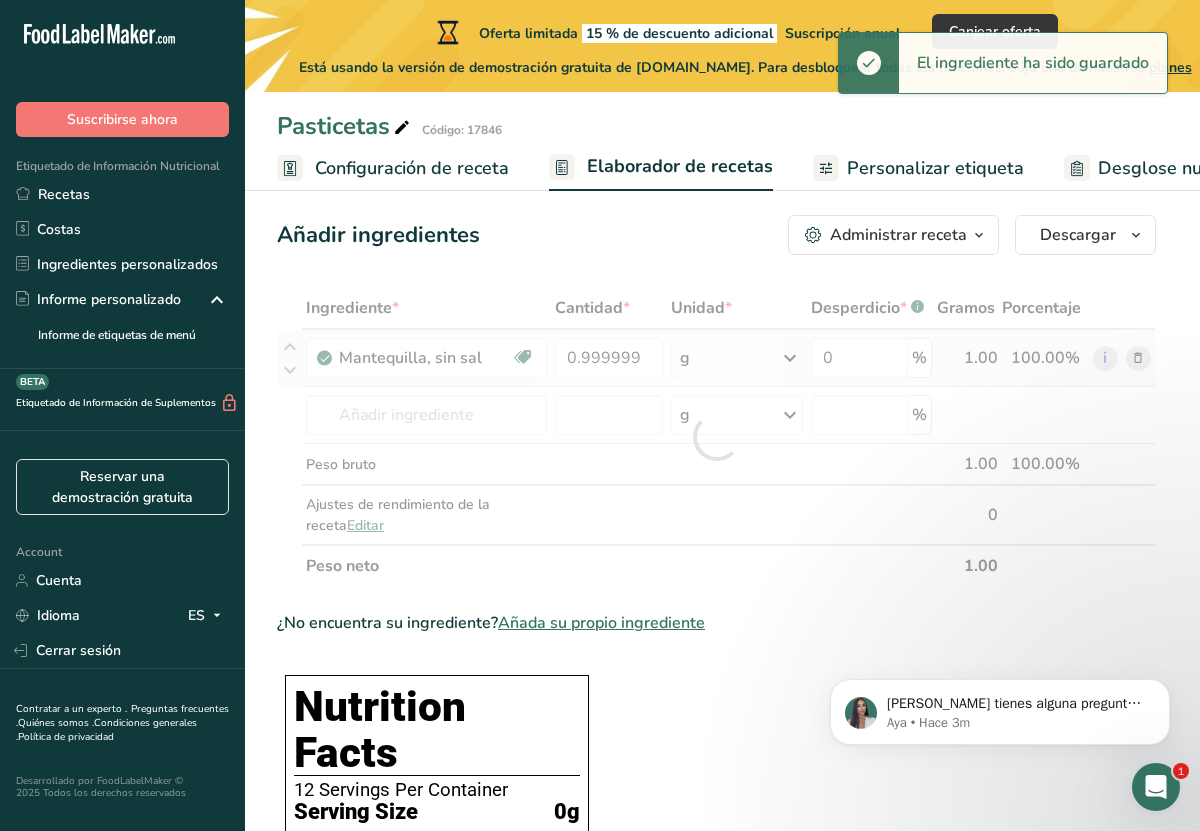click on "Ingrediente *
Cantidad *
Unidad *
Desperdicio *   .a-a{fill:#347362;}.b-a{fill:#fff;}          Gramos
Porcentaje
Mantequilla, sin sal
Libre de gluten
Vegetariano
Libre de soja
0.999999
g
Porciones
1 pat (1" sq, 1/3" high)
1 tbsp
1 cup
Ver más
Unidades de peso
g
kg
mg
Ver más
Unidades de volumen
litro
Las unidades de volumen requieren una conversión de densidad. Si conoce la densidad de su ingrediente, introdúzcala a continuación. De lo contrario, haga clic en "RIA", nuestra asistente regulatoria de IA, quien podrá ayudarle.
lb/pie³
g/cm³" at bounding box center [716, 437] 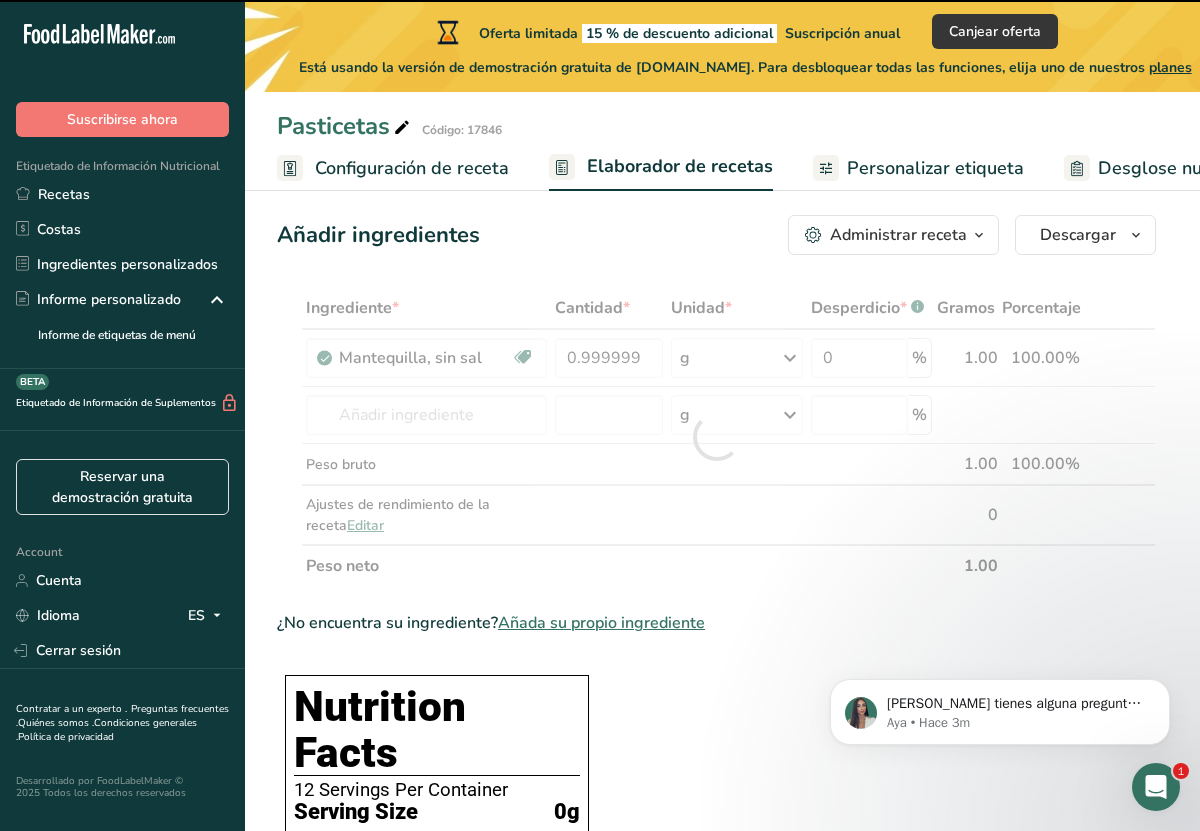 click at bounding box center (716, 437) 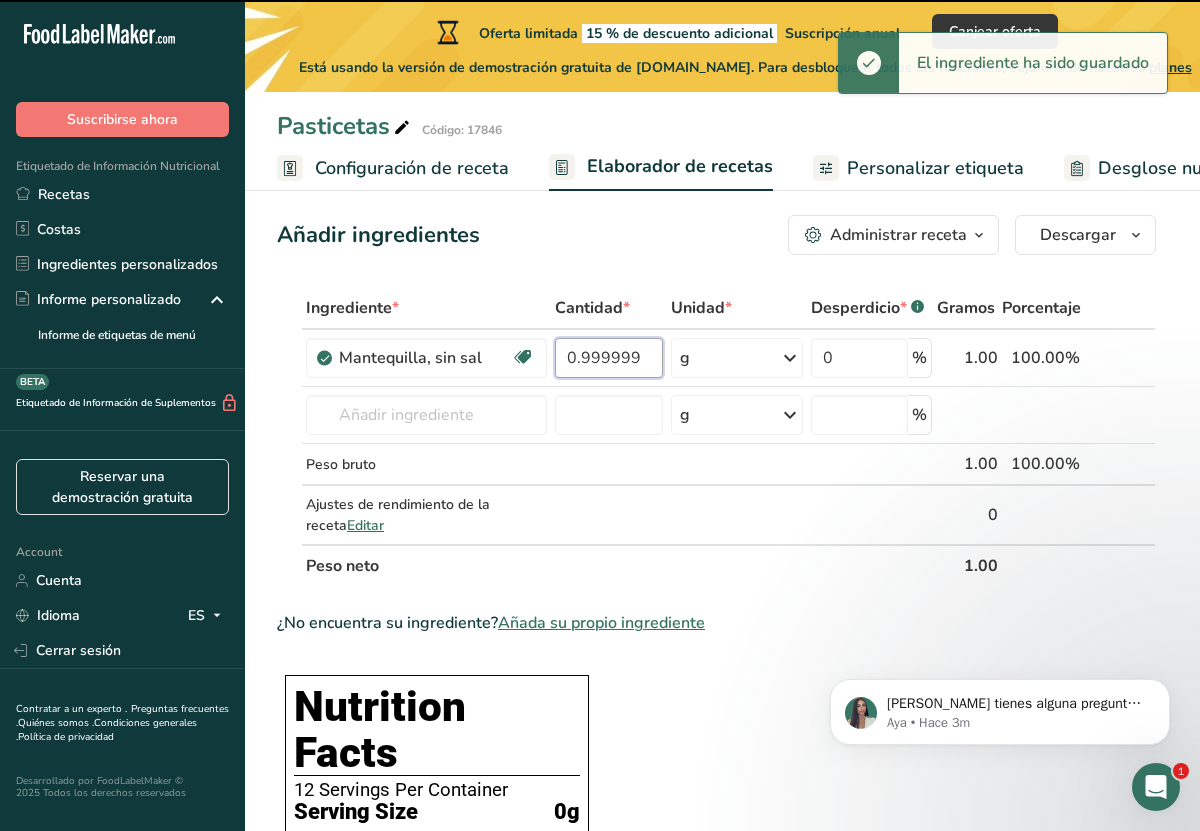 click on "0.999999" at bounding box center [609, 358] 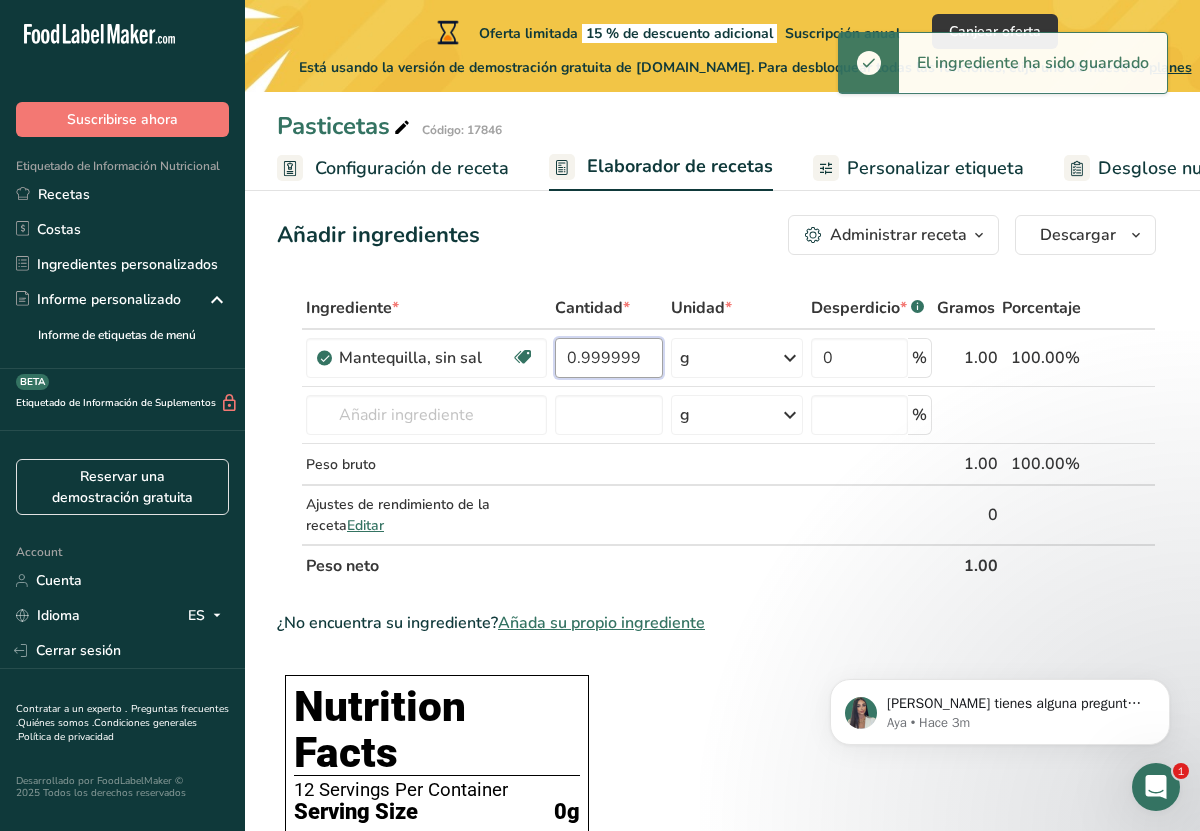 click on "0.999999" at bounding box center [609, 358] 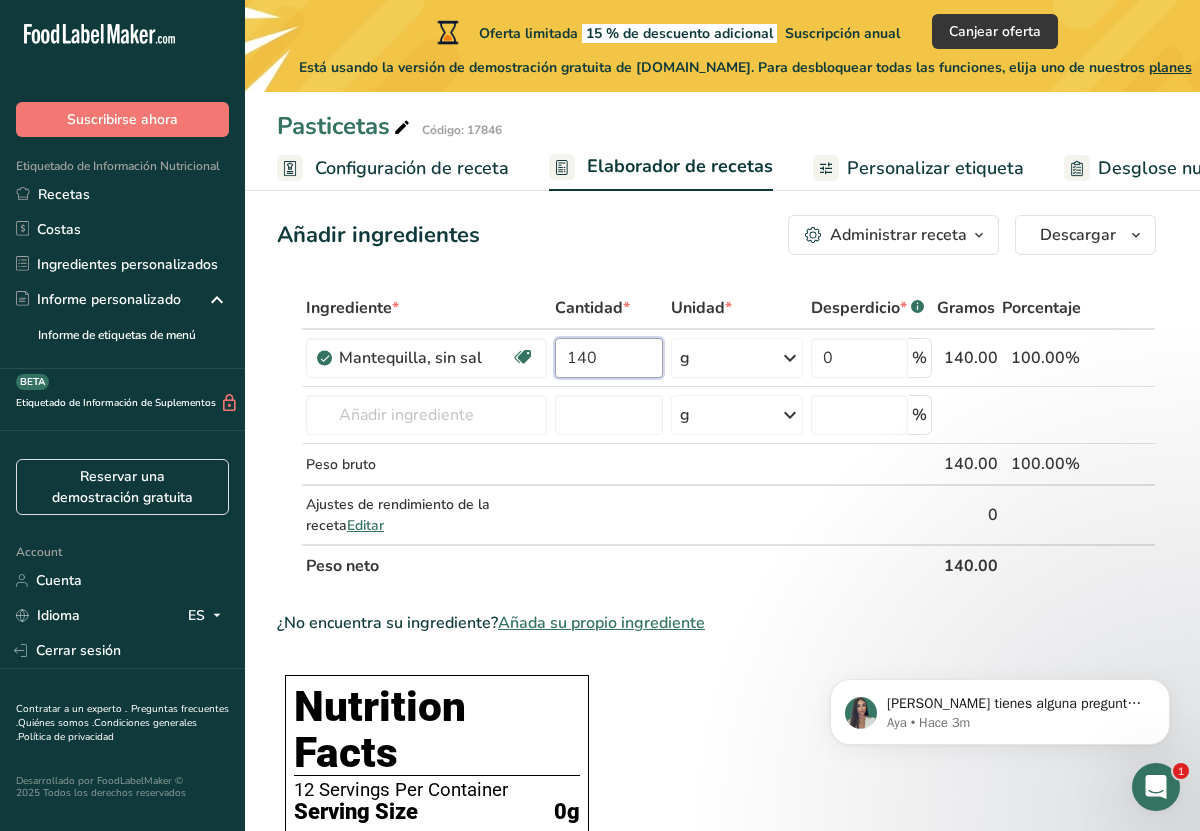 type on "140" 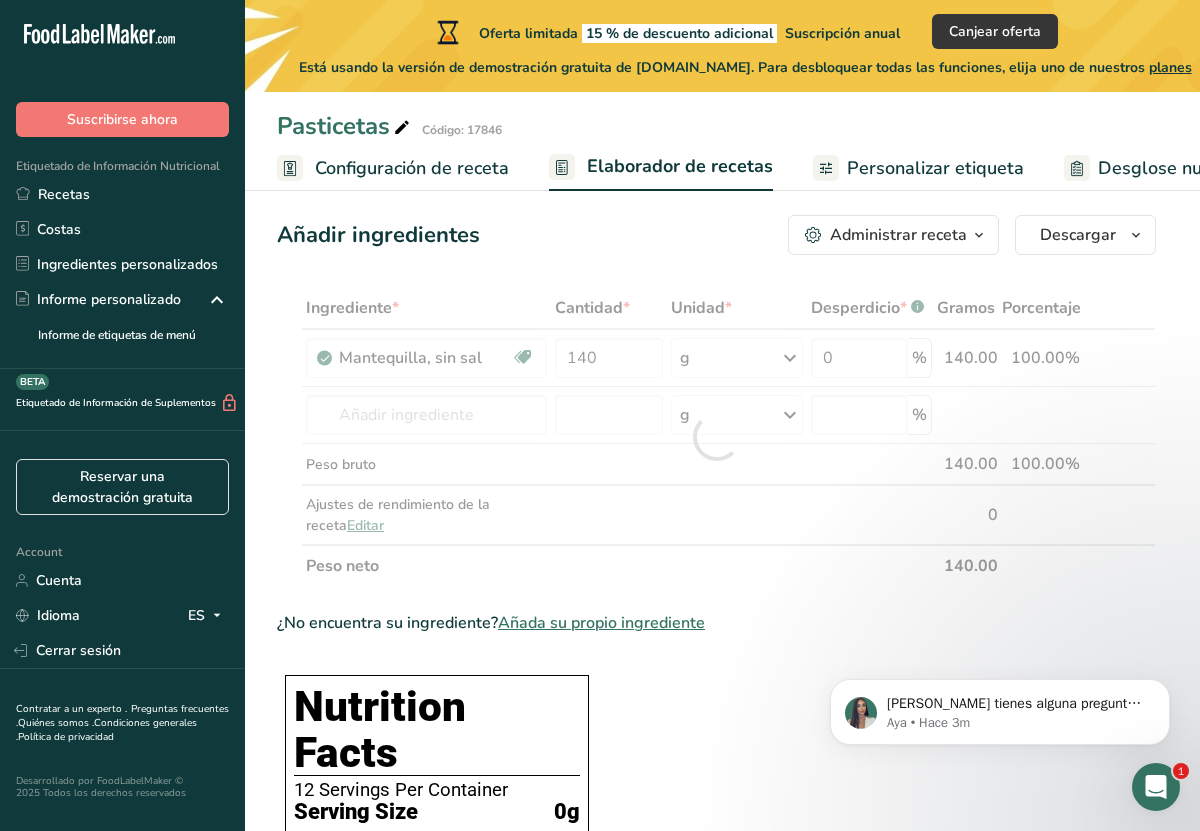 drag, startPoint x: 777, startPoint y: 658, endPoint x: 763, endPoint y: 650, distance: 16.124516 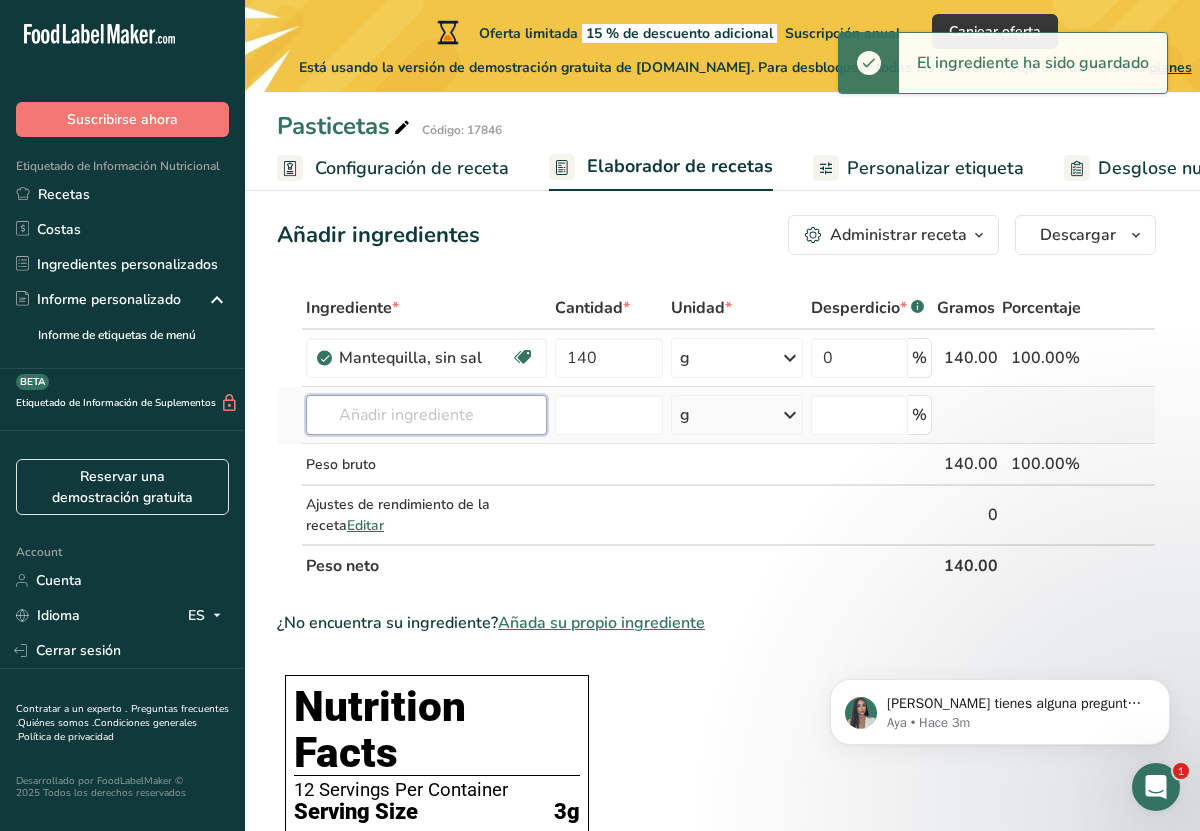 click at bounding box center [426, 415] 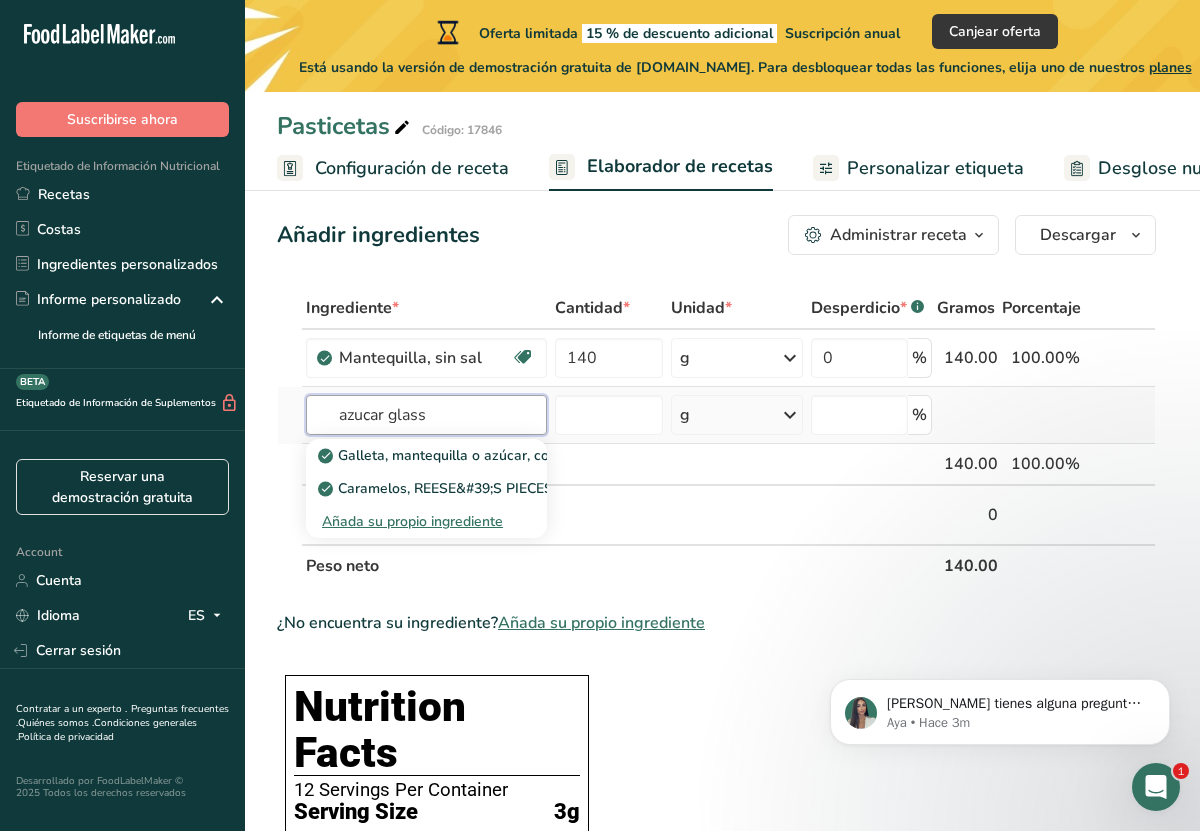 type on "azucar glass" 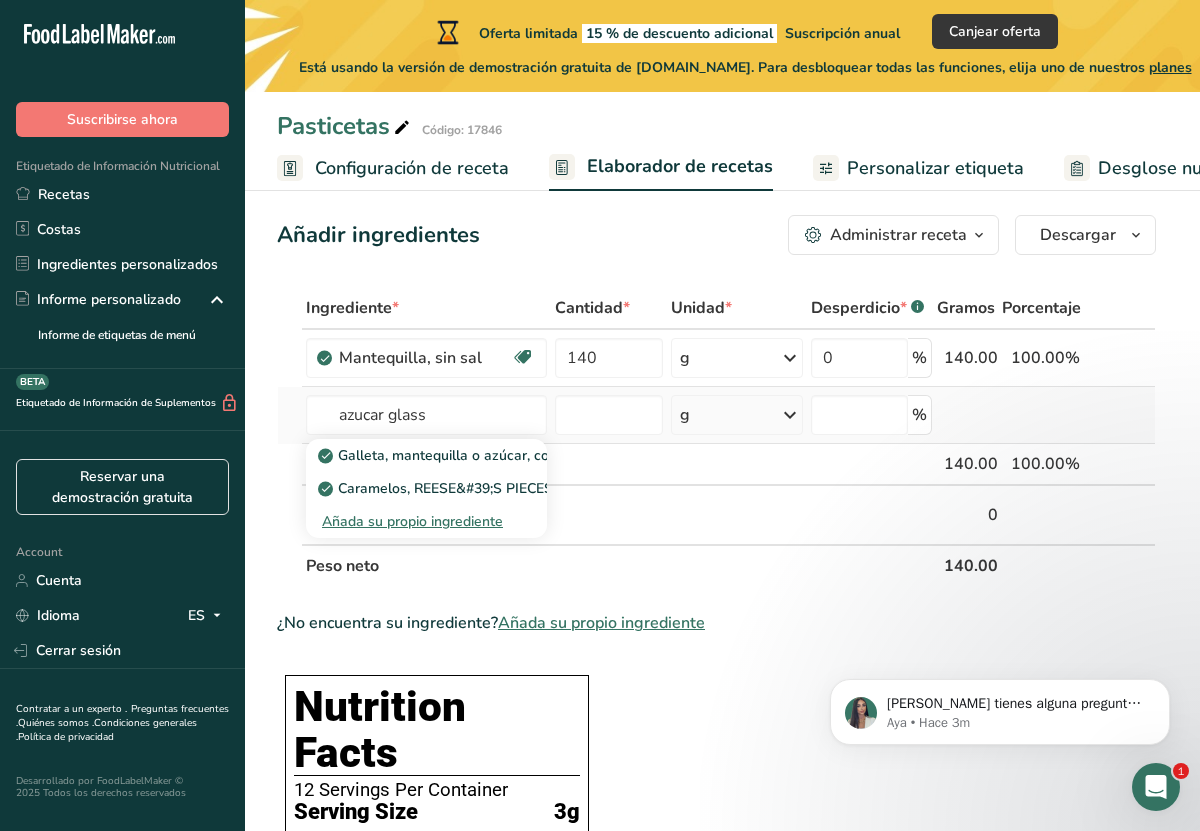 type 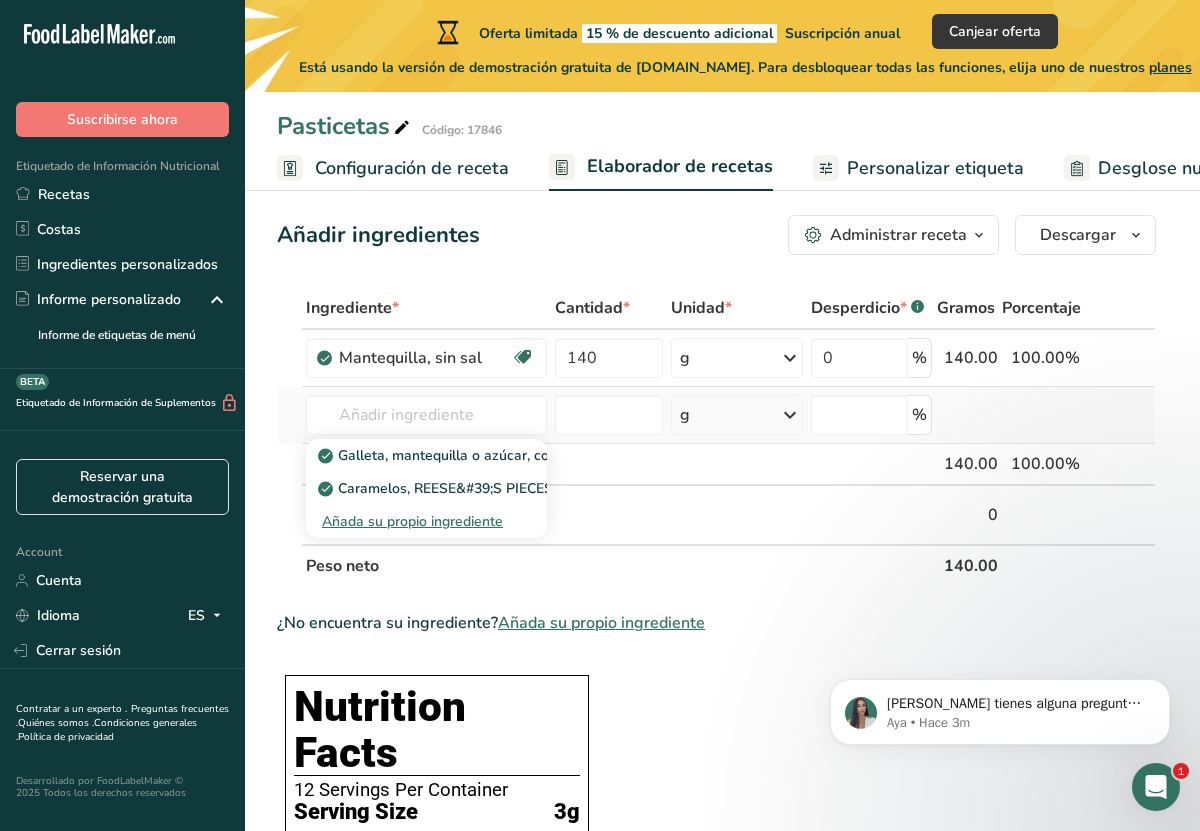 click on "Añada su propio ingrediente" at bounding box center (426, 521) 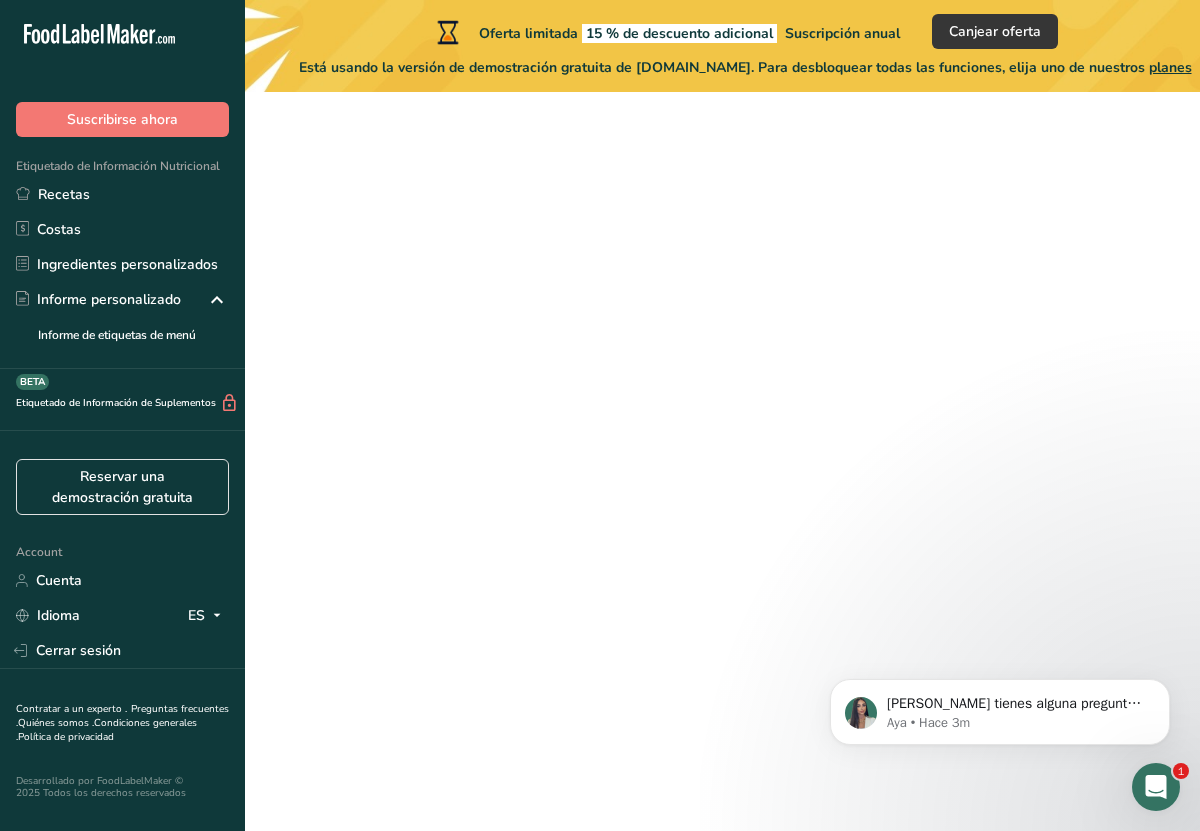 scroll, scrollTop: 0, scrollLeft: 0, axis: both 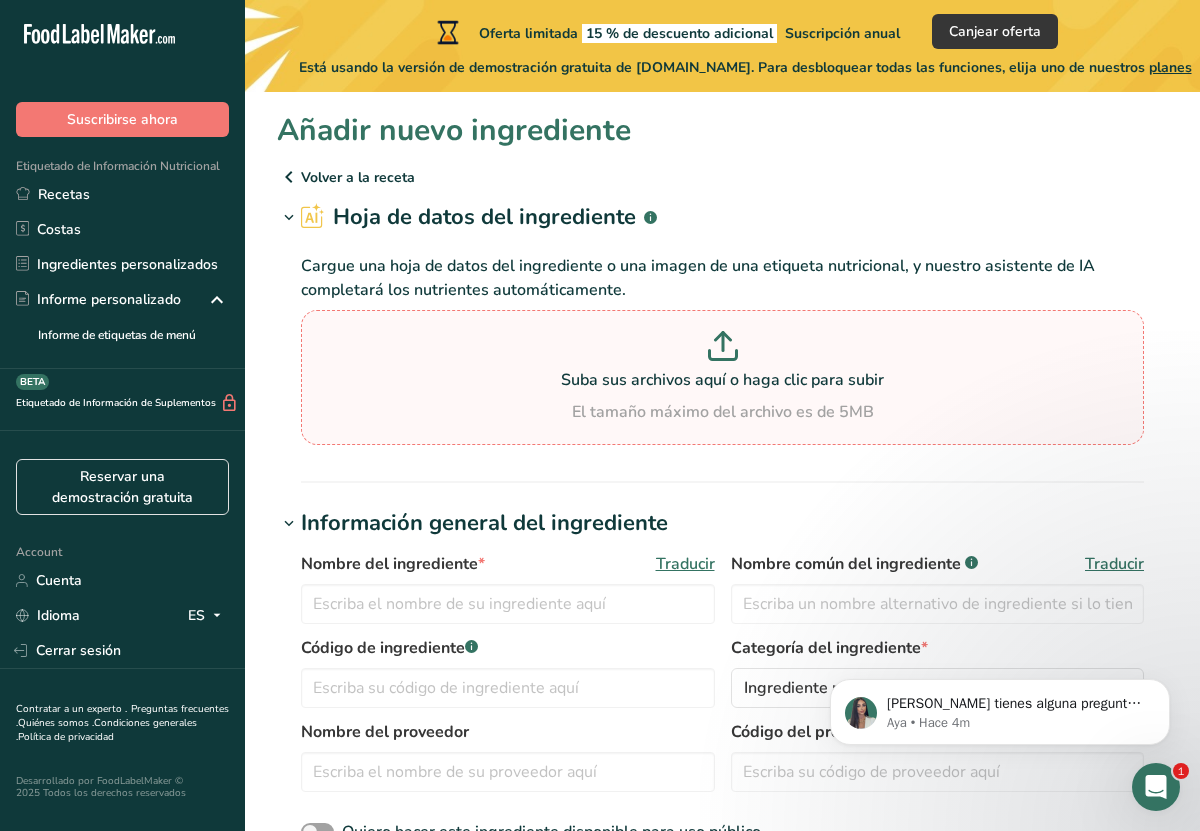 drag, startPoint x: 600, startPoint y: 350, endPoint x: 602, endPoint y: 364, distance: 14.142136 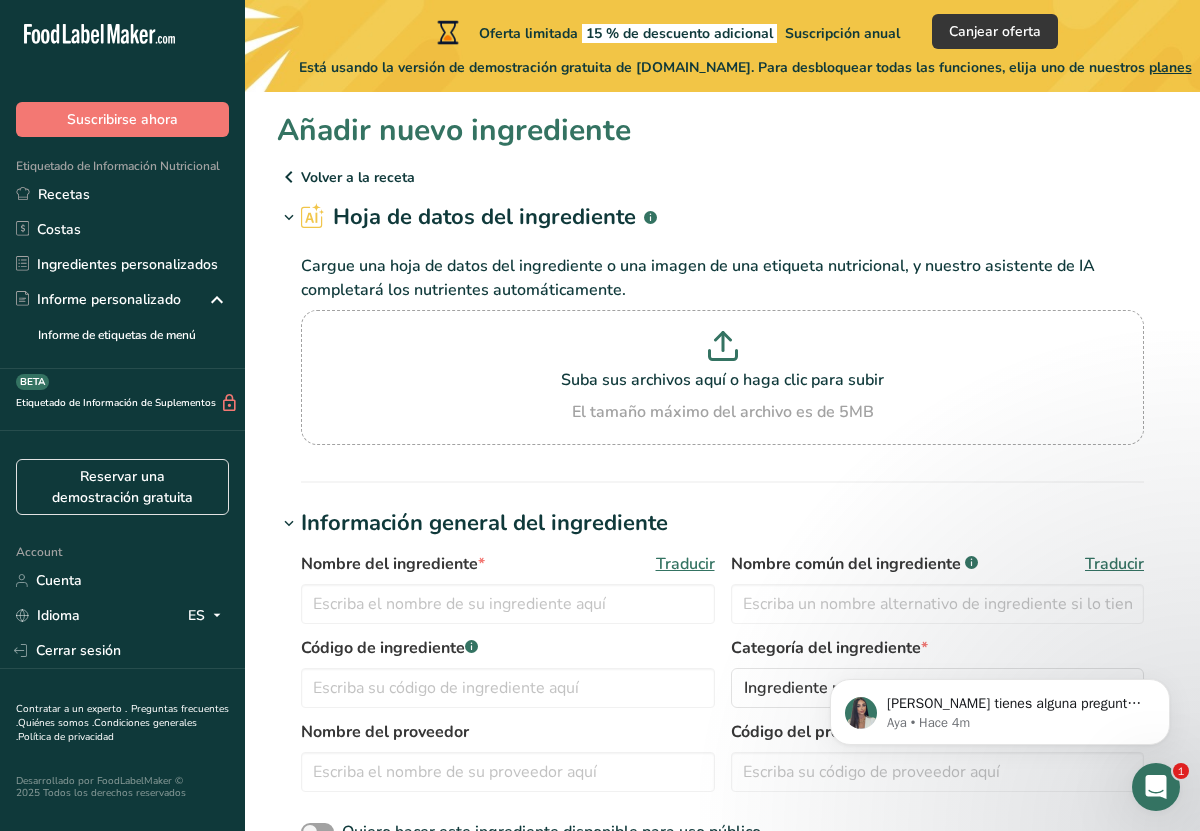 click at bounding box center (289, 177) 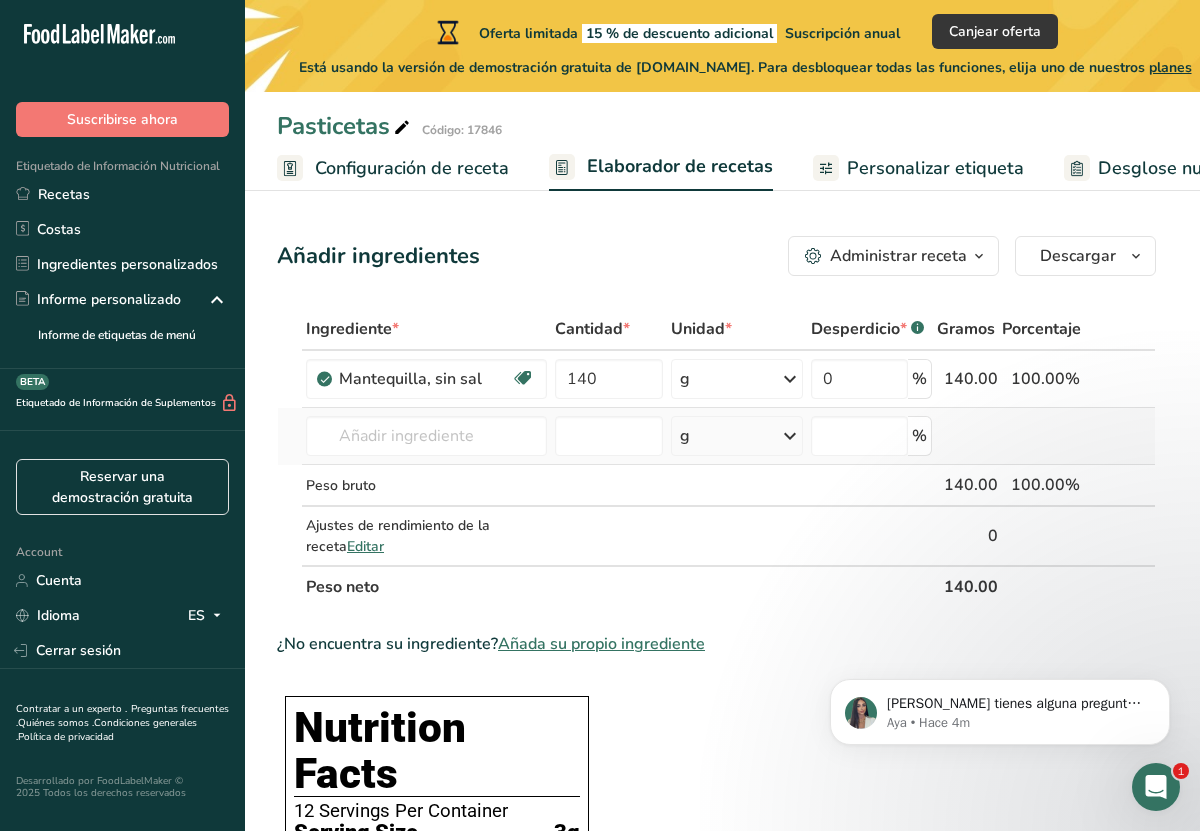 click on "Harina de almendra
Leche entera, 3,25 % de grasa láctea, sin vitamina A ni vitamina D añadidas
Carne de res, lomo, filete, sólo magro separable, recortado a 1/8 &quot;de grasa, todos los grados, crudo
Carne de res, alimentada con pasto, filetes, sólo magro, crudo
Carne de res, molida, 70% carne magra / 30% grasa, cruda
Ver todos los resultados" at bounding box center (426, 436) 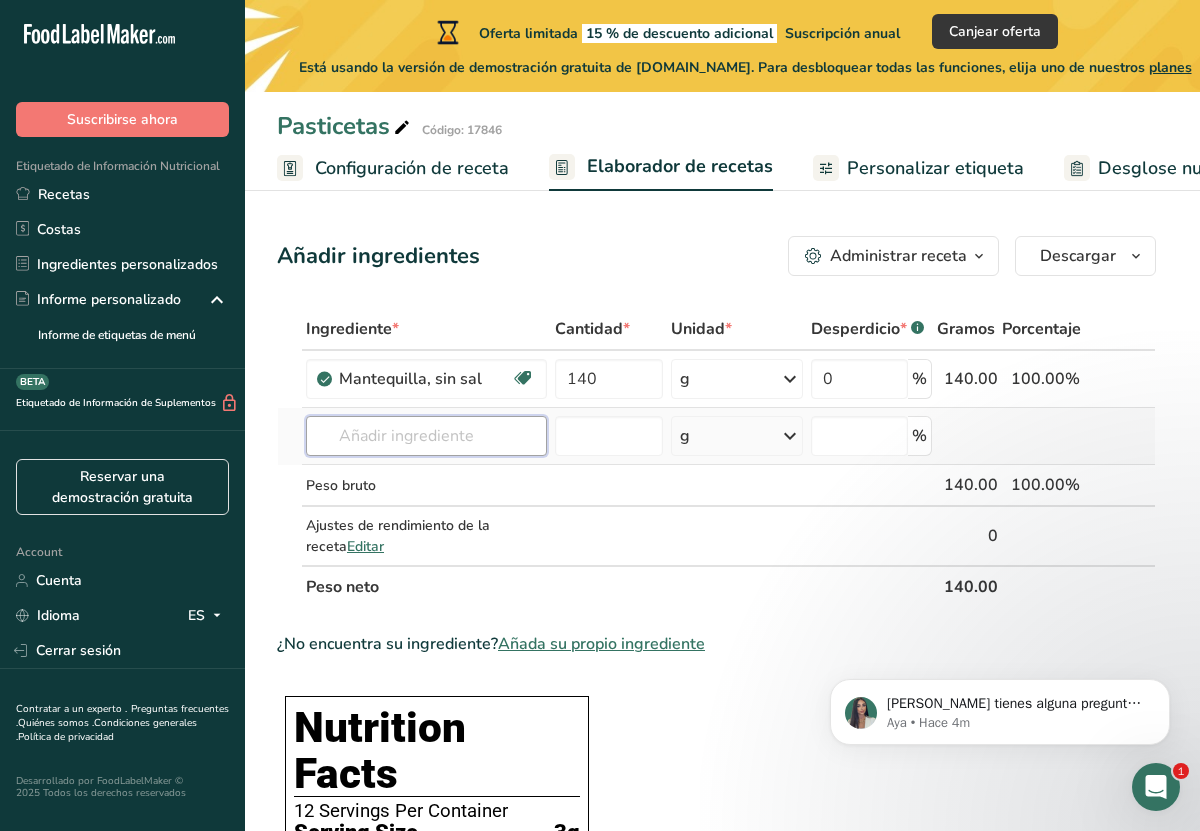 drag, startPoint x: 450, startPoint y: 446, endPoint x: 461, endPoint y: 450, distance: 11.7046995 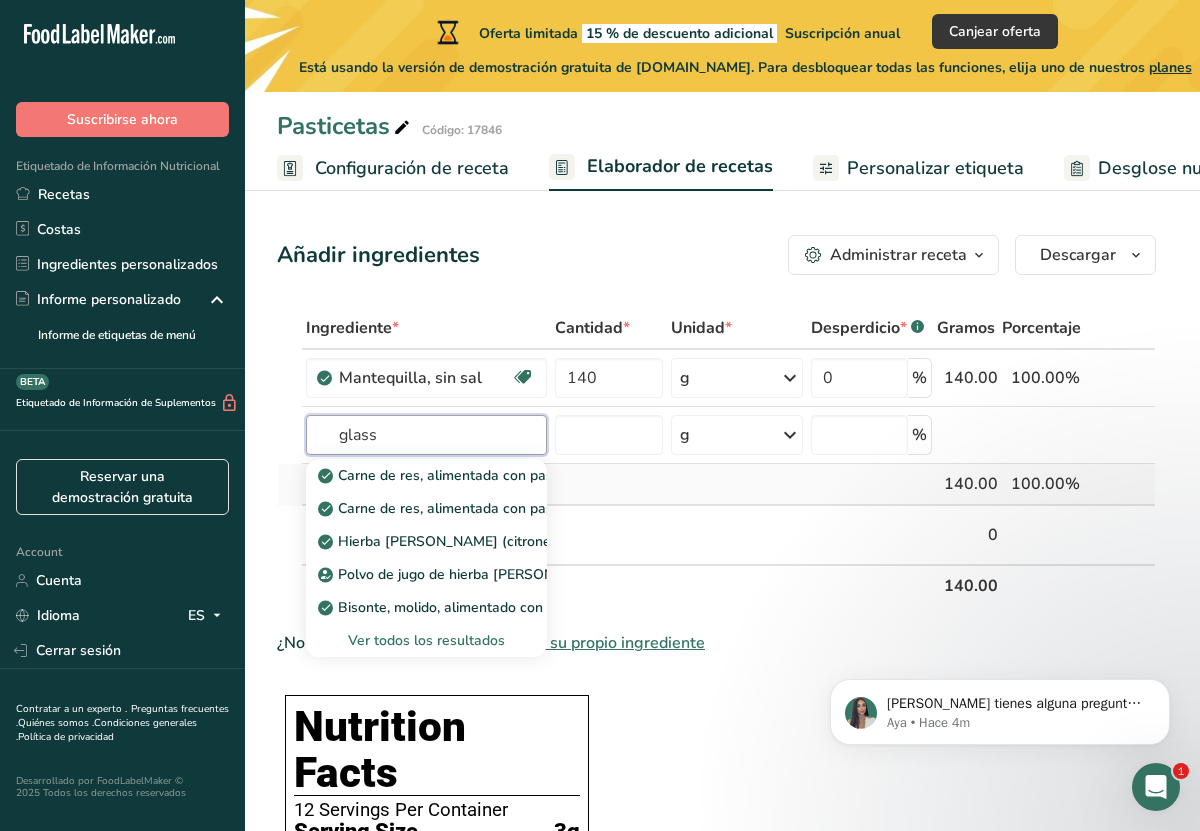 scroll, scrollTop: 0, scrollLeft: 0, axis: both 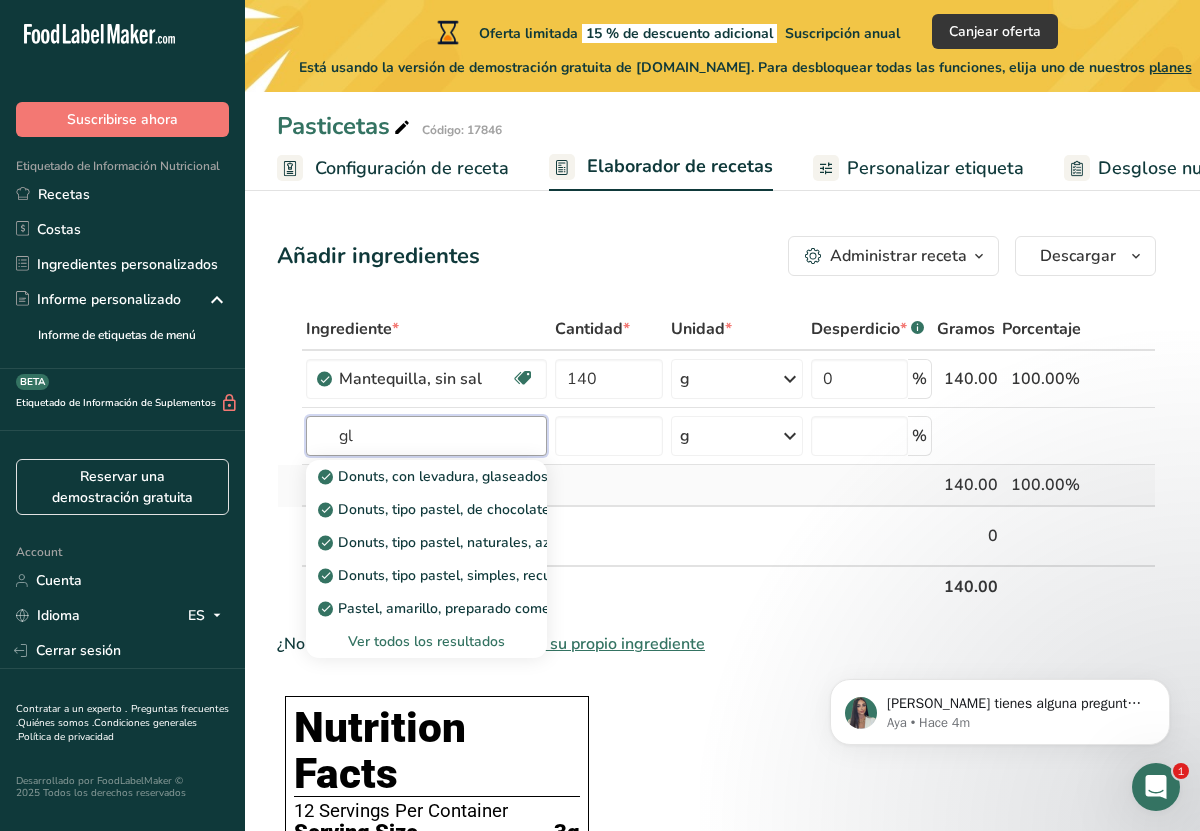 type on "g" 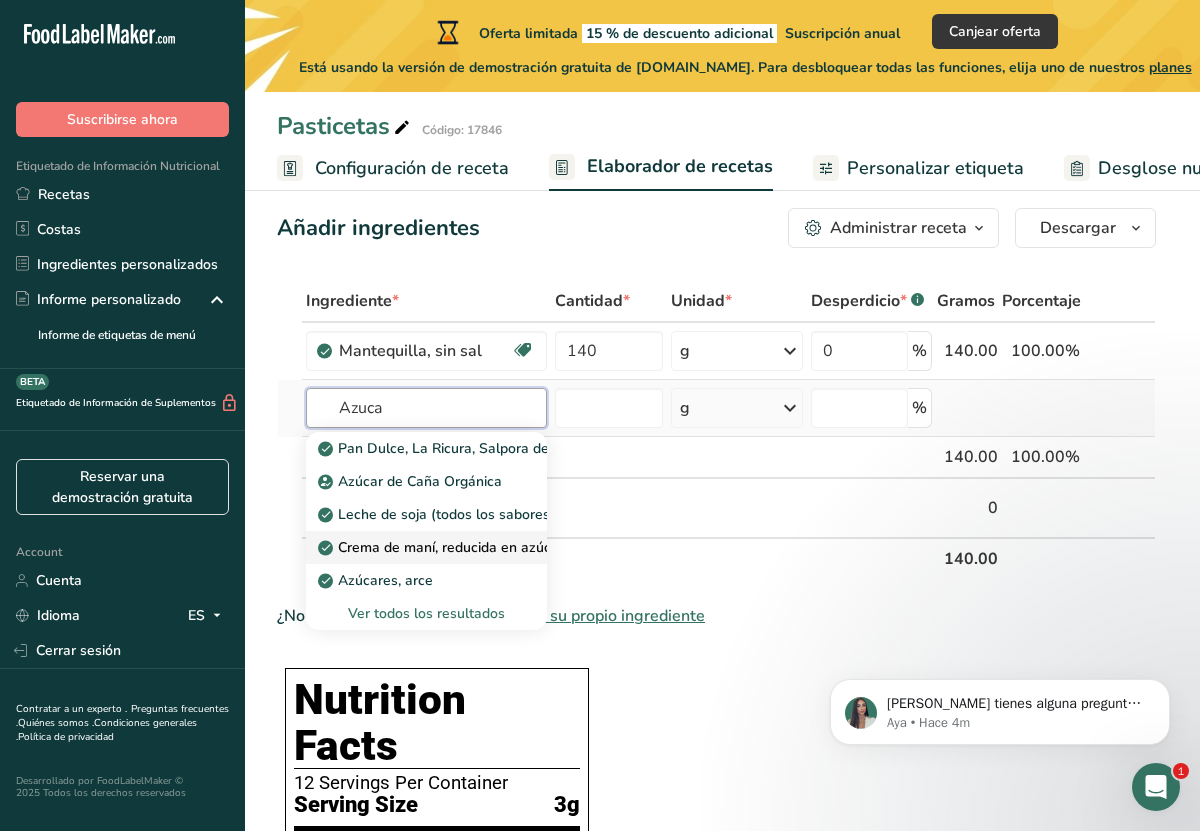 scroll, scrollTop: 26, scrollLeft: 0, axis: vertical 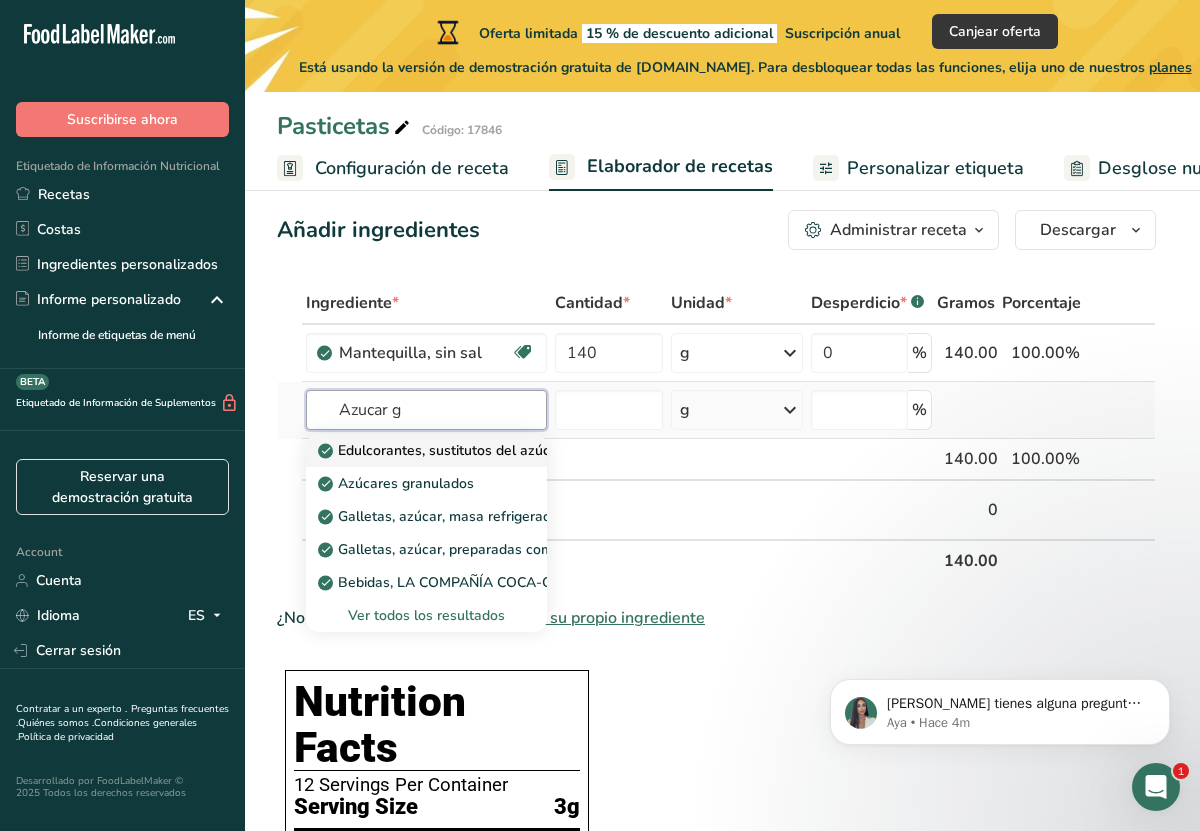 type on "Azucar g" 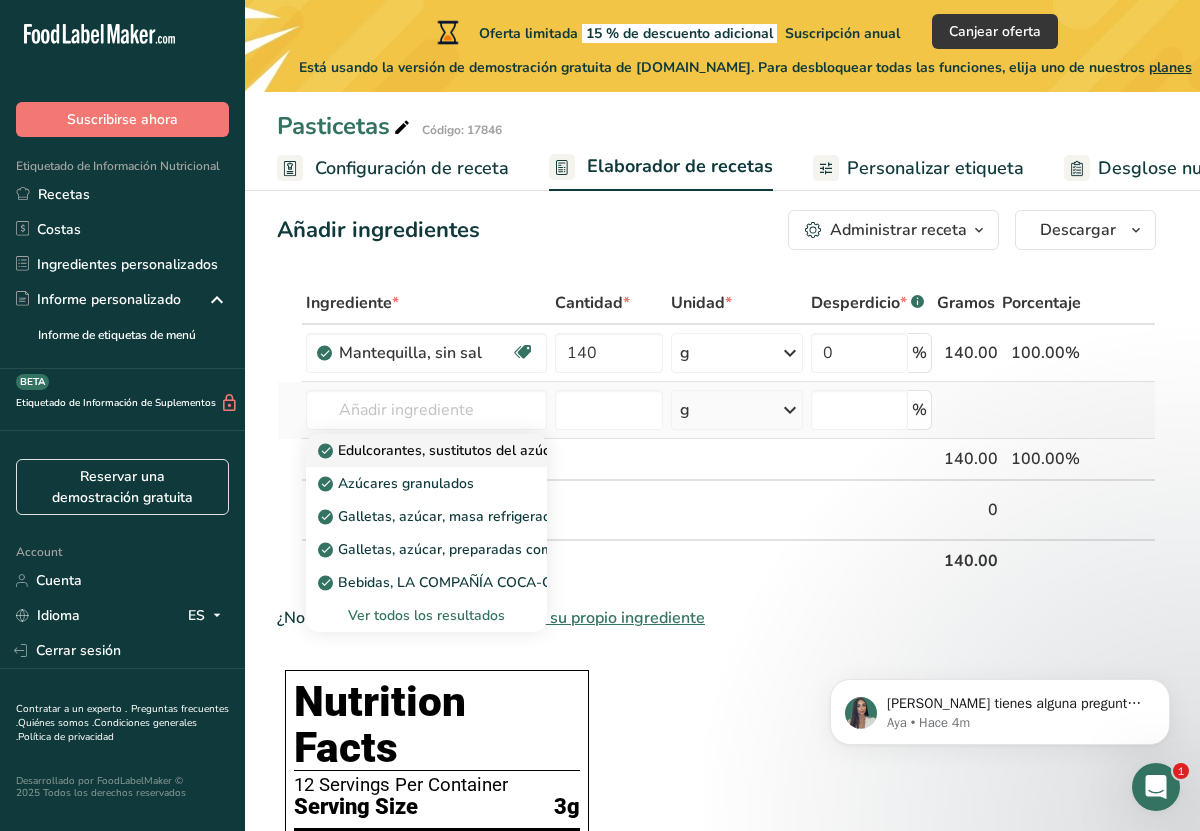 click on "Edulcorantes, sustitutos del azúcar, granulados, morenos" at bounding box center (513, 450) 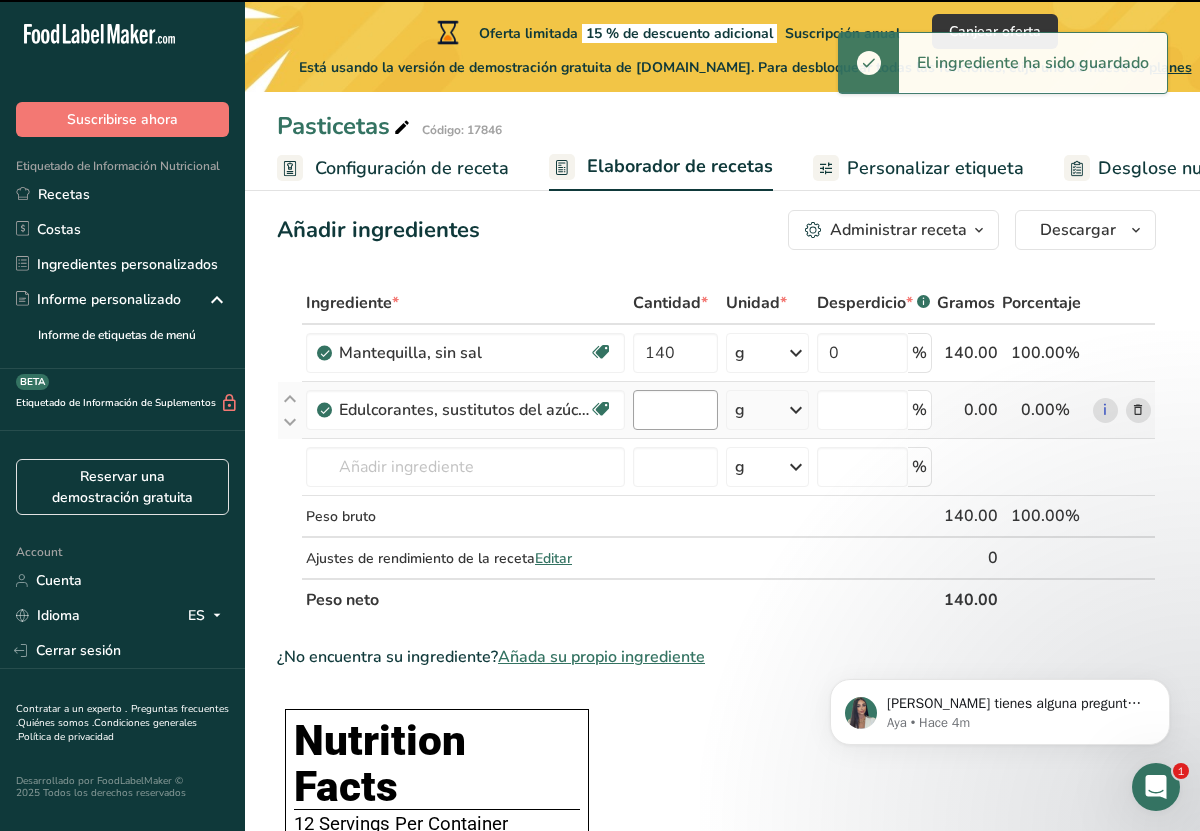 type on "0" 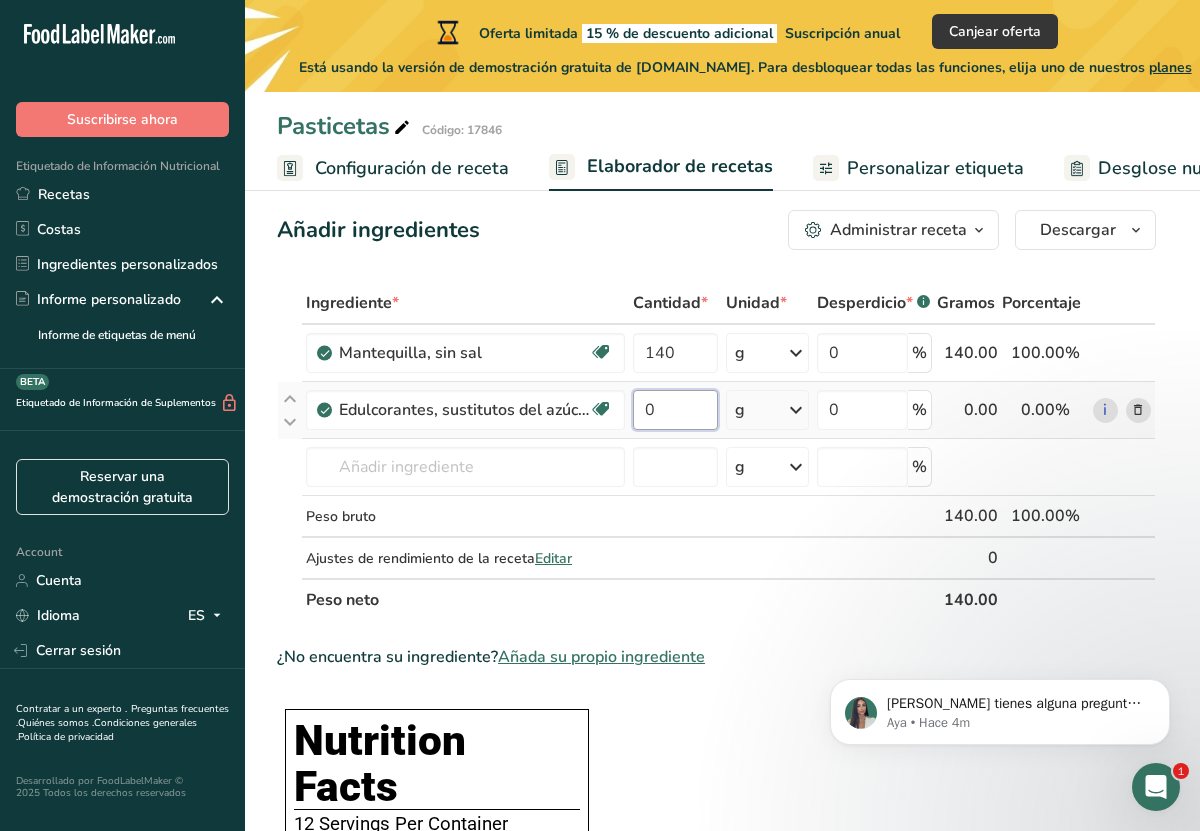 click on "0" at bounding box center (675, 410) 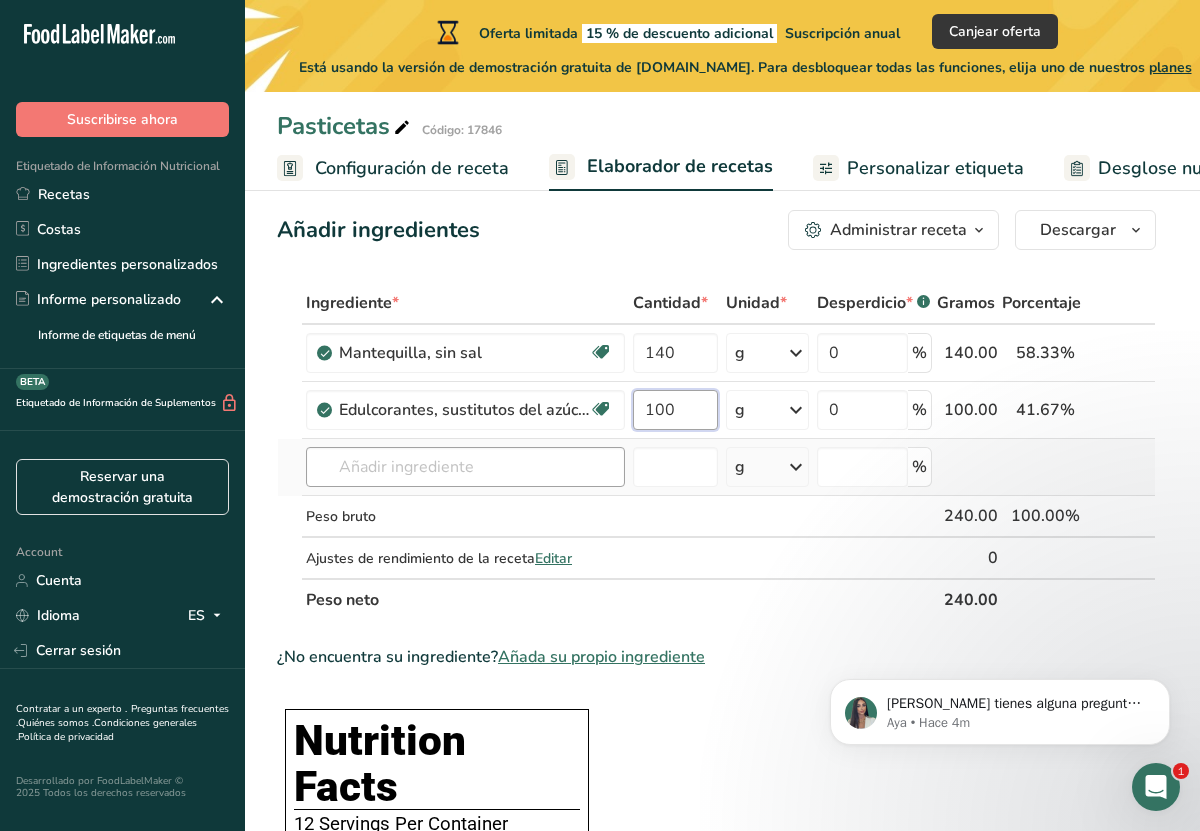type on "100" 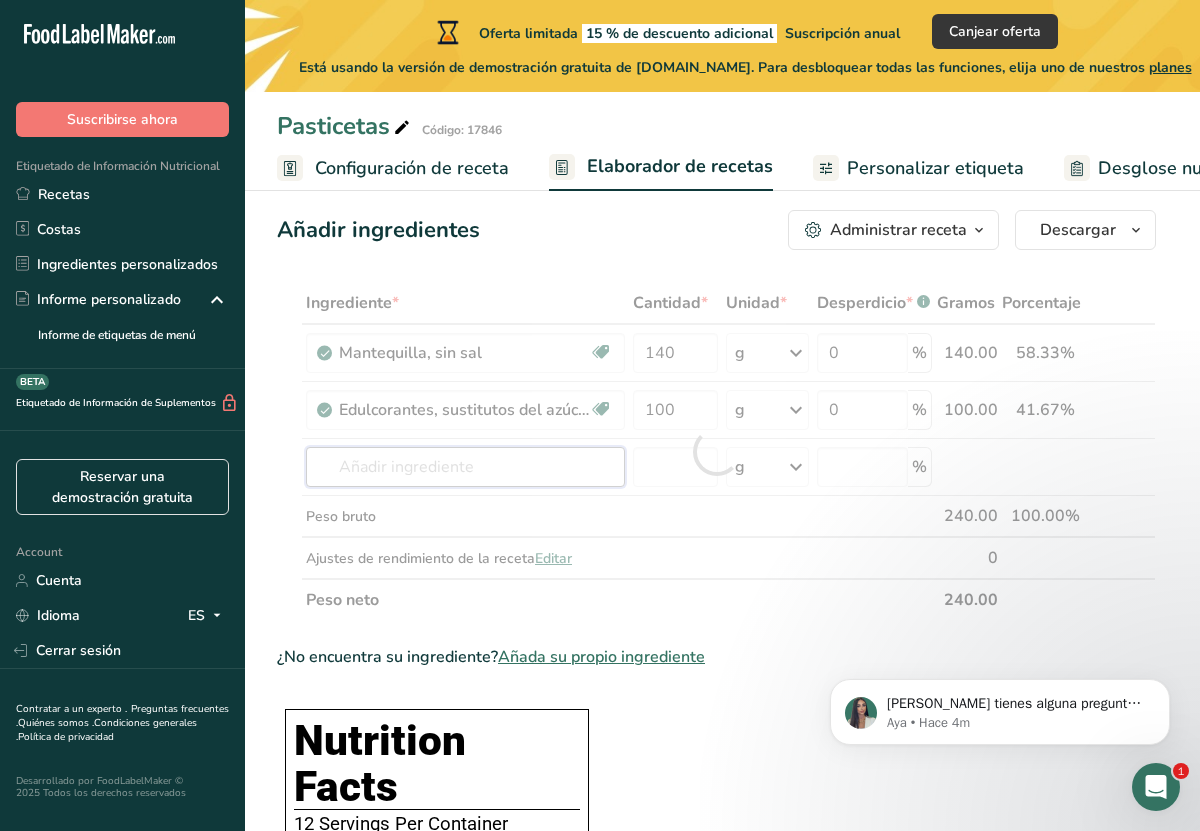 click on "Ingrediente *
Cantidad *
Unidad *
Desperdicio *   .a-a{fill:#347362;}.b-a{fill:#fff;}          Gramos
Porcentaje
Mantequilla, sin sal
Libre de gluten
Vegetariano
Libre de soja
140
g
Porciones
1 pat (1" sq, 1/3" high)
1 tbsp
1 cup
Ver más
Unidades de peso
g
kg
mg
Ver más
Unidades de volumen
litro
Las unidades de volumen requieren una conversión de densidad. Si conoce la densidad de su ingrediente, introdúzcala a continuación. De lo contrario, haga clic en "RIA", nuestra asistente regulatoria de IA, quien podrá ayudarle.
lb/pie³
g/cm³
mL" at bounding box center [716, 451] 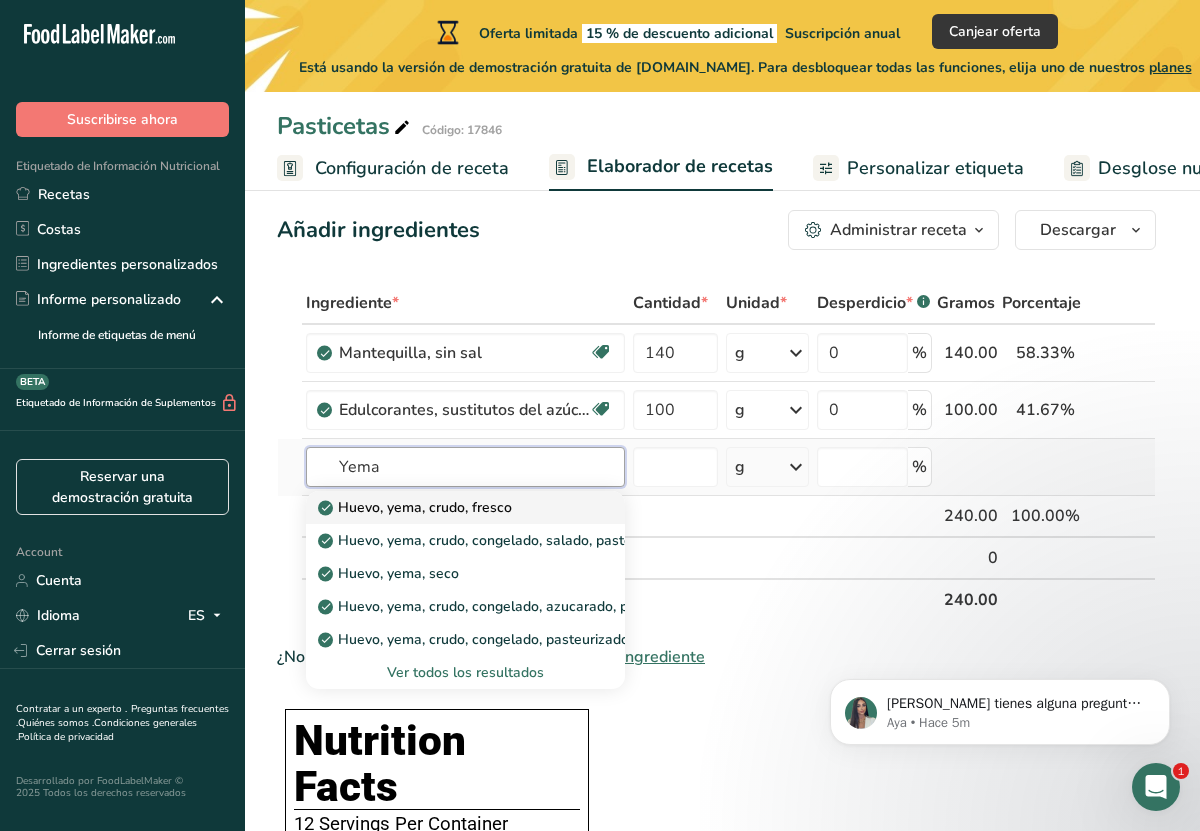 type on "Yema" 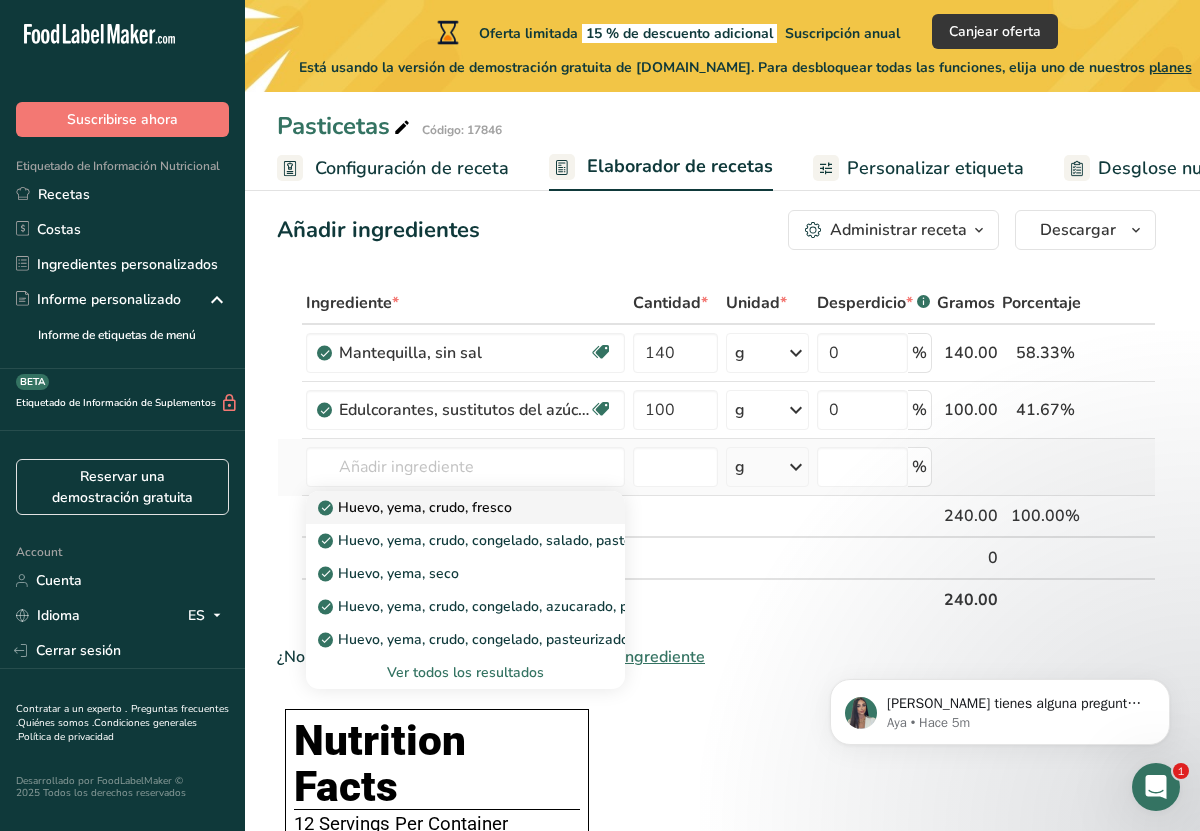 click on "Huevo, yema, crudo, fresco" at bounding box center [449, 507] 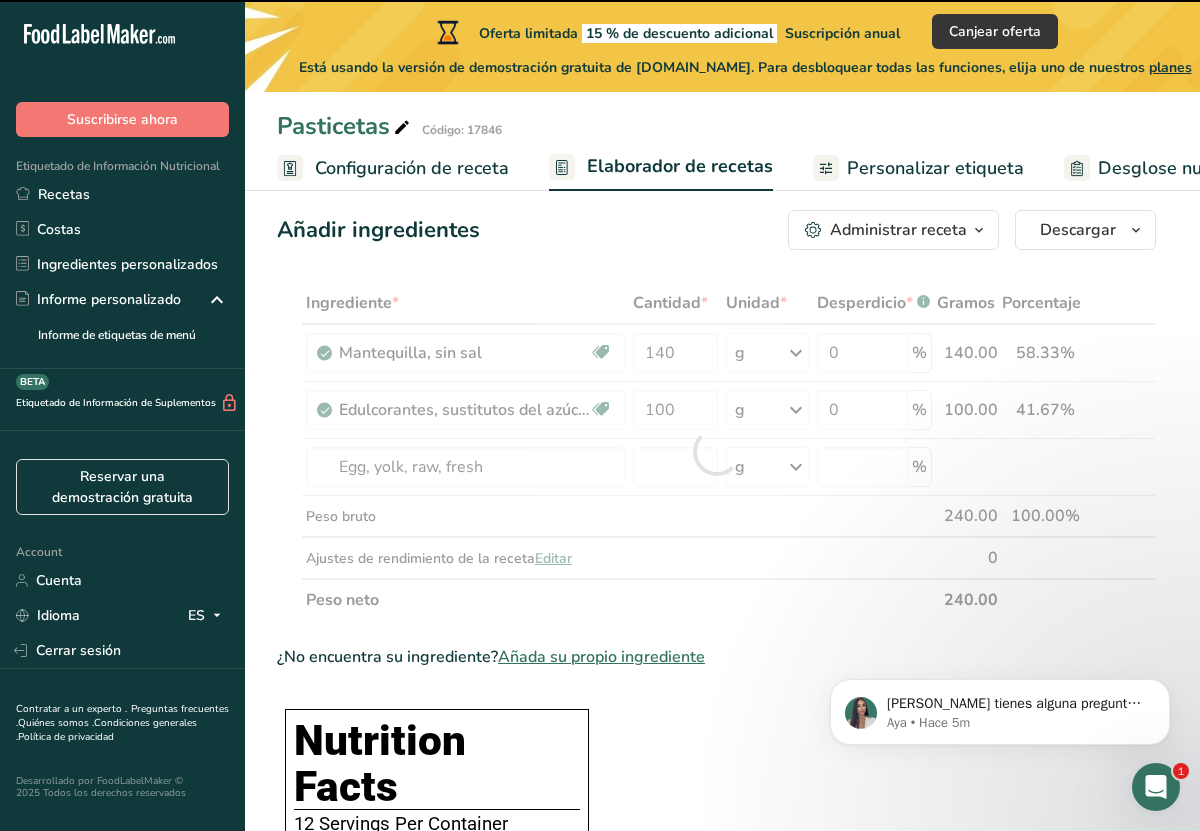 type on "0" 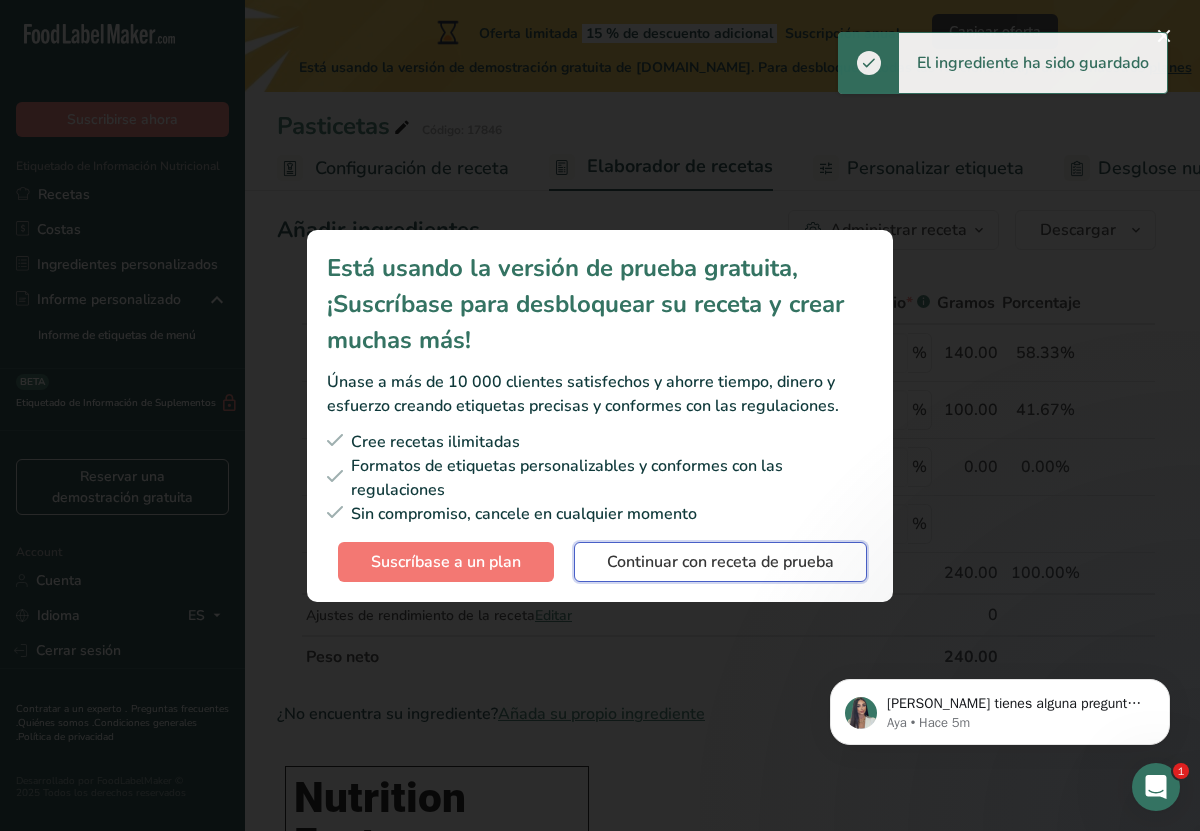 click on "Continuar con receta de prueba" at bounding box center (720, 562) 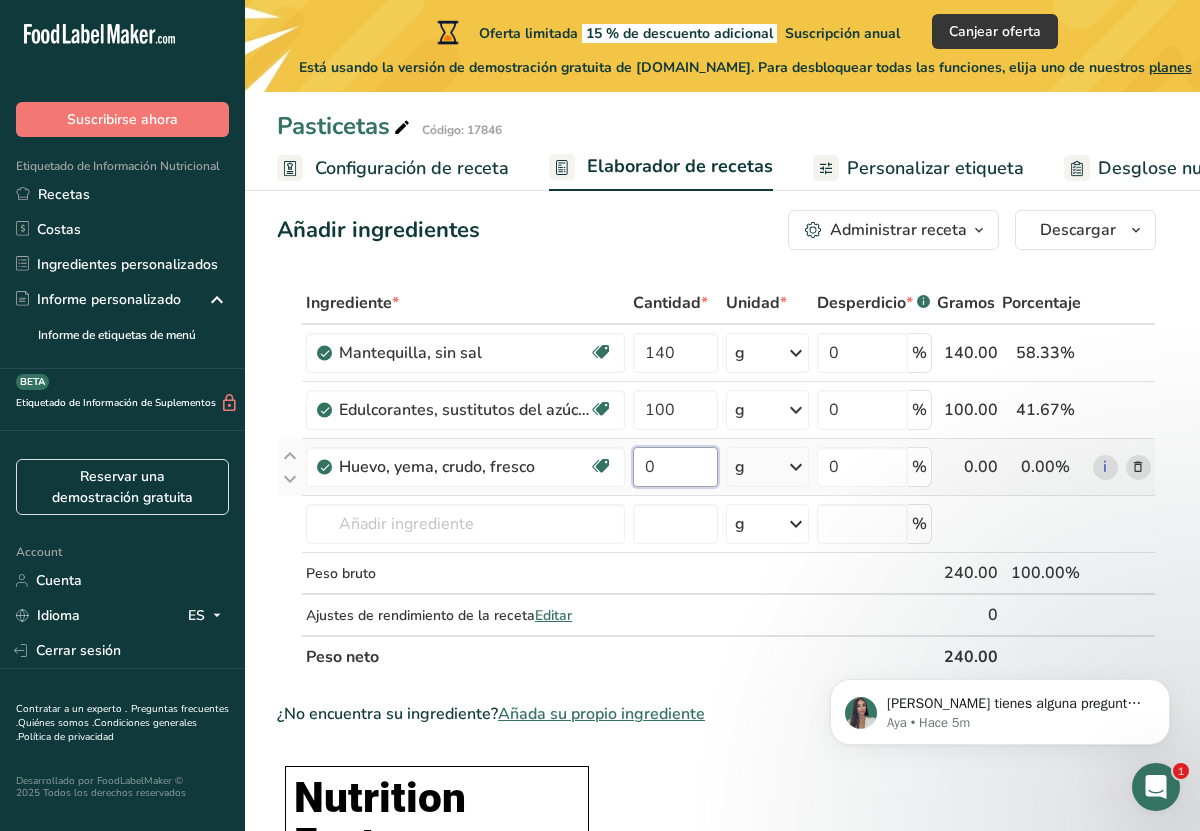 click on "0" at bounding box center (675, 467) 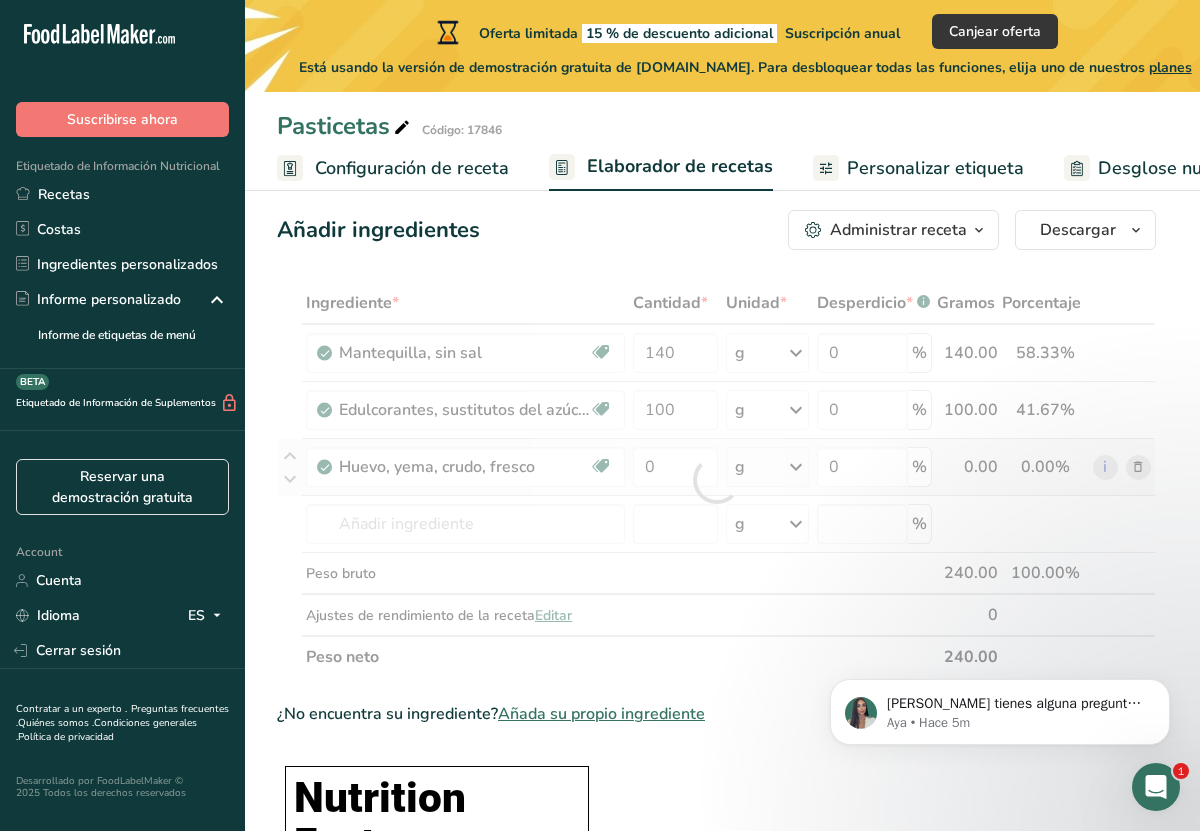 click on "Ingrediente *
Cantidad *
Unidad *
Desperdicio *   .a-a{fill:#347362;}.b-a{fill:#fff;}          Gramos
Porcentaje
Mantequilla, sin sal
Libre de gluten
Vegetariano
Libre de soja
140
g
Porciones
1 pat (1" sq, 1/3" high)
1 tbsp
1 cup
Ver más
Unidades de peso
g
kg
mg
Ver más
Unidades de volumen
litro
Las unidades de volumen requieren una conversión de densidad. Si conoce la densidad de su ingrediente, introdúzcala a continuación. De lo contrario, haga clic en "RIA", nuestra asistente regulatoria de IA, quien podrá ayudarle.
lb/pie³
g/cm³
mL" at bounding box center [716, 480] 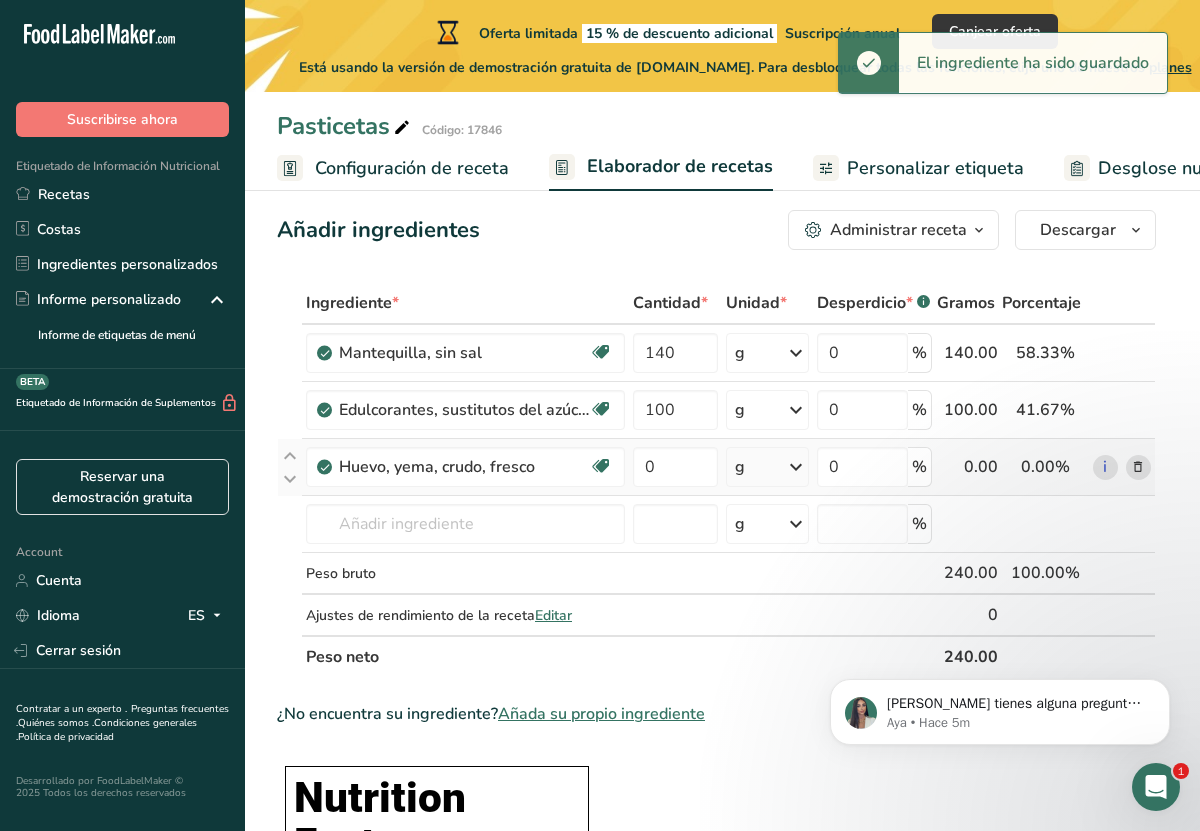 click at bounding box center (796, 467) 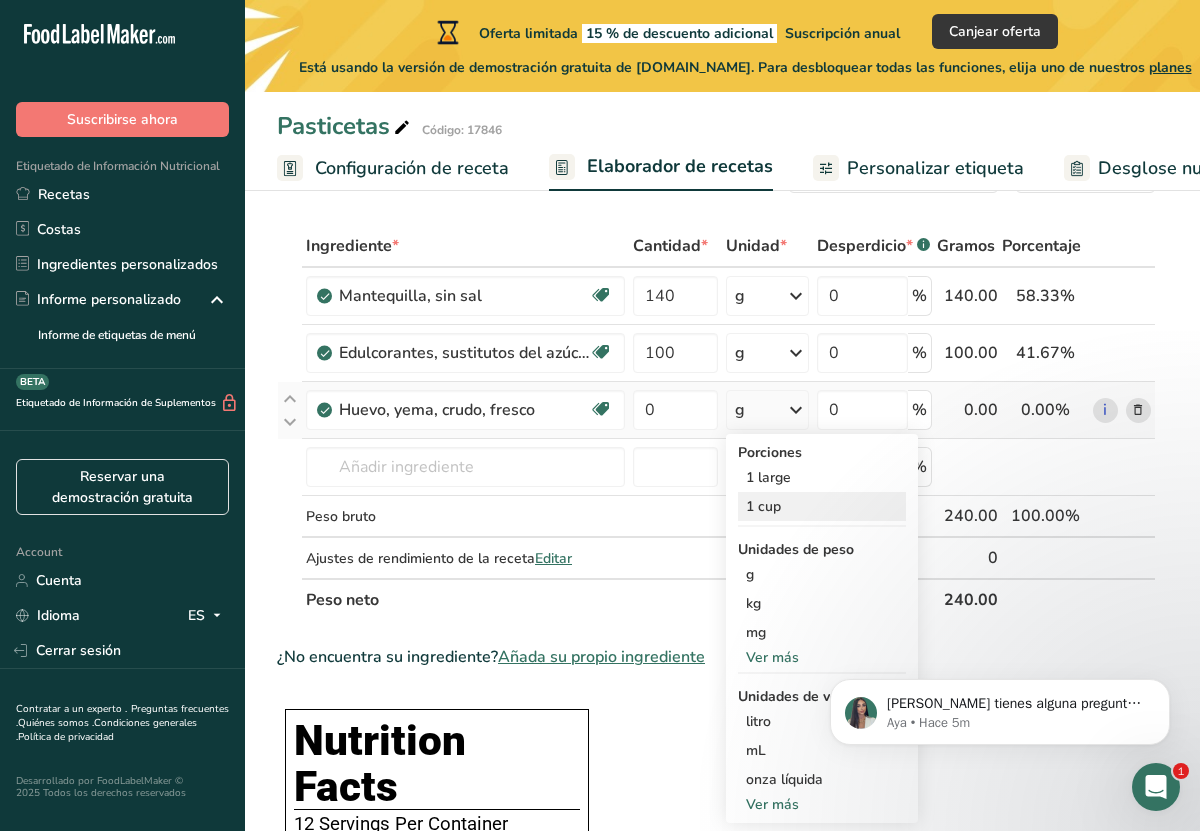 scroll, scrollTop: 76, scrollLeft: 0, axis: vertical 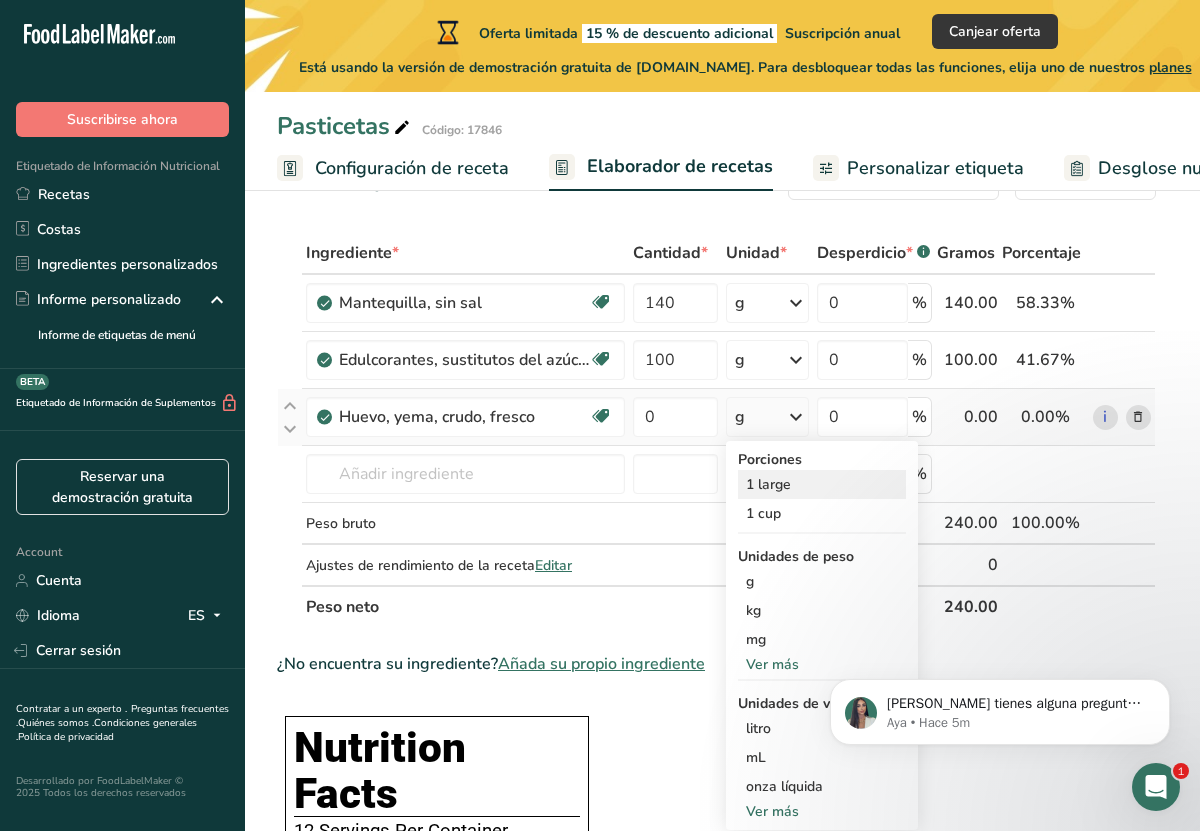 click on "1 large" at bounding box center (822, 484) 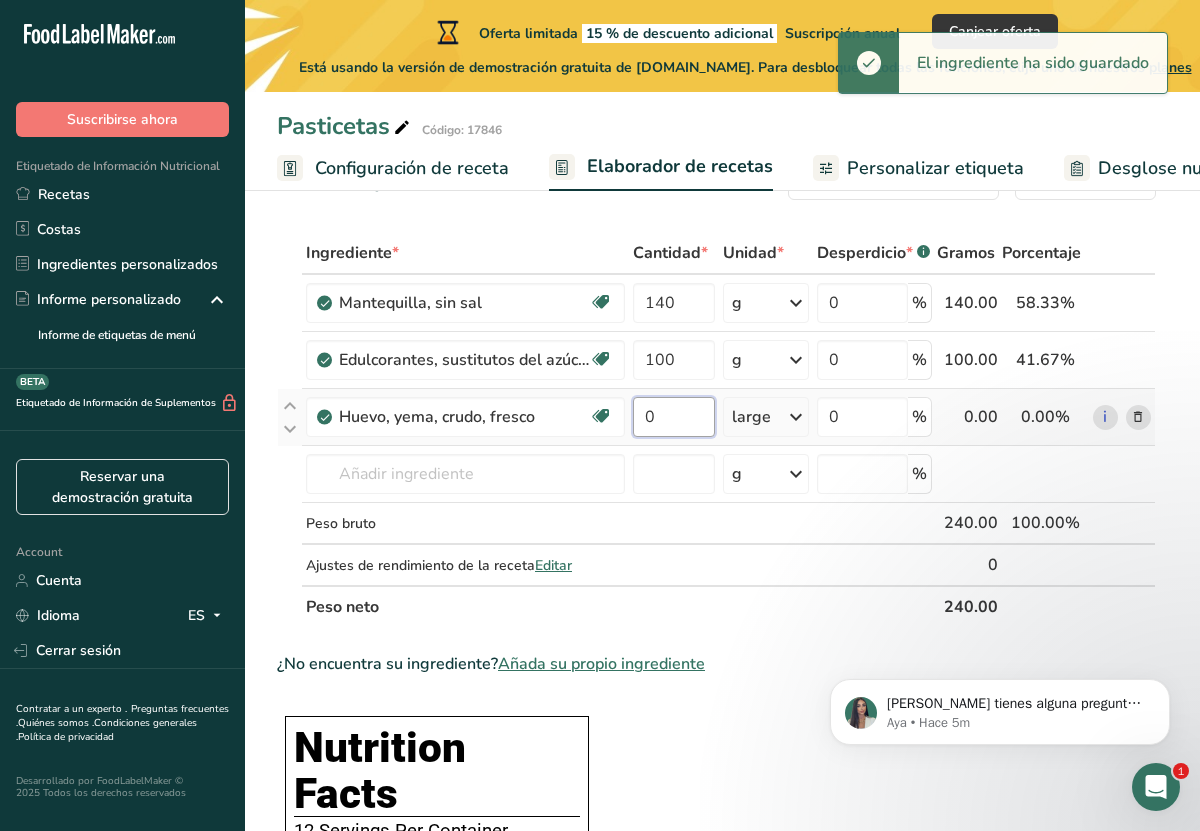 click on "0" at bounding box center (674, 417) 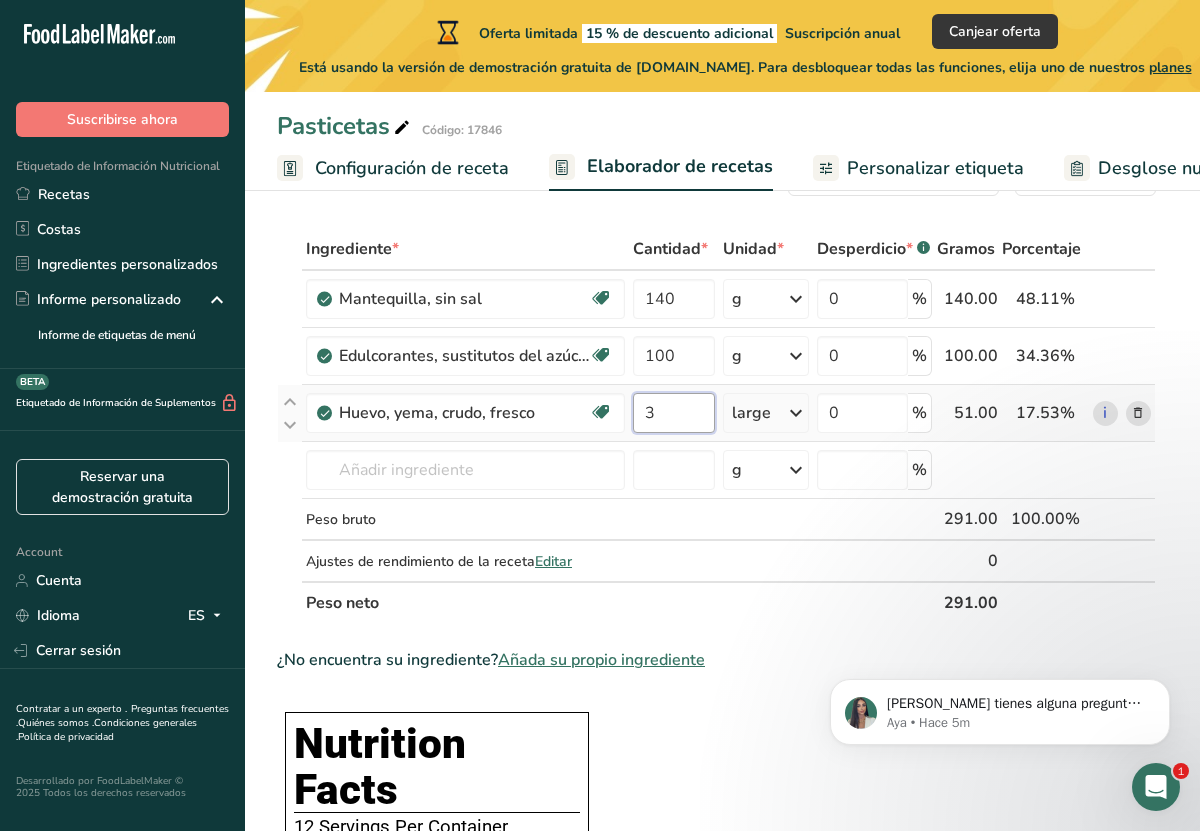 type on "3" 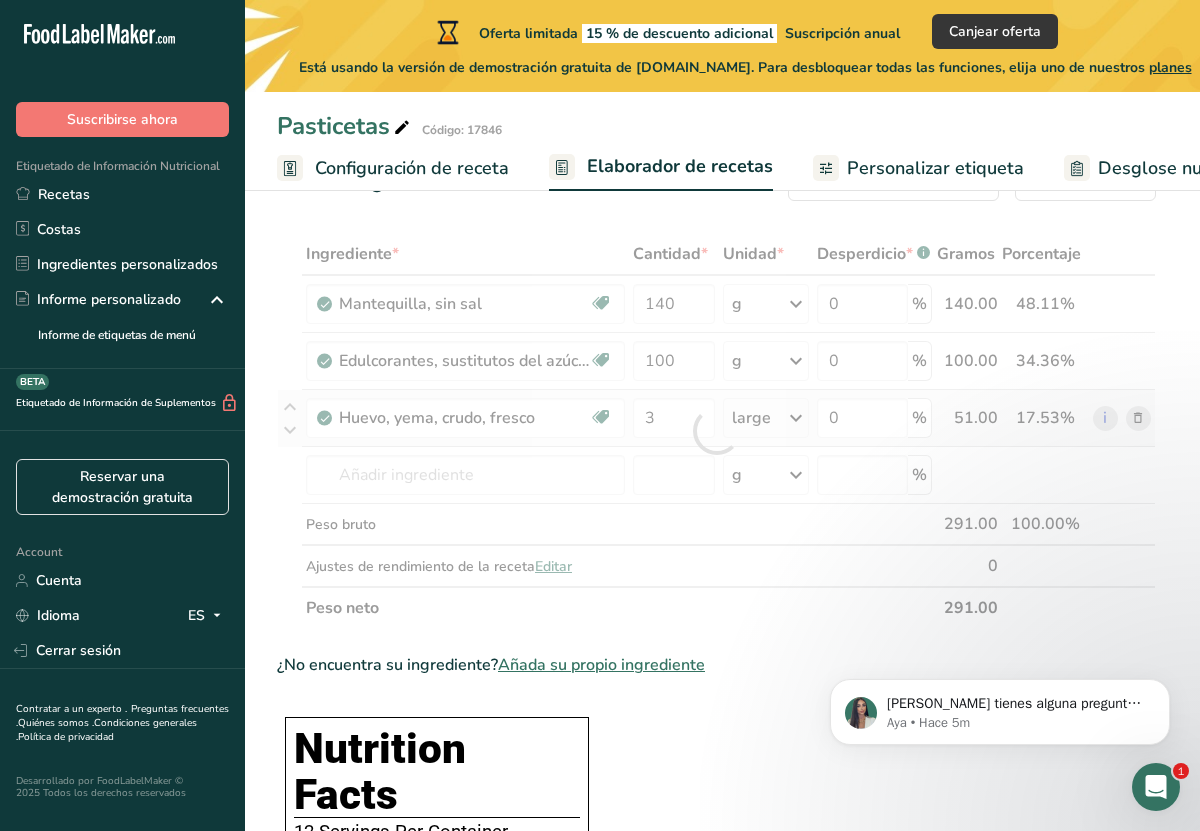 scroll, scrollTop: 70, scrollLeft: 0, axis: vertical 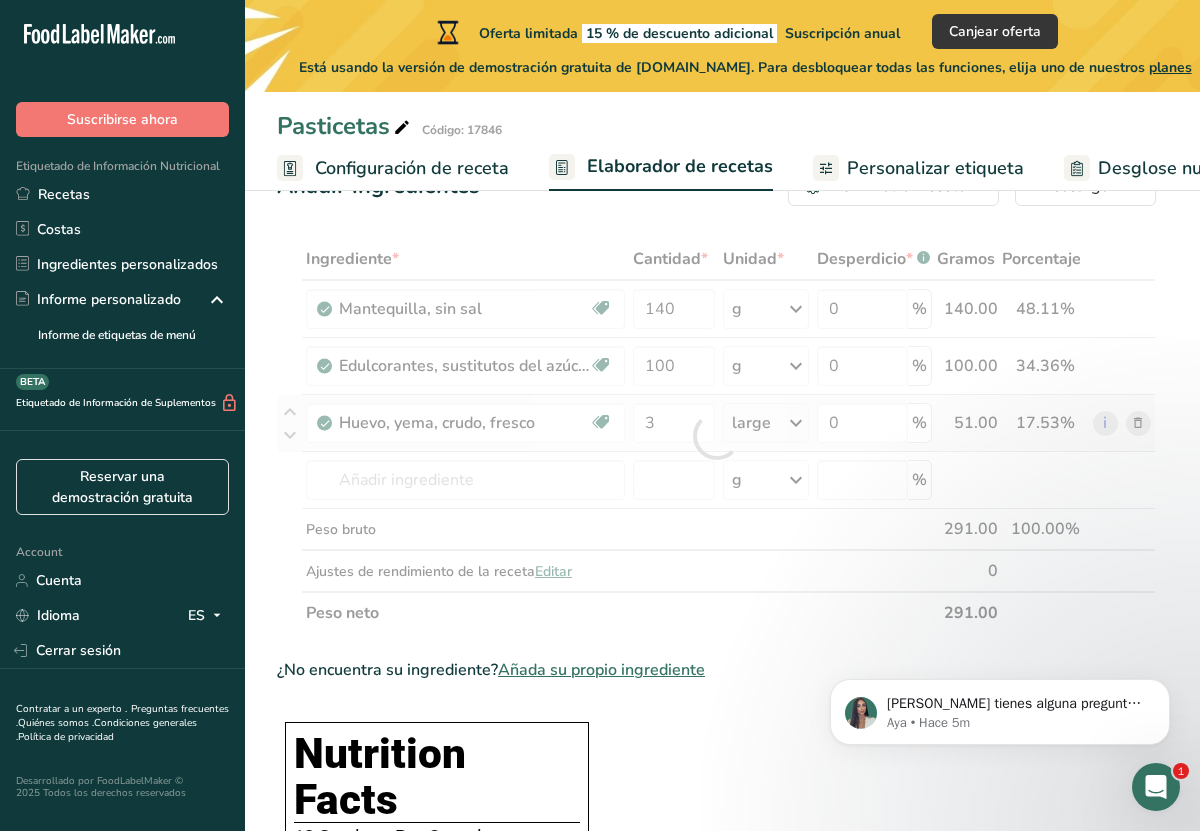 click on "Ingrediente *
Cantidad *
Unidad *
Desperdicio *   .a-a{fill:#347362;}.b-a{fill:#fff;}          Gramos
Porcentaje
Mantequilla, sin sal
Libre de gluten
Vegetariano
Libre de soja
140
g
Porciones
1 pat (1" sq, 1/3" high)
1 tbsp
1 cup
Ver más
Unidades de peso
g
kg
mg
Ver más
Unidades de volumen
litro
Las unidades de volumen requieren una conversión de densidad. Si conoce la densidad de su ingrediente, introdúzcala a continuación. De lo contrario, haga clic en "RIA", nuestra asistente regulatoria de IA, quien podrá ayudarle.
lb/pie³
g/cm³
mL" at bounding box center (716, 436) 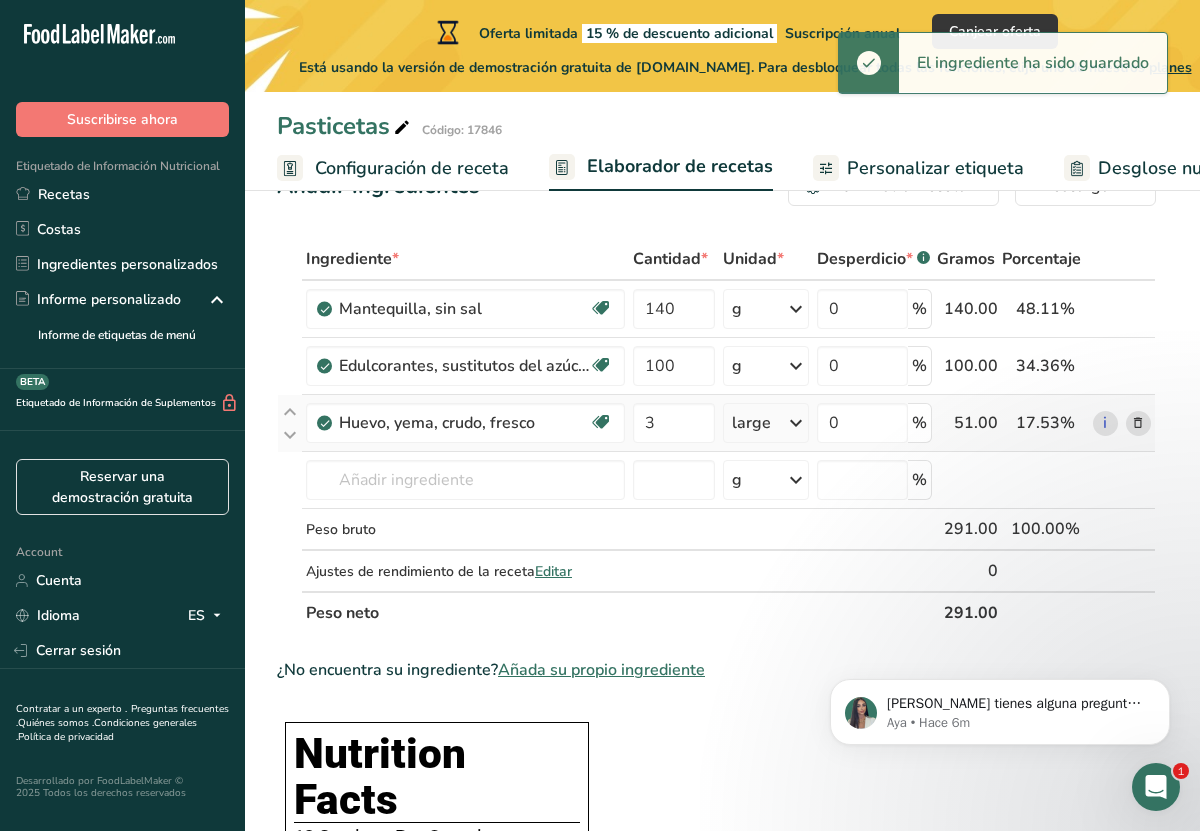 click at bounding box center [796, 423] 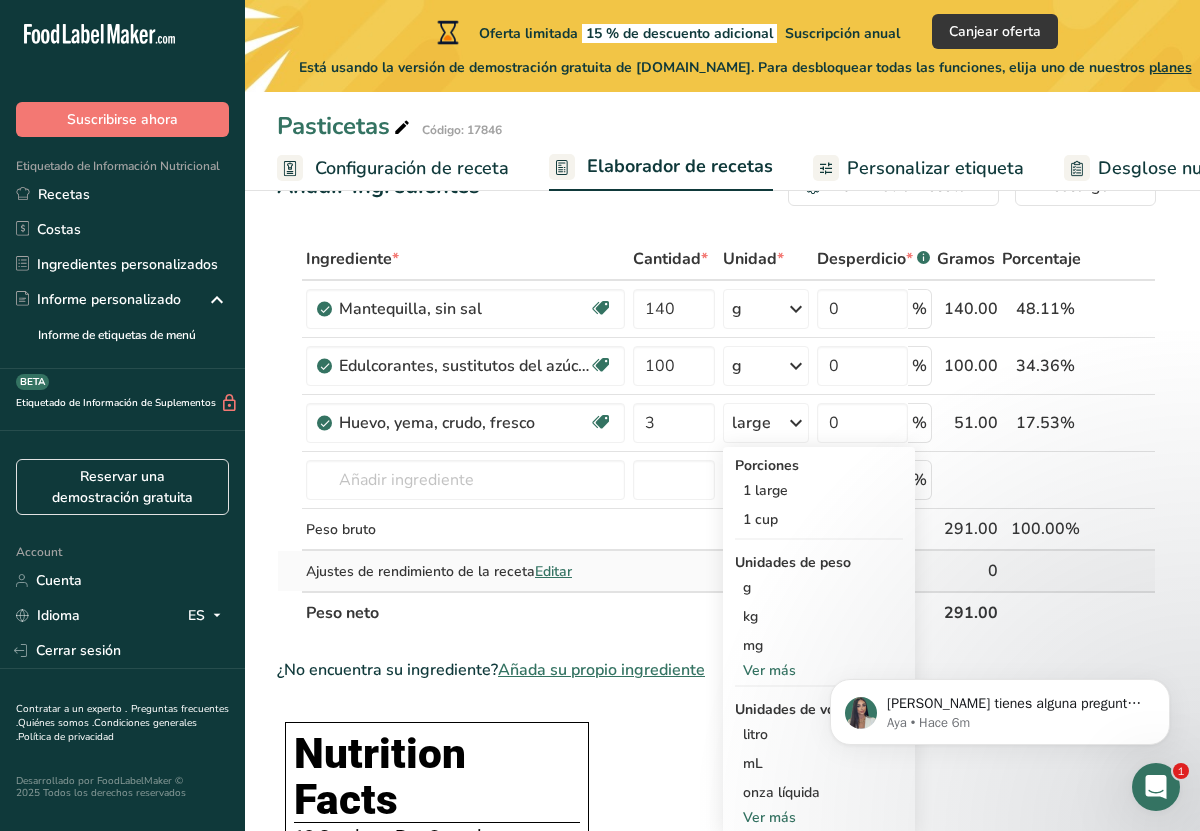 click at bounding box center (674, 571) 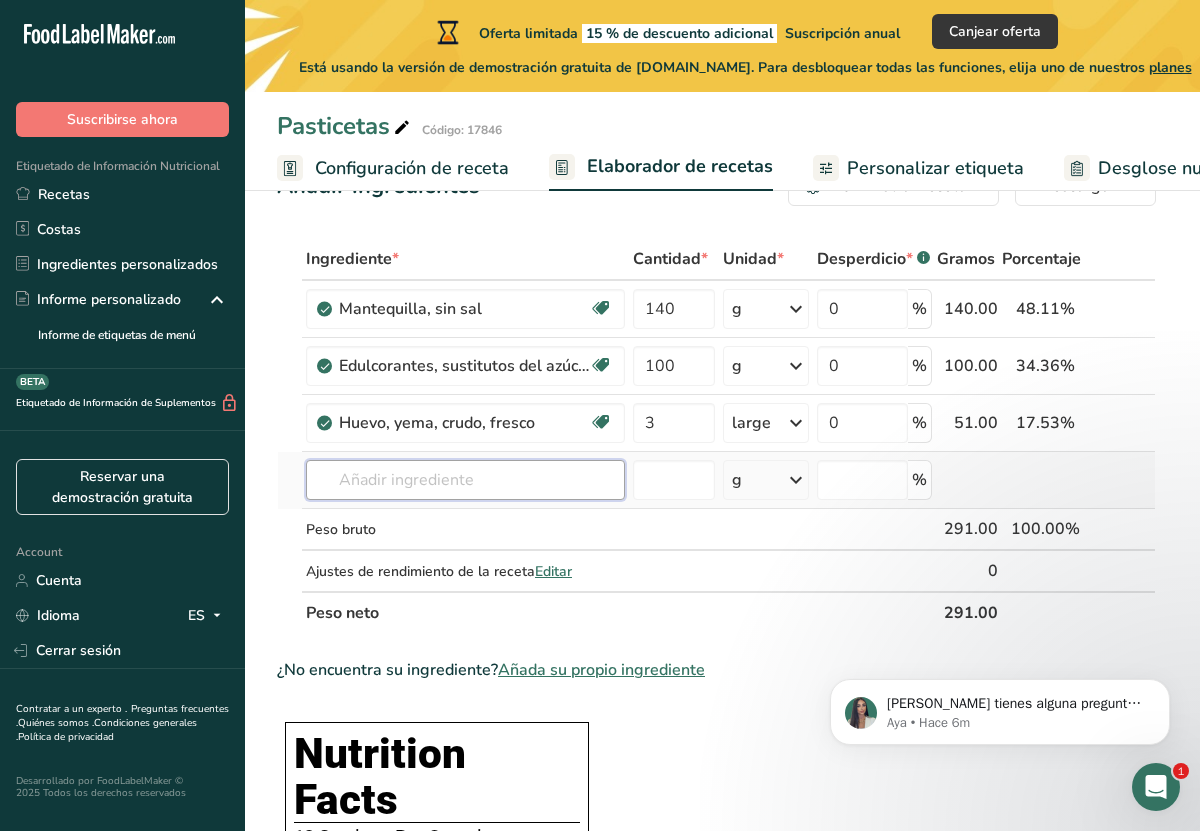 click at bounding box center (465, 480) 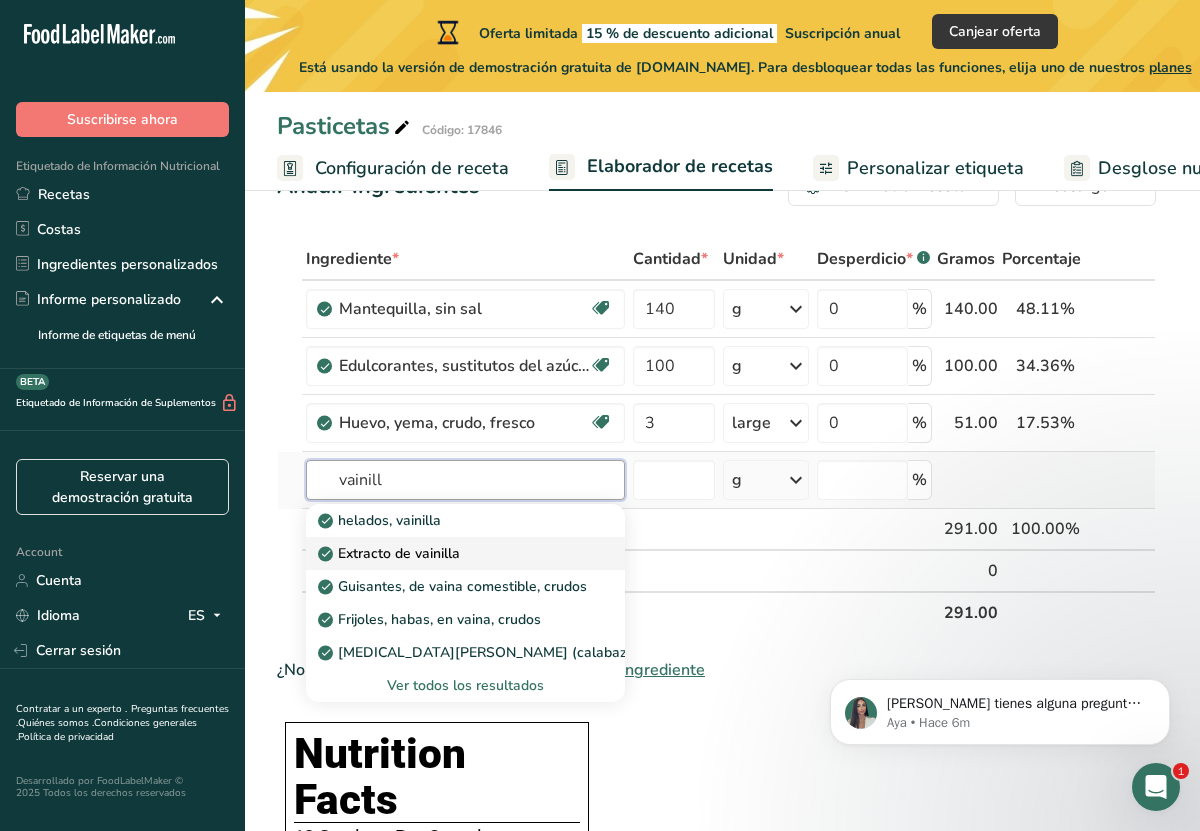 type on "vainill" 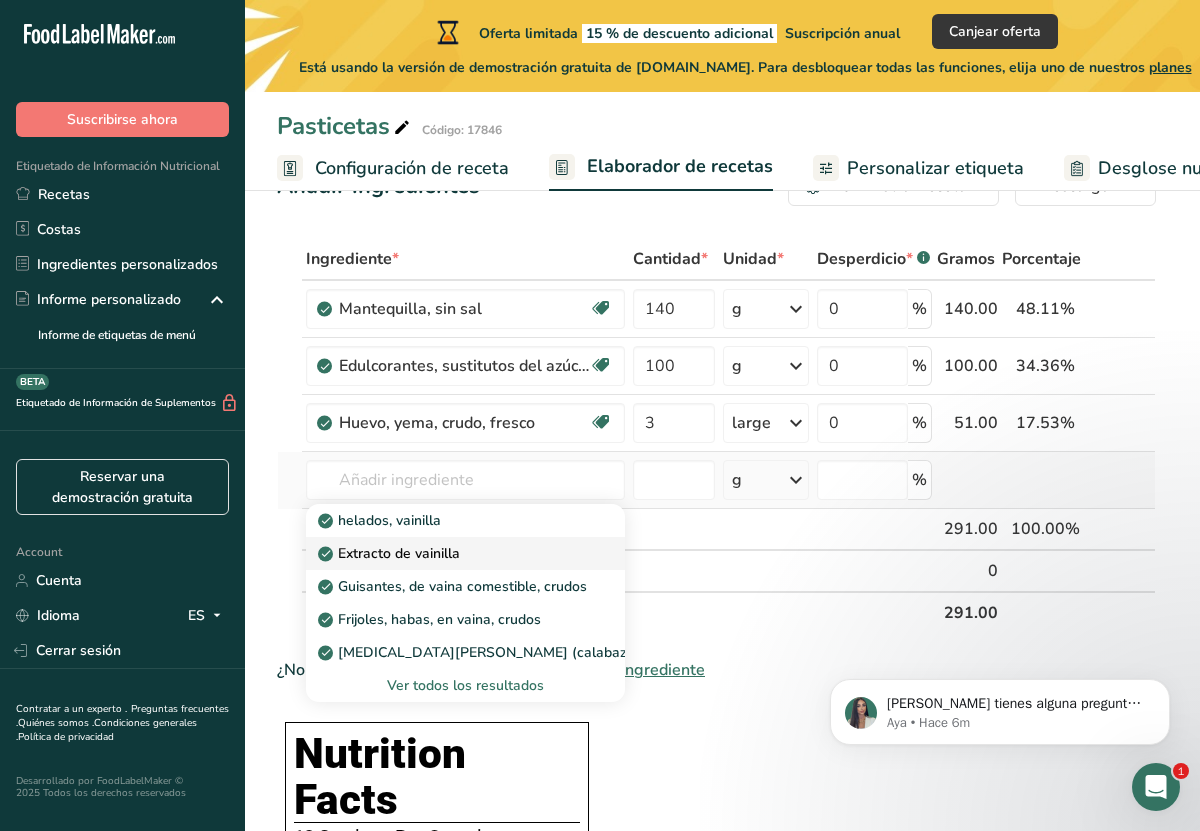 click on "Extracto de vainilla" at bounding box center [449, 553] 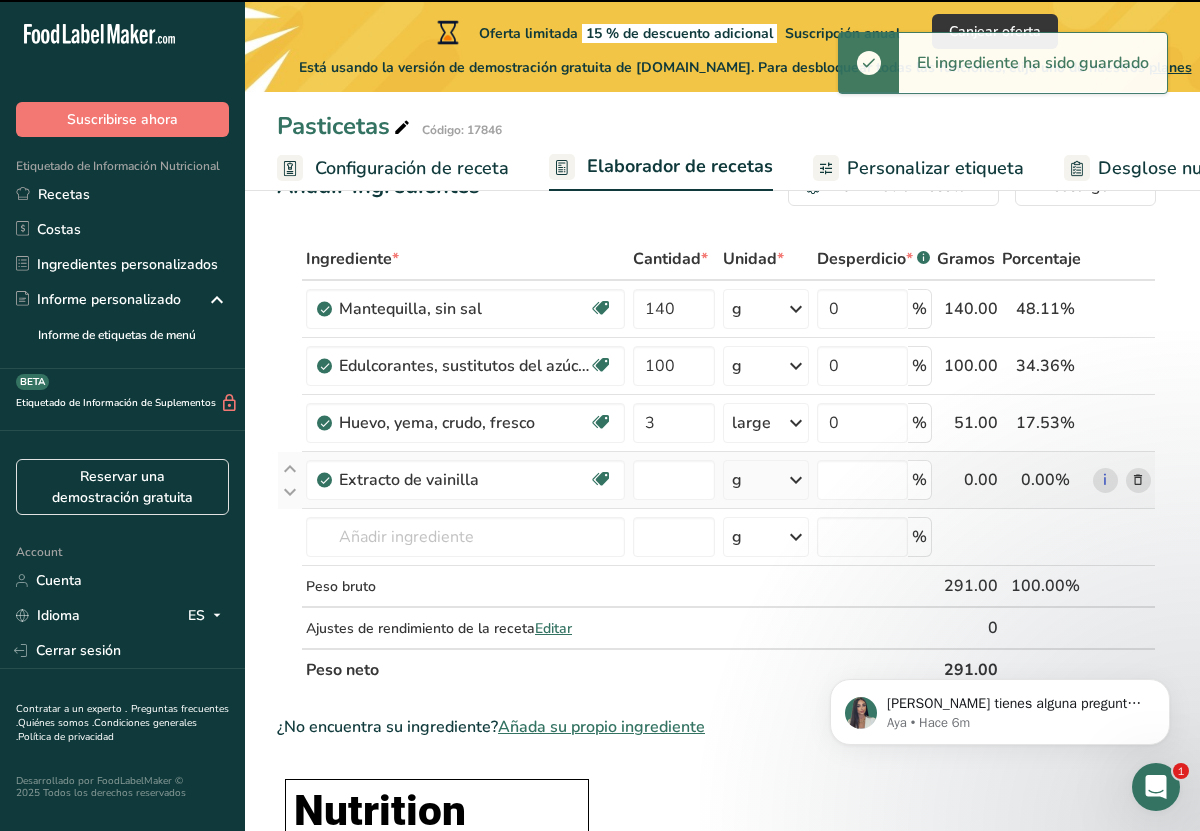 type on "0" 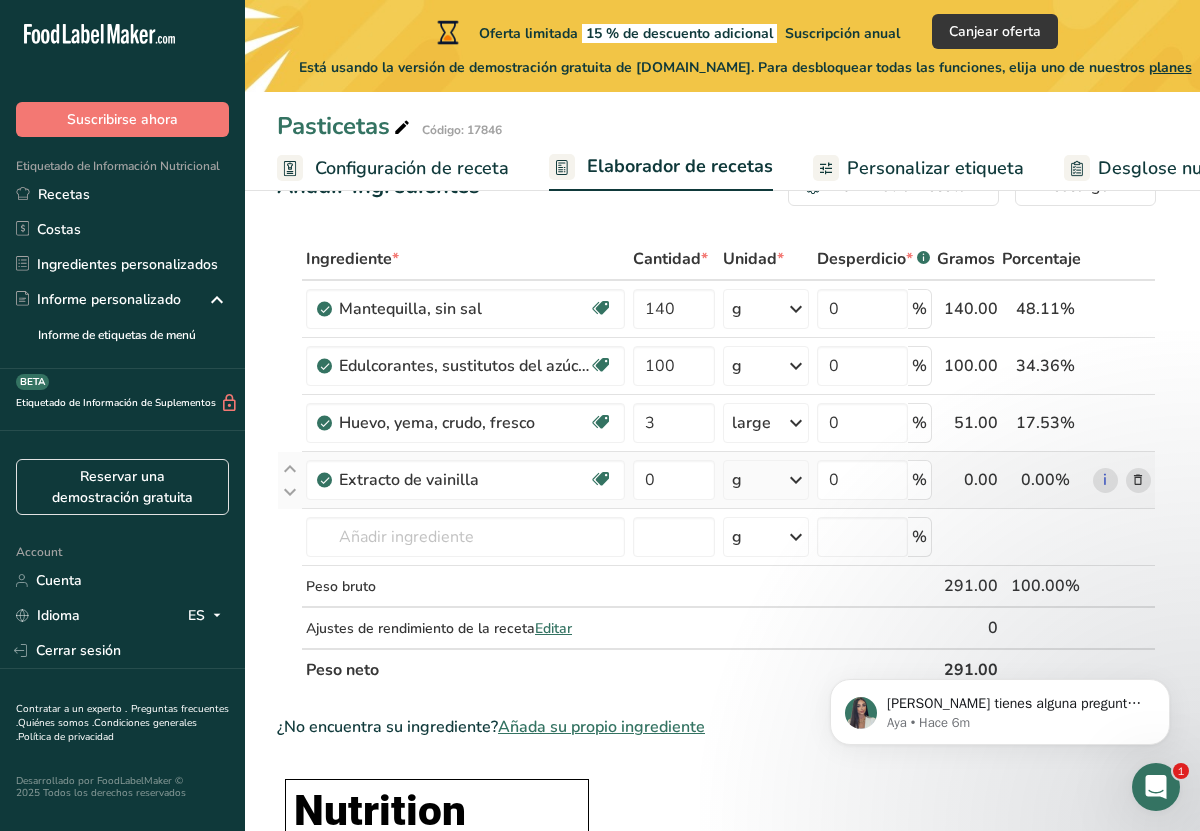 click on "g" at bounding box center [766, 480] 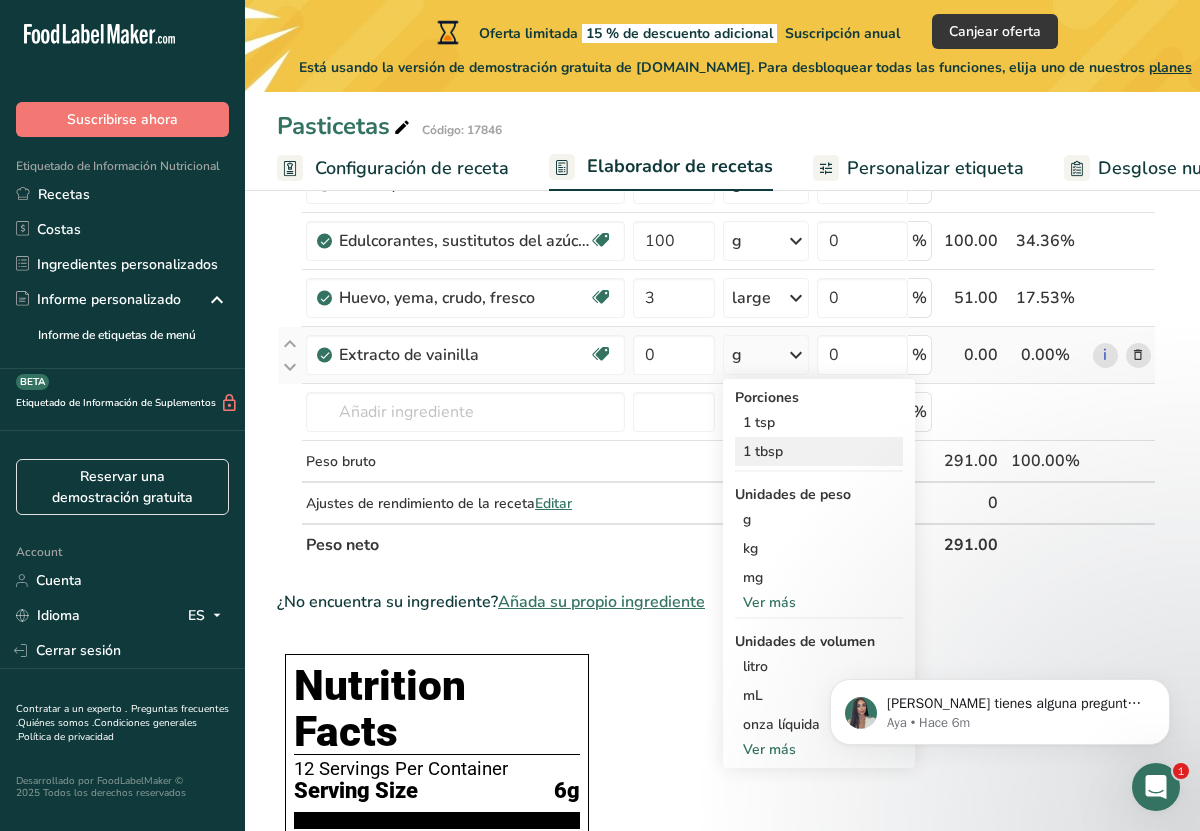 scroll, scrollTop: 224, scrollLeft: 0, axis: vertical 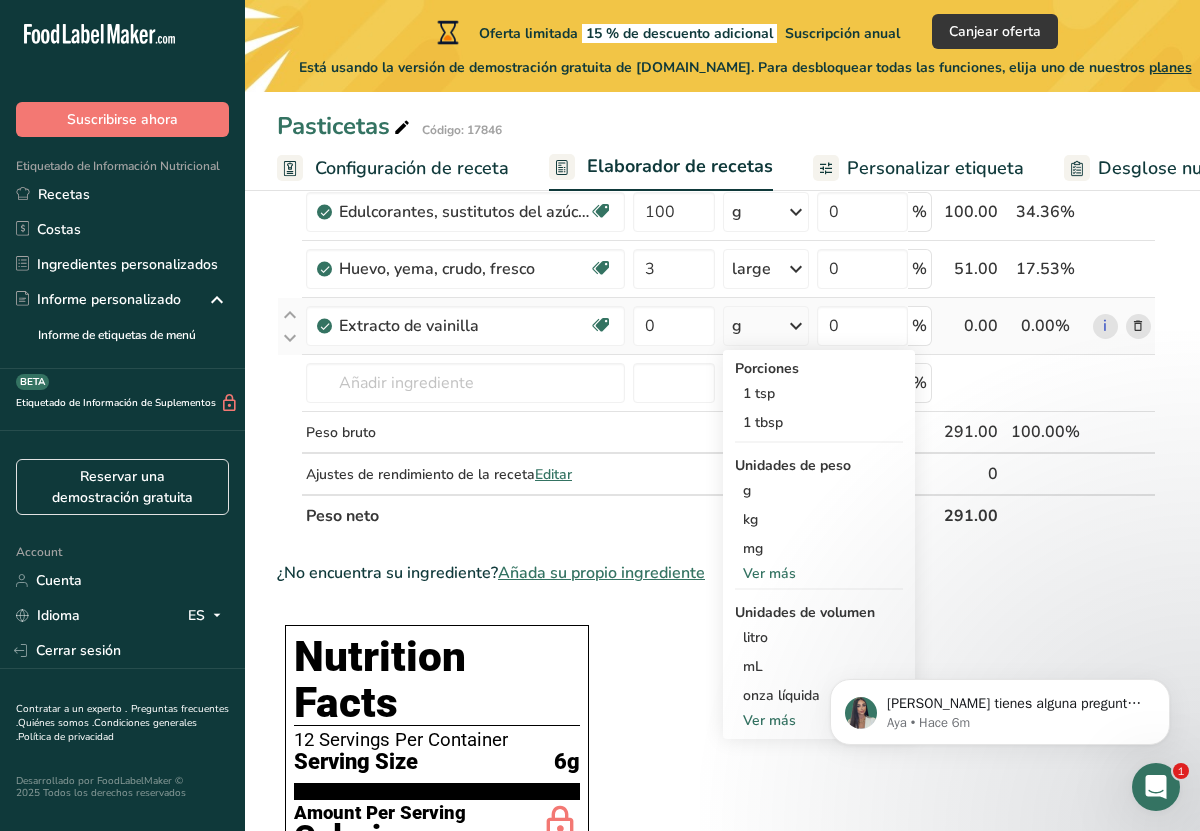 click on "Ver más" at bounding box center [819, 573] 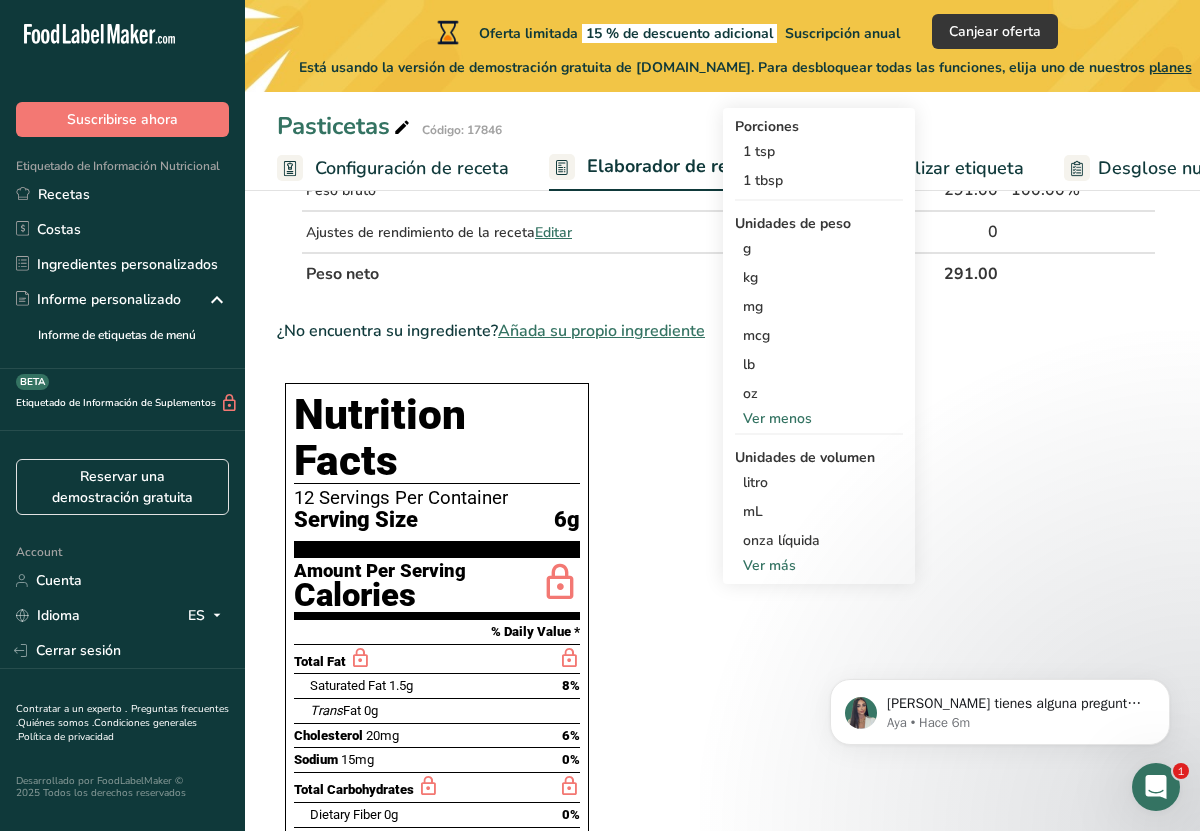scroll, scrollTop: 487, scrollLeft: 0, axis: vertical 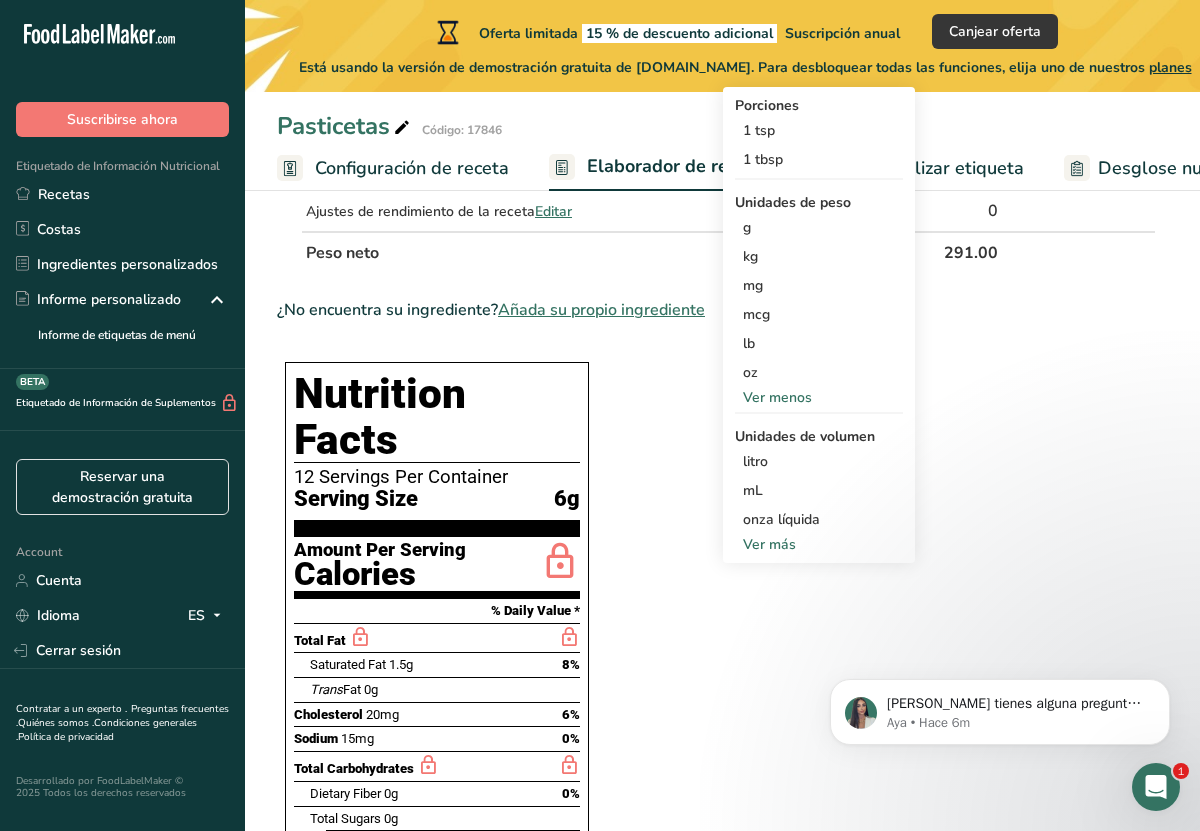click on "Ver más" at bounding box center [819, 544] 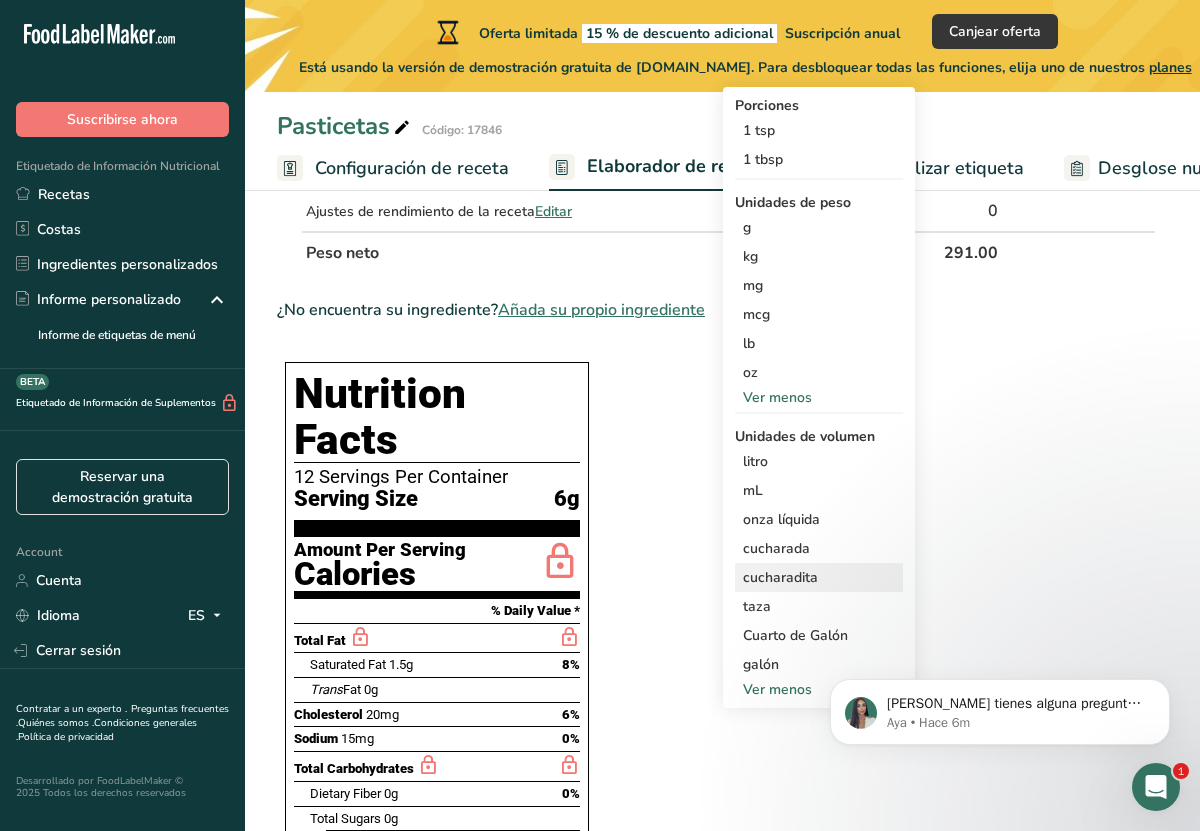 click on "cucharadita" at bounding box center (819, 577) 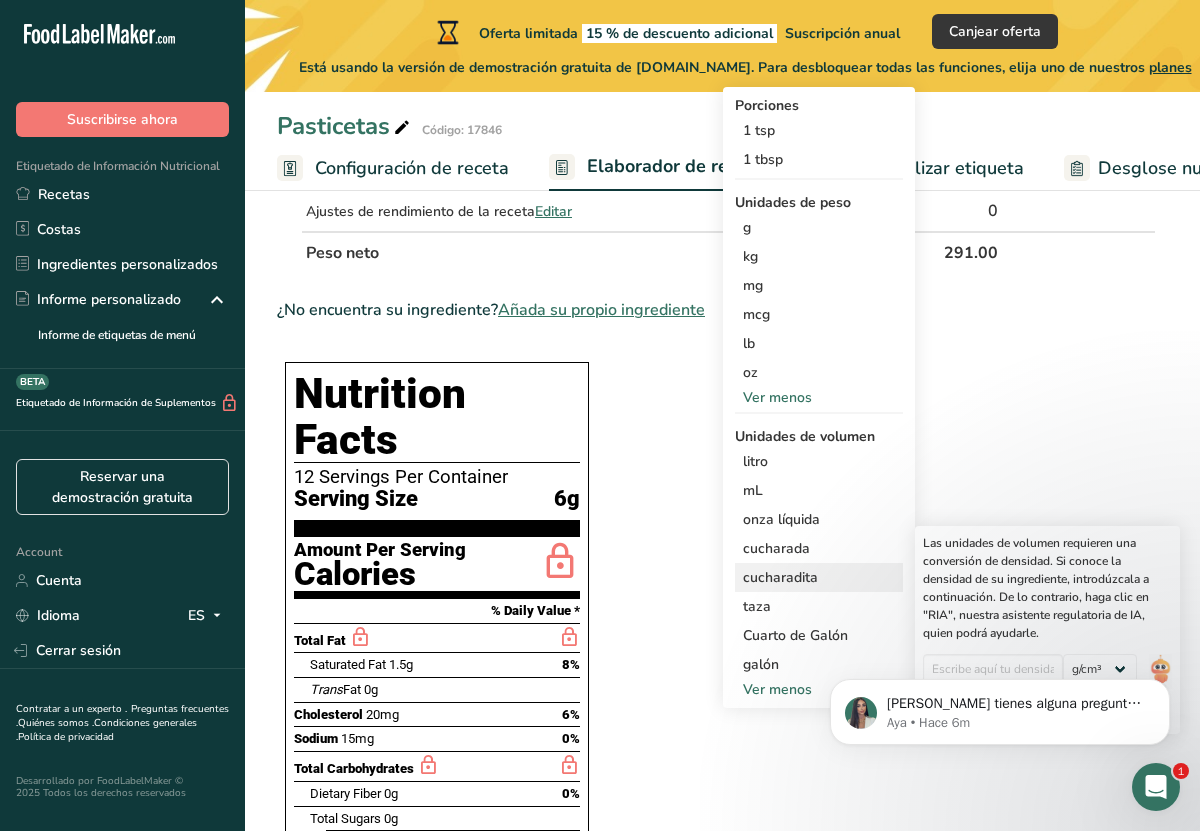 click on "cucharadita" at bounding box center [819, 577] 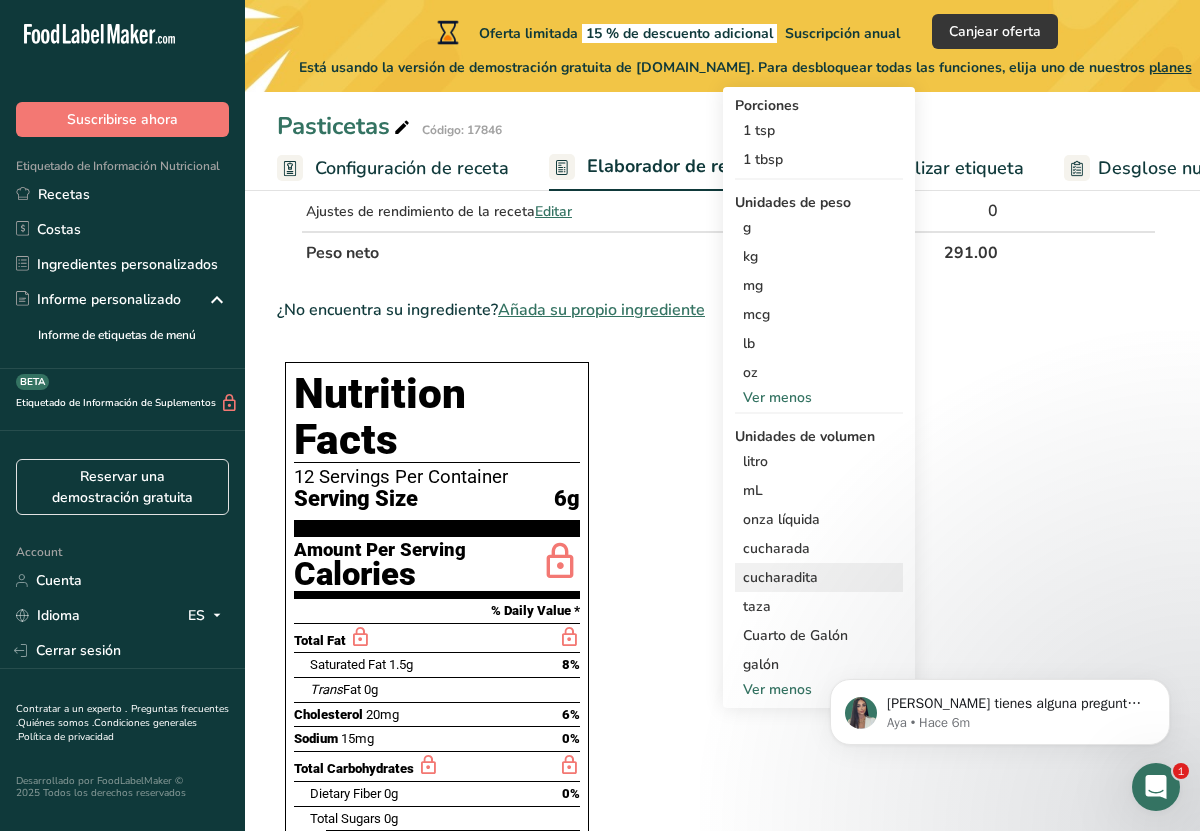 click on "cucharadita" at bounding box center (819, 577) 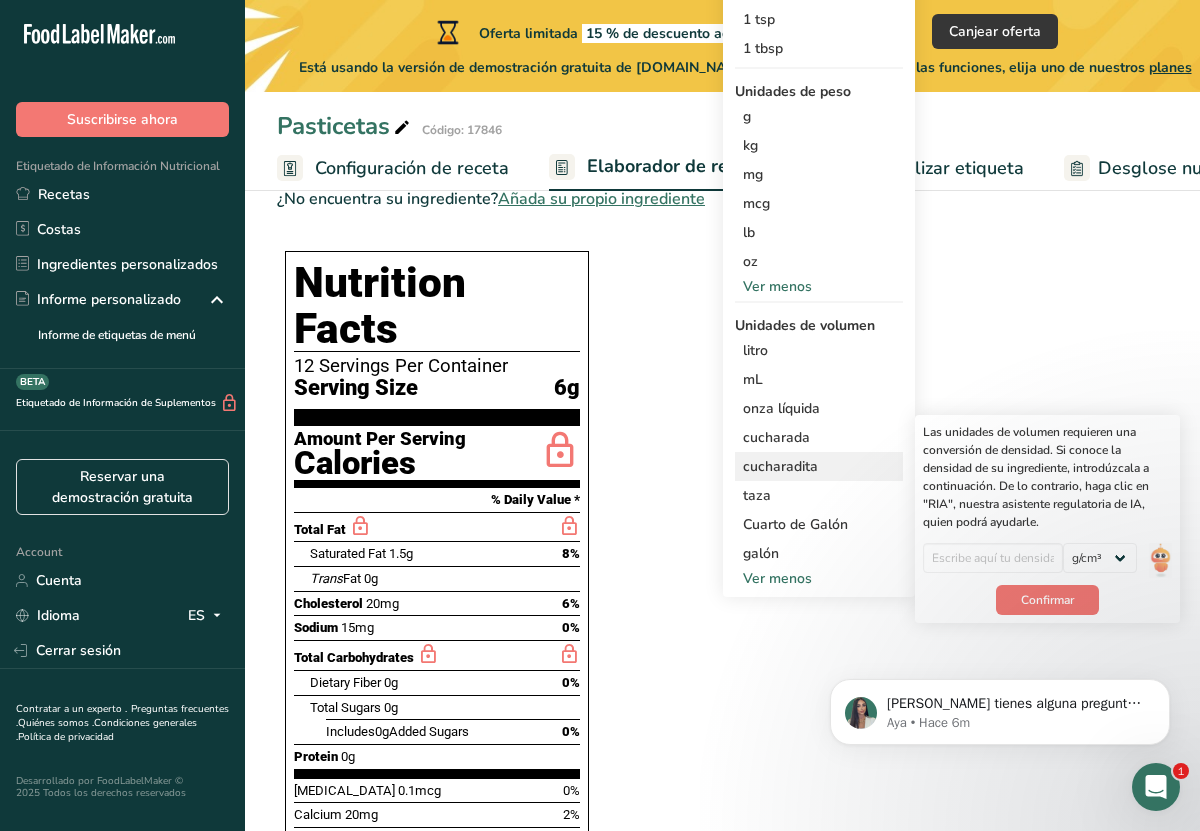 scroll, scrollTop: 599, scrollLeft: 0, axis: vertical 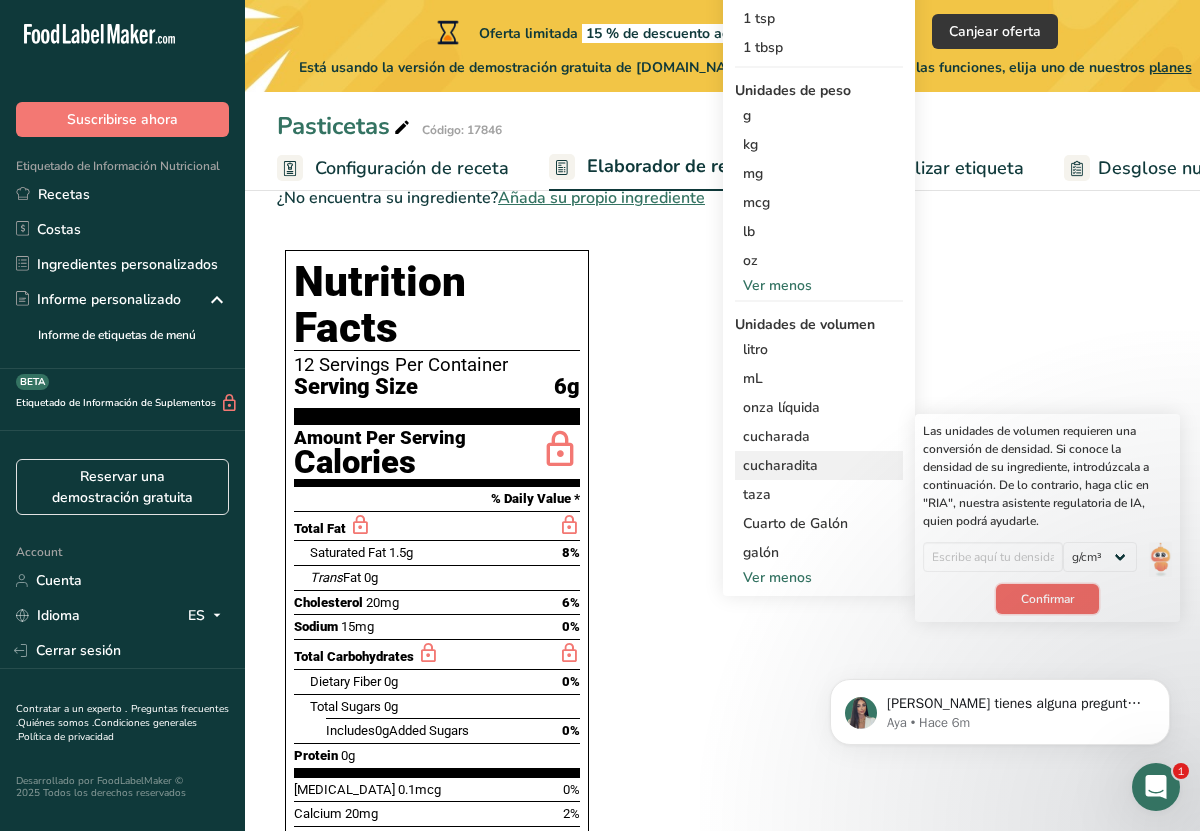 click on "Confirmar" at bounding box center [1047, 599] 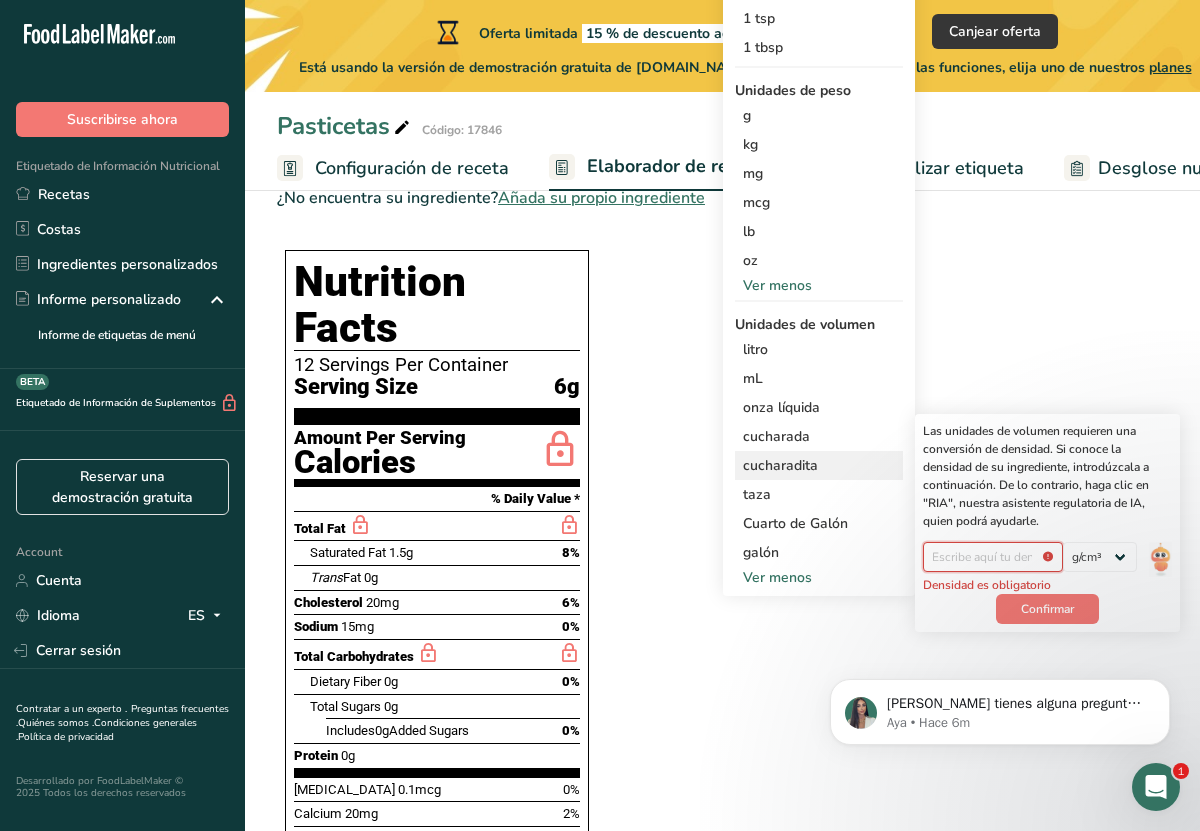 click at bounding box center (993, 557) 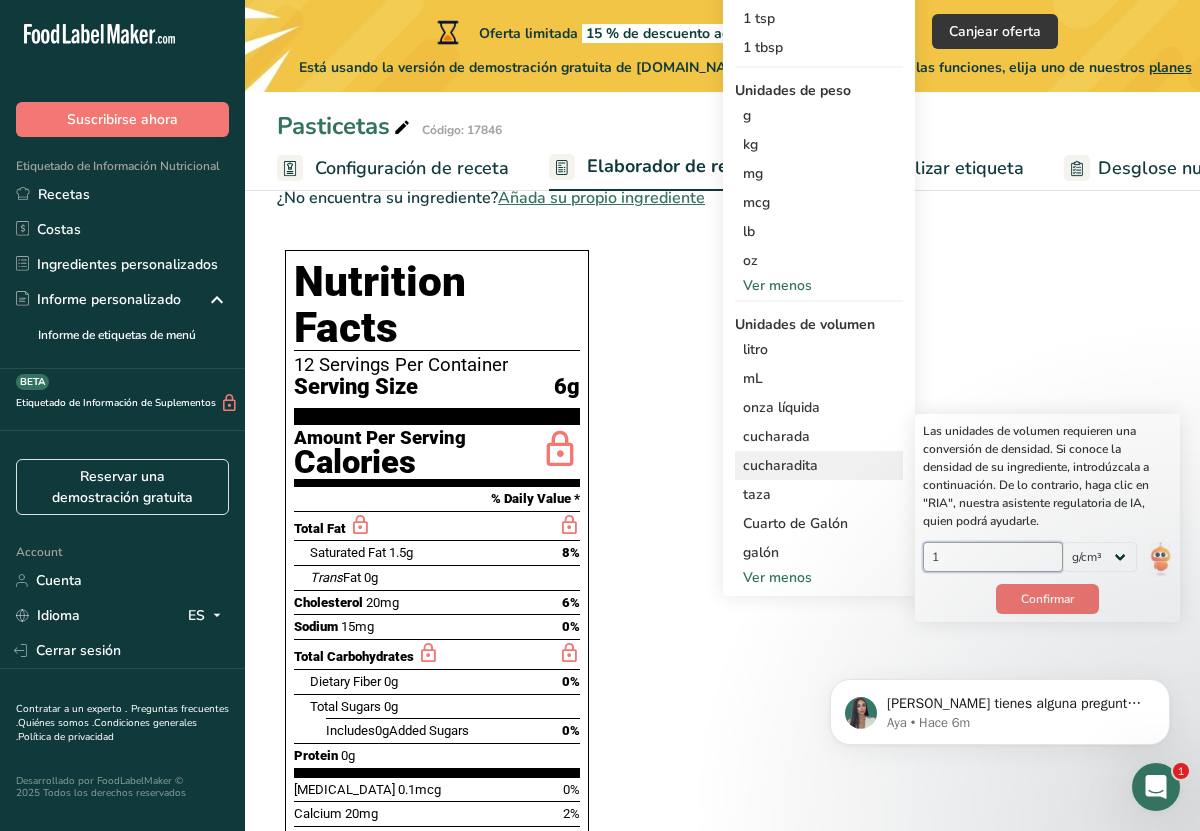 type on "1" 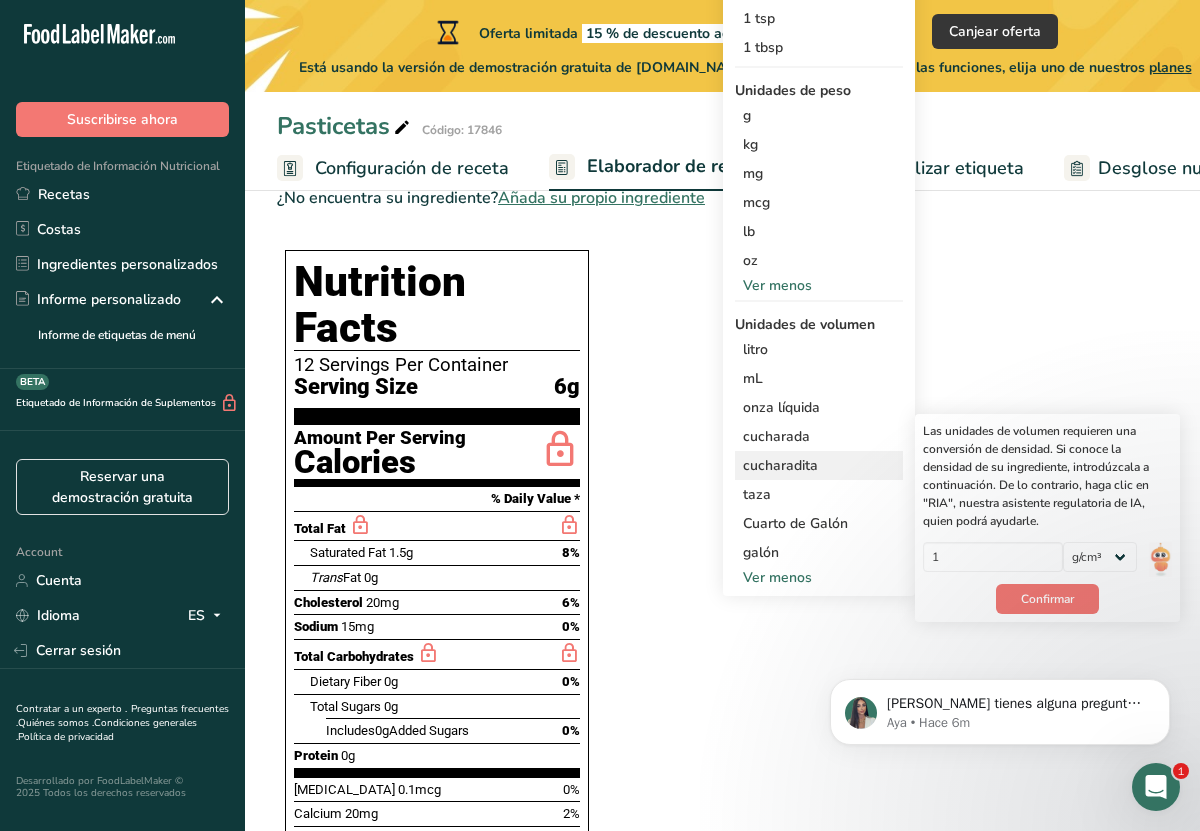 click on "Confirmar" at bounding box center [1047, 599] 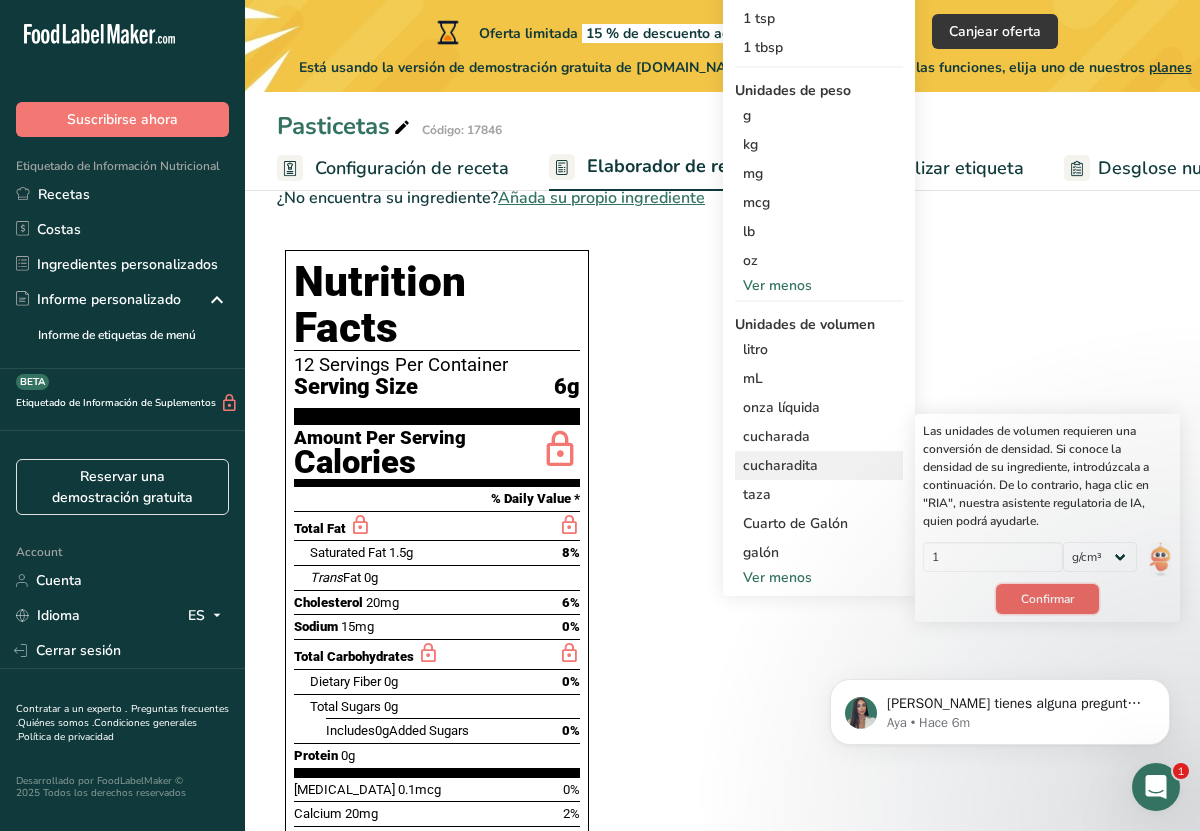 click on "Confirmar" at bounding box center [1047, 599] 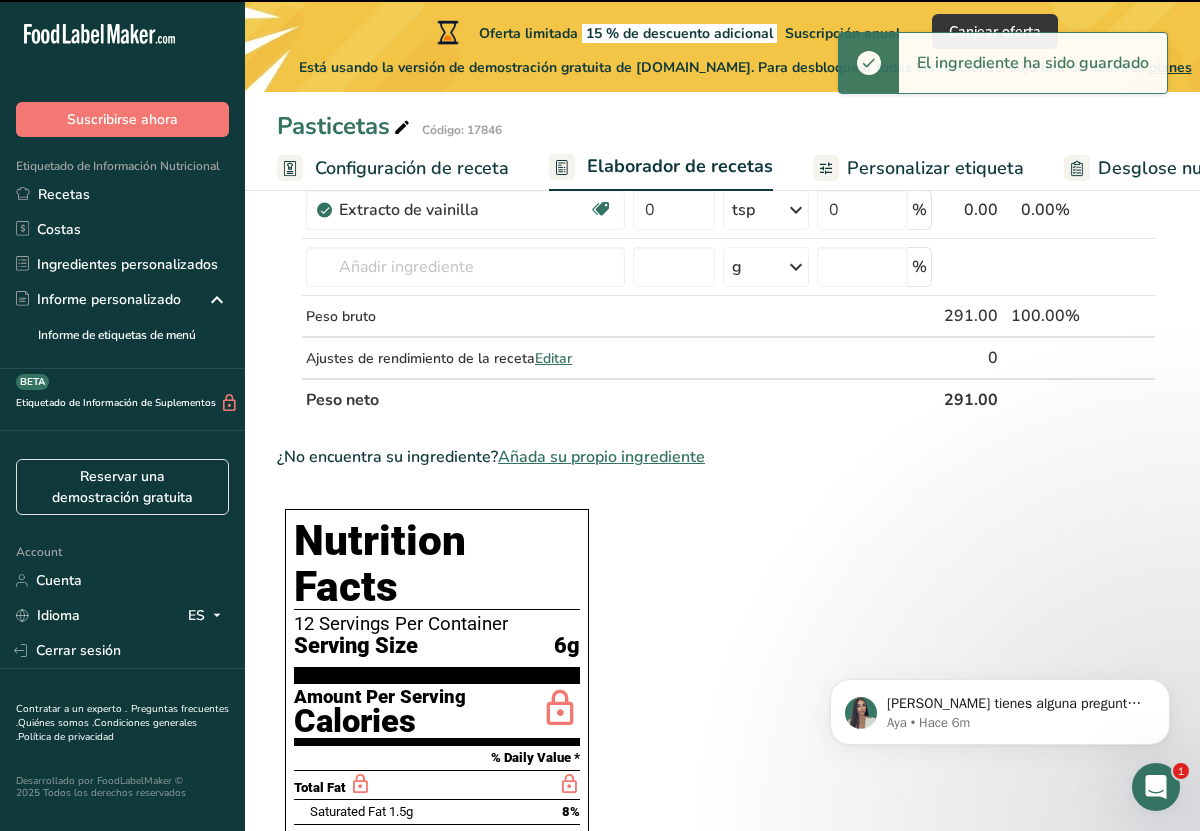scroll, scrollTop: 102, scrollLeft: 0, axis: vertical 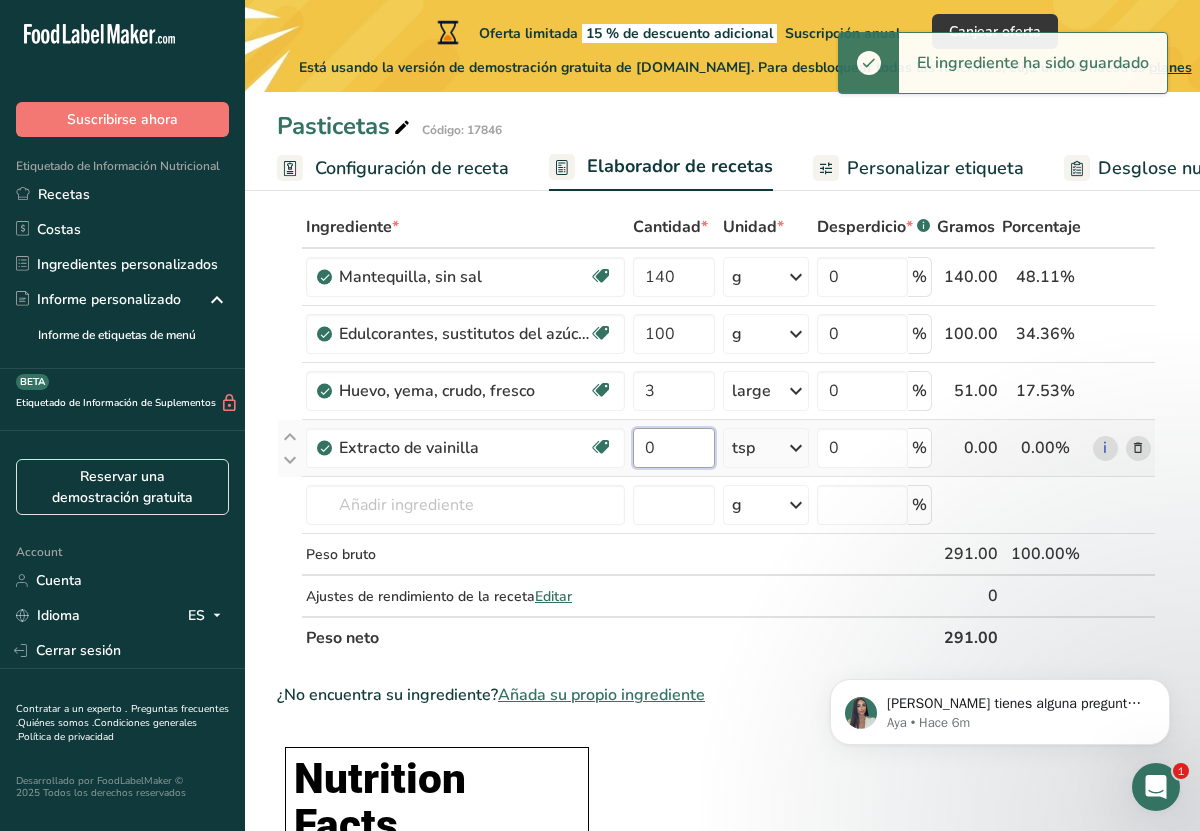 click on "0" at bounding box center (674, 448) 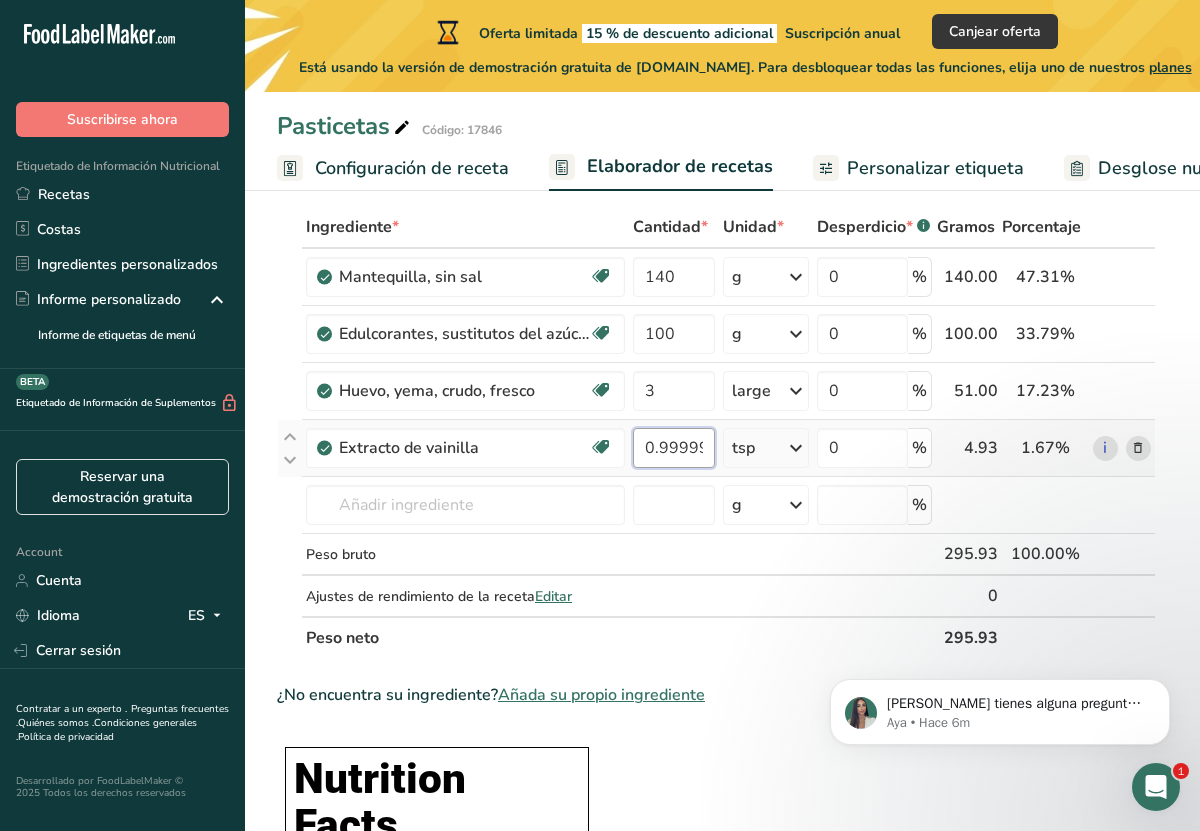 scroll, scrollTop: 174, scrollLeft: 0, axis: vertical 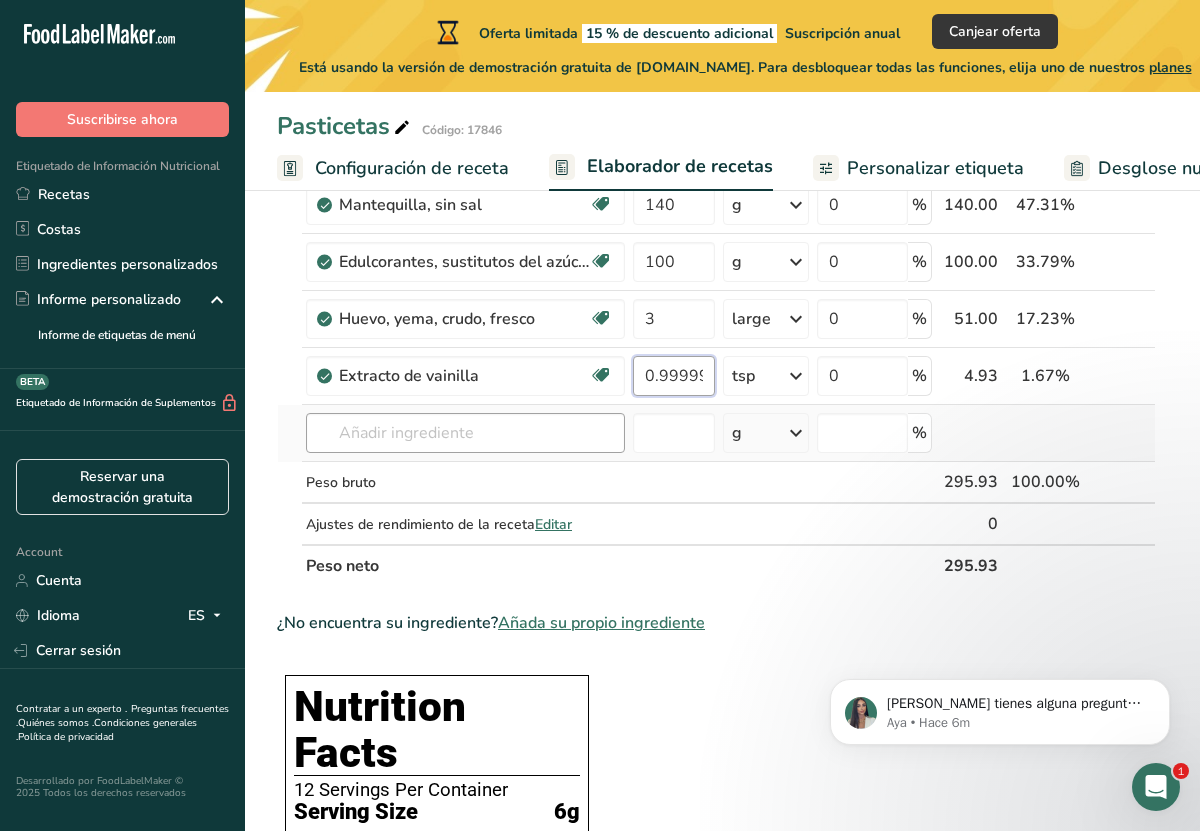 type on "0.999998" 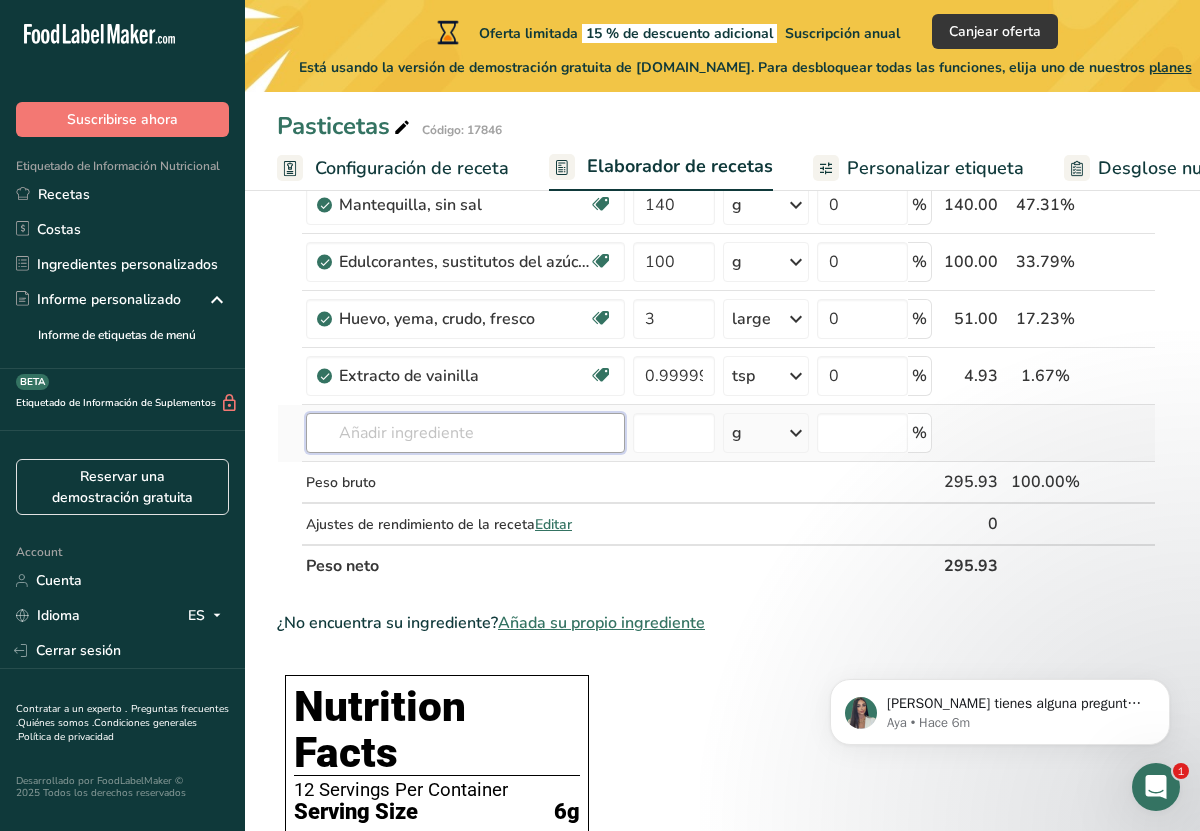click on "Ingrediente *
Cantidad *
Unidad *
Desperdicio *   .a-a{fill:#347362;}.b-a{fill:#fff;}          Gramos
Porcentaje
Mantequilla, sin sal
Libre de gluten
Vegetariano
Libre de soja
140
g
Porciones
1 pat (1" sq, 1/3" high)
1 tbsp
1 cup
Ver más
Unidades de peso
g
kg
mg
Ver más
Unidades de volumen
litro
Las unidades de volumen requieren una conversión de densidad. Si conoce la densidad de su ingrediente, introdúzcala a continuación. De lo contrario, haga clic en "RIA", nuestra asistente regulatoria de IA, quien podrá ayudarle.
lb/pie³
g/cm³
mL" at bounding box center (716, 360) 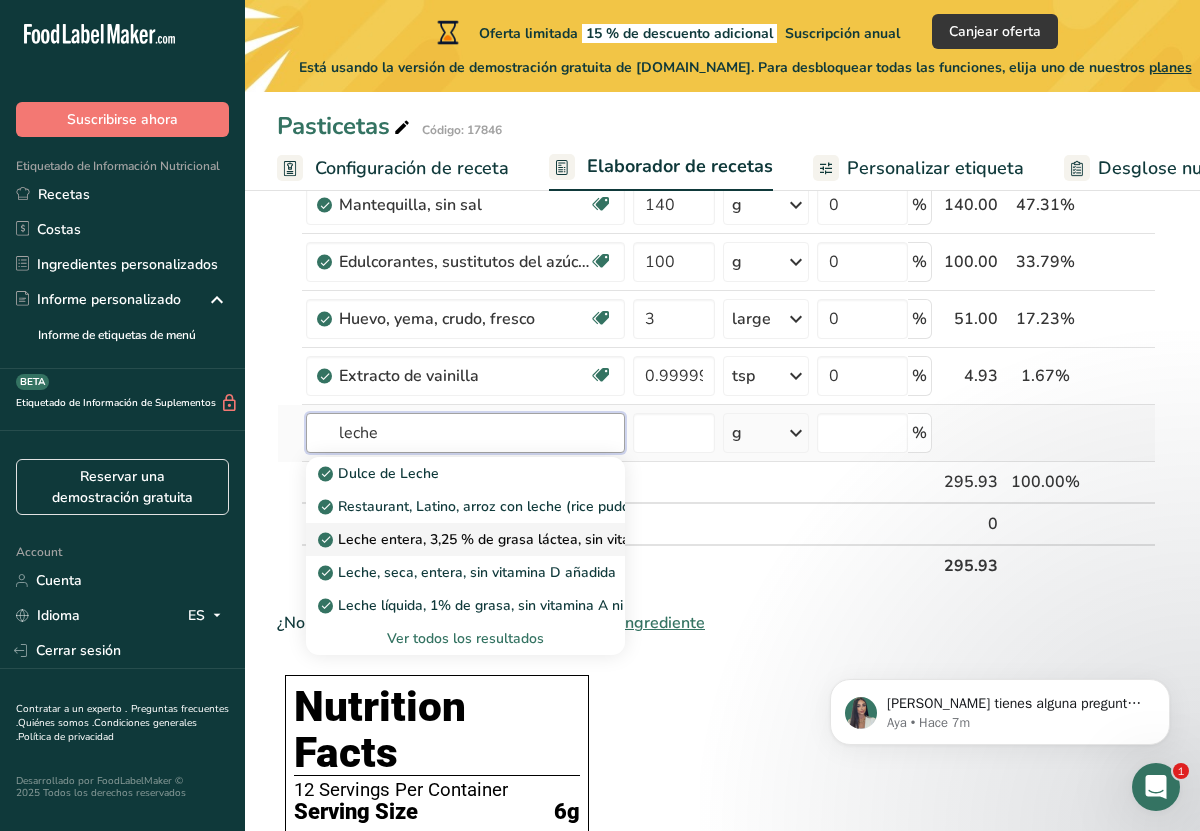 type on "leche" 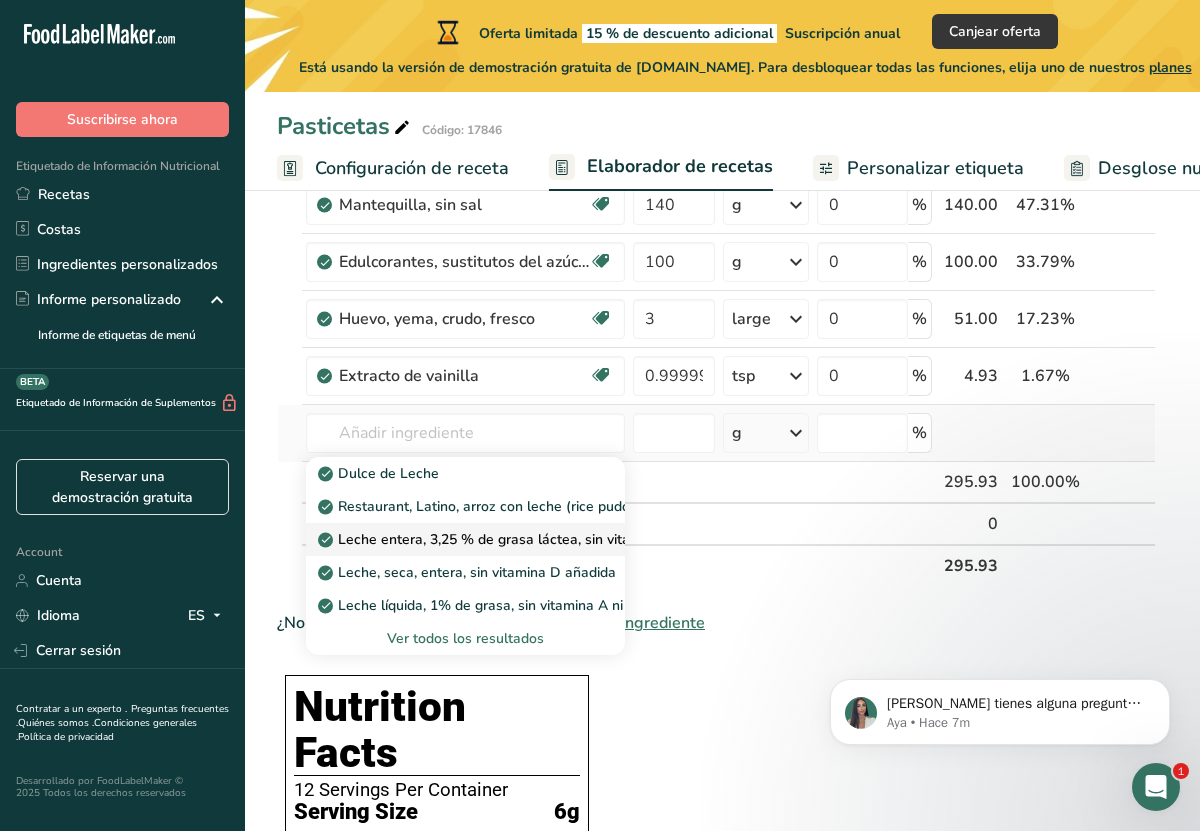 click on "Leche entera, 3,25 % de grasa láctea, sin vitamina A ni vitamina D añadidas" at bounding box center [573, 539] 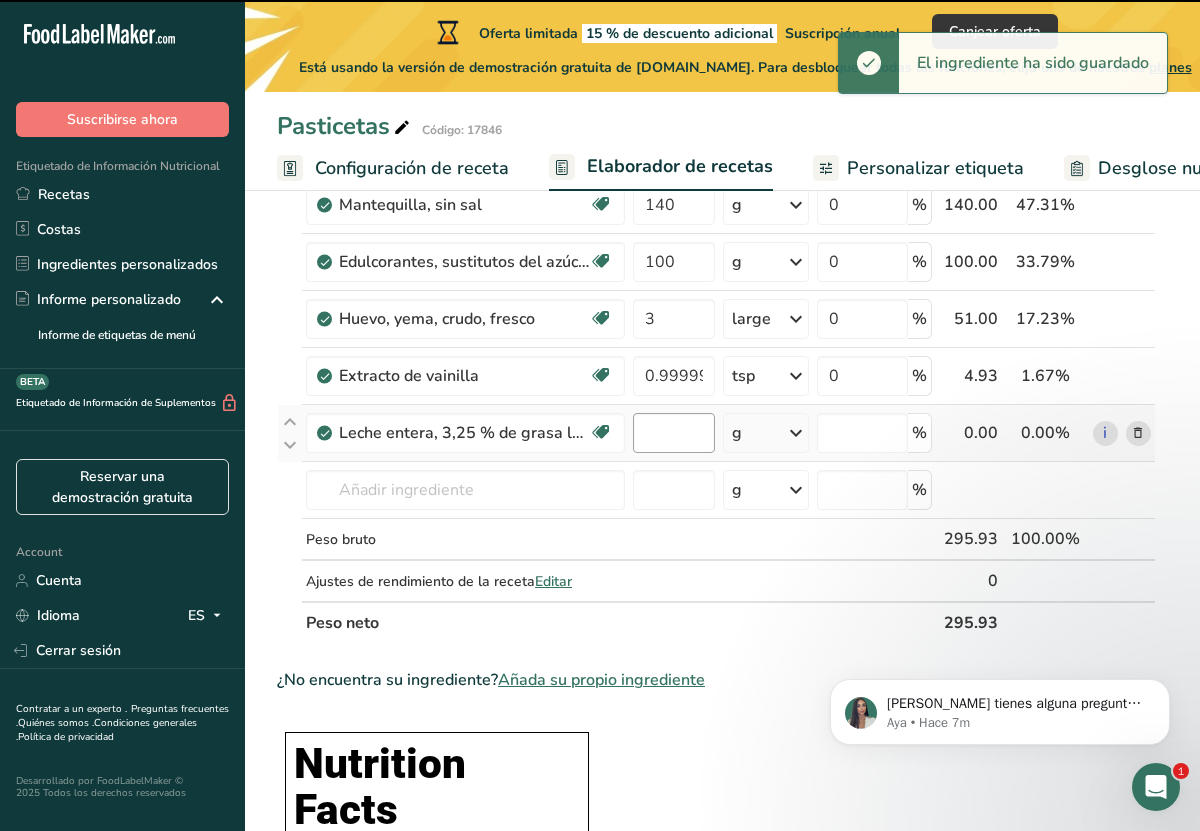 type on "0" 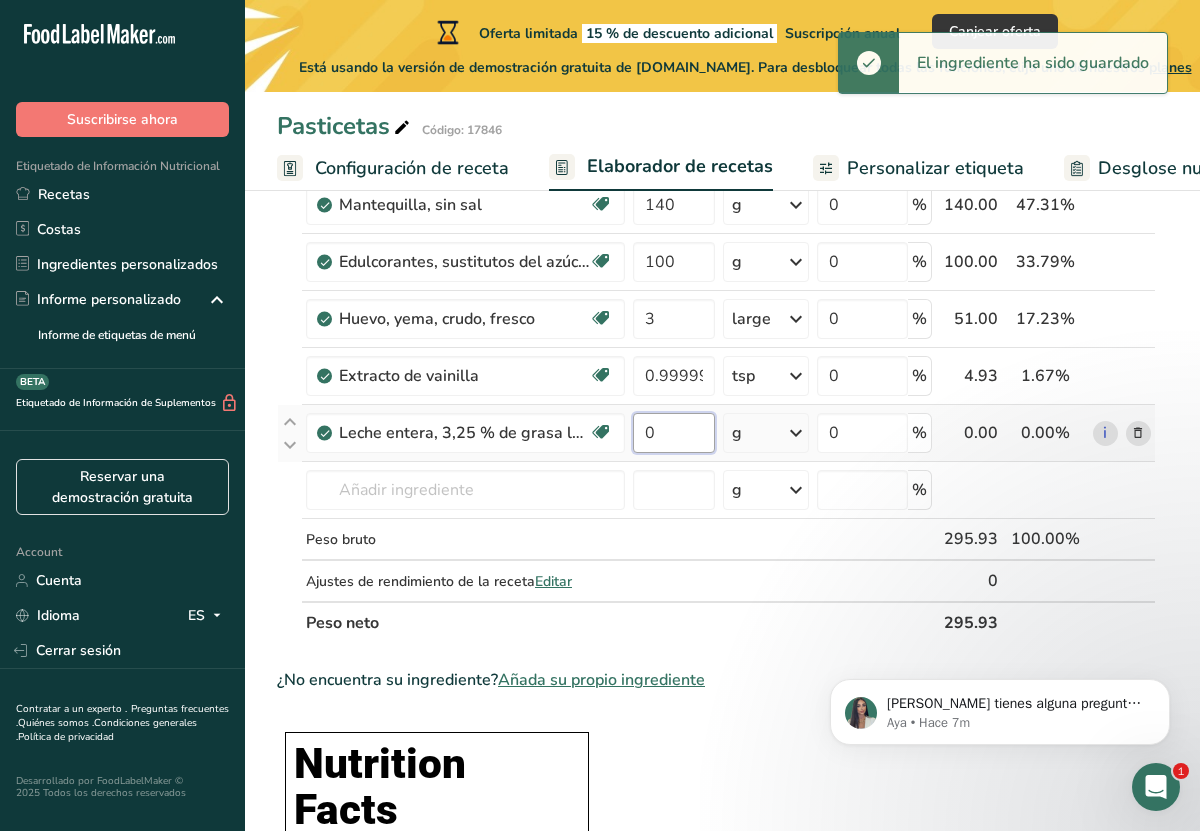 click on "0" at bounding box center (674, 433) 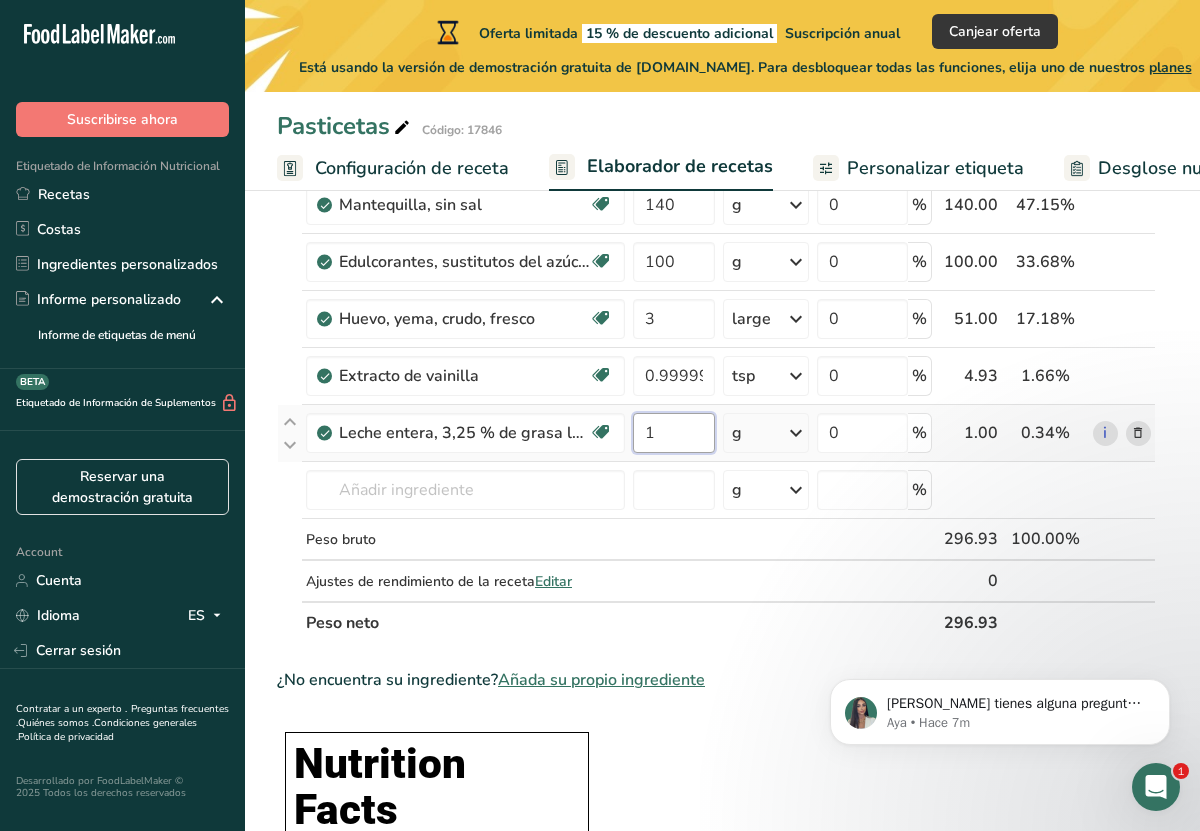 type on "1" 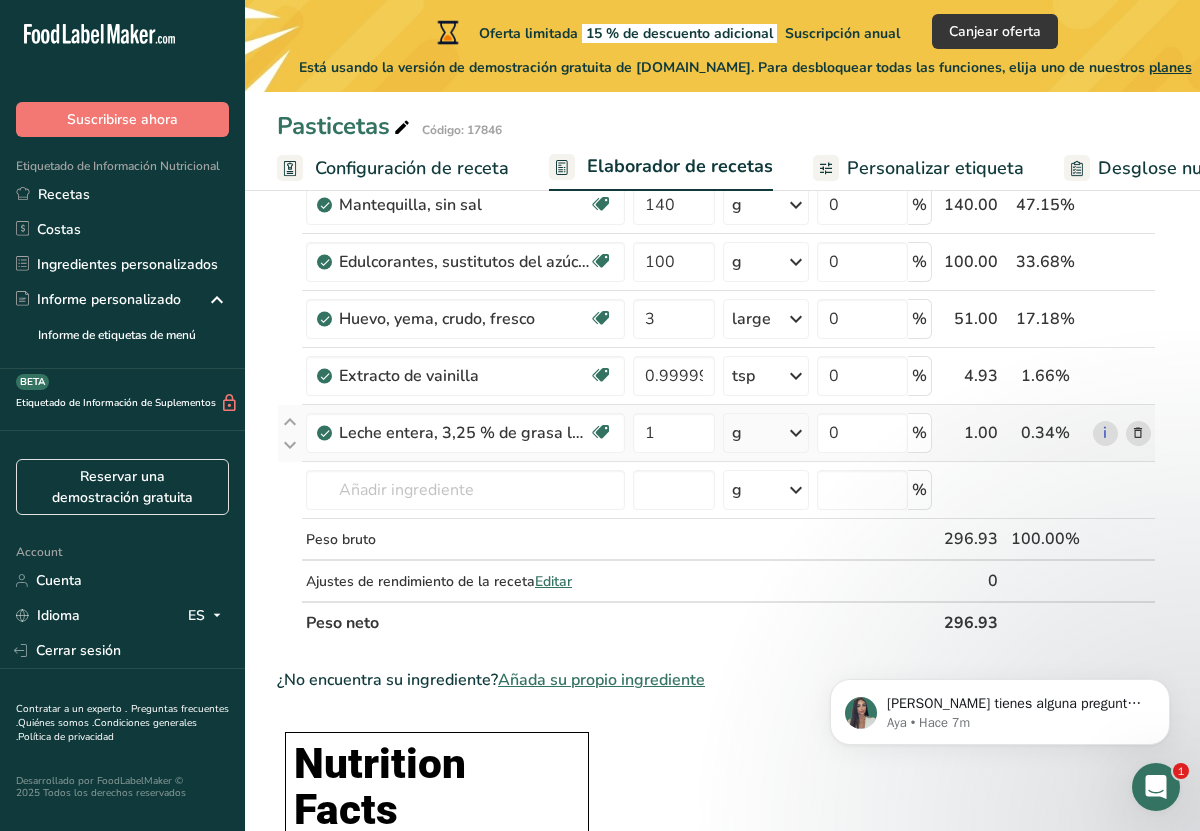 click on "Ingrediente *
Cantidad *
Unidad *
Desperdicio *   .a-a{fill:#347362;}.b-a{fill:#fff;}          Gramos
Porcentaje
Mantequilla, sin sal
Libre de gluten
Vegetariano
Libre de soja
140
g
Porciones
1 pat (1" sq, 1/3" high)
1 tbsp
1 cup
Ver más
Unidades de peso
g
kg
mg
Ver más
Unidades de volumen
litro
Las unidades de volumen requieren una conversión de densidad. Si conoce la densidad de su ingrediente, introdúzcala a continuación. De lo contrario, haga clic en "RIA", nuestra asistente regulatoria de IA, quien podrá ayudarle.
lb/pie³
g/cm³
mL" at bounding box center [716, 389] 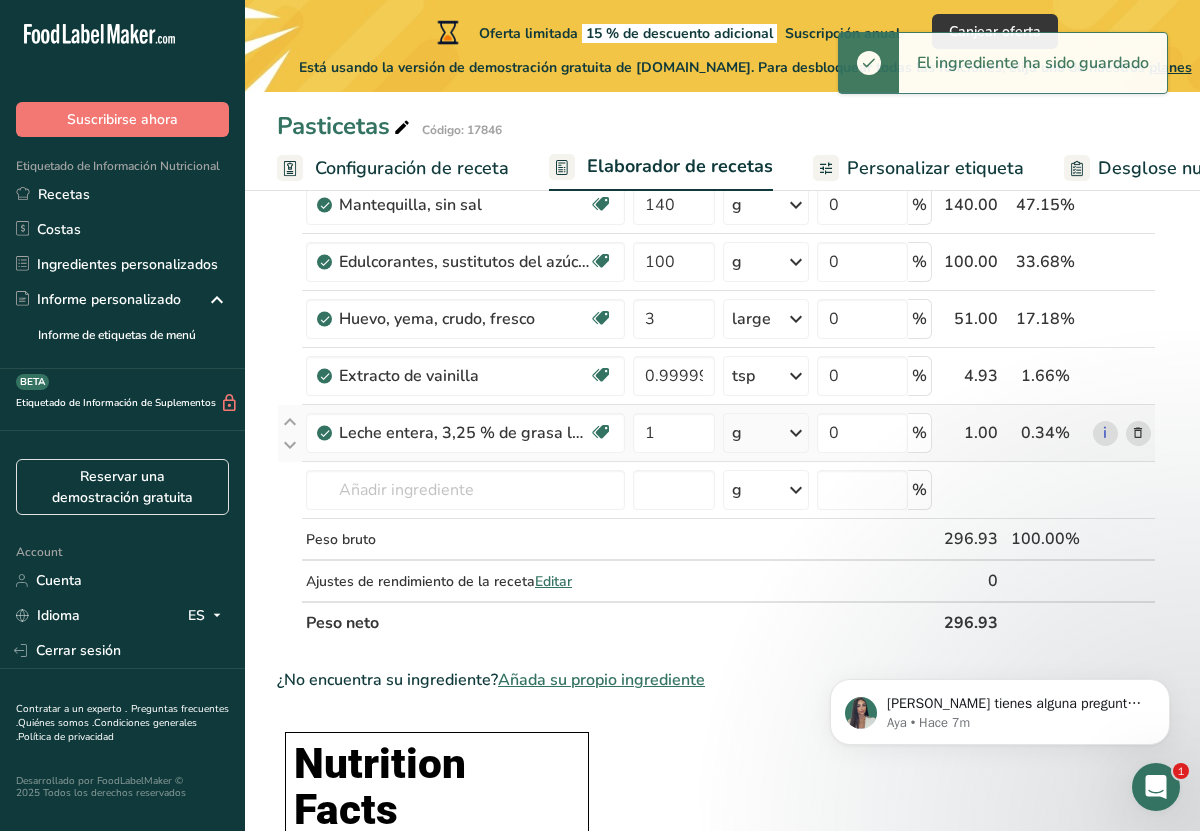 click at bounding box center [796, 433] 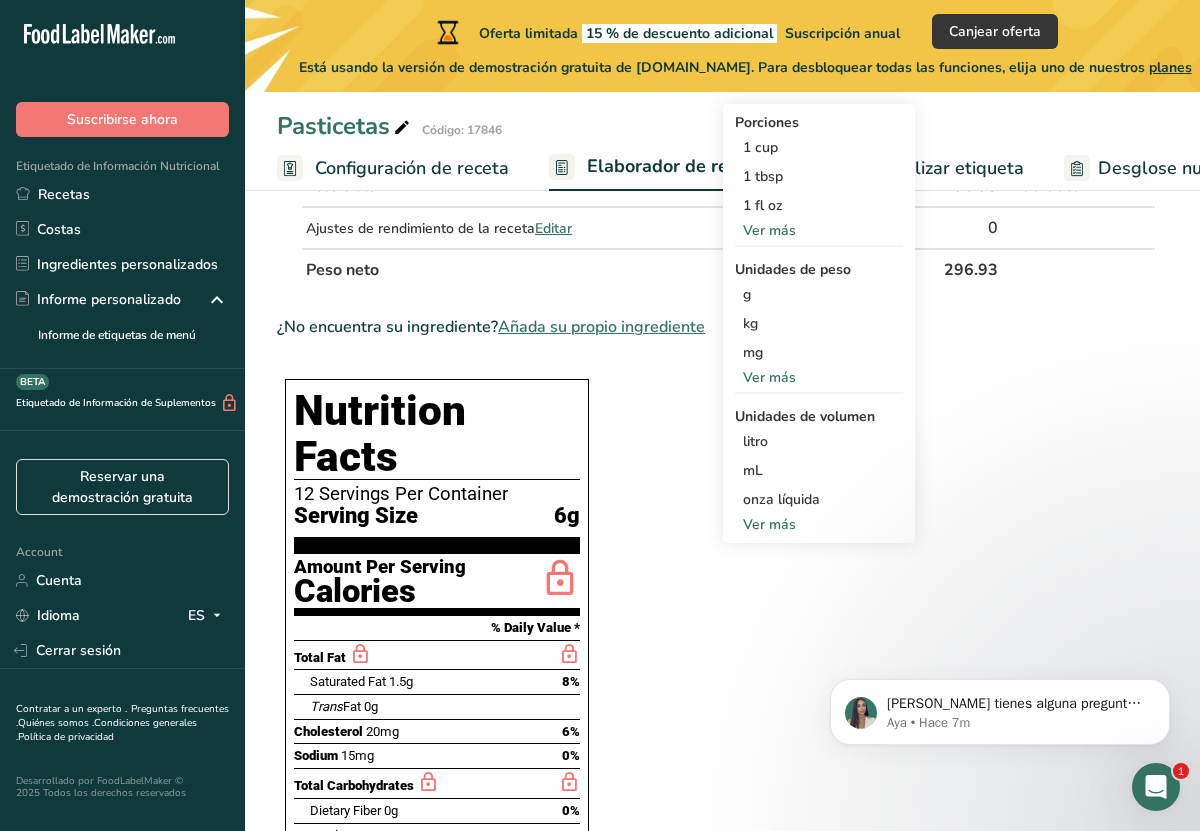 click on "Ver más" at bounding box center (819, 524) 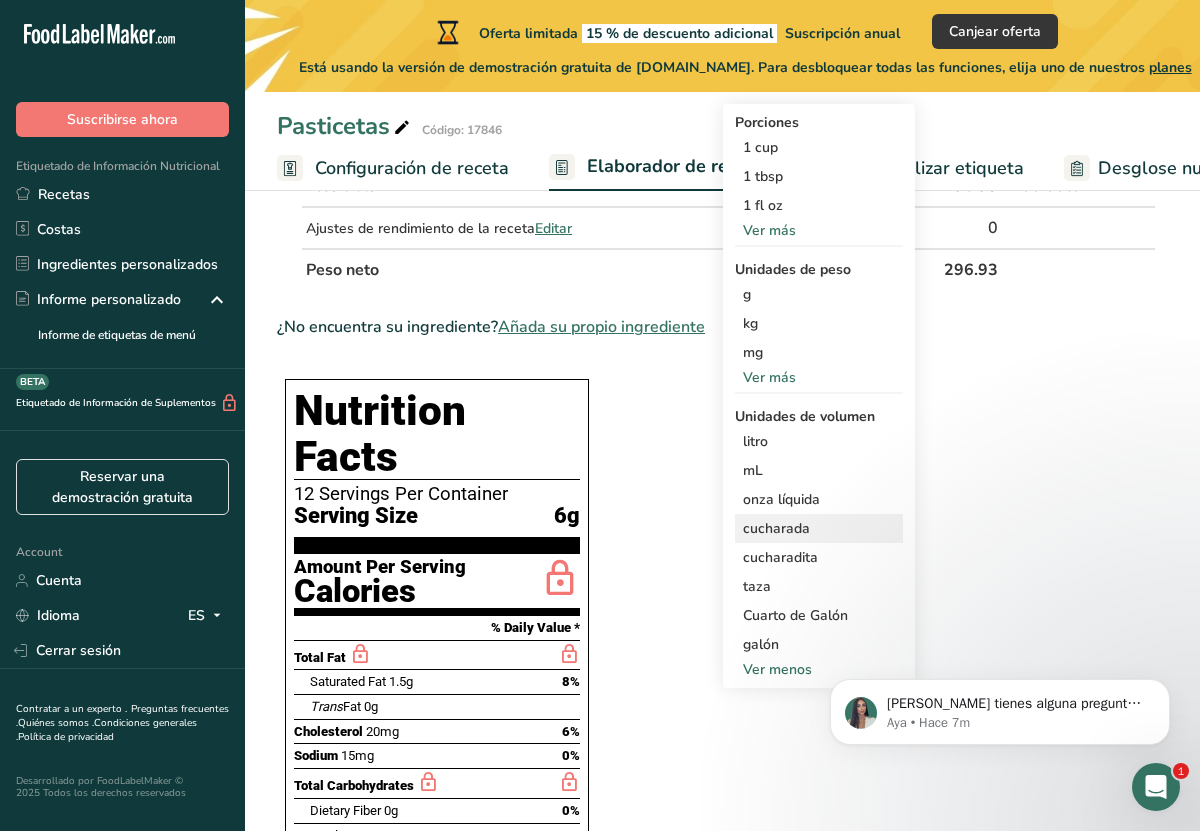 scroll, scrollTop: 530, scrollLeft: 0, axis: vertical 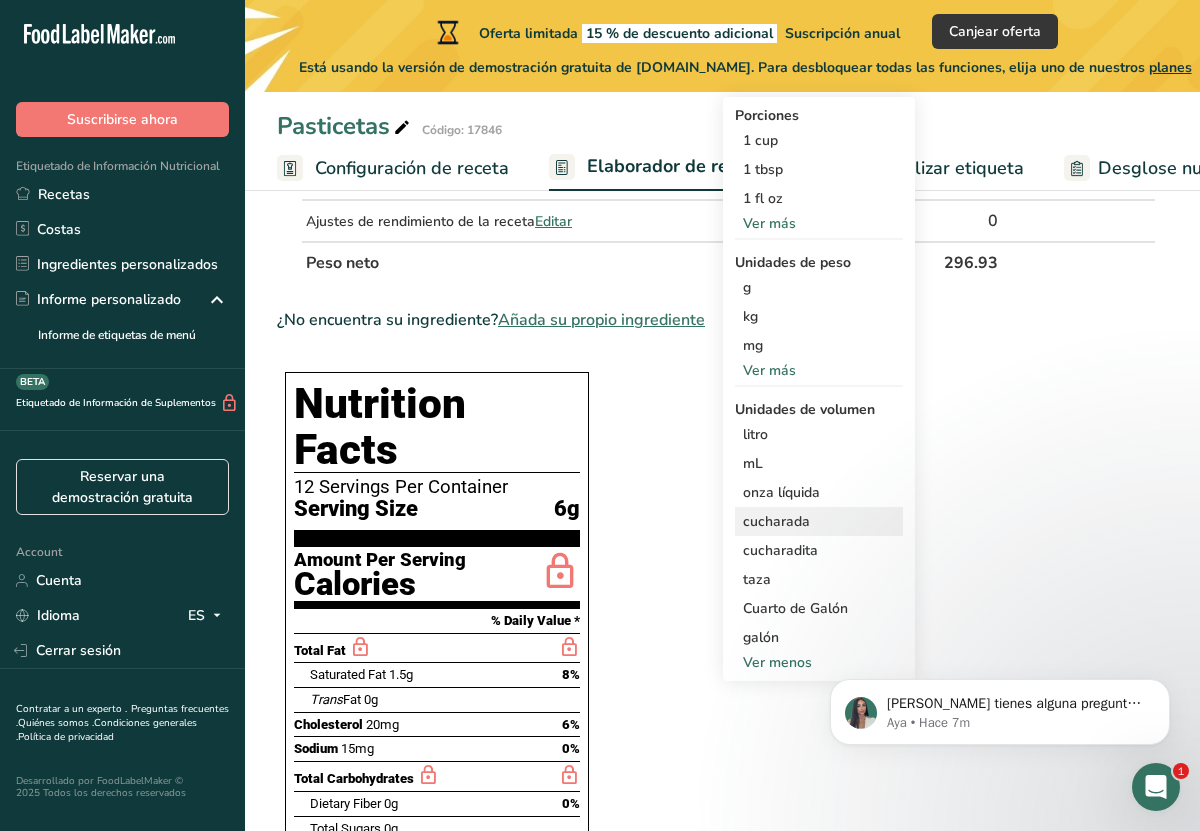 click on "cucharada
Las unidades de volumen requieren una conversión de densidad. Si conoce la densidad de su ingrediente, introdúzcala a continuación. De lo contrario, haga clic en "RIA", nuestra asistente regulatoria de IA, quien podrá ayudarle.
lb/pie³
g/cm³
Confirmar" at bounding box center (819, 521) 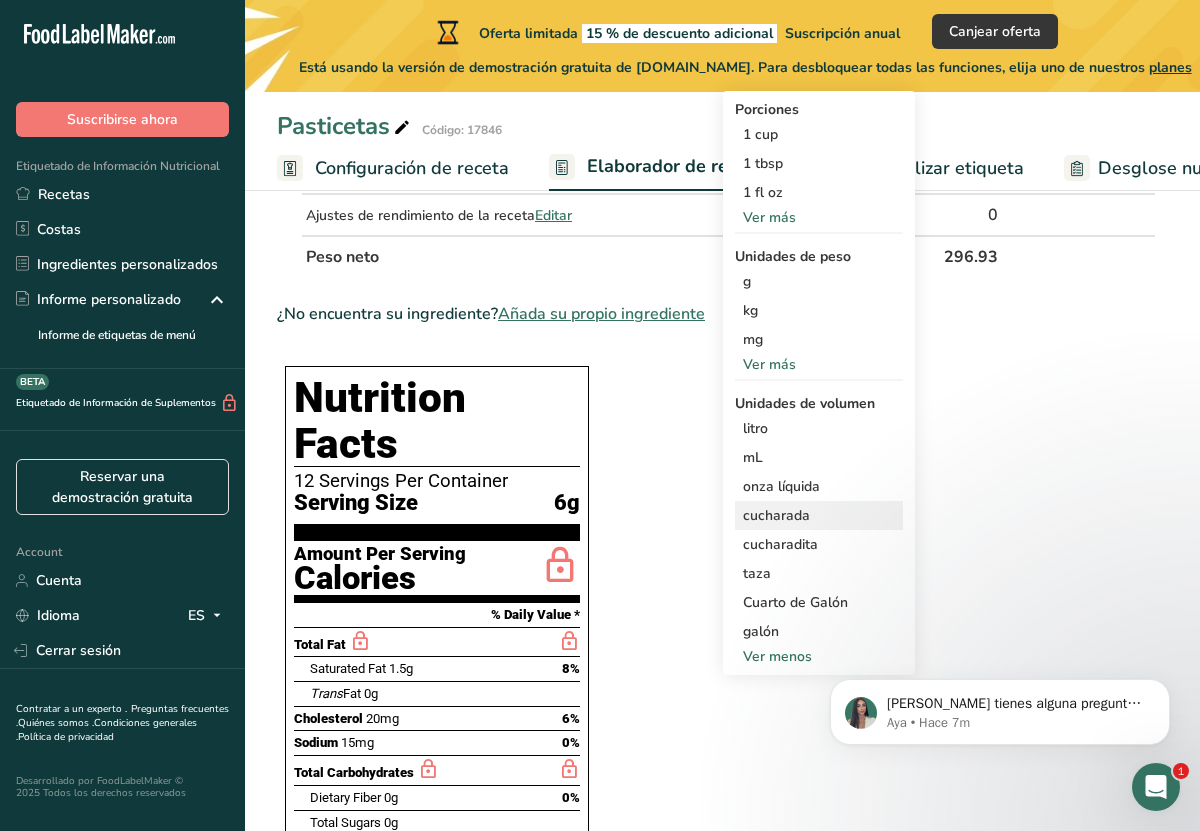click on "cucharada" at bounding box center (819, 515) 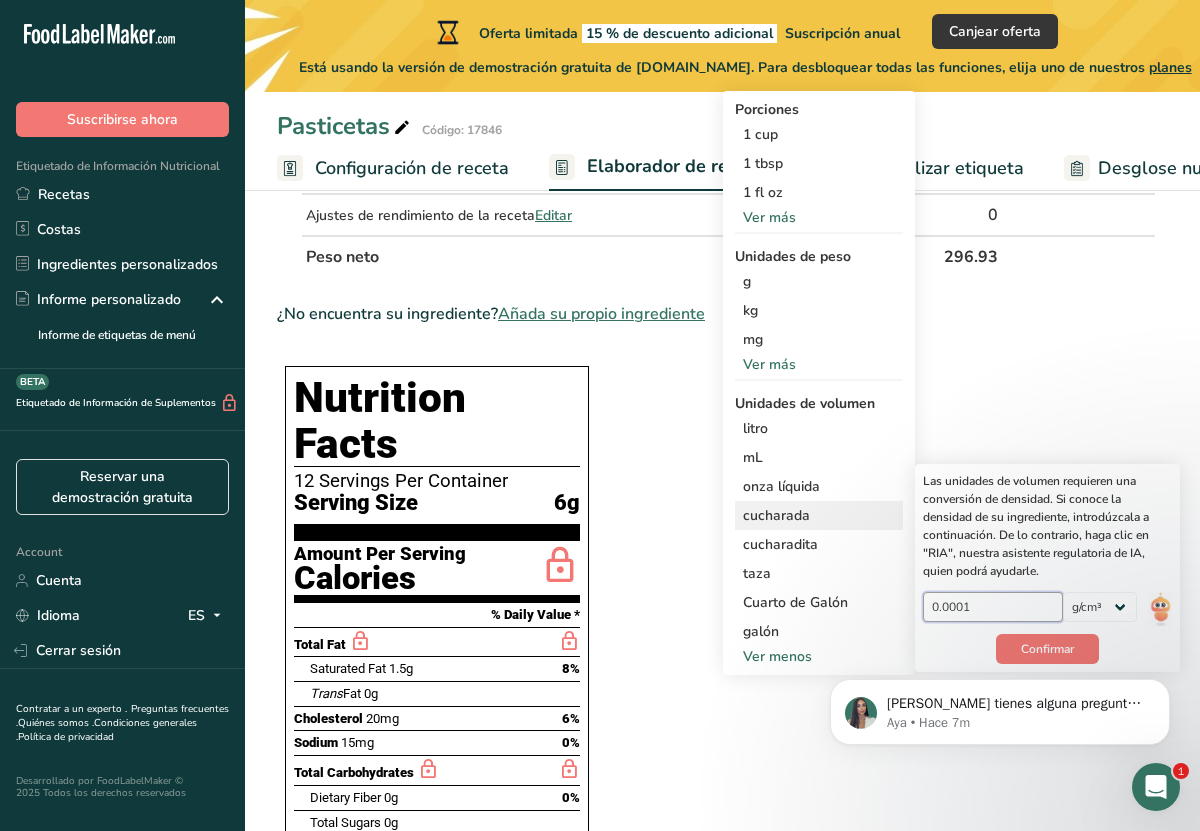 scroll, scrollTop: 542, scrollLeft: 0, axis: vertical 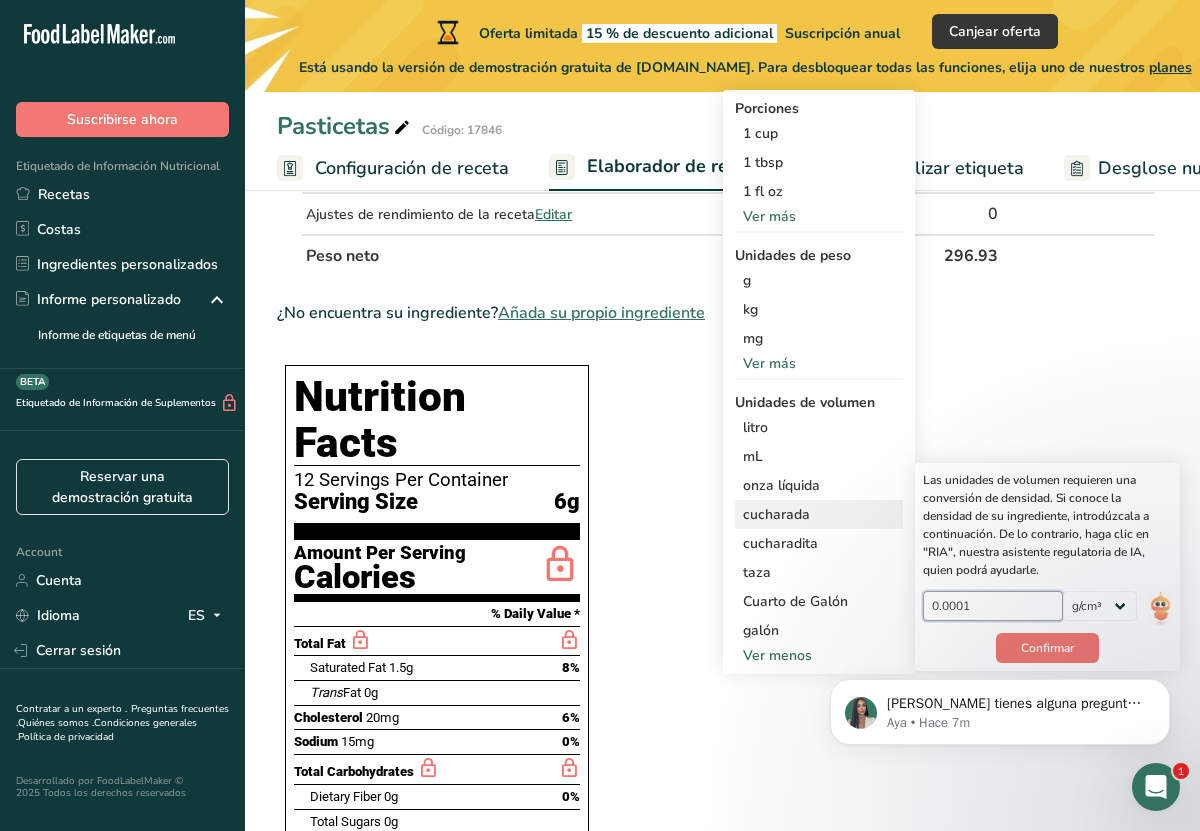 click on "0.0001" at bounding box center [993, 606] 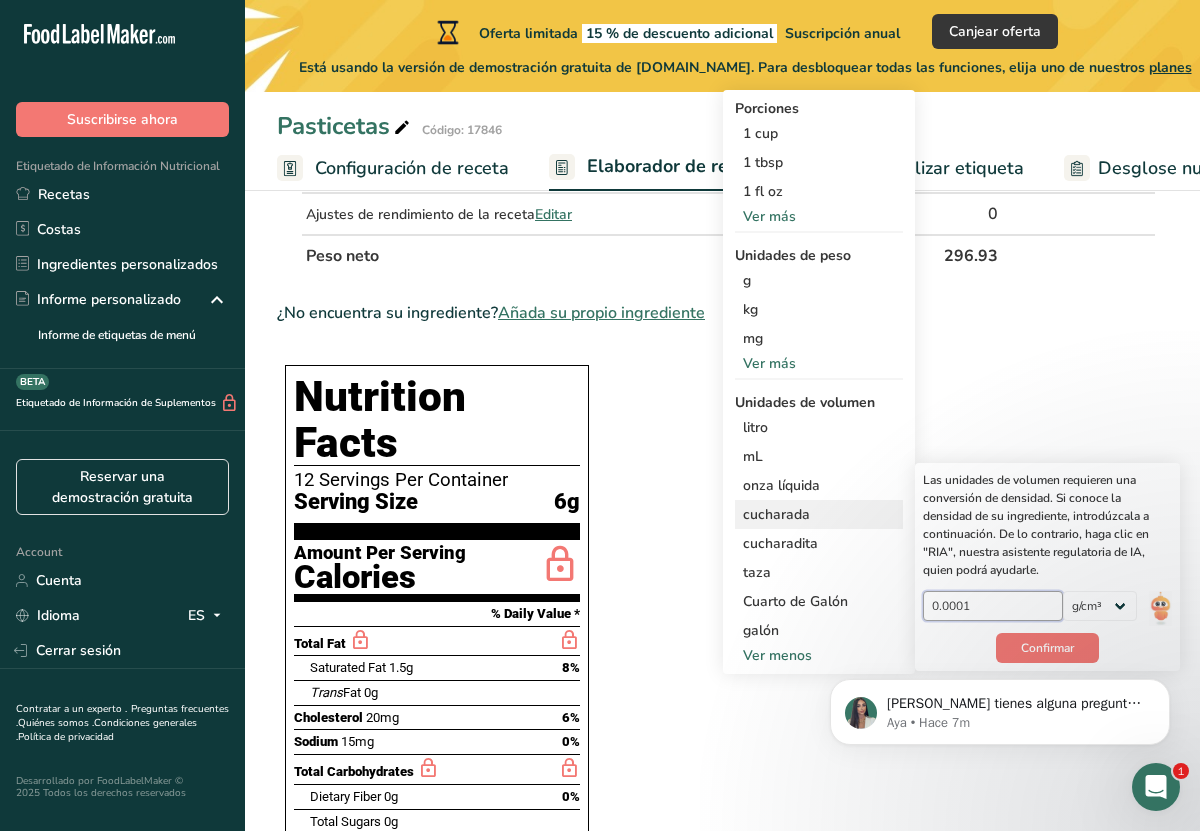 type on "-0.0001" 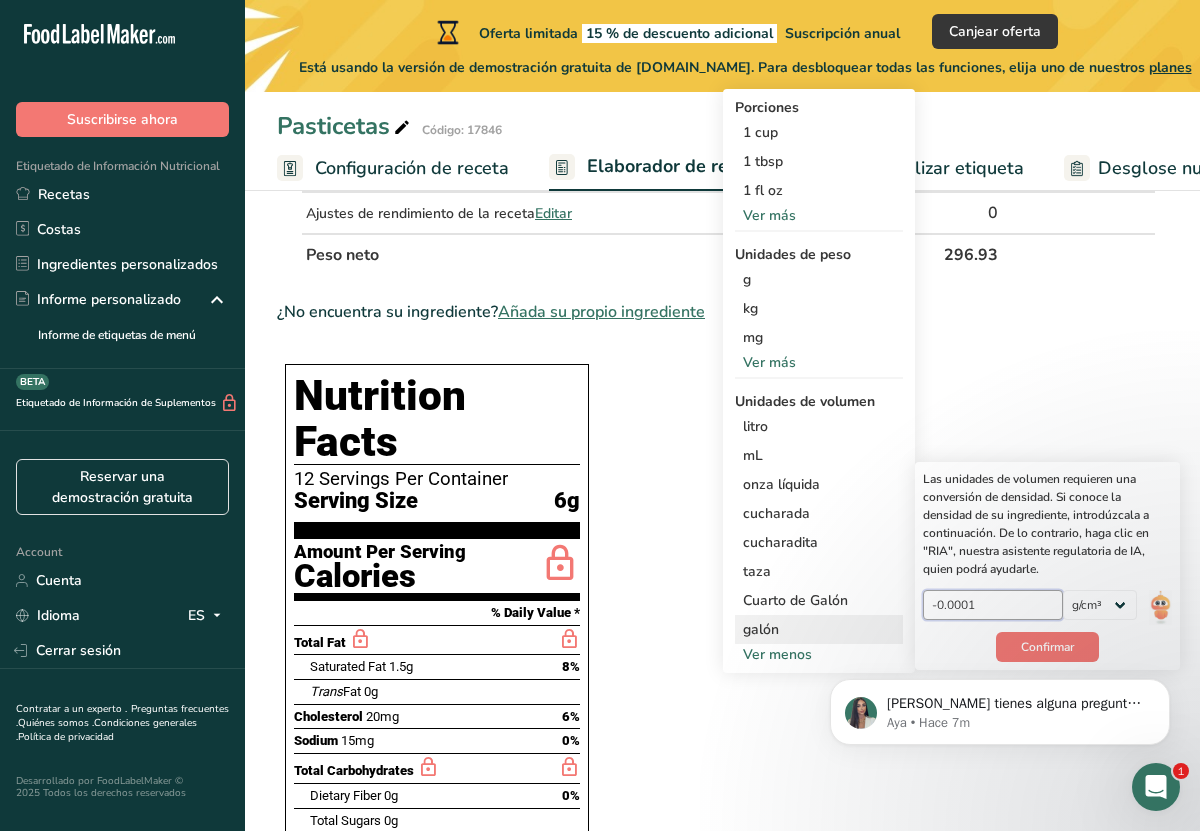 drag, startPoint x: 977, startPoint y: 600, endPoint x: 825, endPoint y: 619, distance: 153.18289 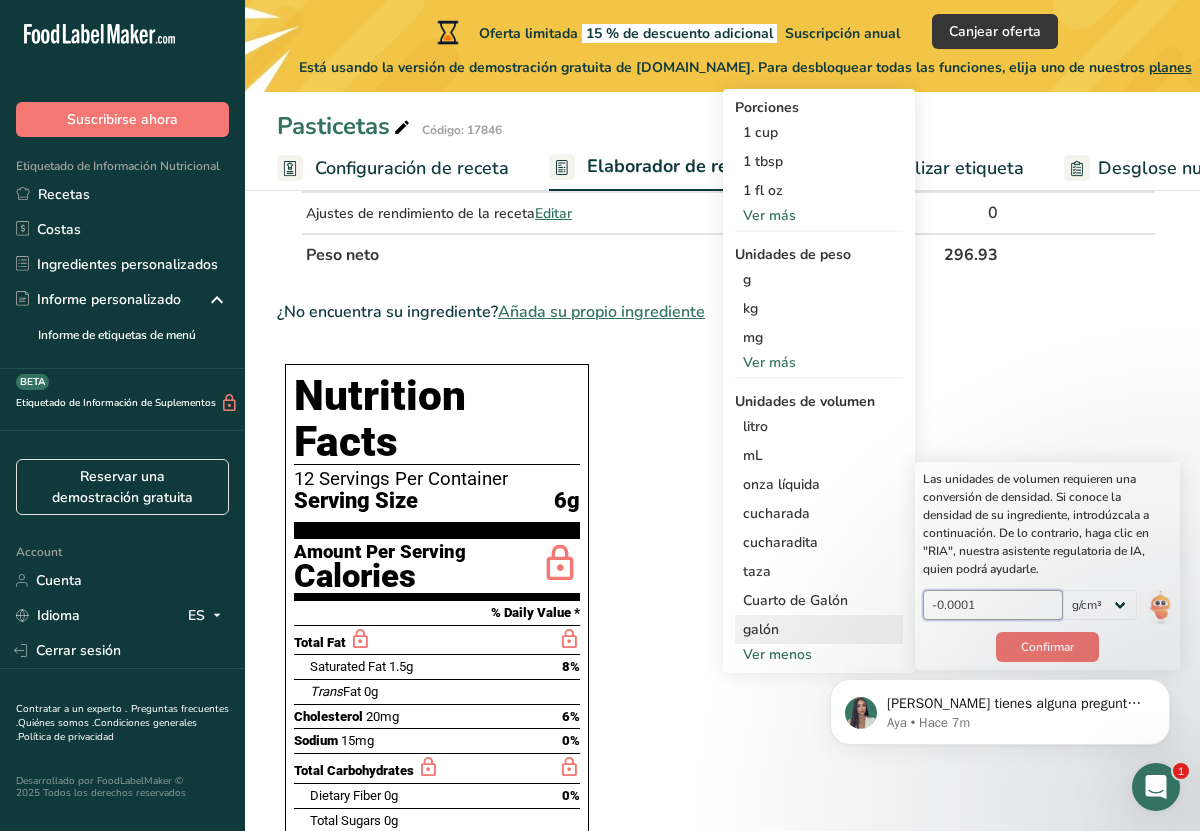 click on "Porciones
1 cup
1 tbsp
1 fl oz
Ver más
Unidades de peso
g
kg
mg
Ver más
Unidades de volumen
litro
Las unidades de volumen requieren una conversión de densidad. Si conoce la densidad de su ingrediente, introdúzcala a continuación. De lo contrario, haga clic en "RIA", nuestra asistente regulatoria de IA, quien podrá ayudarle.
-0.0001
lb/pie³
g/cm³
Confirmar
mL
Las unidades de volumen requieren una conversión de densidad. Si conoce la densidad de su ingrediente, introdúzcala a continuación. De lo contrario, haga clic en "RIA", nuestra asistente regulatoria de IA, quien podrá ayudarle.
-0.0001
lb/pie³" at bounding box center [819, 381] 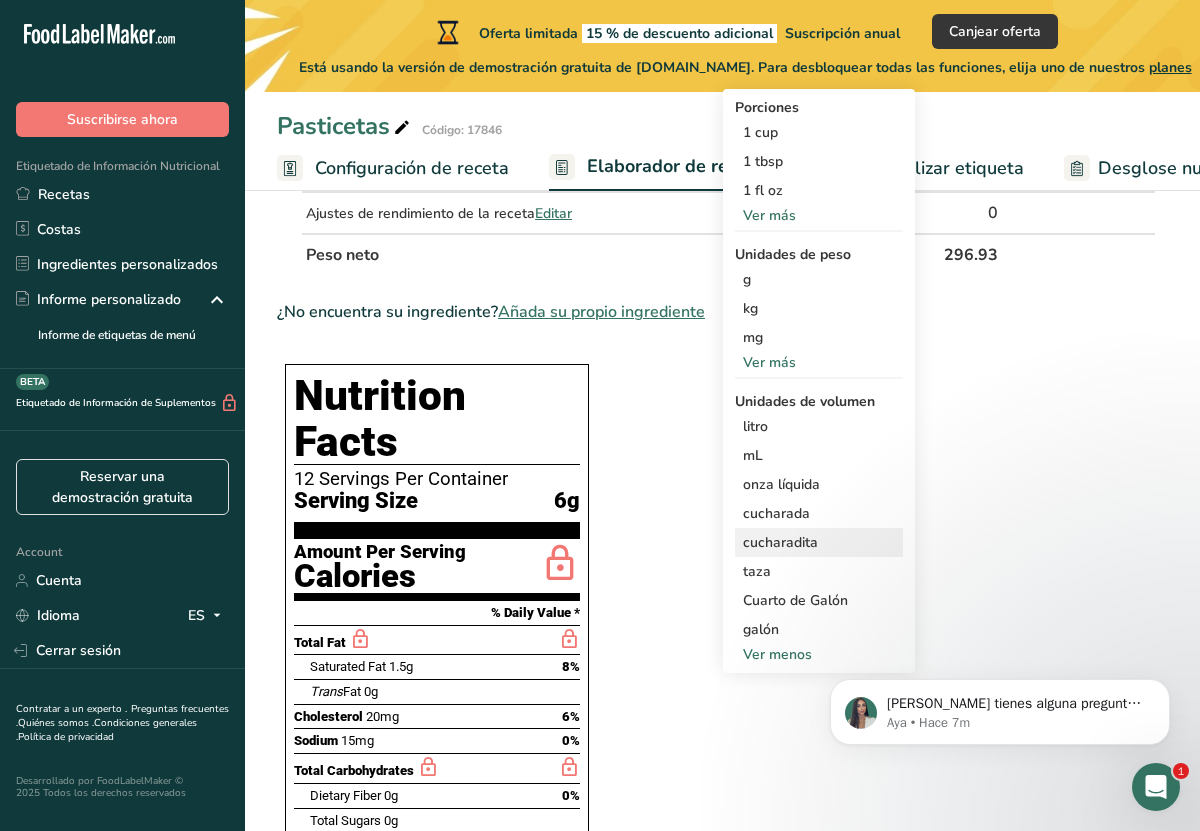 click on "cucharadita" at bounding box center [819, 542] 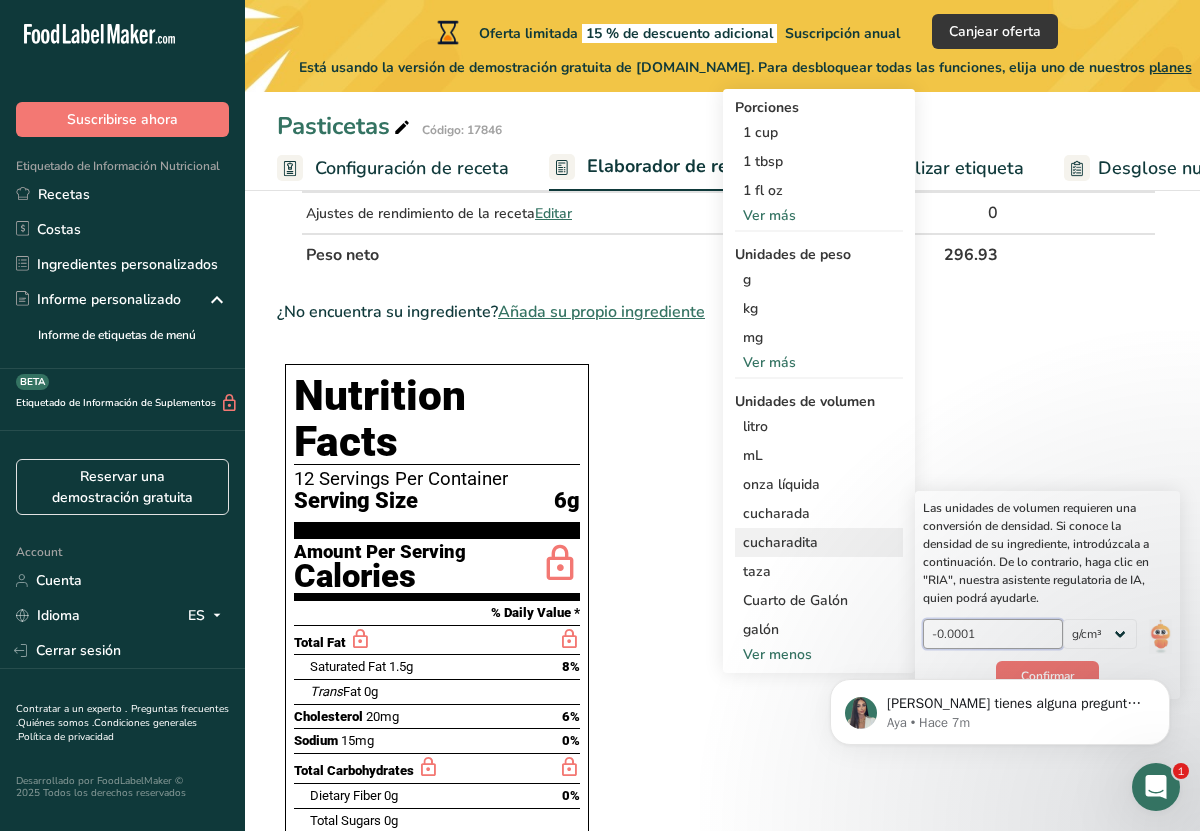 click on "-0.0001" at bounding box center [993, 634] 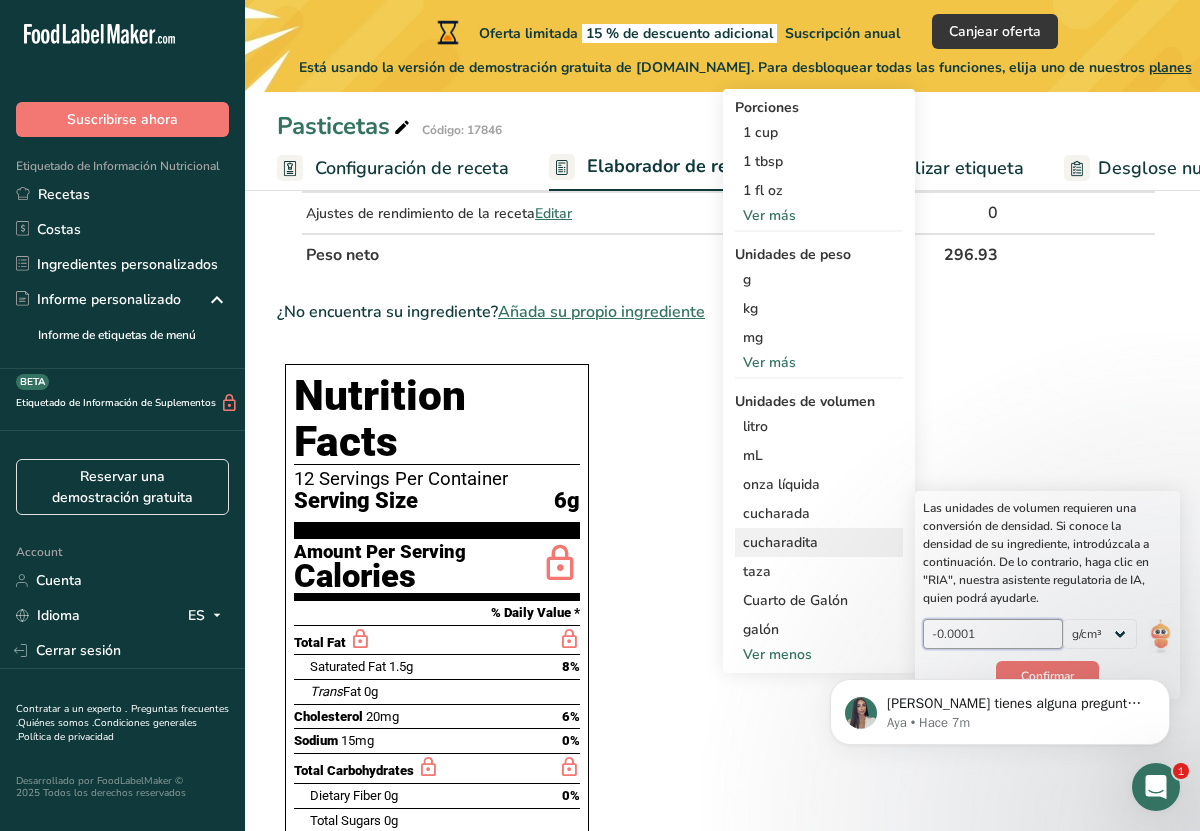 click on "-0.0001" at bounding box center (993, 634) 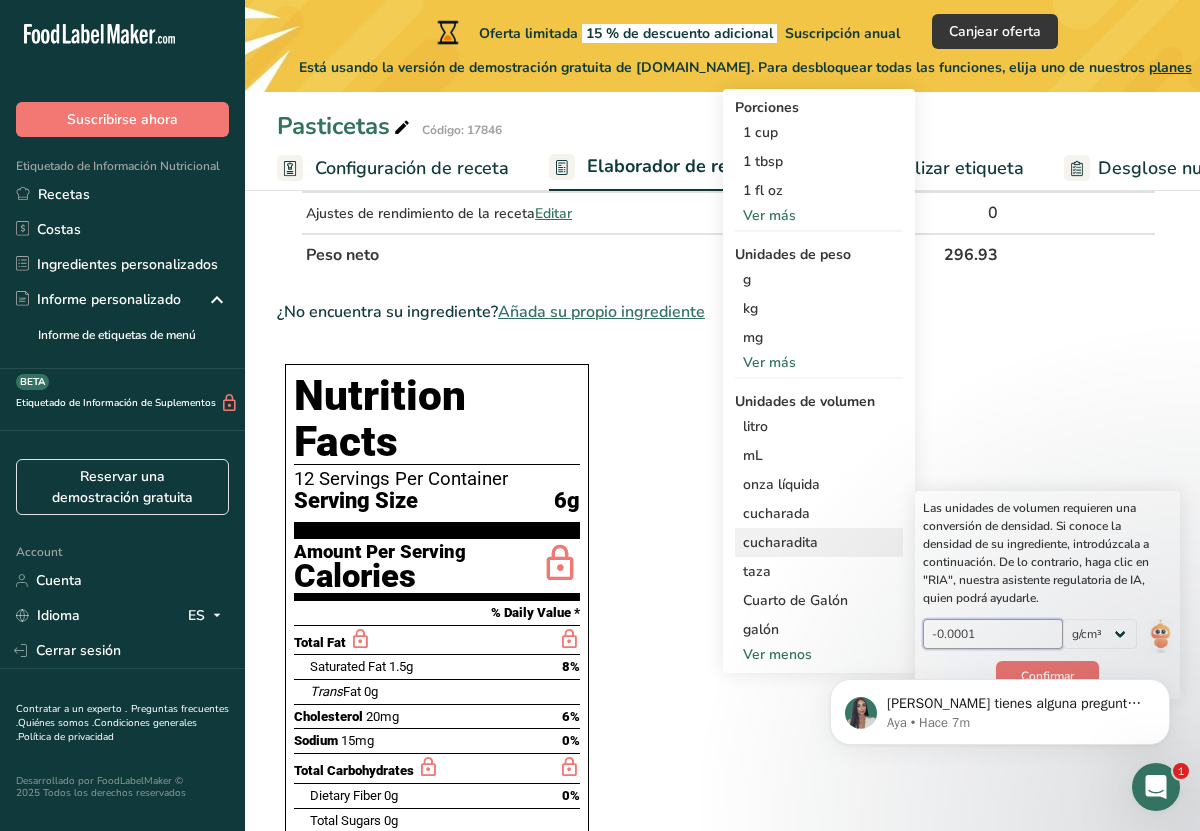 click on "-0.0001" at bounding box center [993, 634] 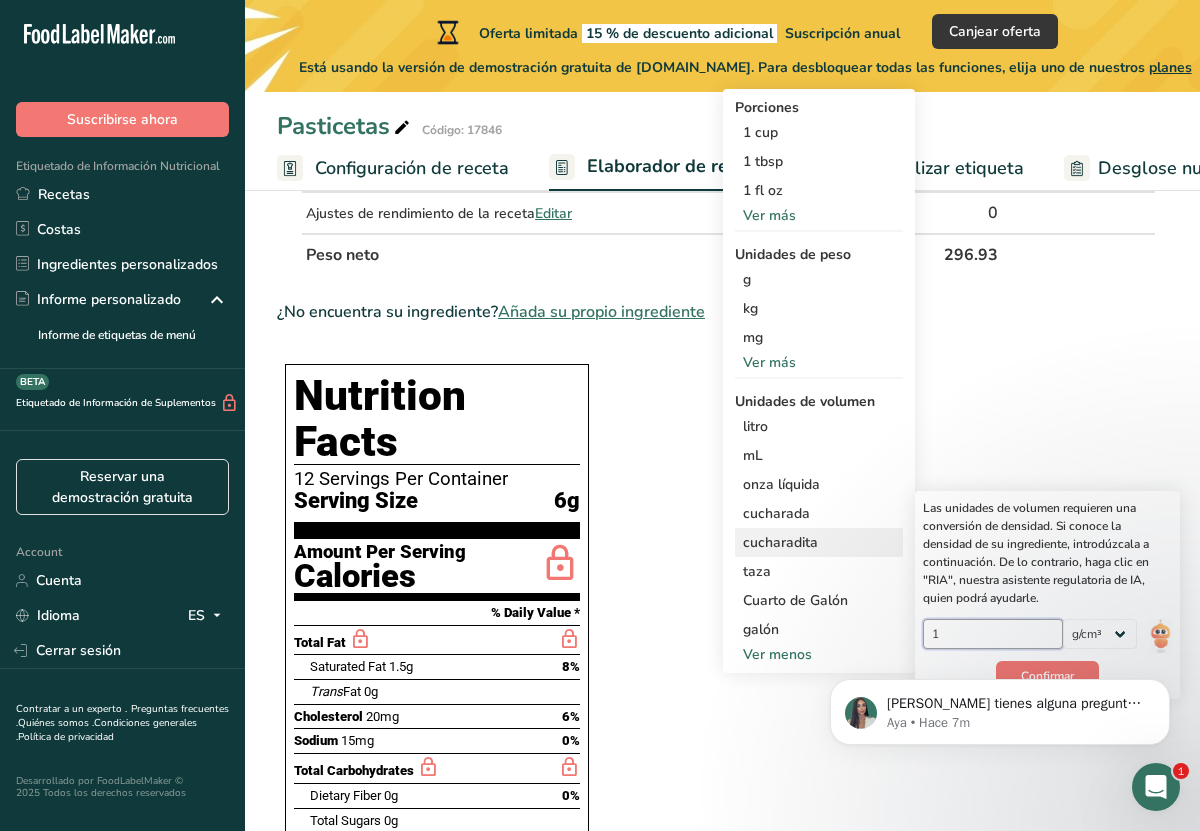 type on "1" 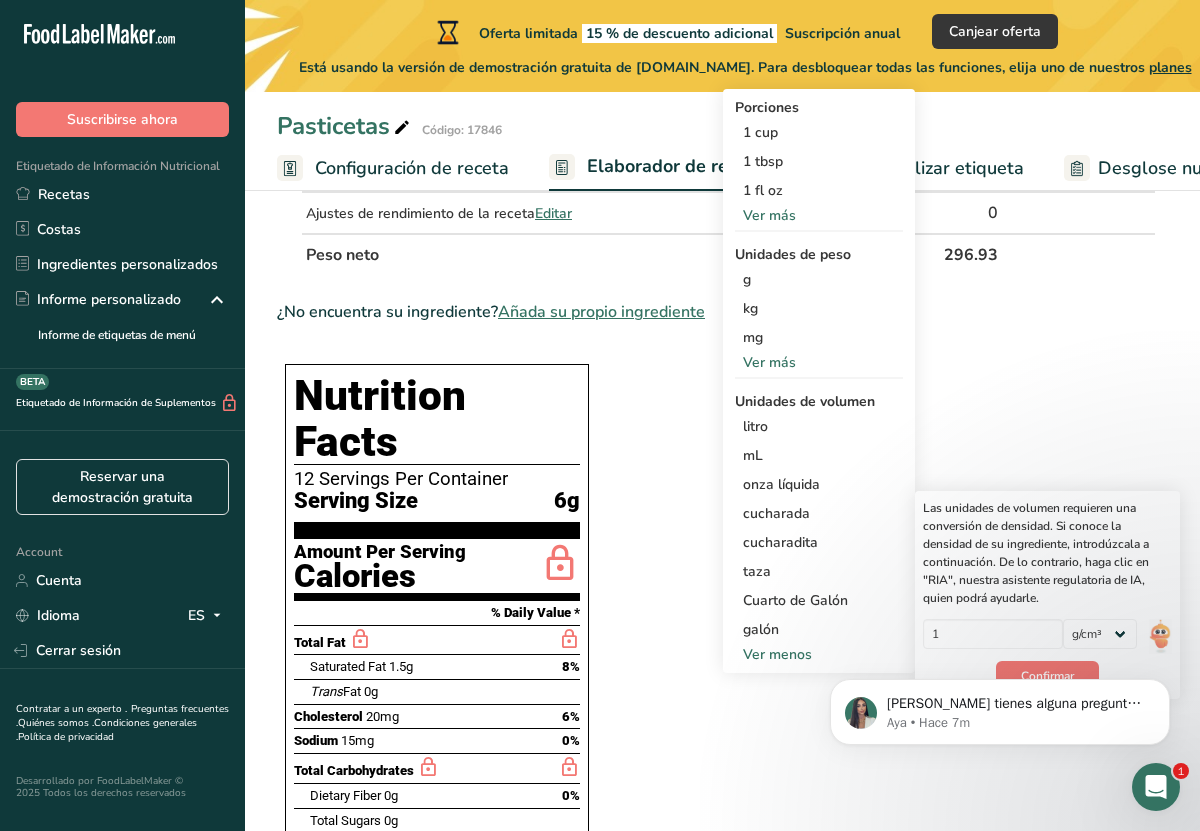 click on "Si tienes alguna pregunta no dudes en consultarnos. ¡Estamos aquí para ayudarte! 😊 Aya • Hace 7m" 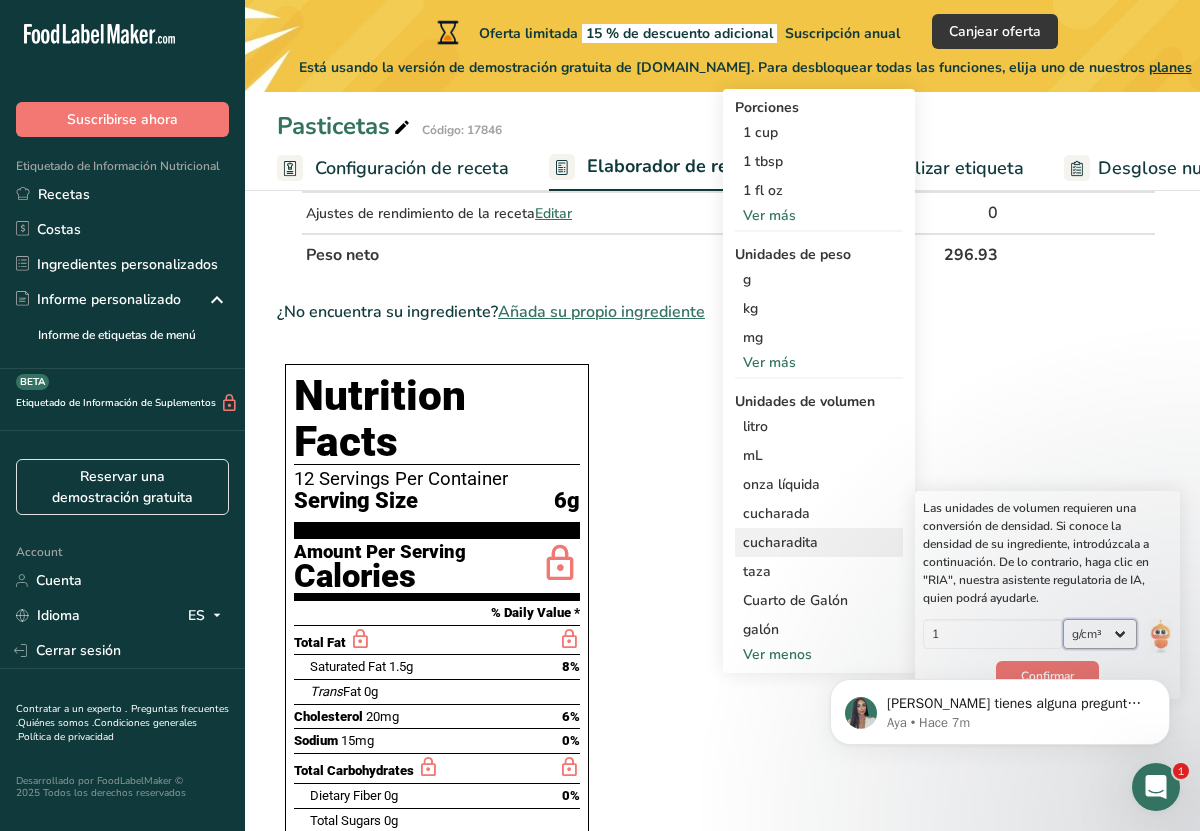 click on "lb/pie³
g/cm³" at bounding box center (1100, 634) 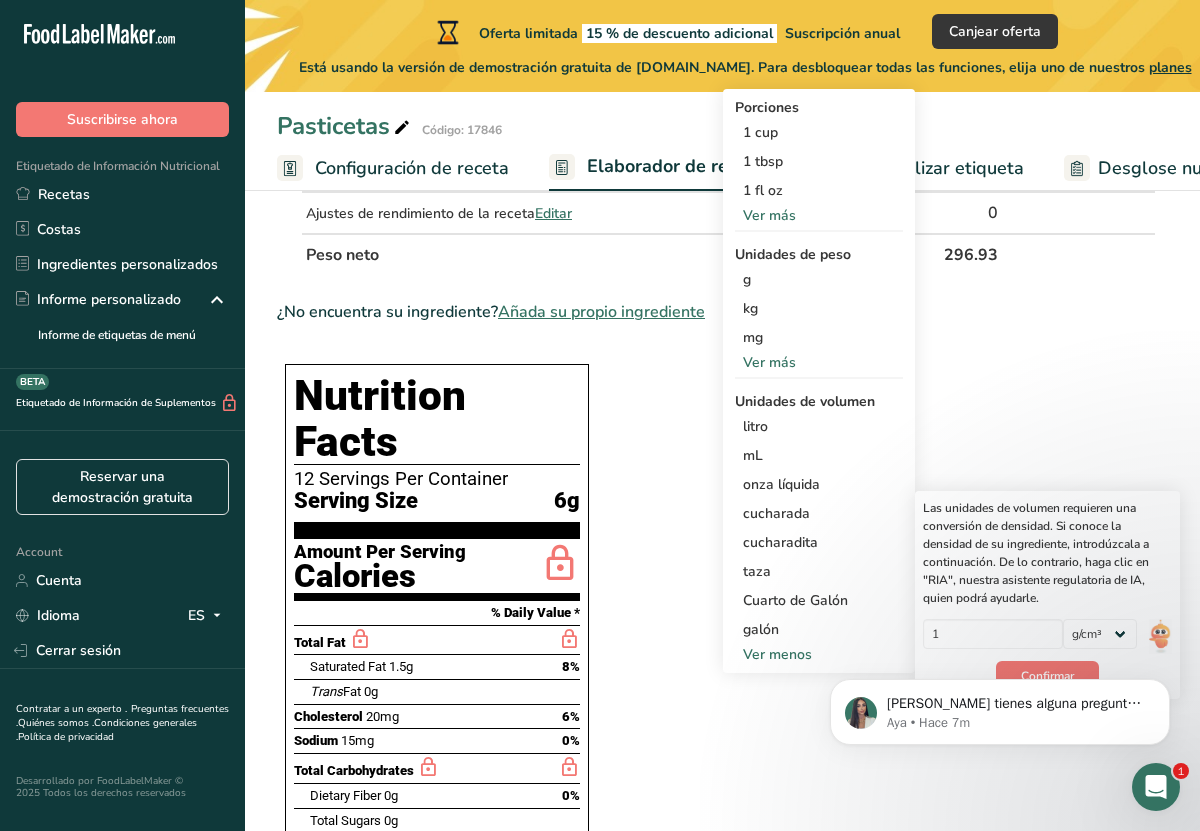 click on "Si tienes alguna pregunta no dudes en consultarnos. ¡Estamos aquí para ayudarte! 😊 Aya • Hace 7m" at bounding box center [1000, 707] 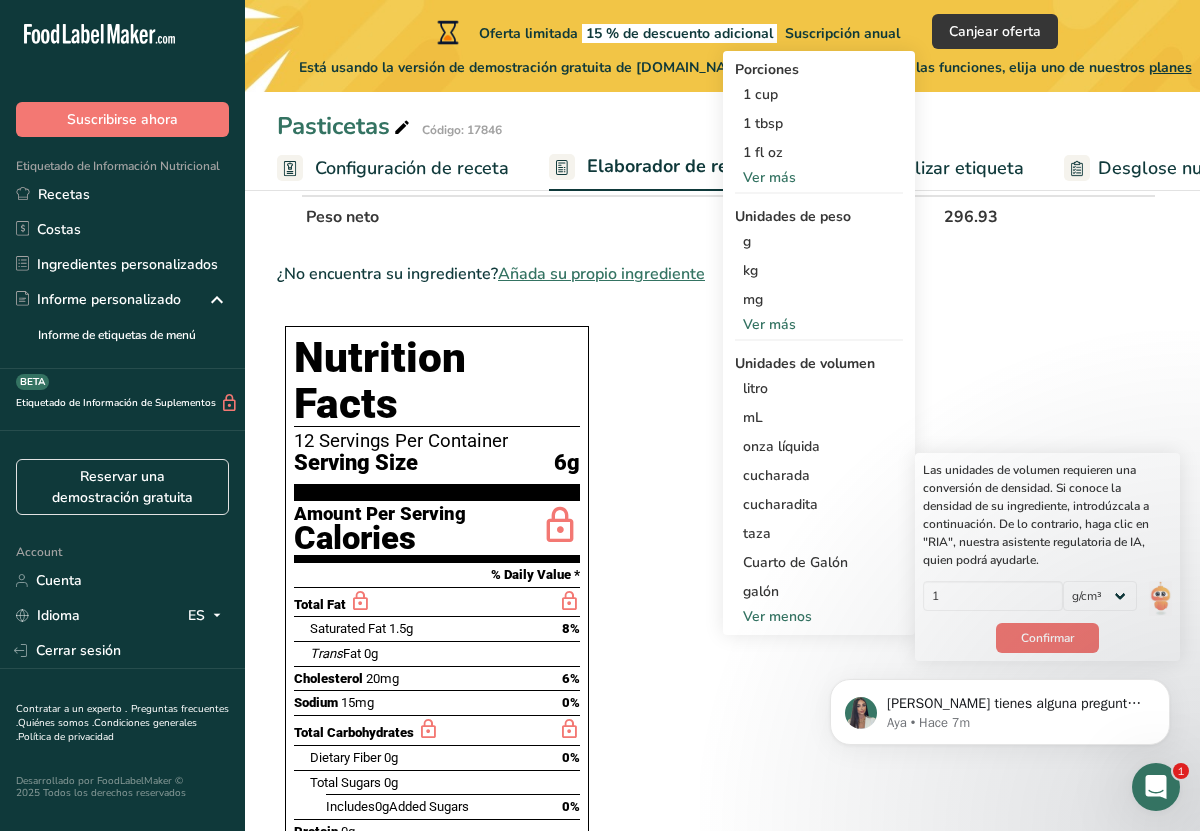 scroll, scrollTop: 594, scrollLeft: 0, axis: vertical 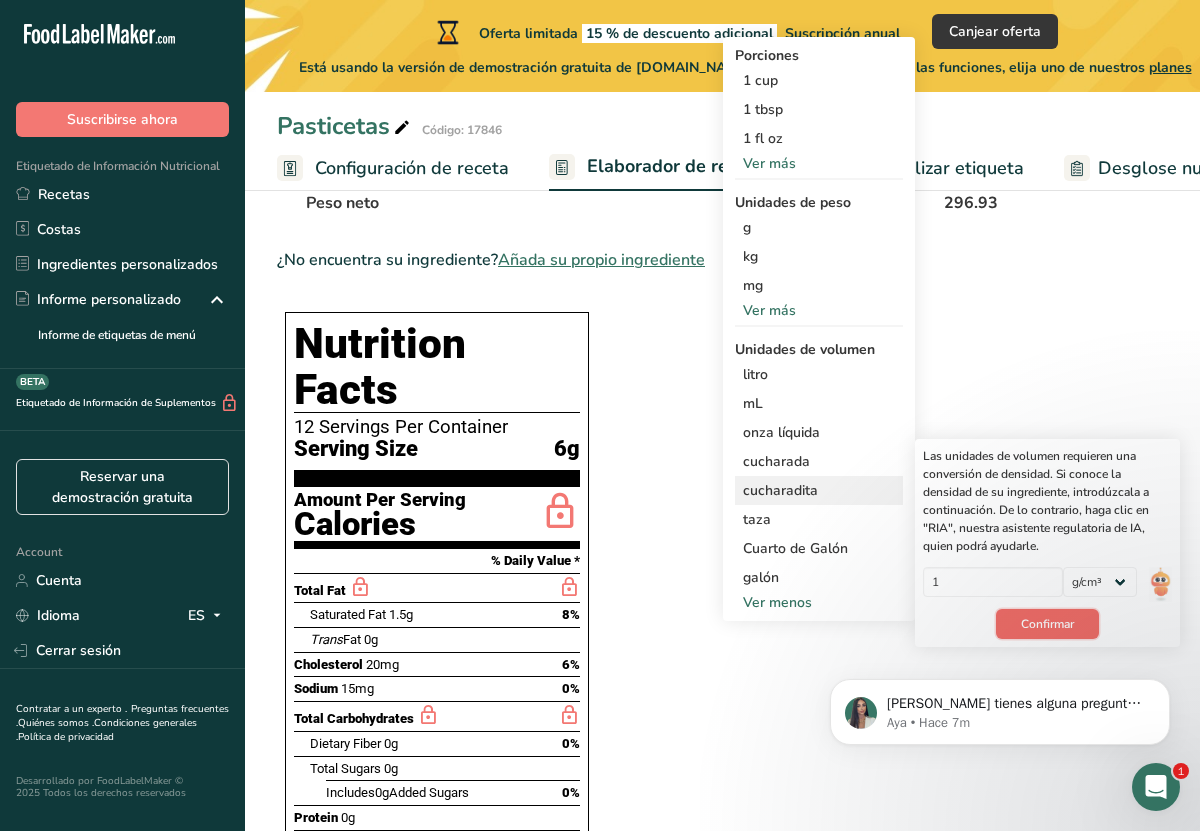 click on "Confirmar" at bounding box center [1047, 624] 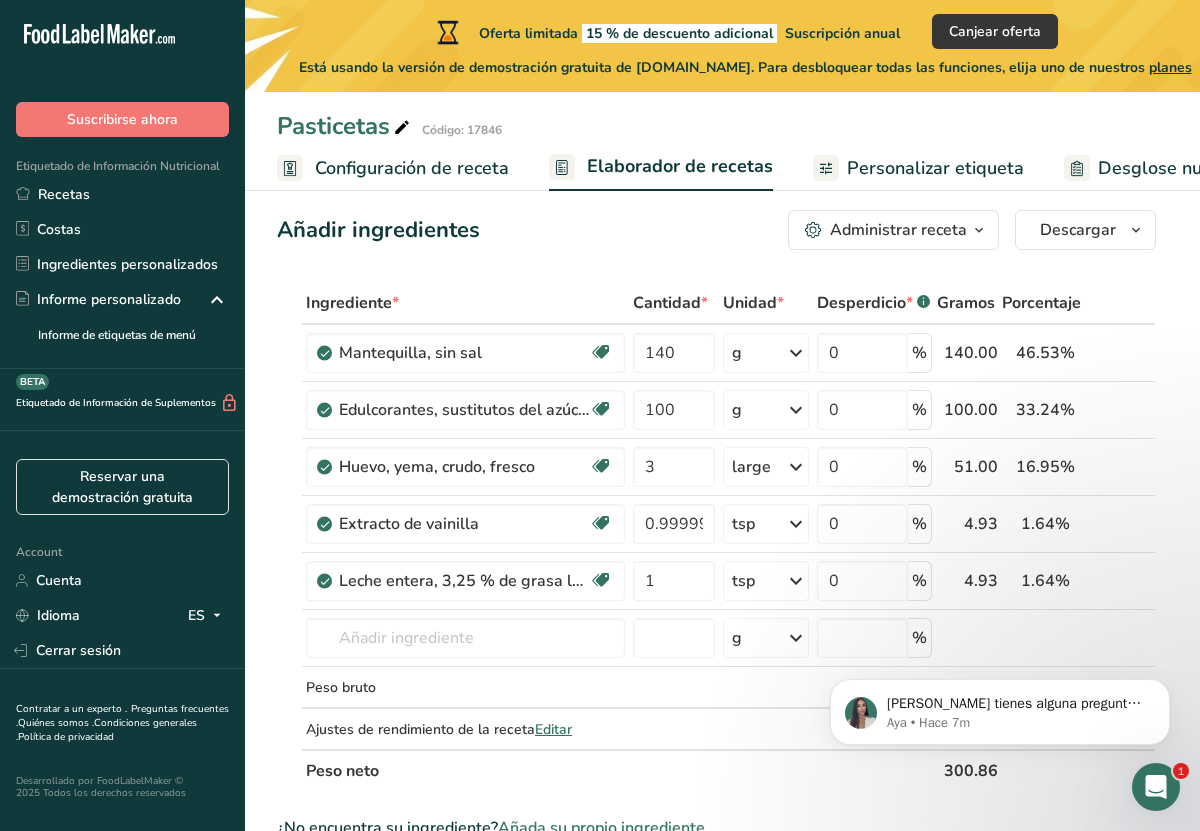 scroll, scrollTop: 0, scrollLeft: 0, axis: both 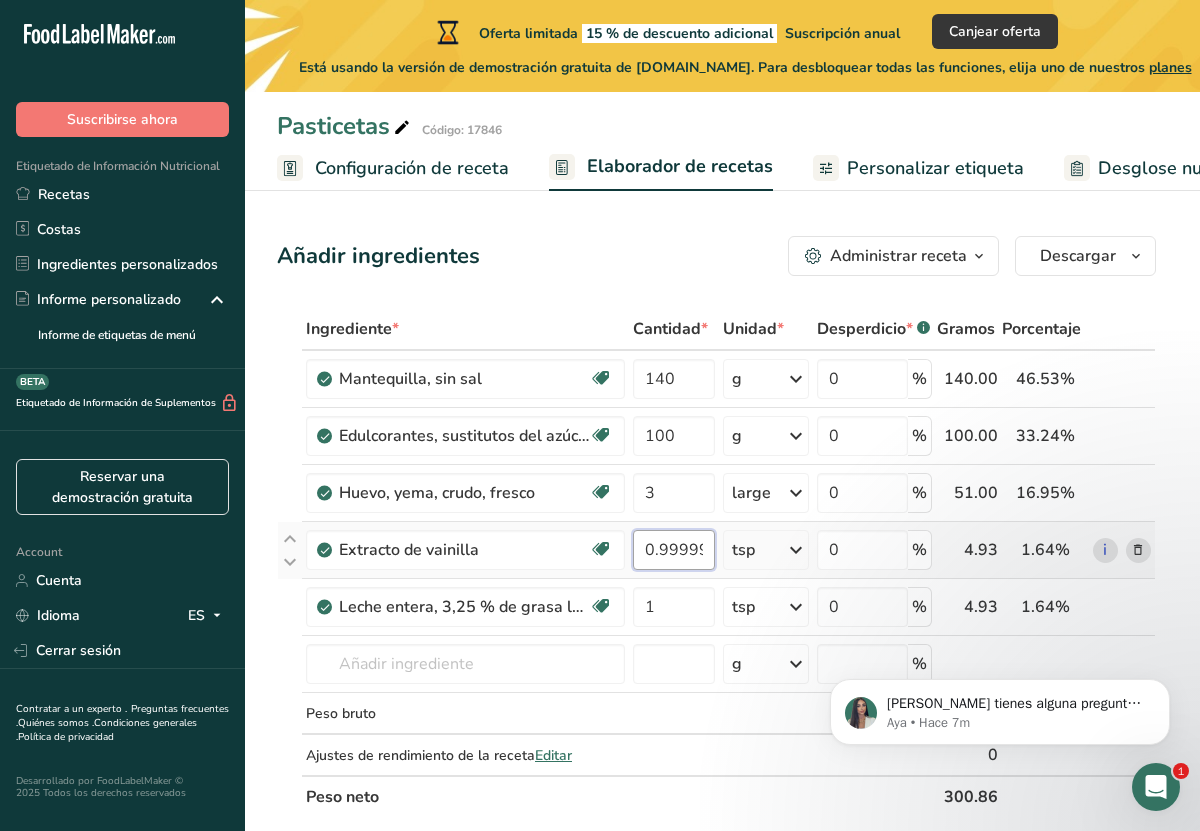click on "0.999998" at bounding box center [674, 550] 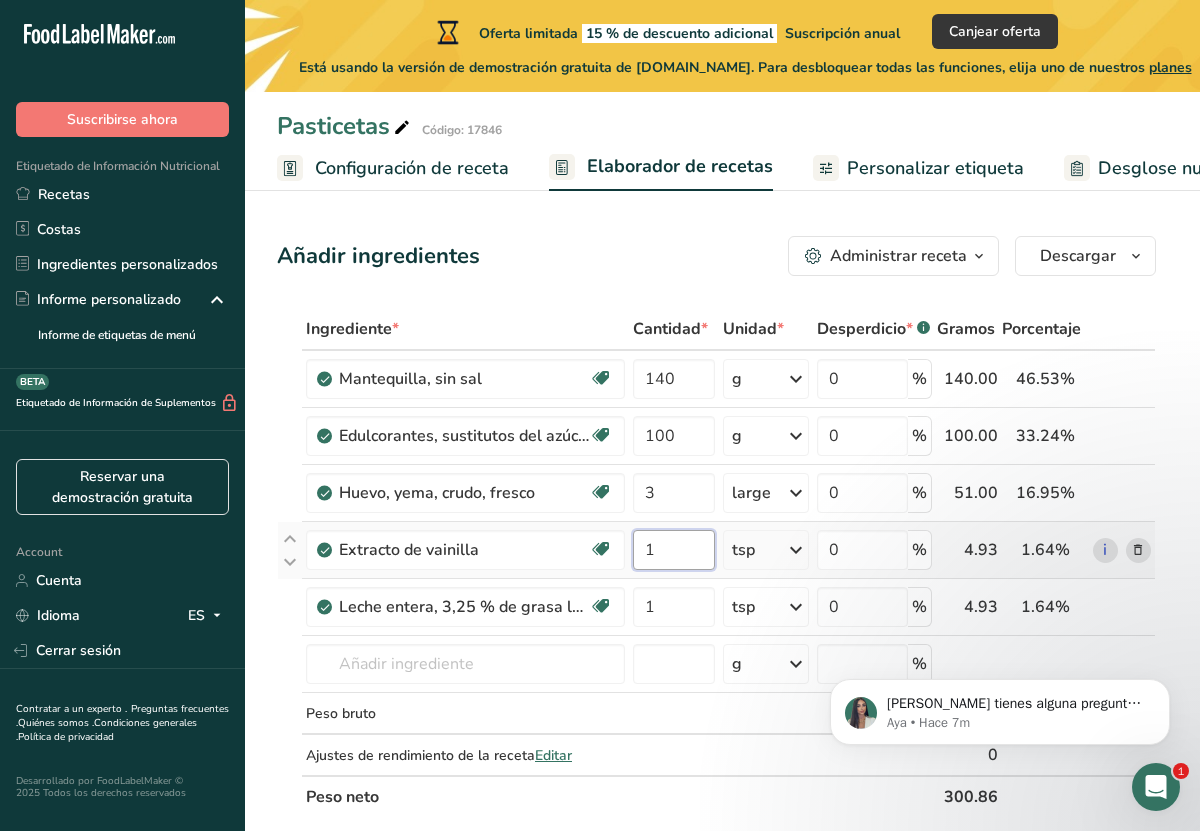 type on "1" 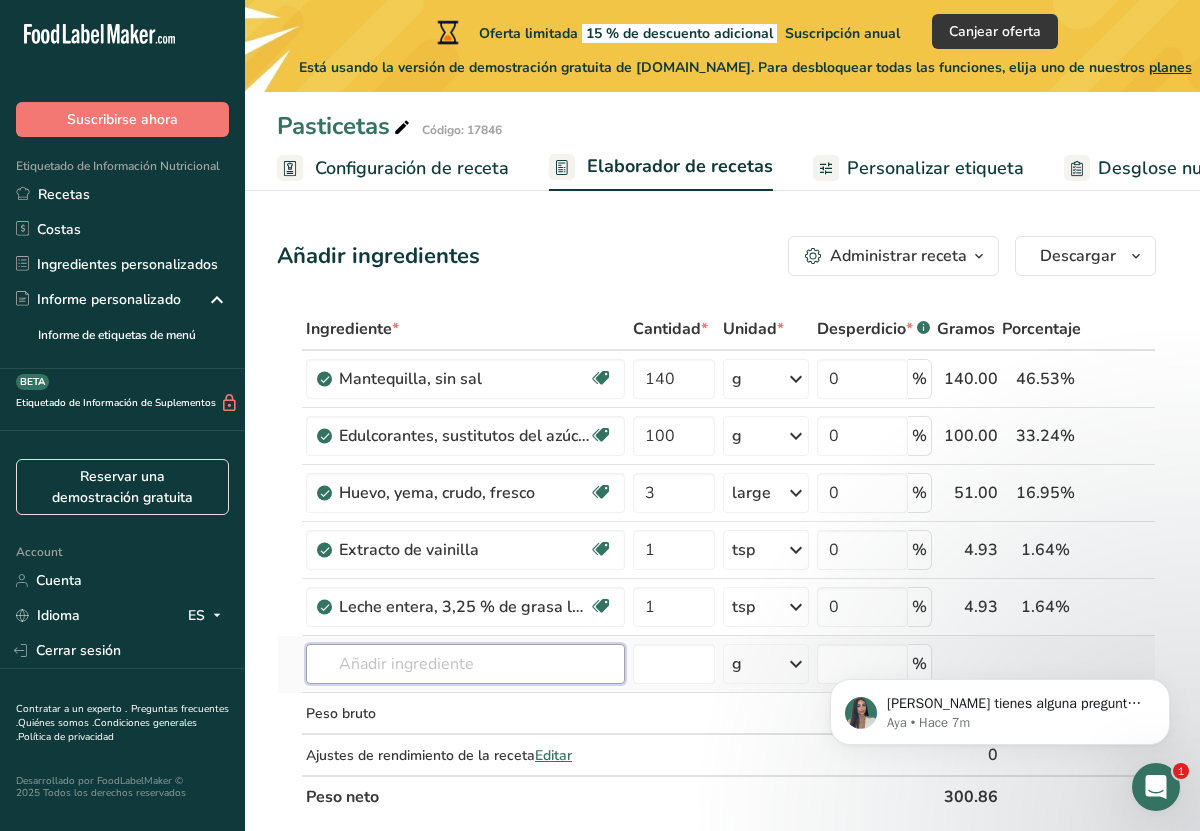 click on "Ingrediente *
Cantidad *
Unidad *
Desperdicio *   .a-a{fill:#347362;}.b-a{fill:#fff;}          Gramos
Porcentaje
Mantequilla, sin sal
Libre de gluten
Vegetariano
Libre de soja
140
g
Porciones
1 pat (1" sq, 1/3" high)
1 tbsp
1 cup
Ver más
Unidades de peso
g
kg
mg
Ver más
Unidades de volumen
litro
Las unidades de volumen requieren una conversión de densidad. Si conoce la densidad de su ingrediente, introdúzcala a continuación. De lo contrario, haga clic en "RIA", nuestra asistente regulatoria de IA, quien podrá ayudarle.
lb/pie³
g/cm³
mL" at bounding box center [716, 563] 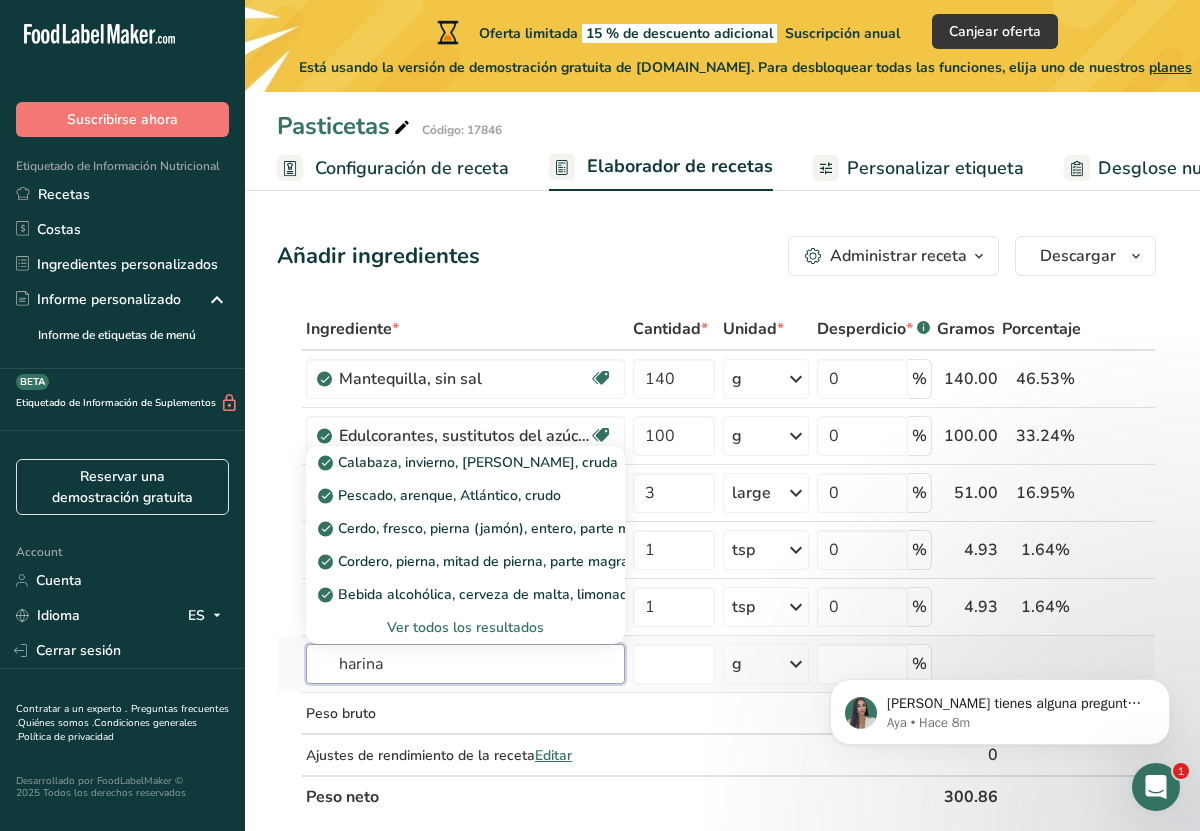 scroll, scrollTop: 3, scrollLeft: 0, axis: vertical 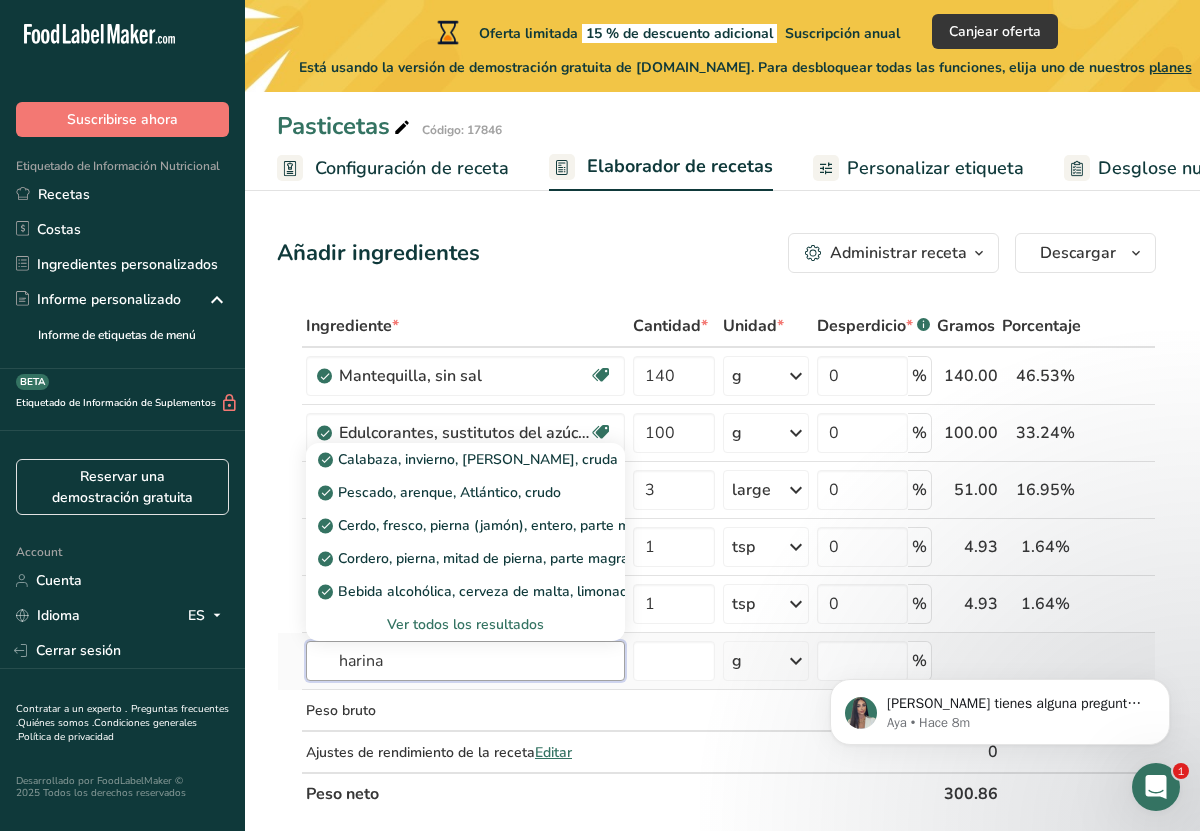 drag, startPoint x: 434, startPoint y: 667, endPoint x: 277, endPoint y: 673, distance: 157.11461 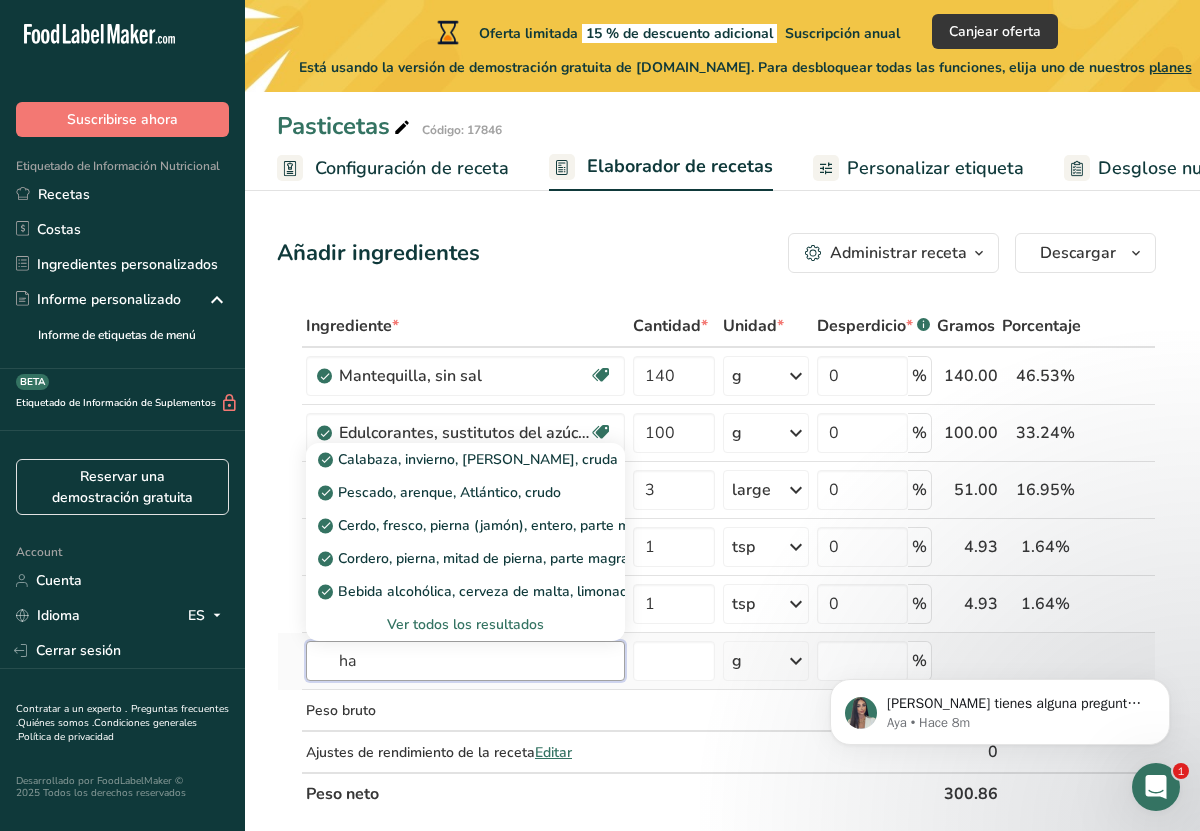 type on "h" 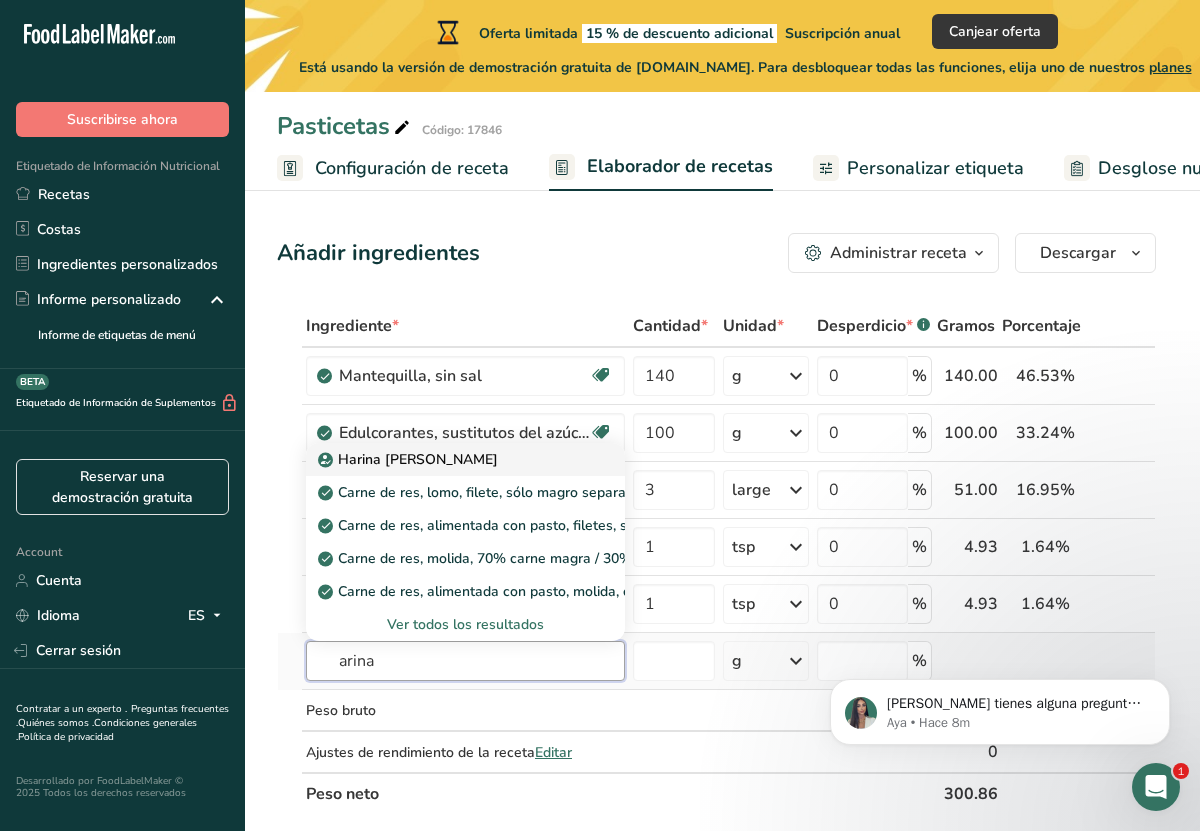 scroll, scrollTop: 0, scrollLeft: 0, axis: both 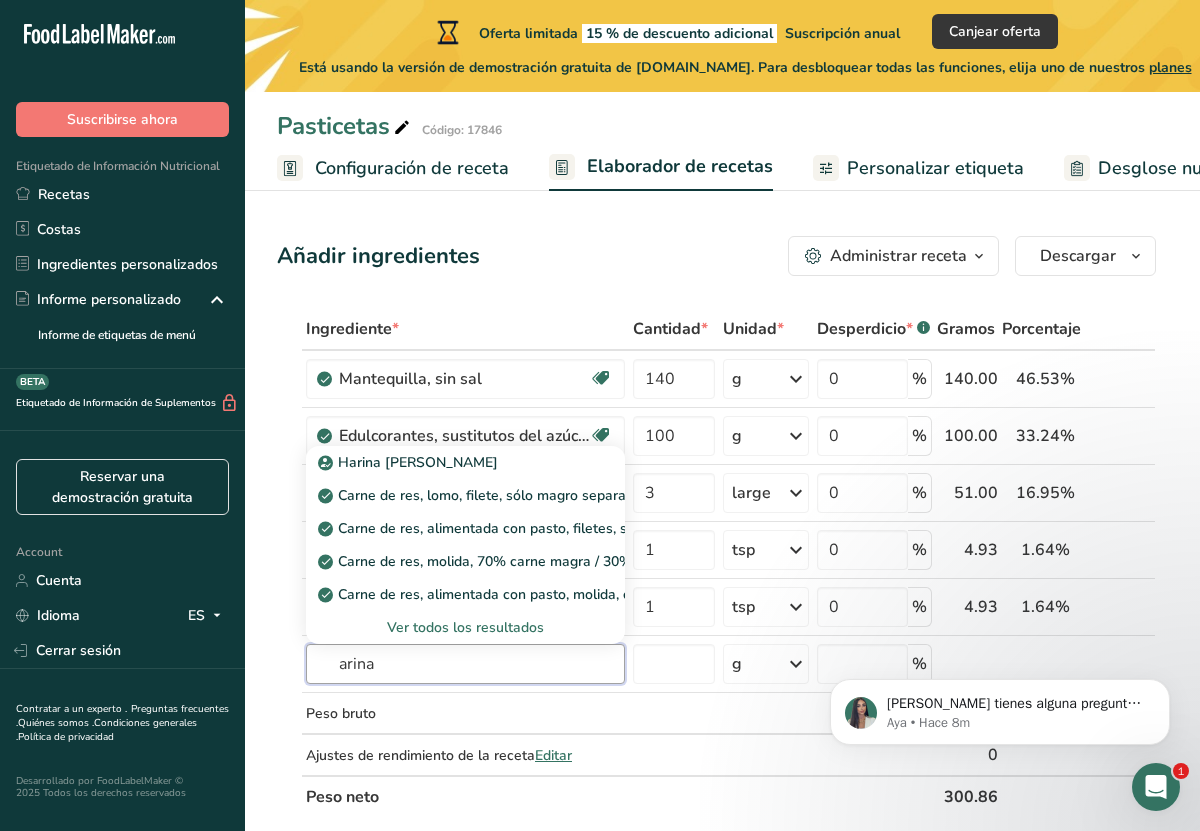 type on "arina" 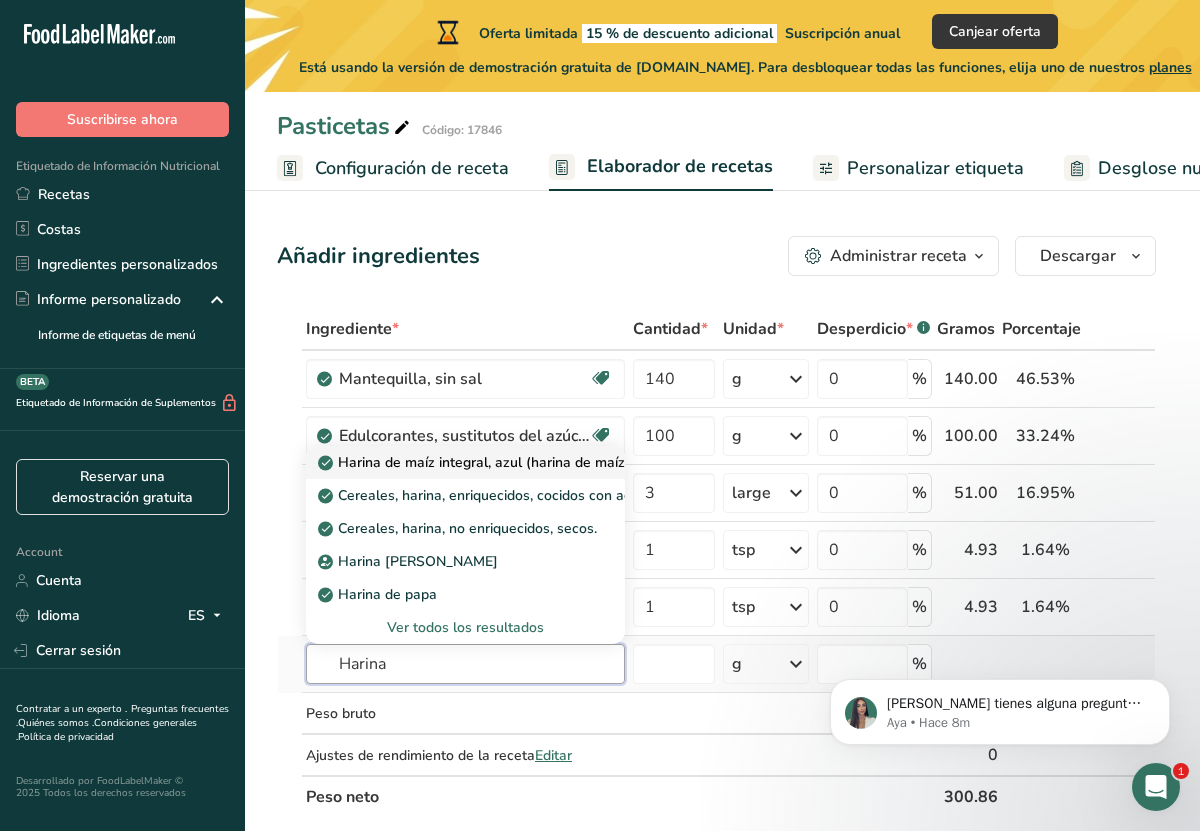 type on "Harina" 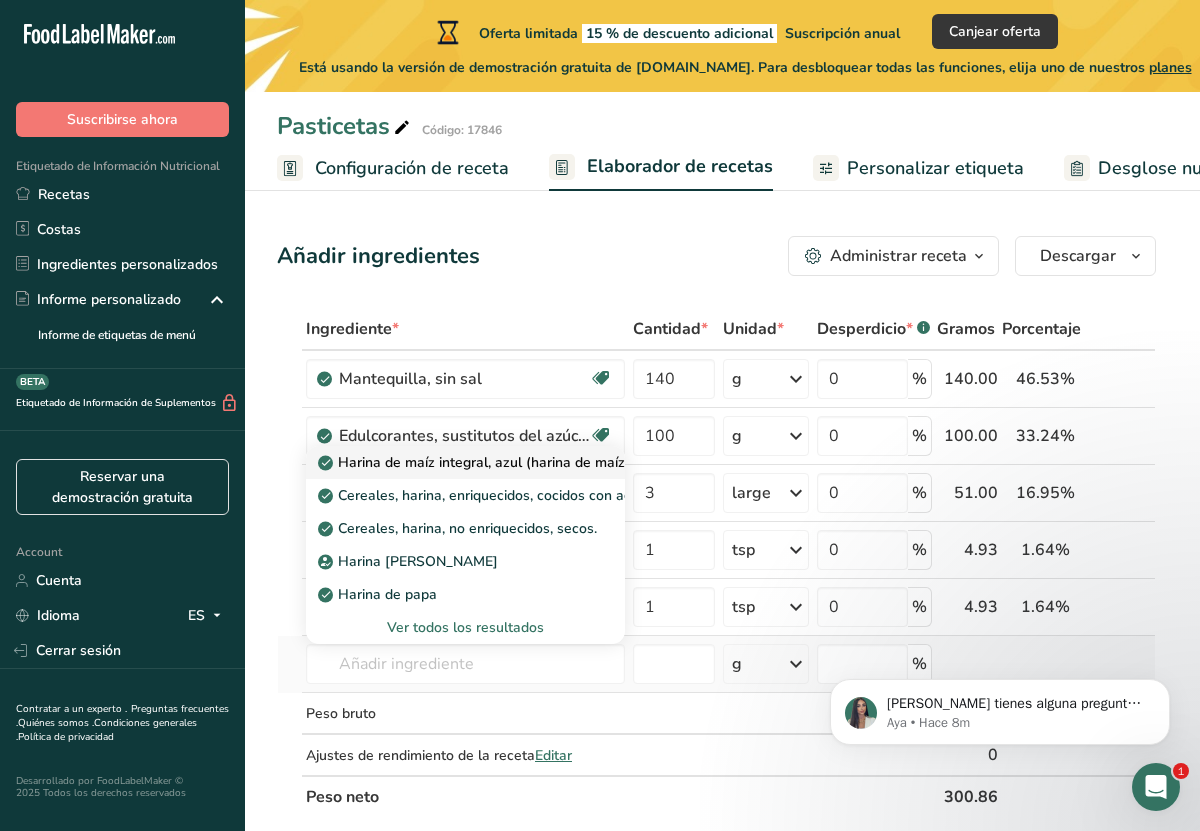 click on "Harina de maíz integral, azul (harina de maíz morado)" at bounding box center [502, 462] 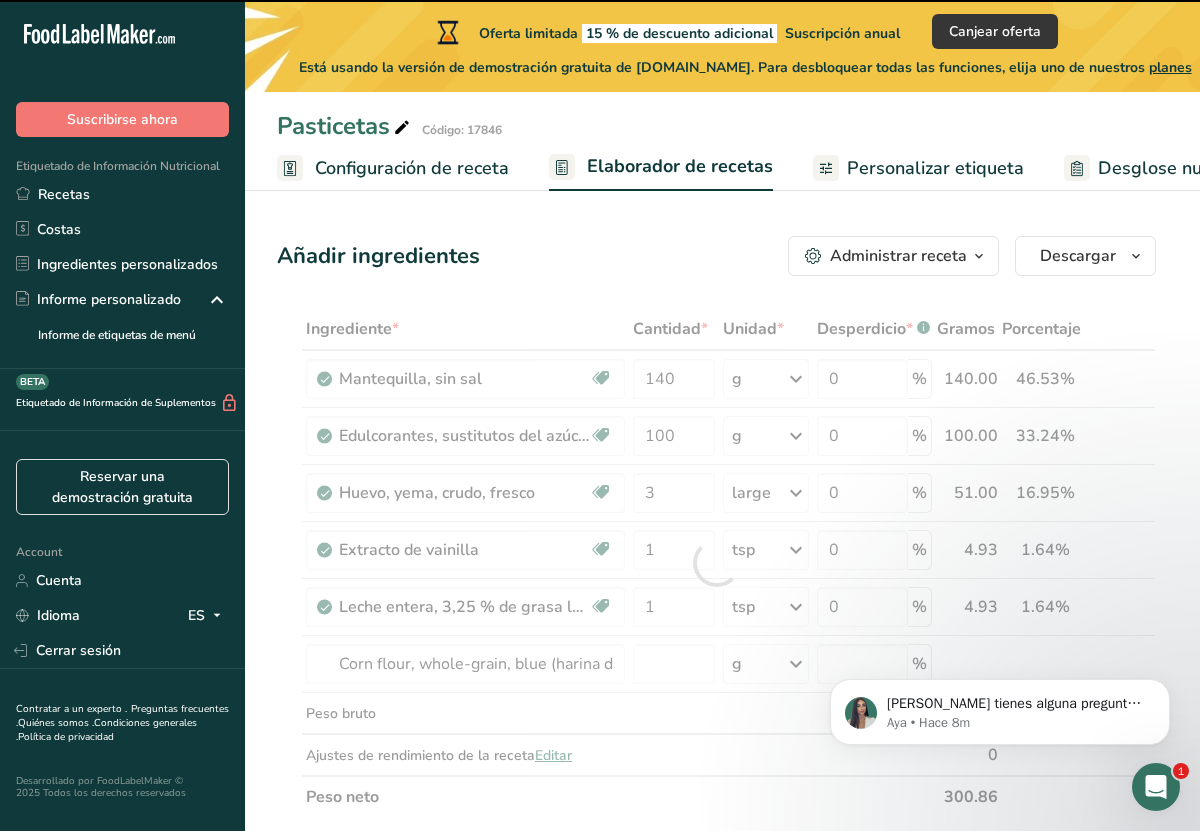 type on "0" 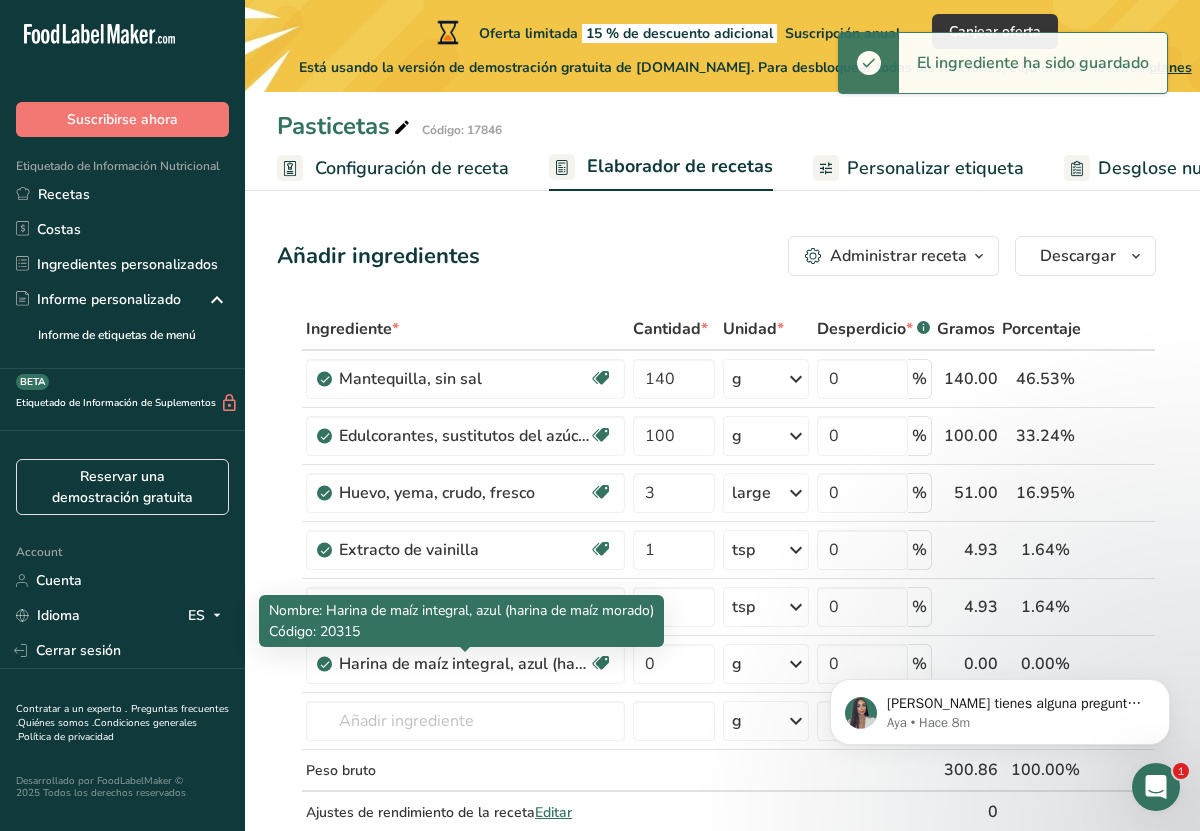 click on "Harina de maíz integral, azul (harina de maíz morado)" at bounding box center [464, 664] 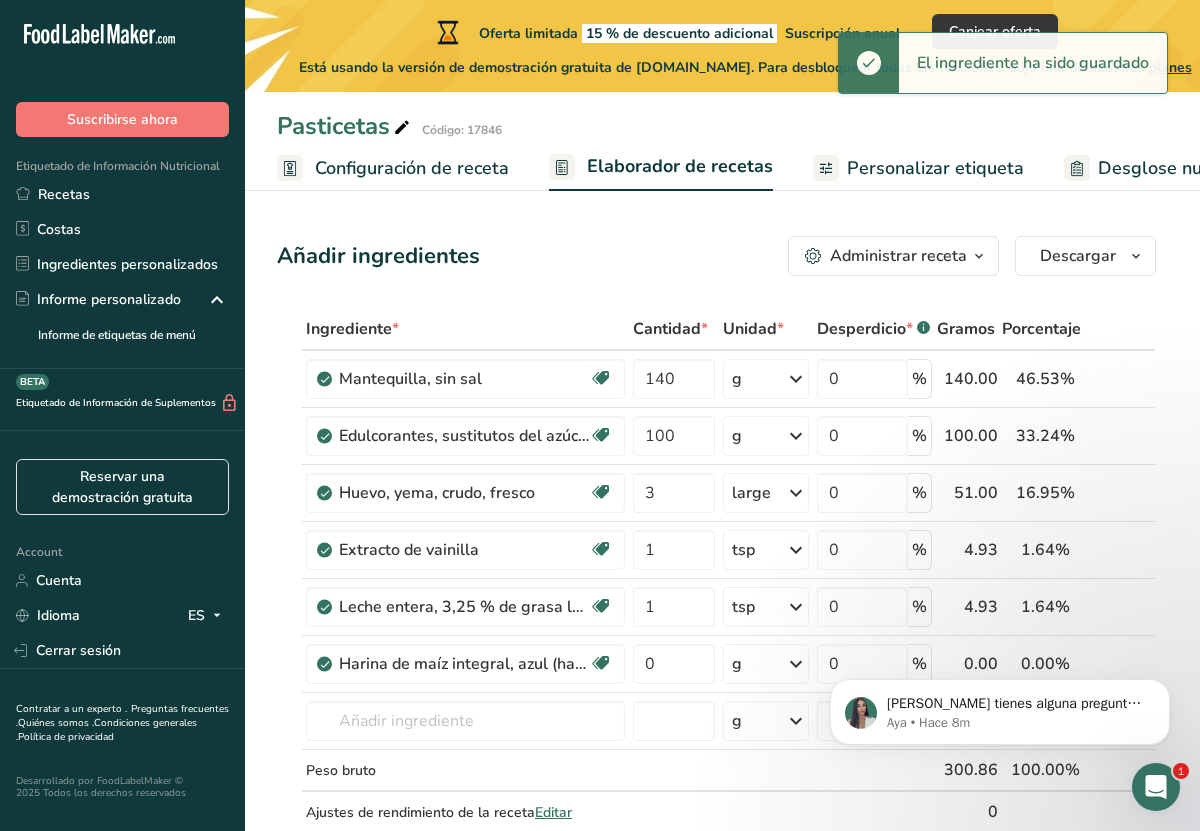 click on "Harina de maíz integral, azul (harina de maíz morado)" at bounding box center (464, 664) 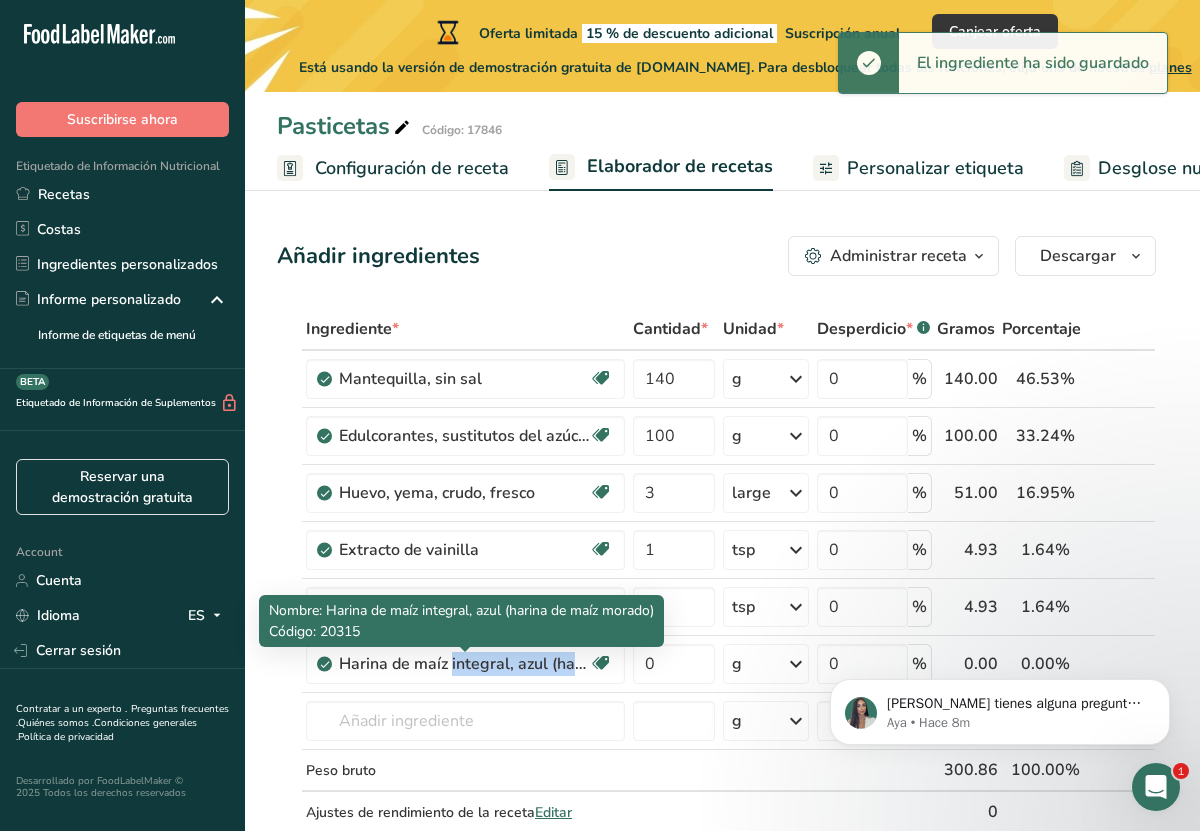 click on "Harina de maíz integral, azul (harina de maíz morado)" at bounding box center [464, 664] 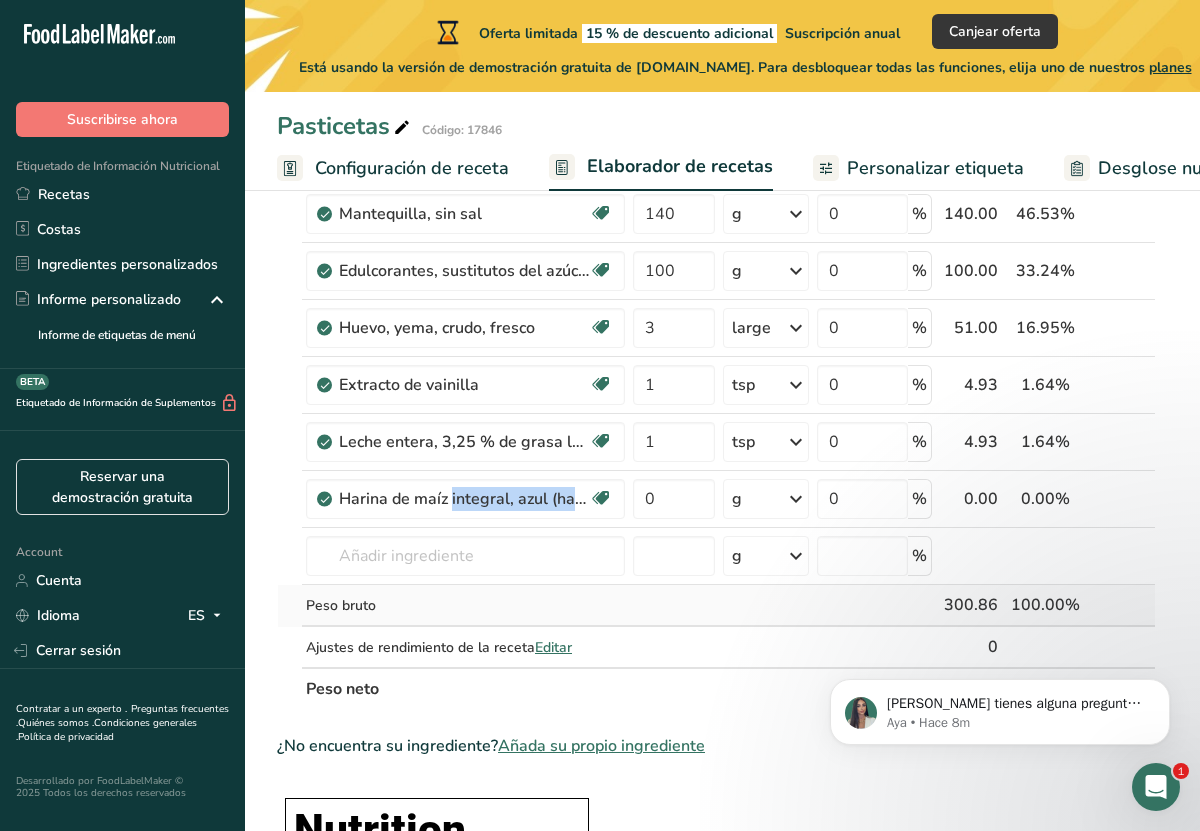 scroll, scrollTop: 211, scrollLeft: 0, axis: vertical 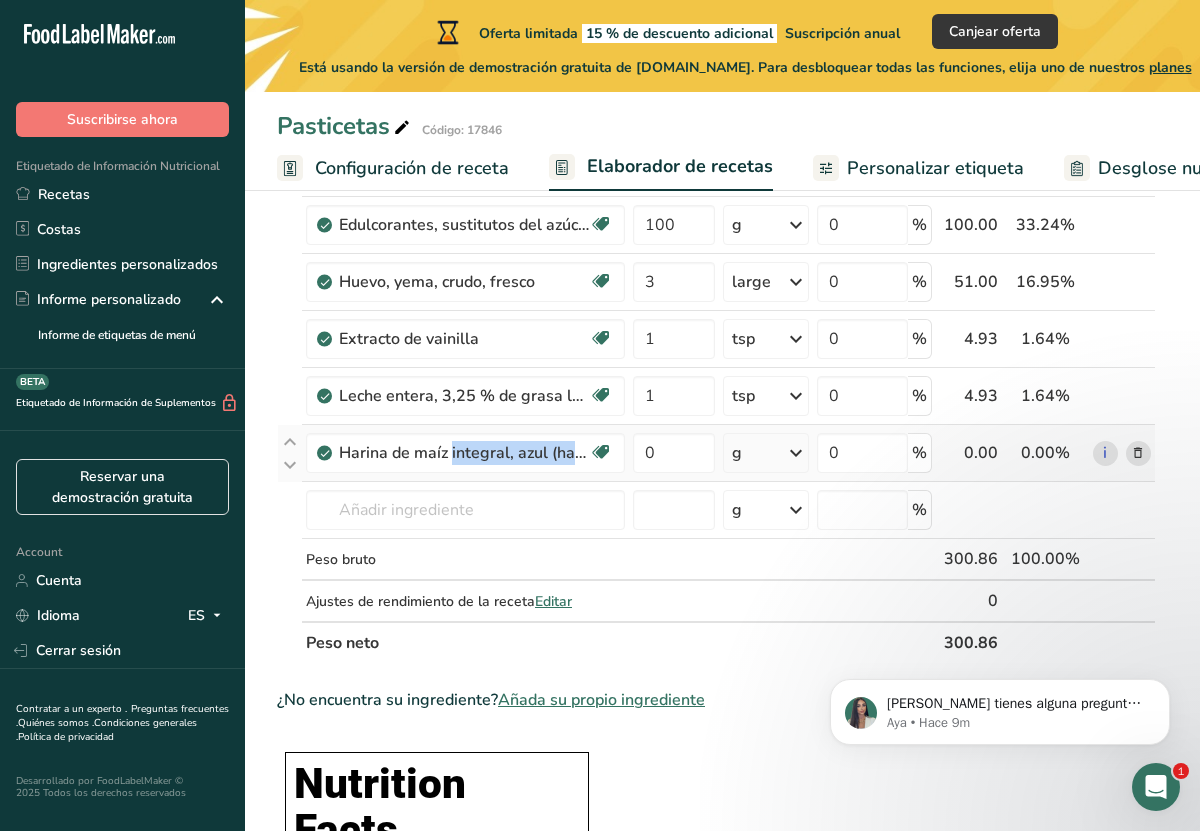 click at bounding box center (1138, 453) 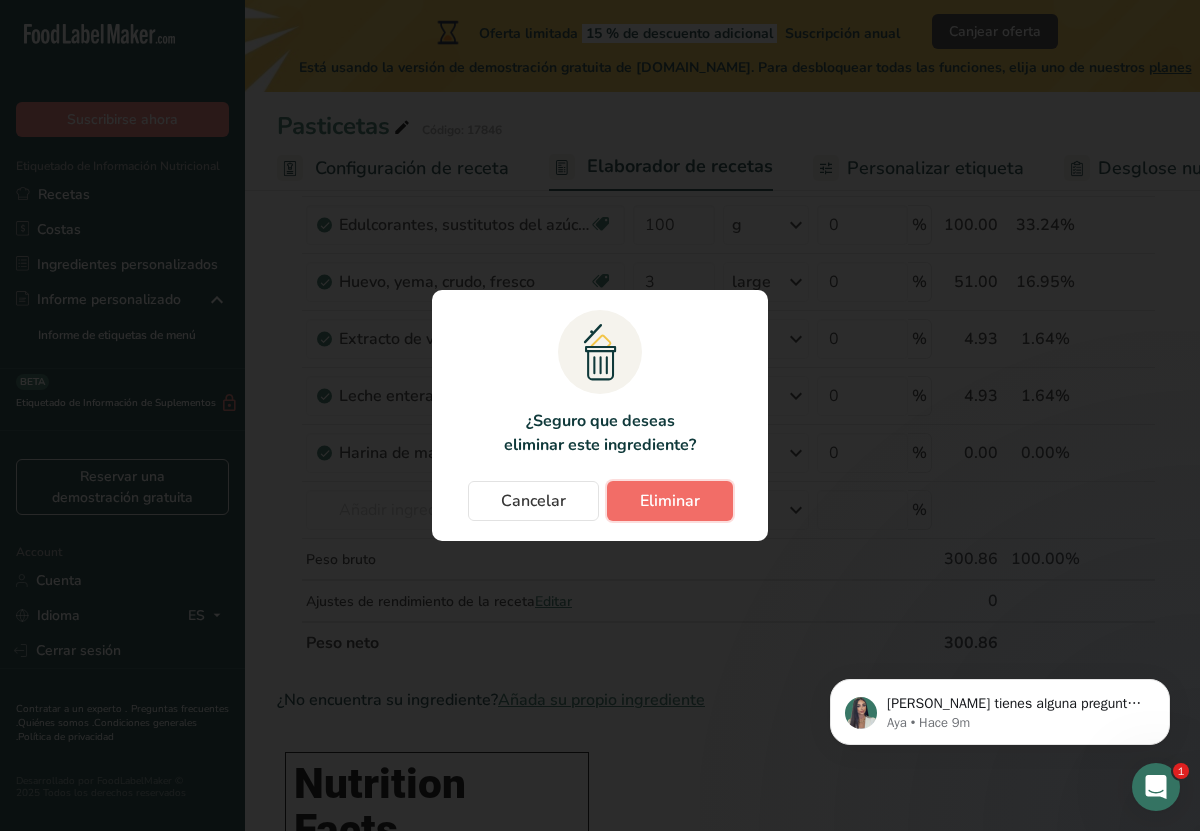 click on "Eliminar" at bounding box center [670, 501] 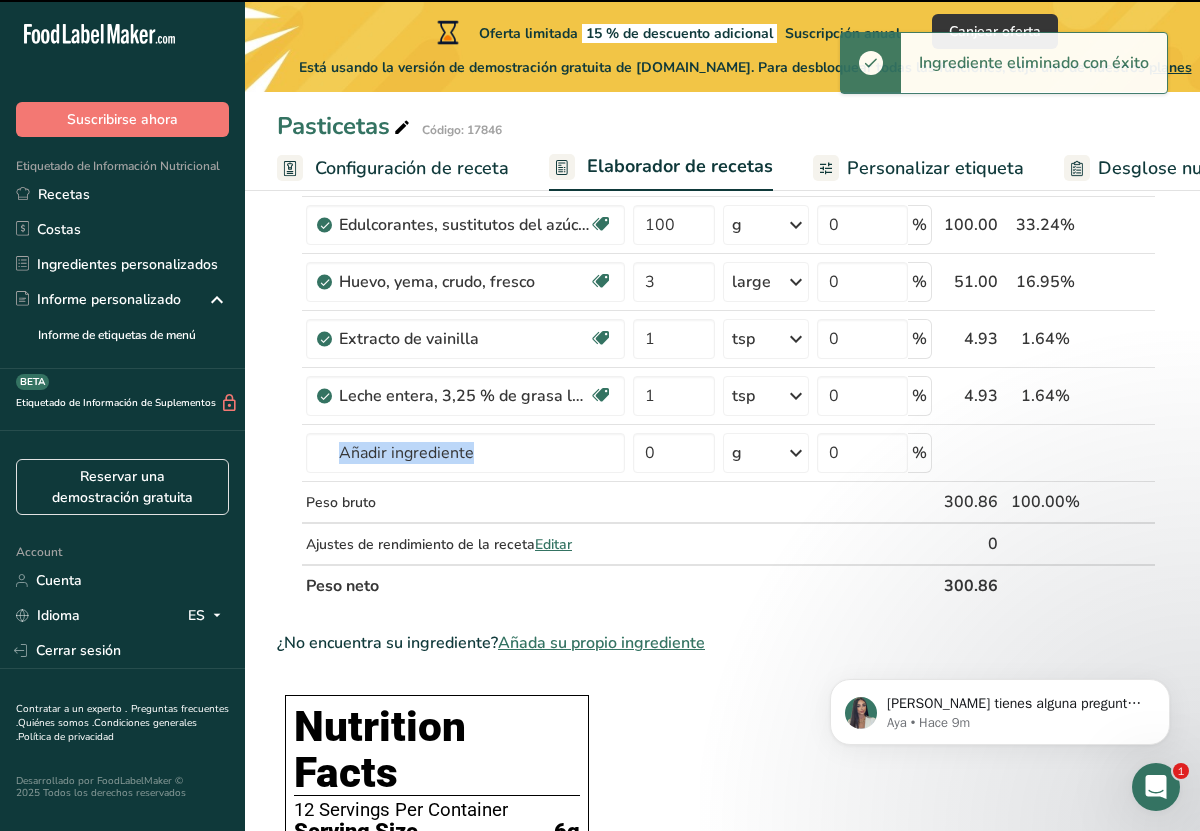 type 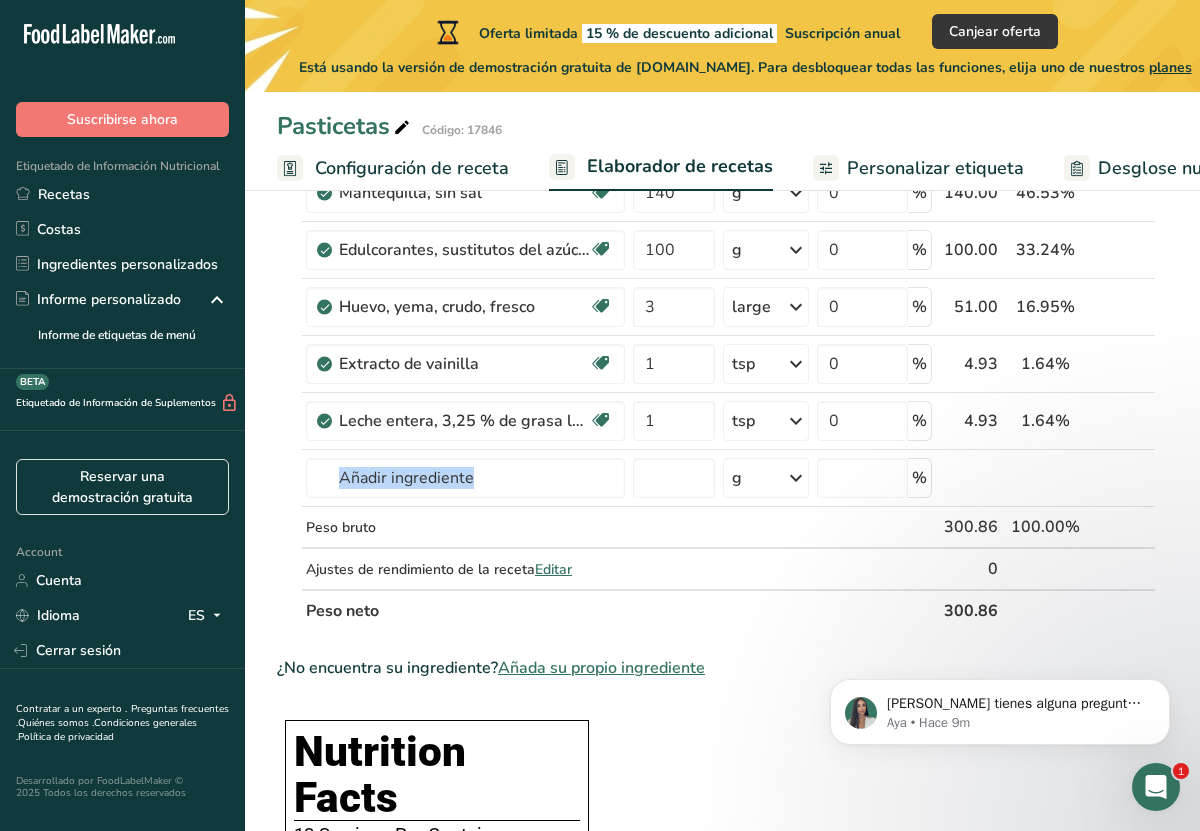 scroll, scrollTop: 185, scrollLeft: 0, axis: vertical 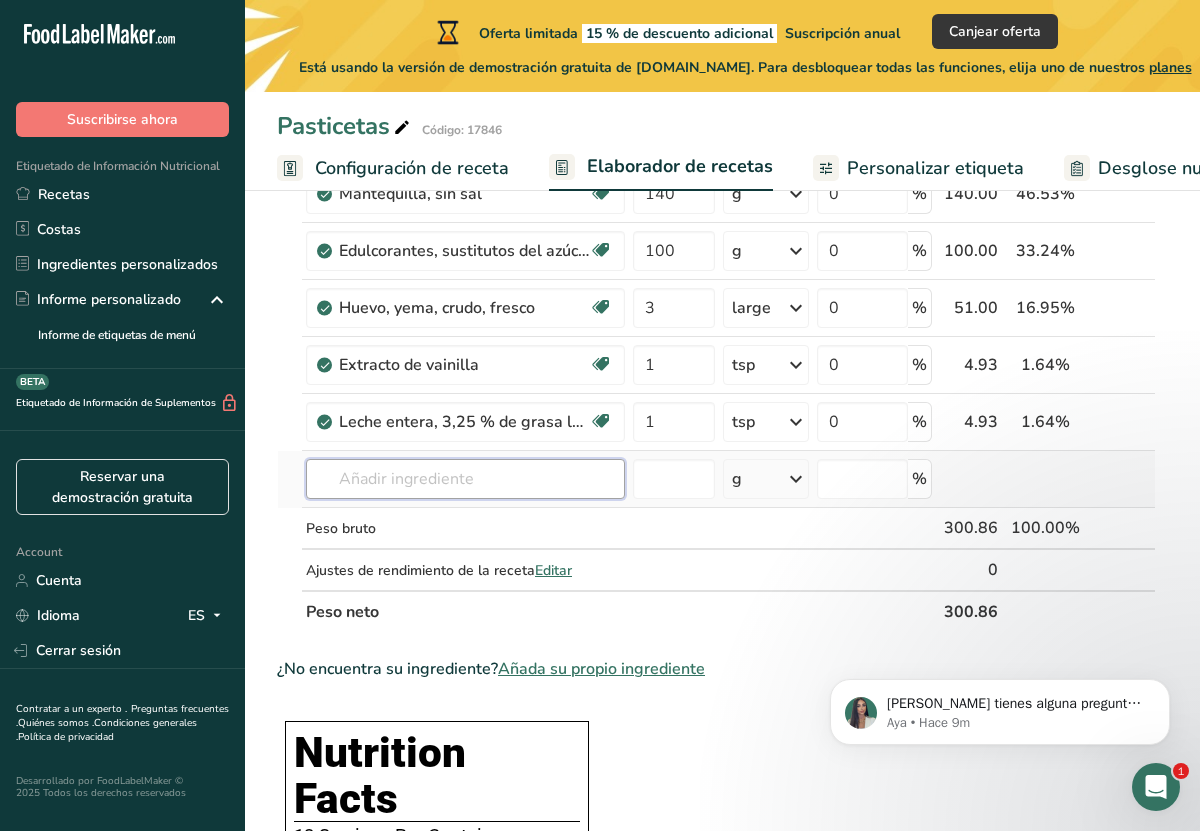 click at bounding box center [465, 479] 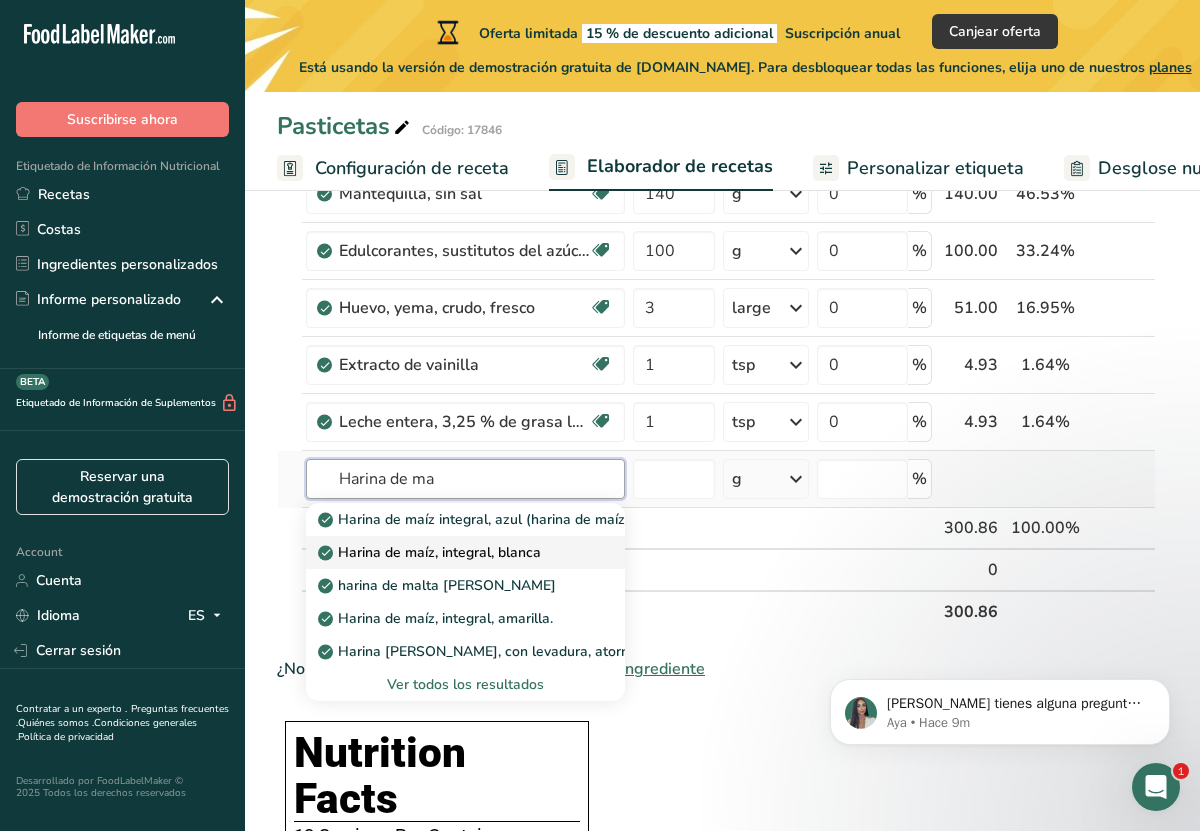 type on "Harina de ma" 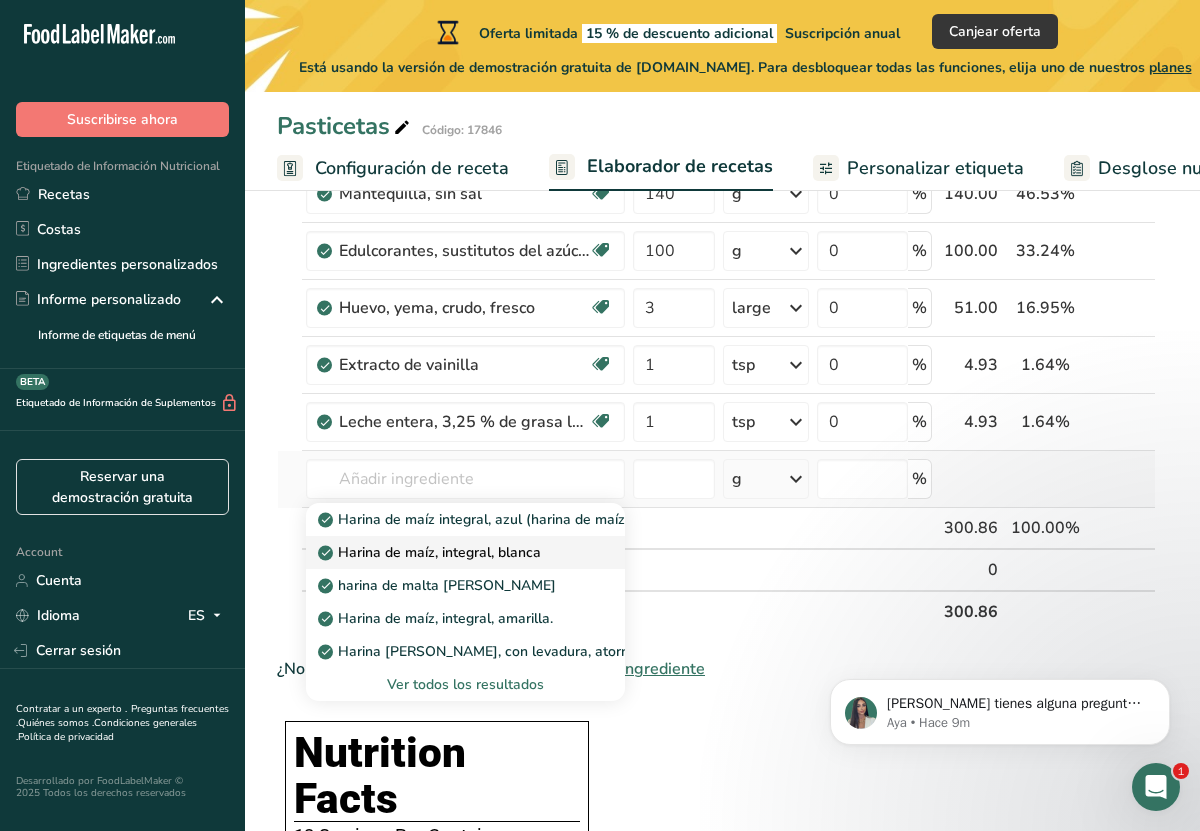 click on "Harina de maíz, integral, blanca" at bounding box center [449, 552] 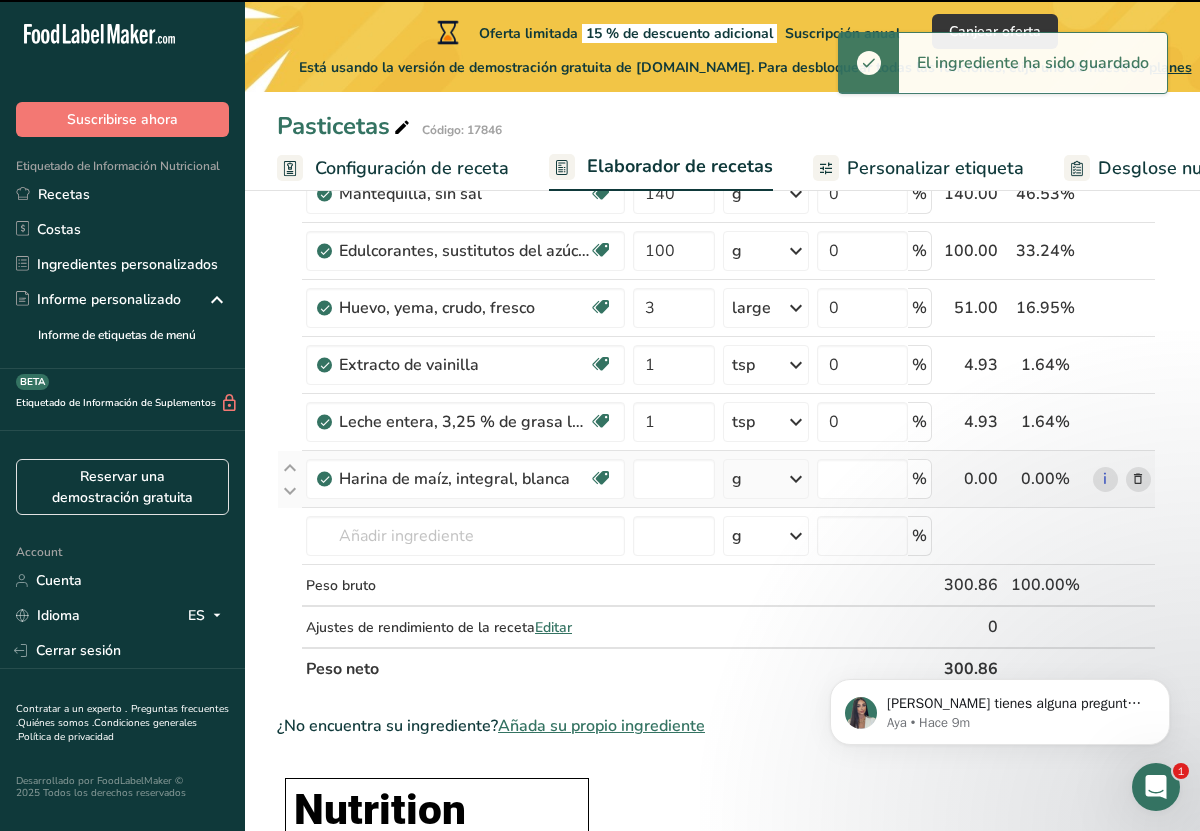 type on "0" 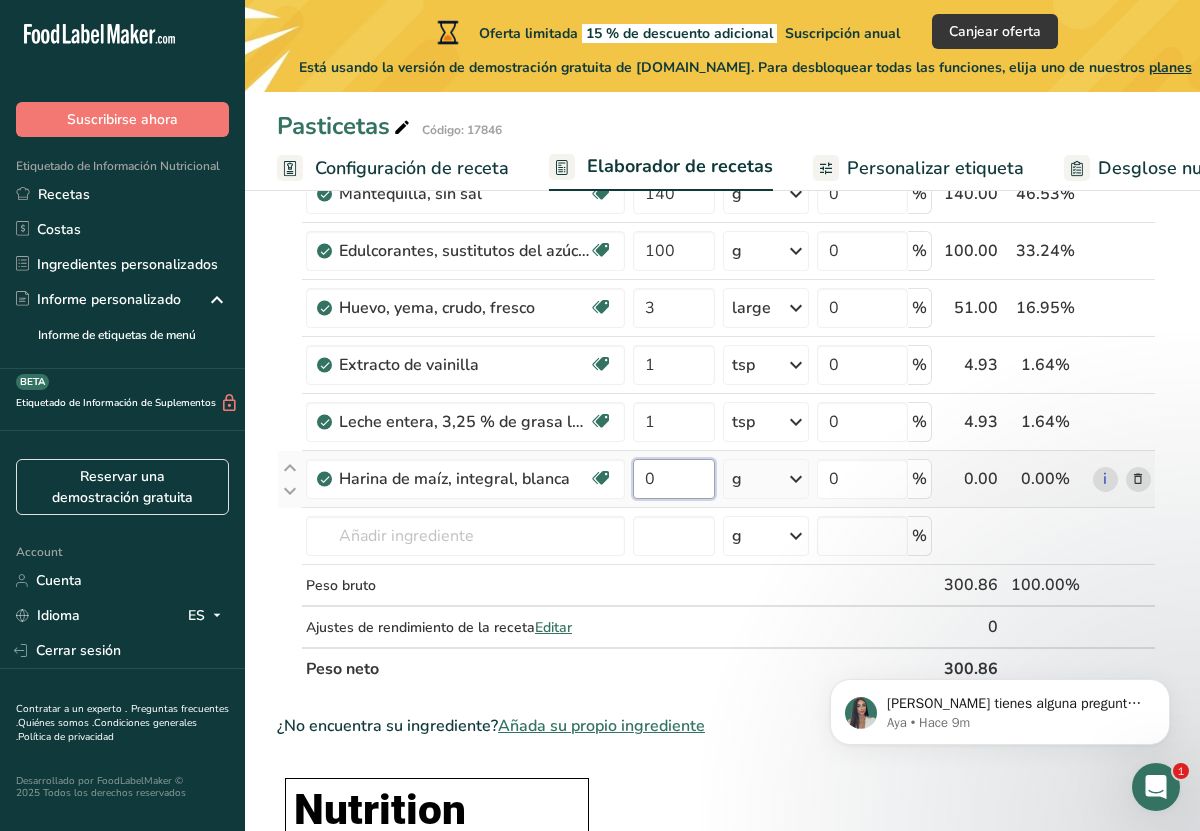 click on "0" at bounding box center [674, 479] 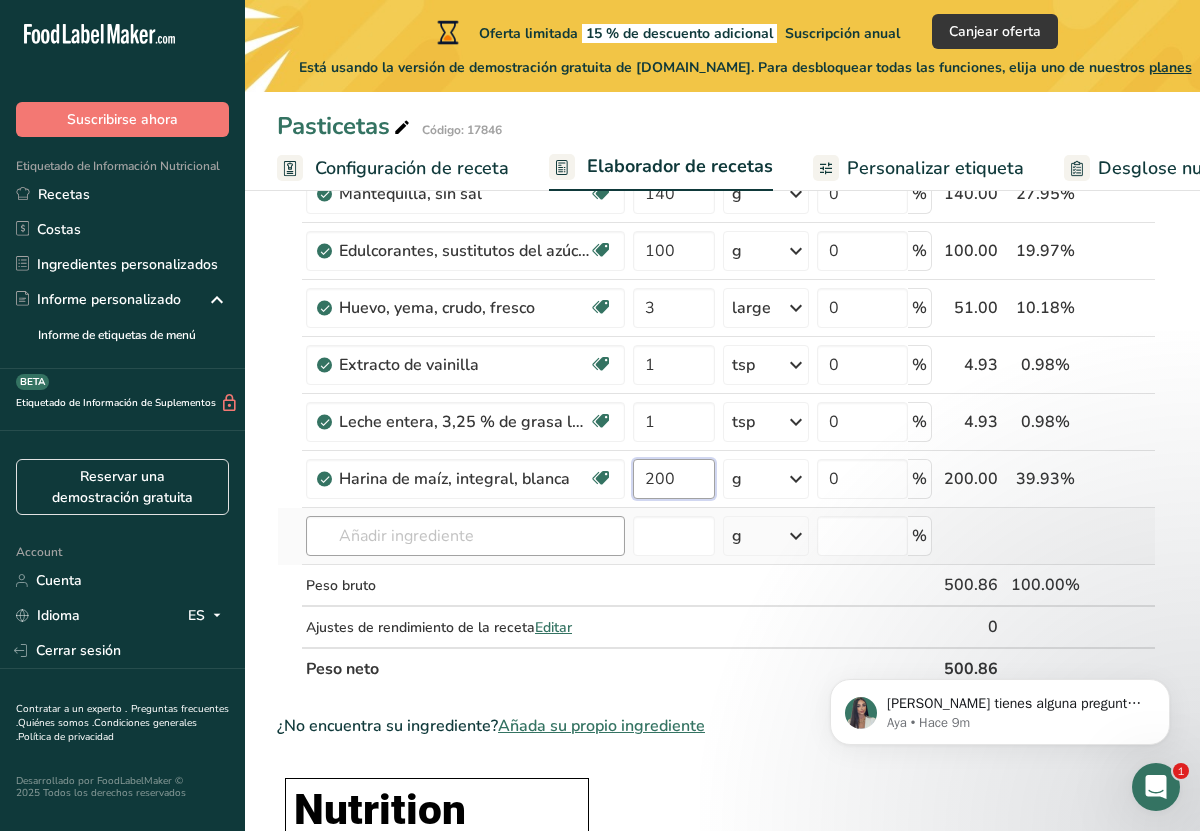 type on "200" 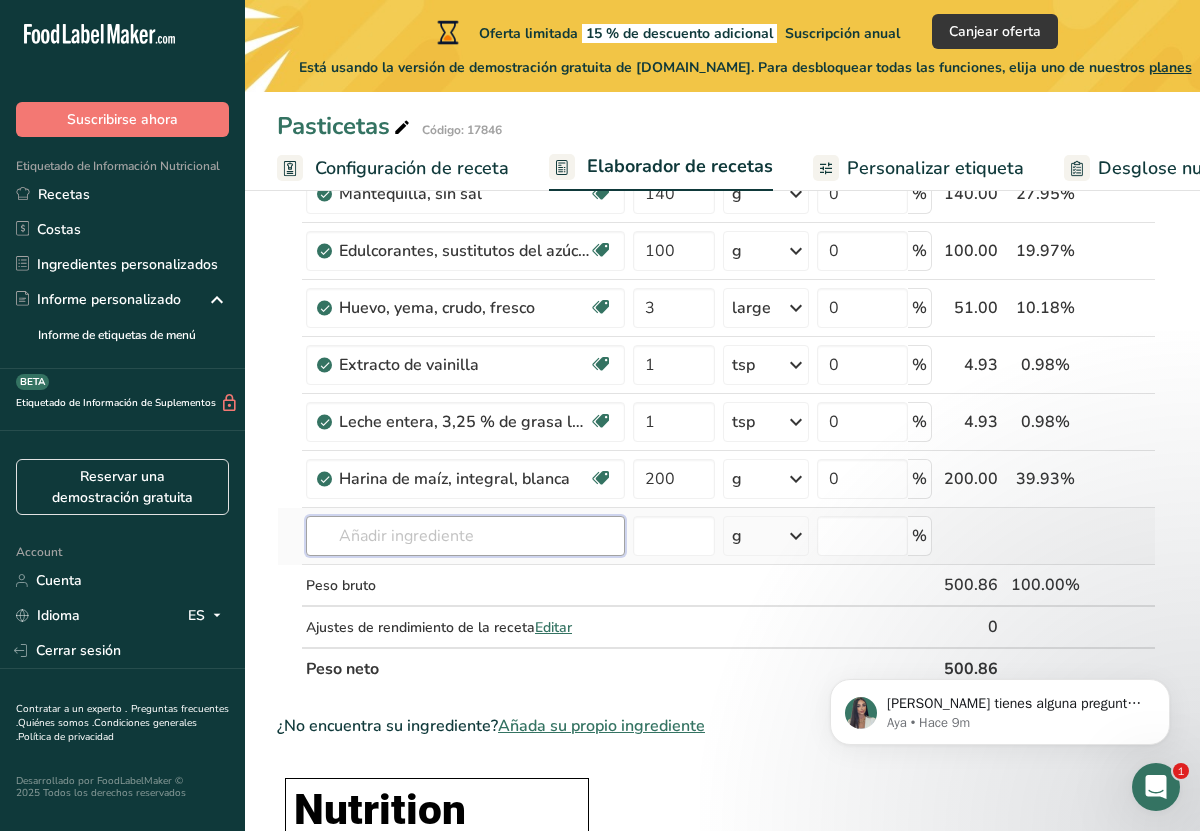 click on "Ingrediente *
Cantidad *
Unidad *
Desperdicio *   .a-a{fill:#347362;}.b-a{fill:#fff;}          Gramos
Porcentaje
Mantequilla, sin sal
Libre de gluten
Vegetariano
Libre de soja
140
g
Porciones
1 pat (1" sq, 1/3" high)
1 tbsp
1 cup
Ver más
Unidades de peso
g
kg
mg
Ver más
Unidades de volumen
litro
Las unidades de volumen requieren una conversión de densidad. Si conoce la densidad de su ingrediente, introdúzcala a continuación. De lo contrario, haga clic en "RIA", nuestra asistente regulatoria de IA, quien podrá ayudarle.
lb/pie³
g/cm³
mL" at bounding box center [716, 406] 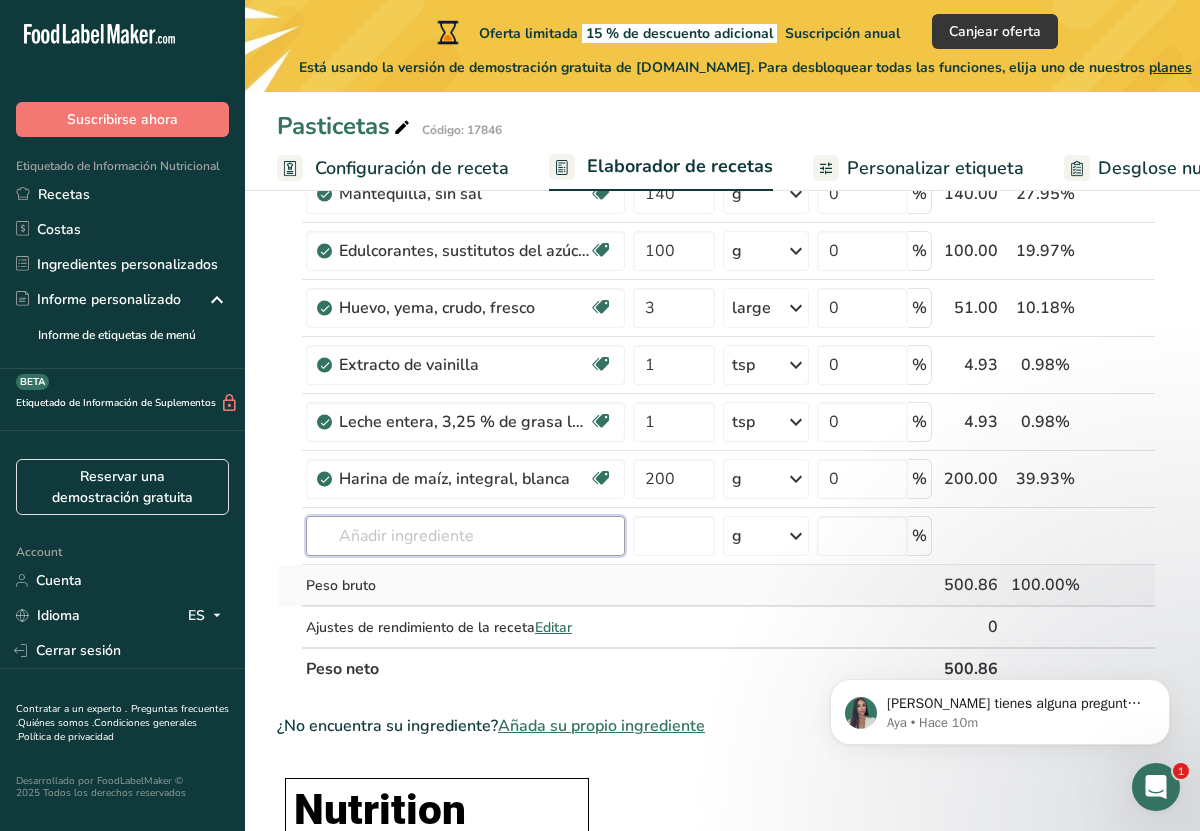 scroll, scrollTop: 186, scrollLeft: 0, axis: vertical 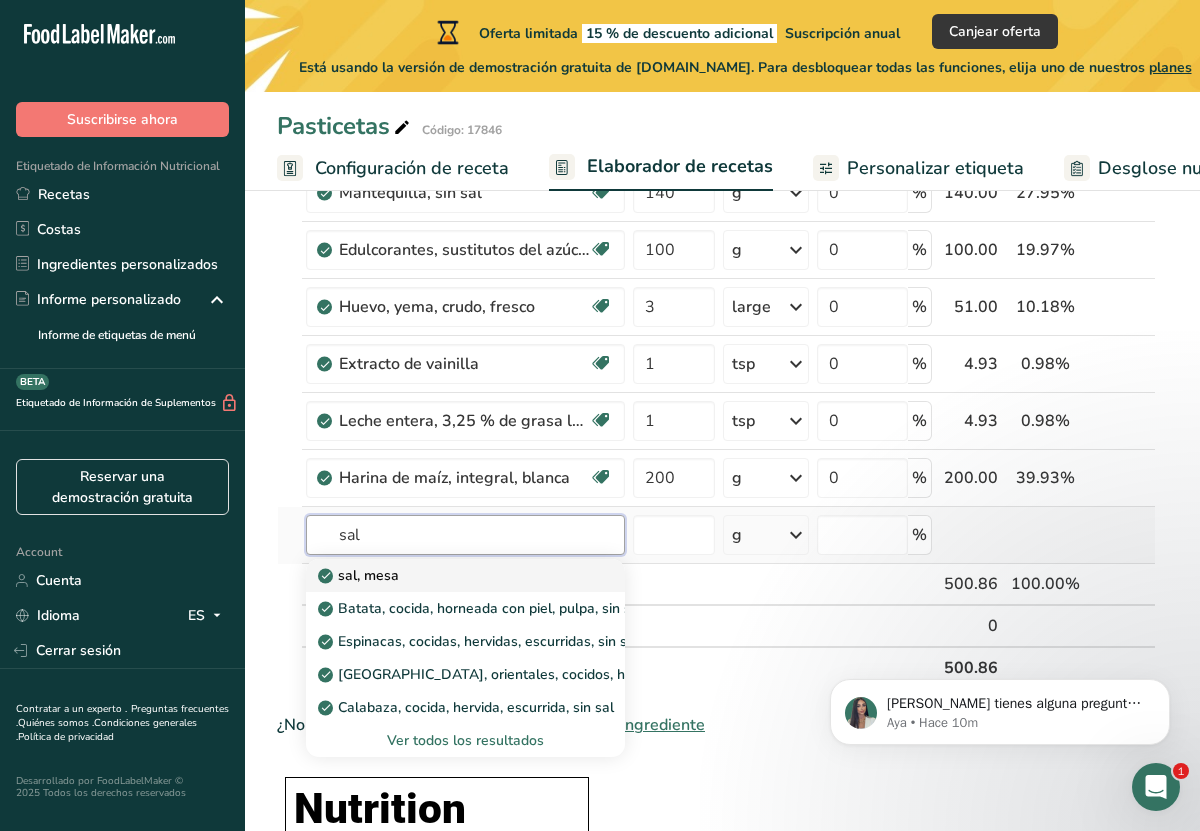 type on "sal" 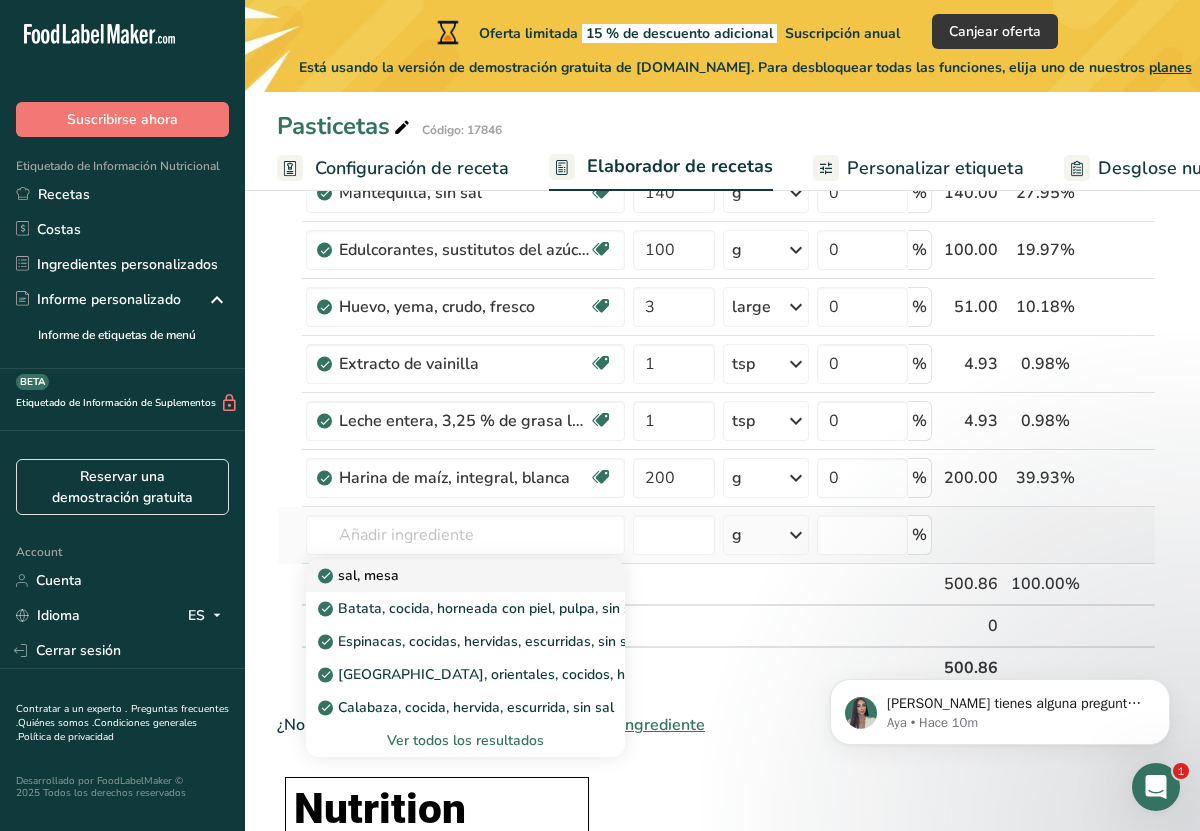 click on "sal, mesa" at bounding box center [449, 575] 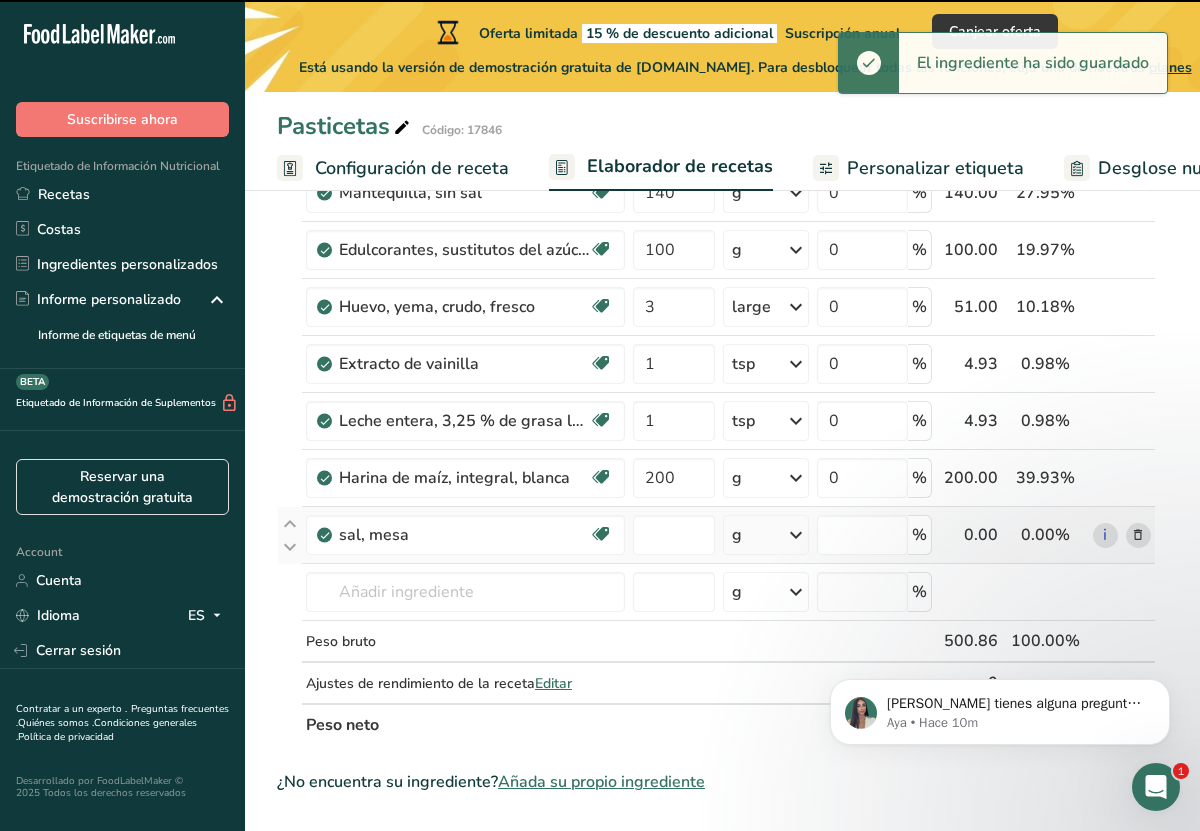 type on "0" 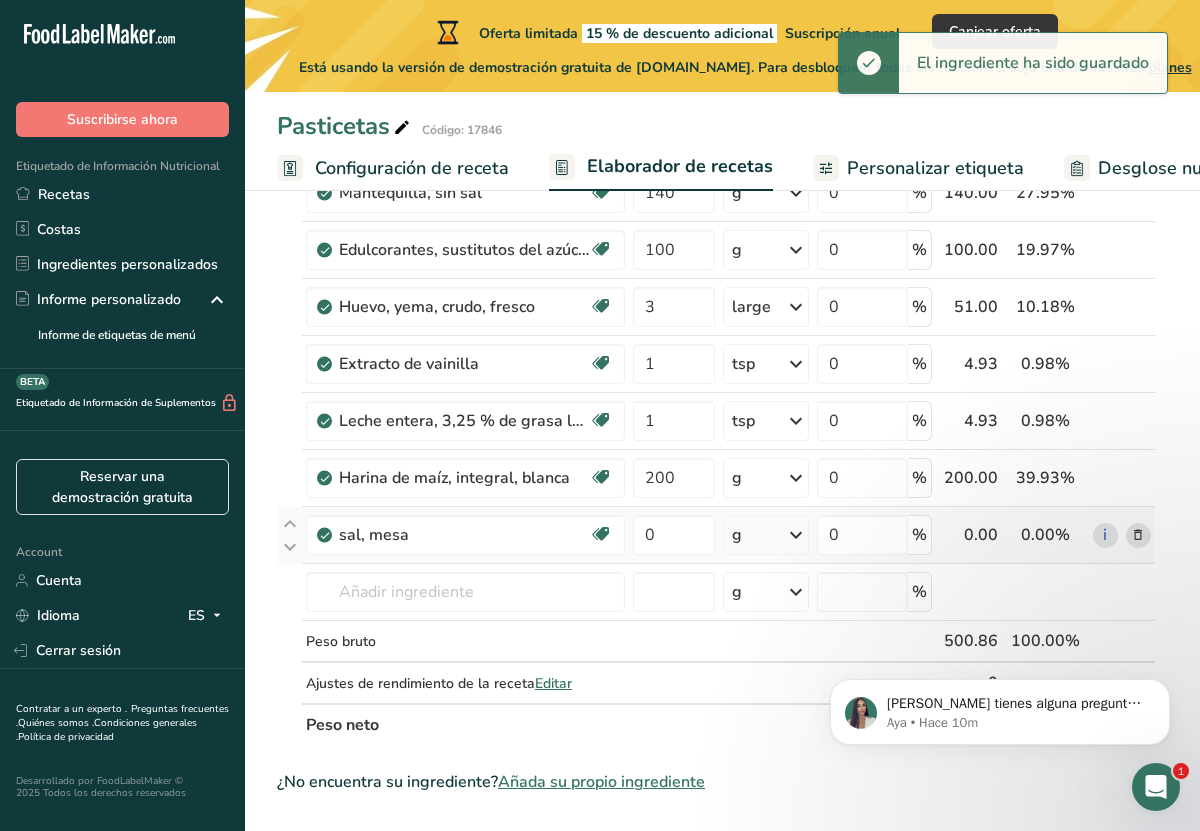 click at bounding box center [796, 535] 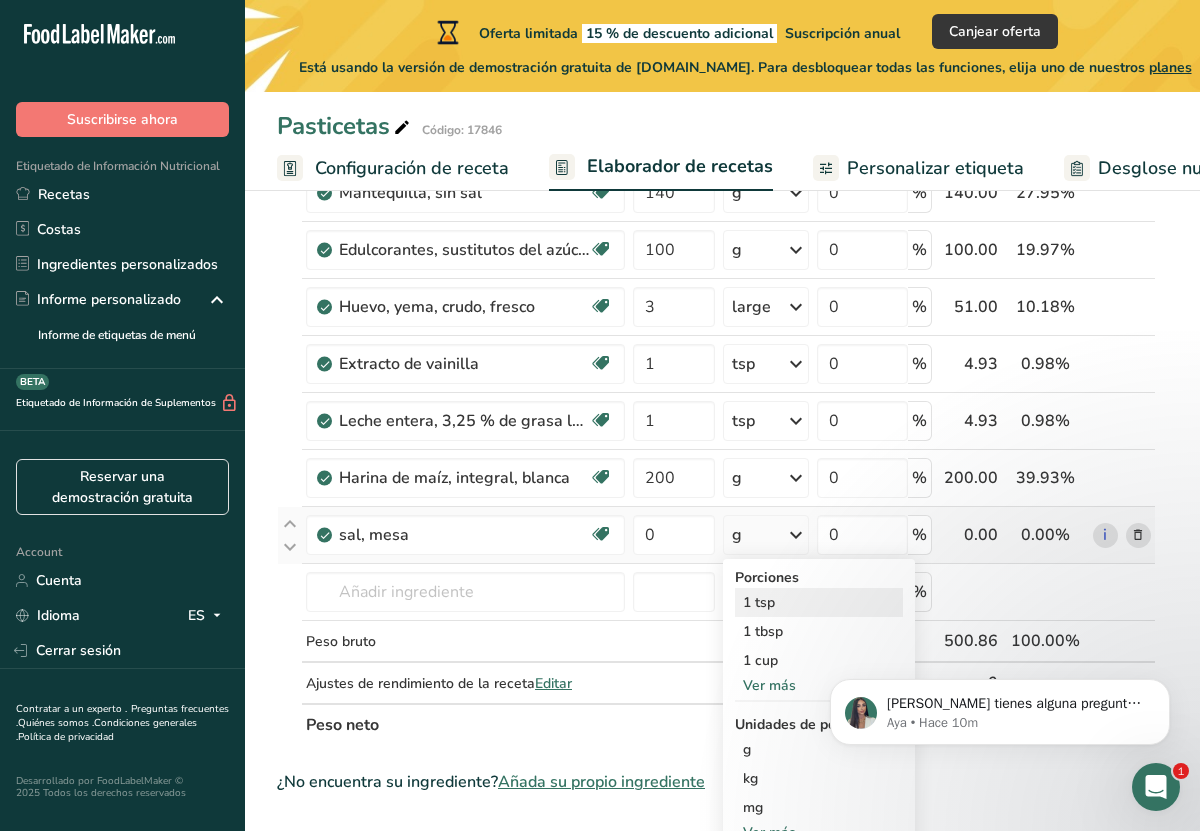 click on "1 tsp" at bounding box center [819, 602] 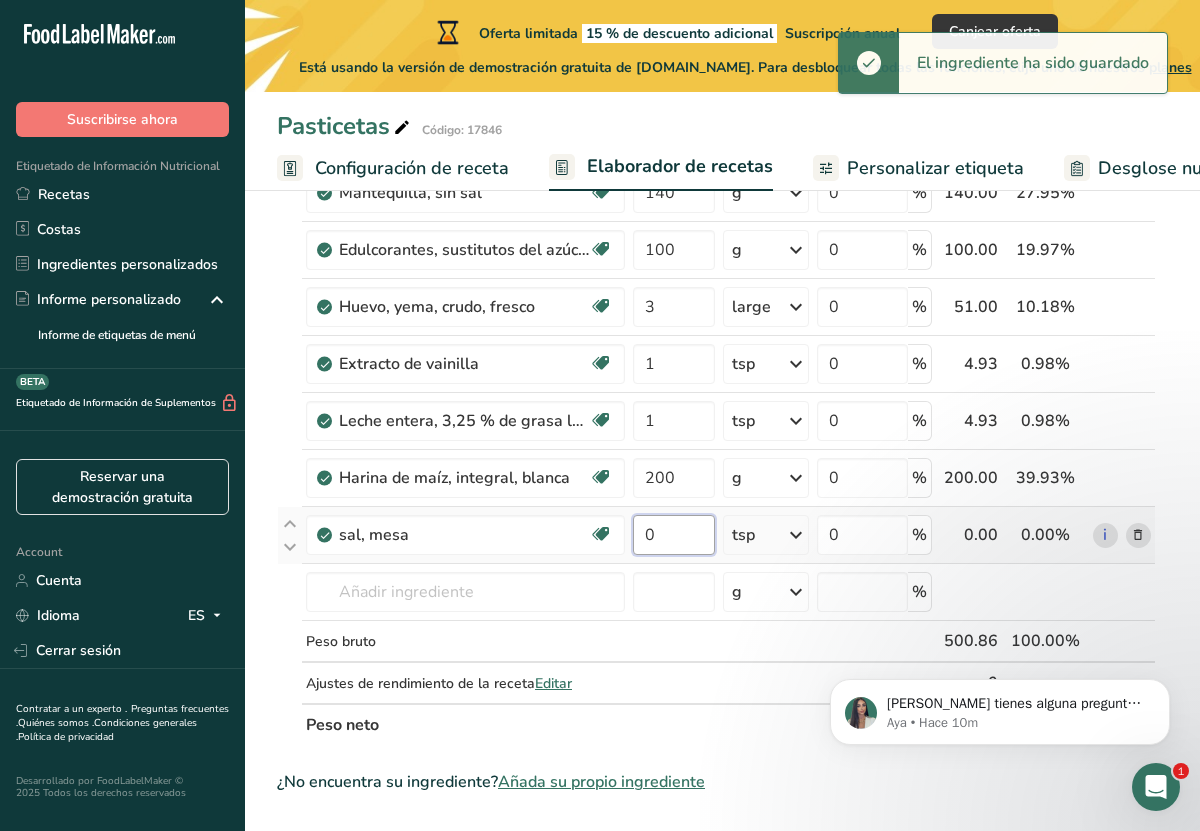 click on "0" at bounding box center (674, 535) 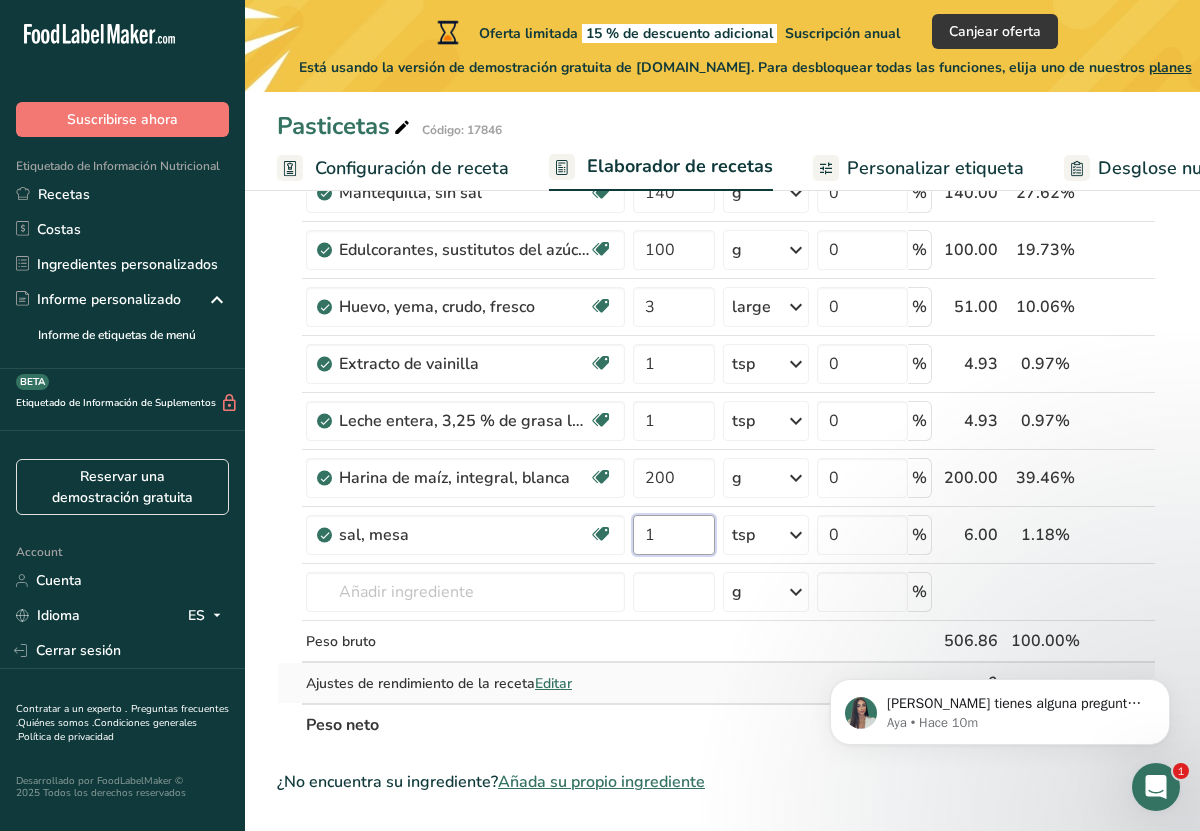 type on "1" 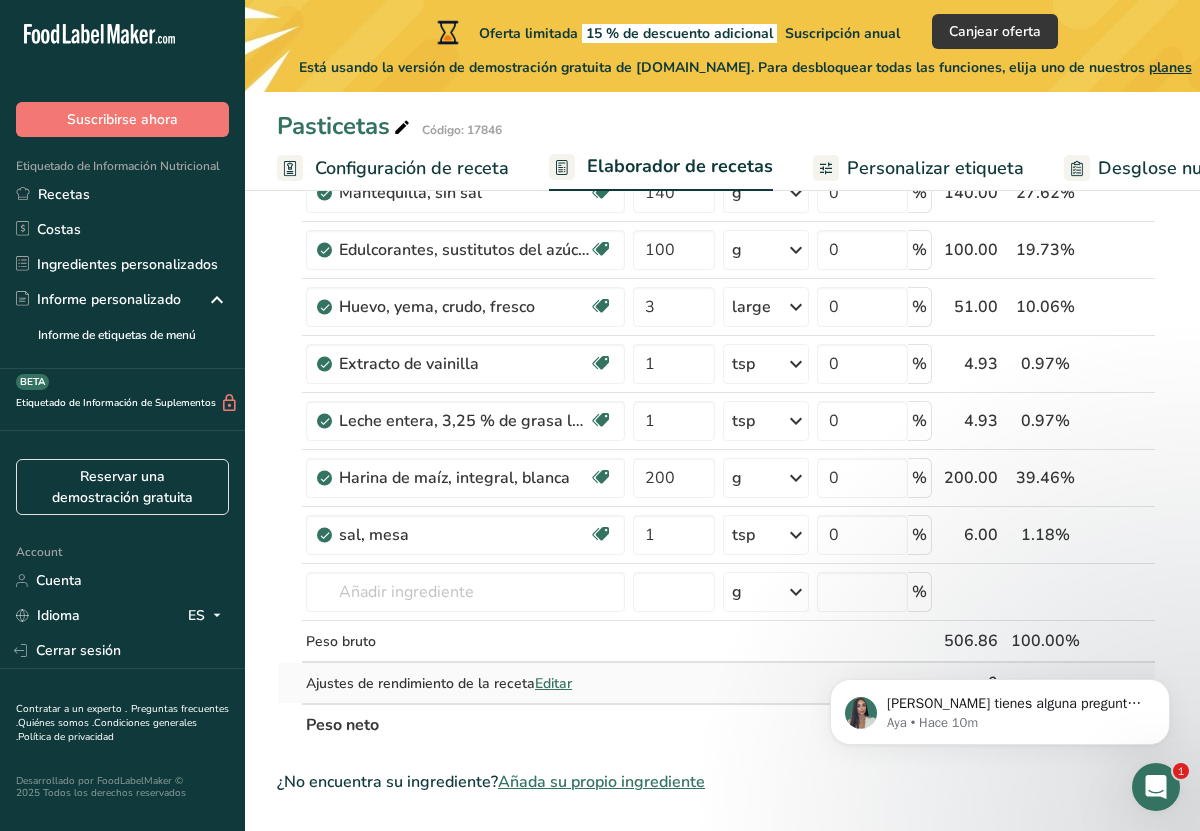 click on "Ingrediente *
Cantidad *
Unidad *
Desperdicio *   .a-a{fill:#347362;}.b-a{fill:#fff;}          Gramos
Porcentaje
Mantequilla, sin sal
Libre de gluten
Vegetariano
Libre de soja
140
g
Porciones
1 pat (1" sq, 1/3" high)
1 tbsp
1 cup
Ver más
Unidades de peso
g
kg
mg
Ver más
Unidades de volumen
litro
Las unidades de volumen requieren una conversión de densidad. Si conoce la densidad de su ingrediente, introdúzcala a continuación. De lo contrario, haga clic en "RIA", nuestra asistente regulatoria de IA, quien podrá ayudarle.
lb/pie³
g/cm³
mL" at bounding box center [716, 434] 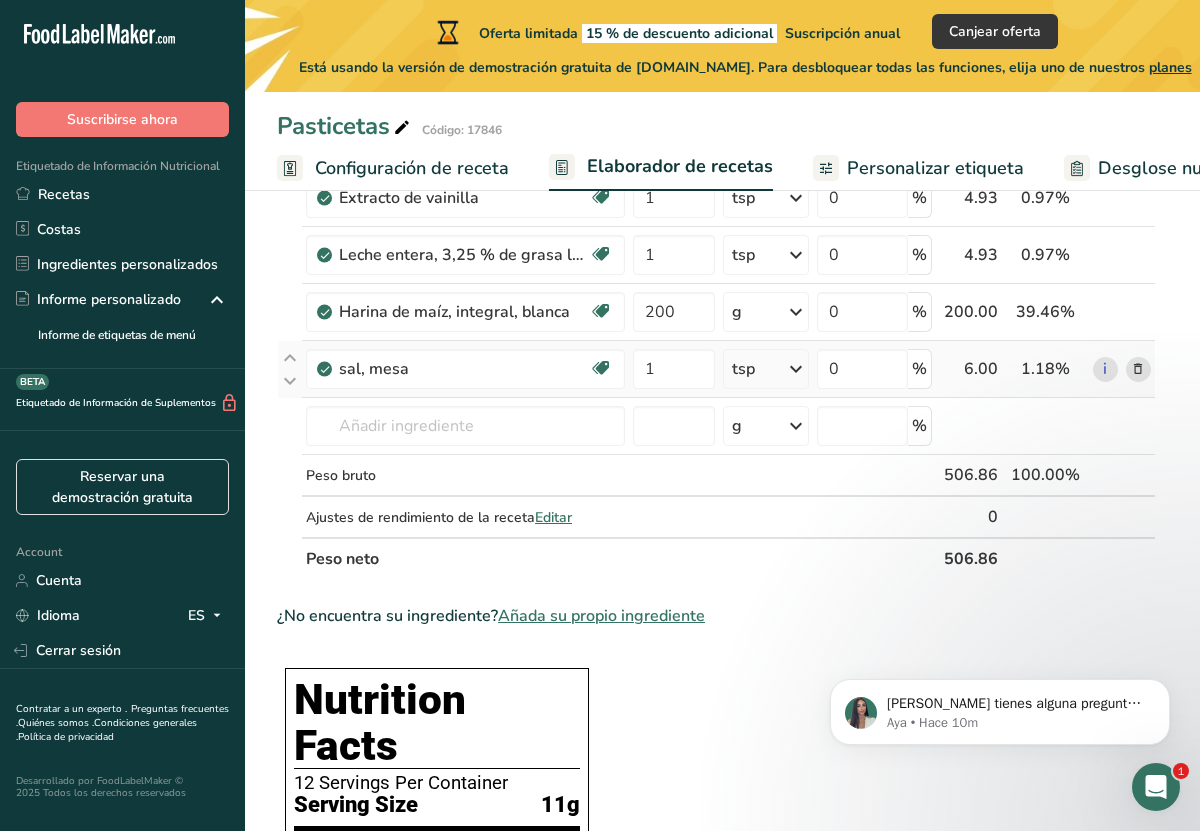 scroll, scrollTop: 0, scrollLeft: 0, axis: both 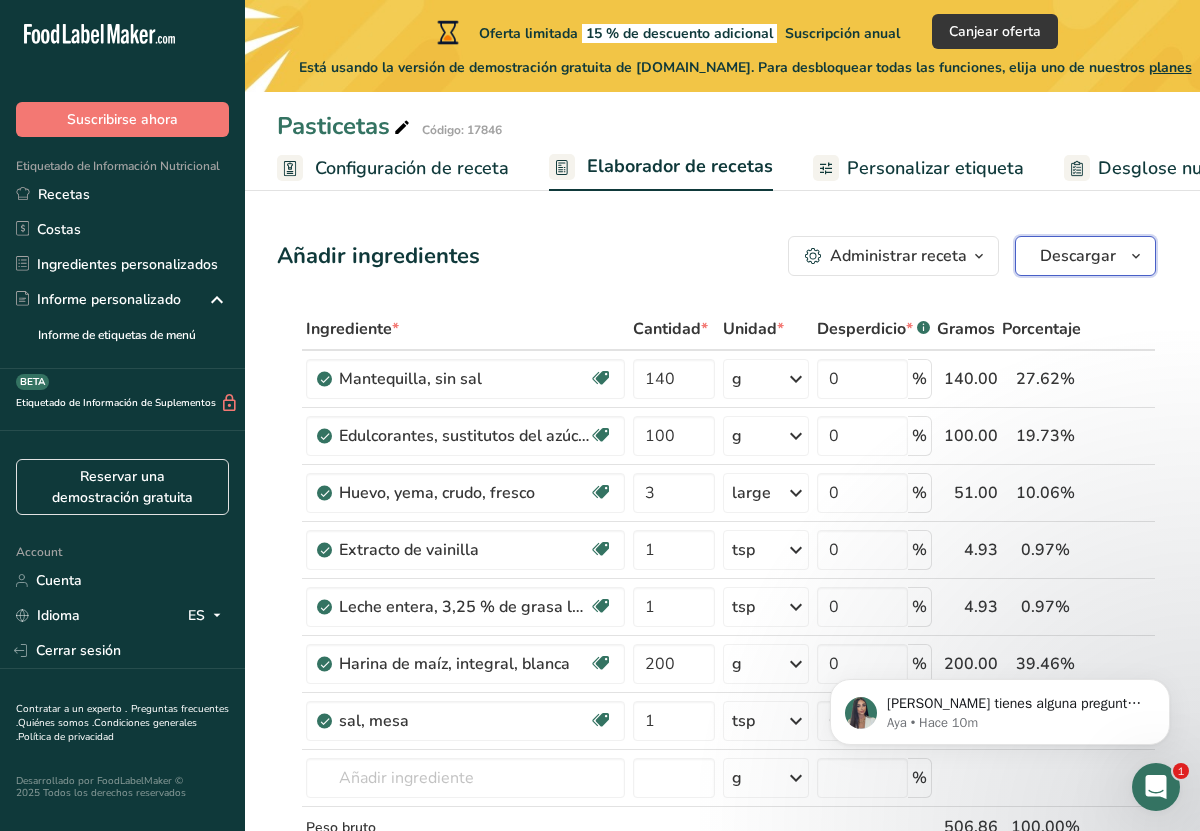 click on "Descargar" at bounding box center [1085, 256] 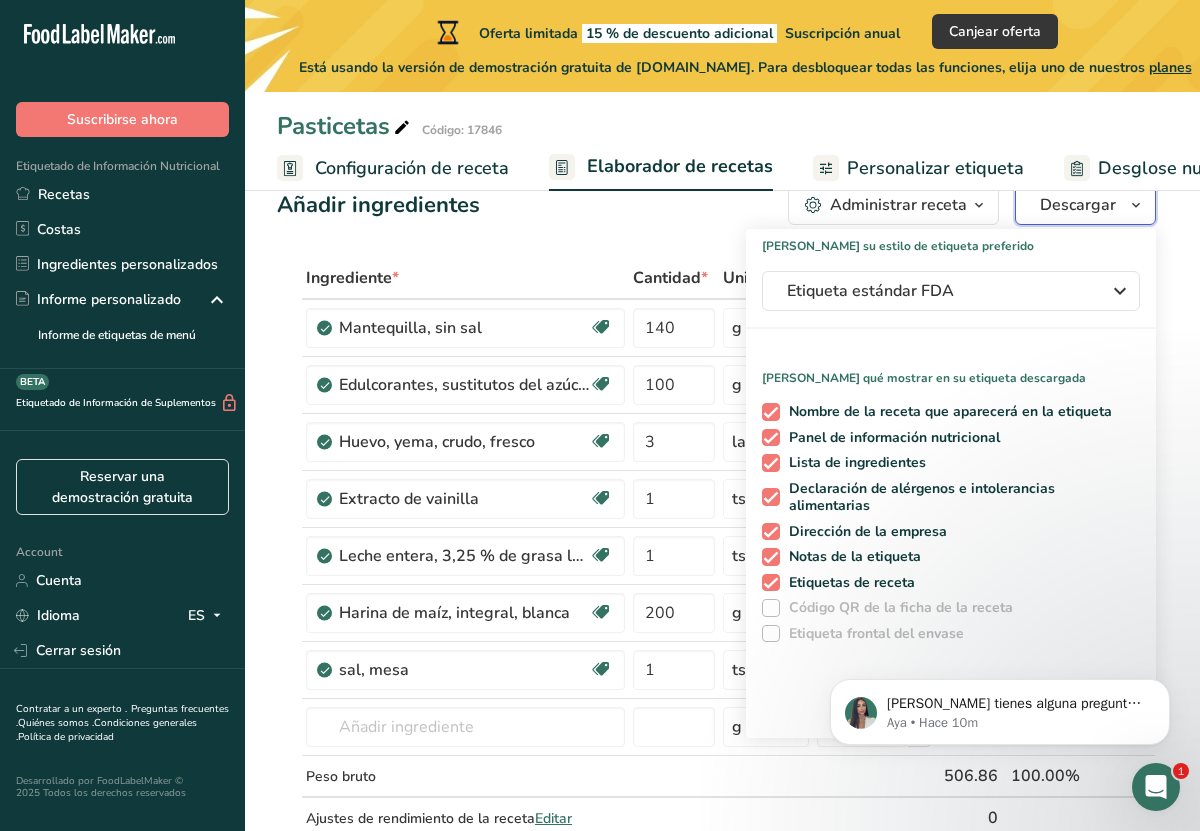 scroll, scrollTop: 16, scrollLeft: 0, axis: vertical 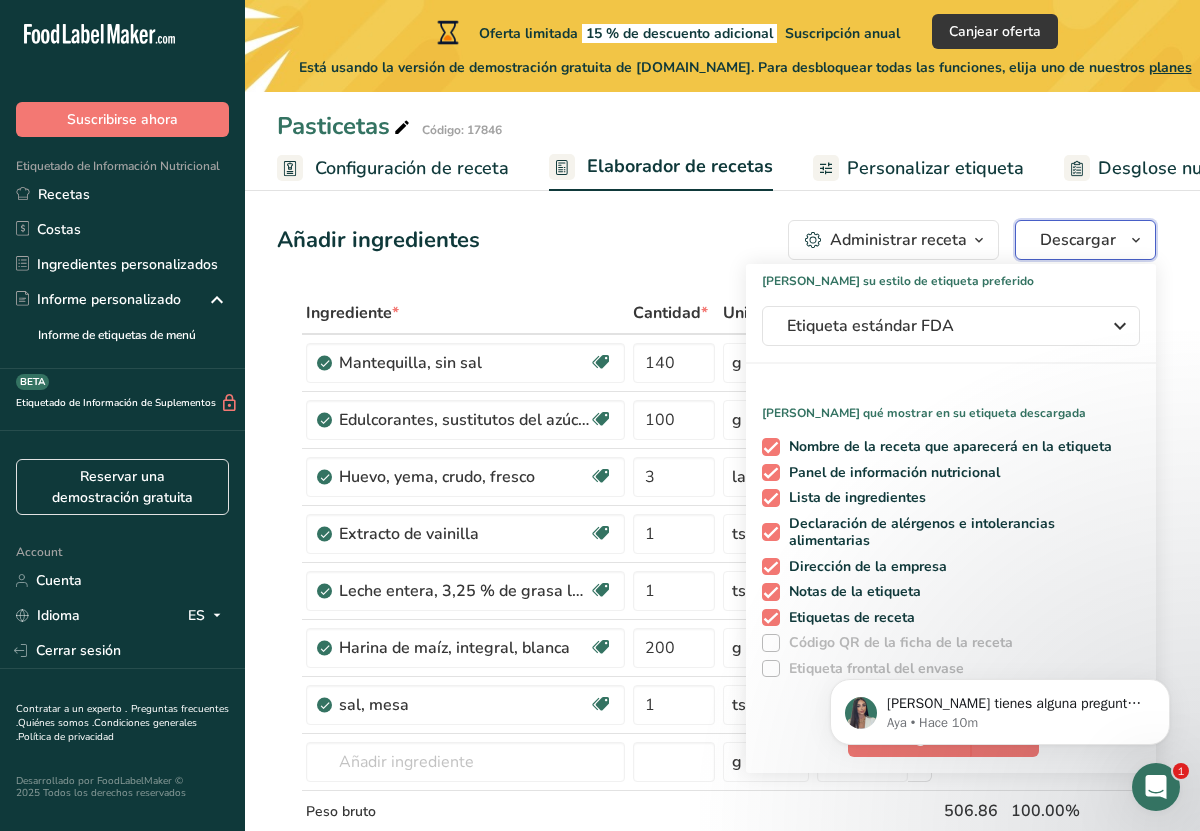 click on "Descargar" at bounding box center (1078, 240) 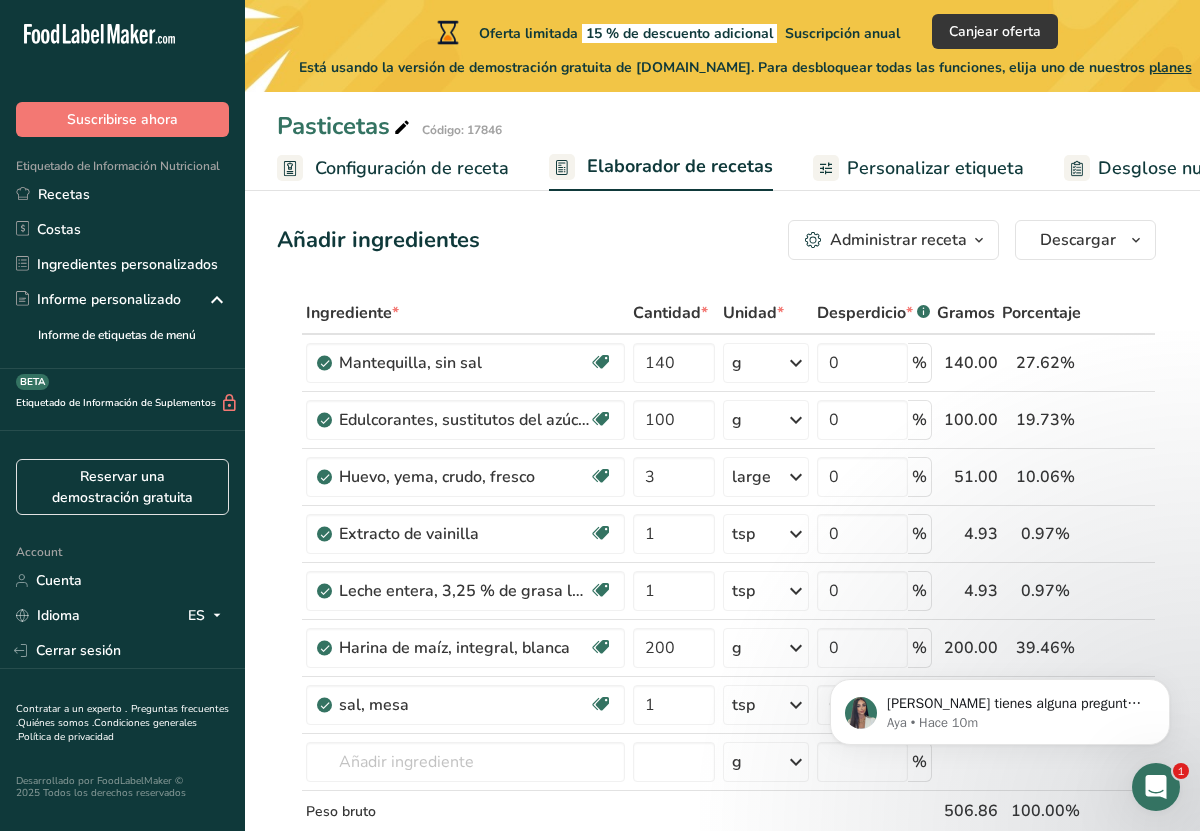 click on "Personalizar etiqueta" at bounding box center [935, 168] 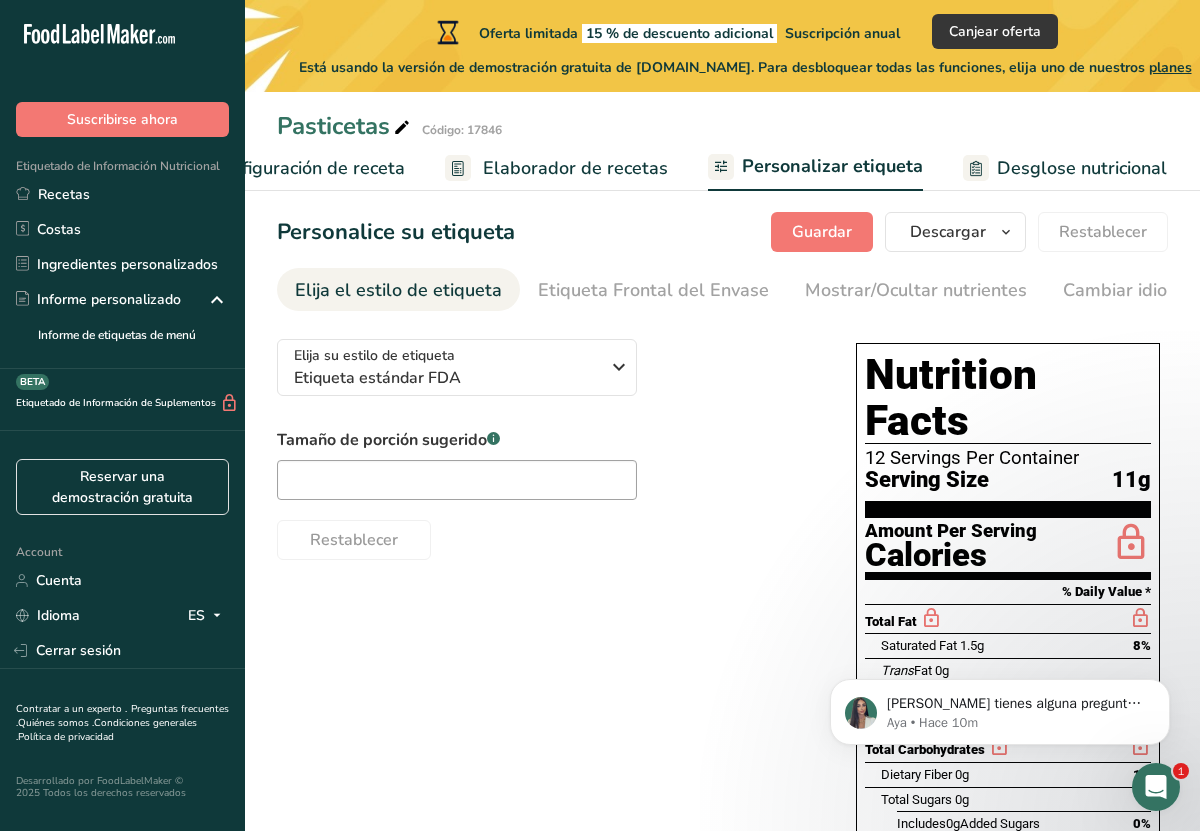scroll, scrollTop: 0, scrollLeft: 536, axis: horizontal 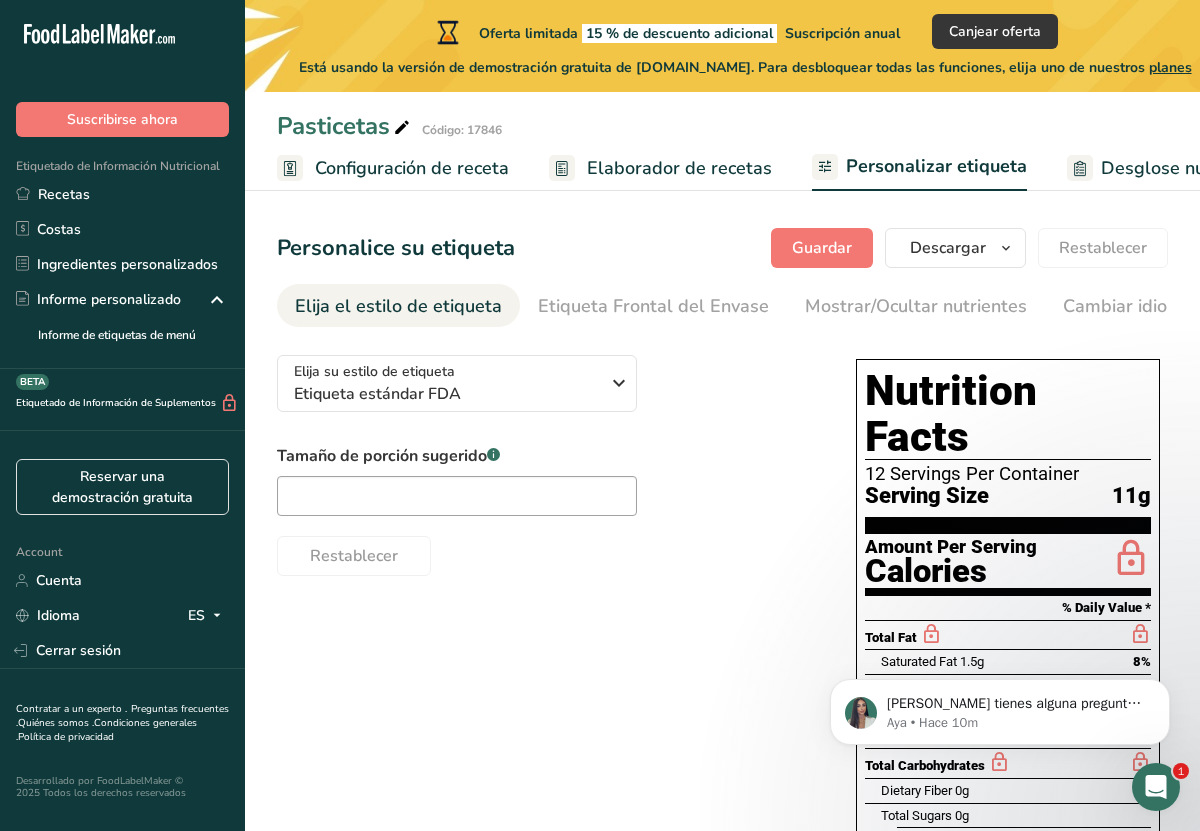 click 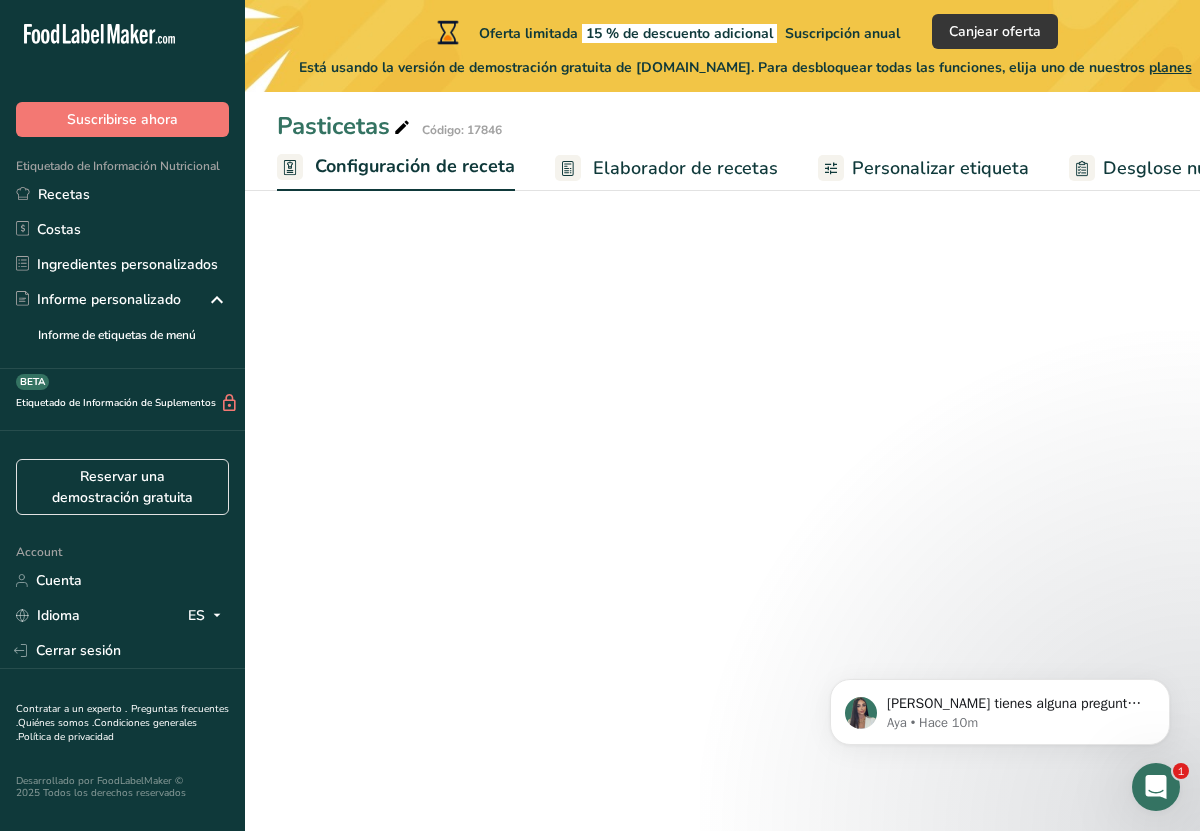scroll, scrollTop: 0, scrollLeft: 7, axis: horizontal 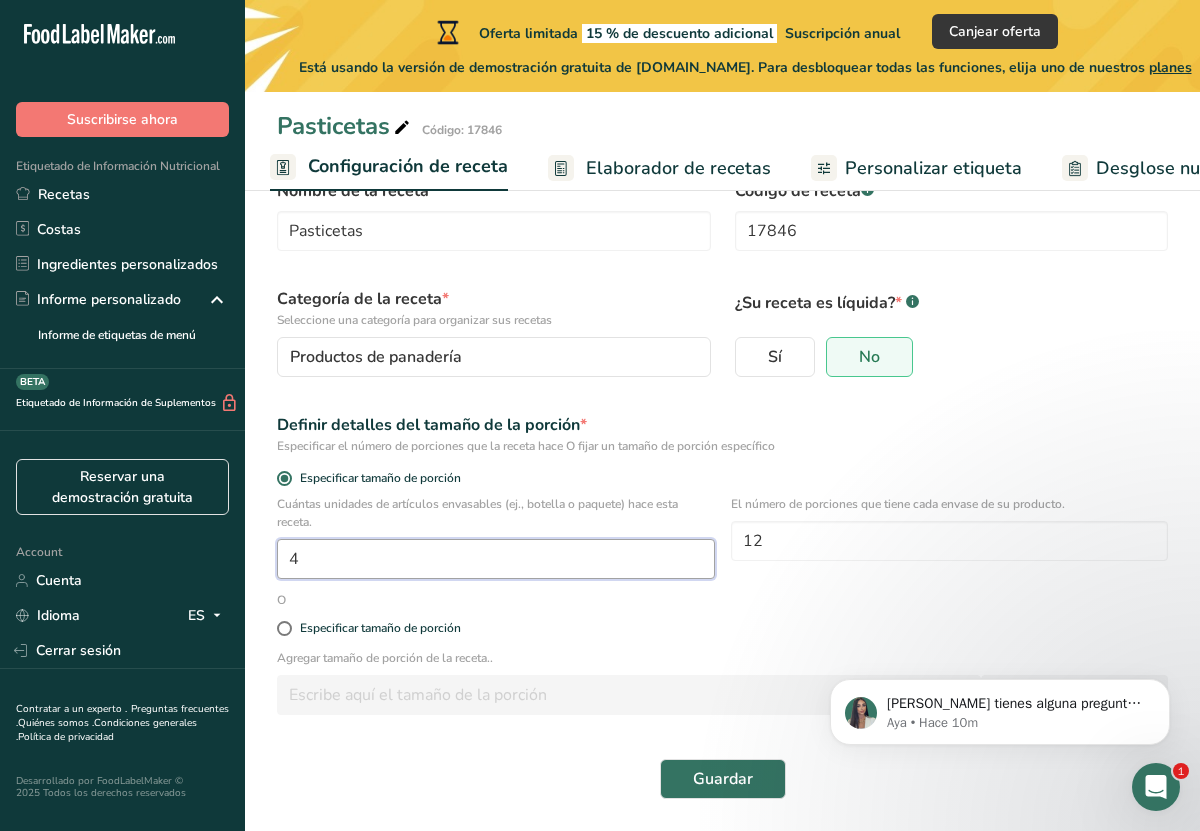 drag, startPoint x: 547, startPoint y: 564, endPoint x: 455, endPoint y: 566, distance: 92.021736 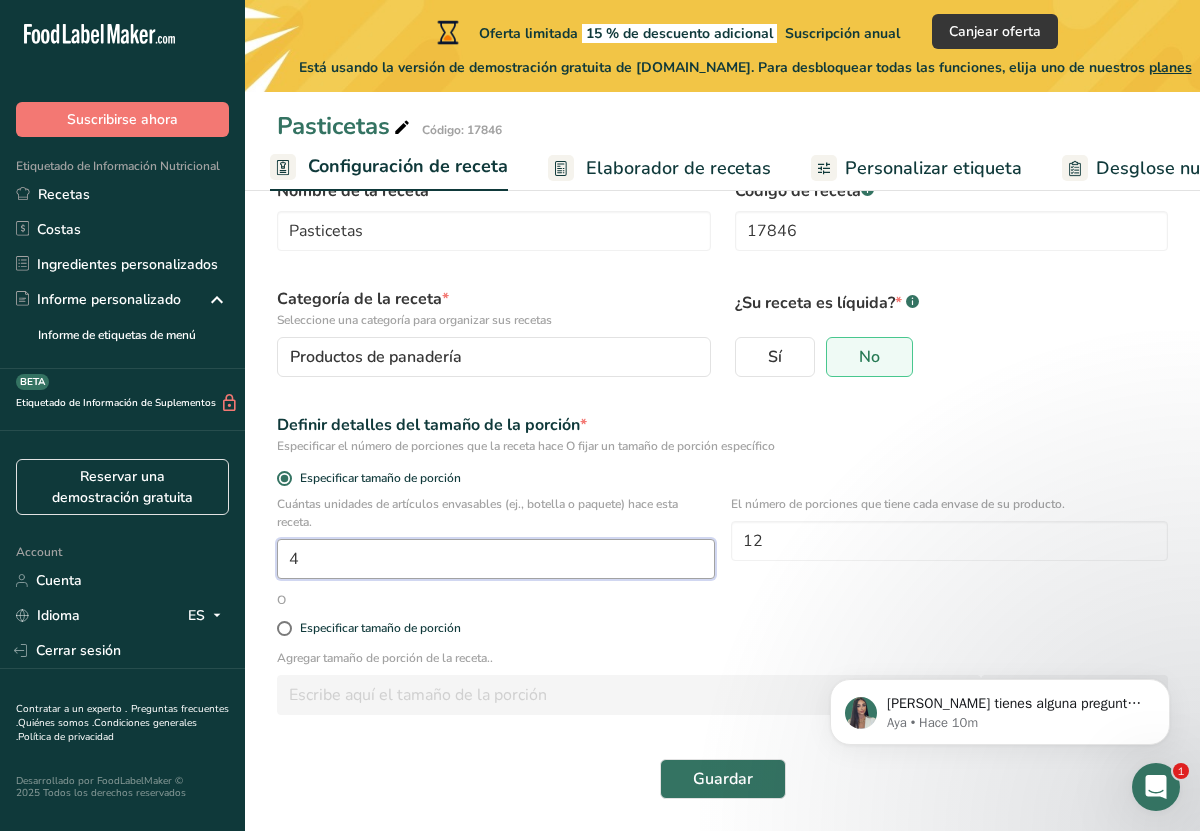 click on "4" at bounding box center (496, 559) 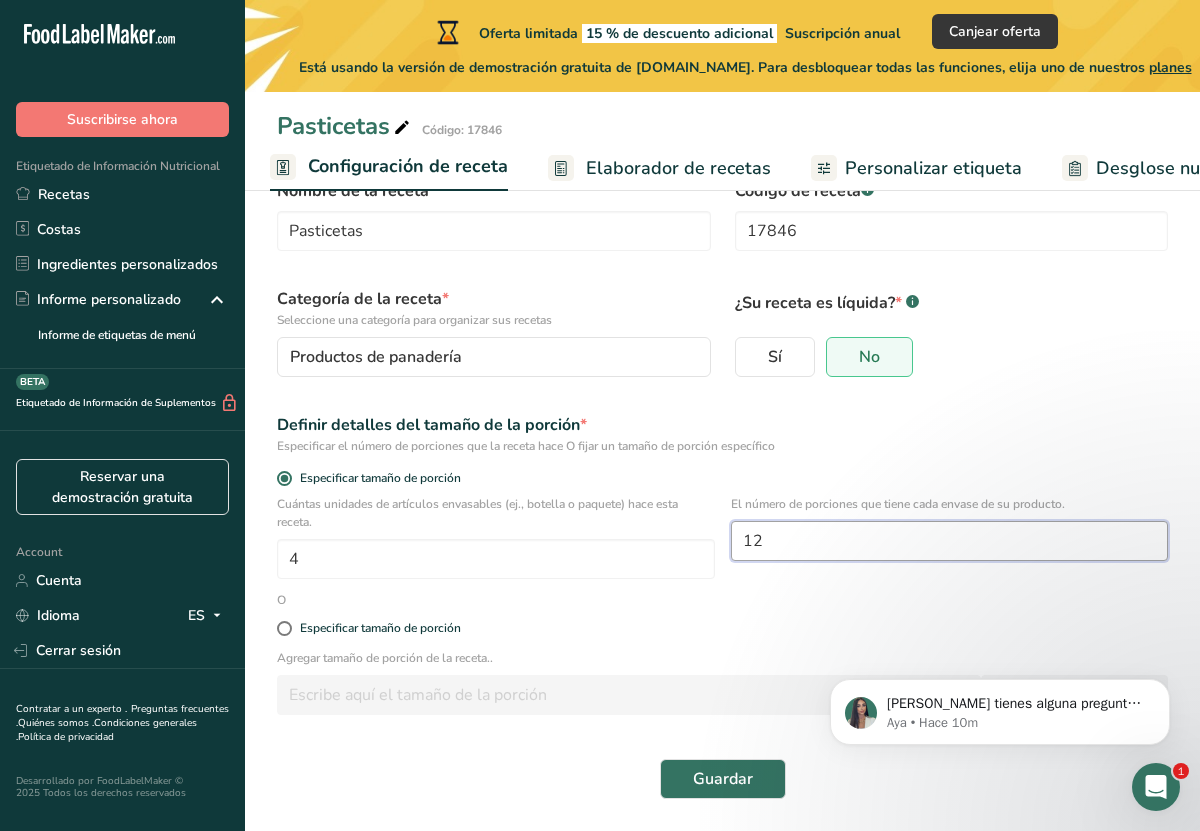 click on "12" at bounding box center [950, 541] 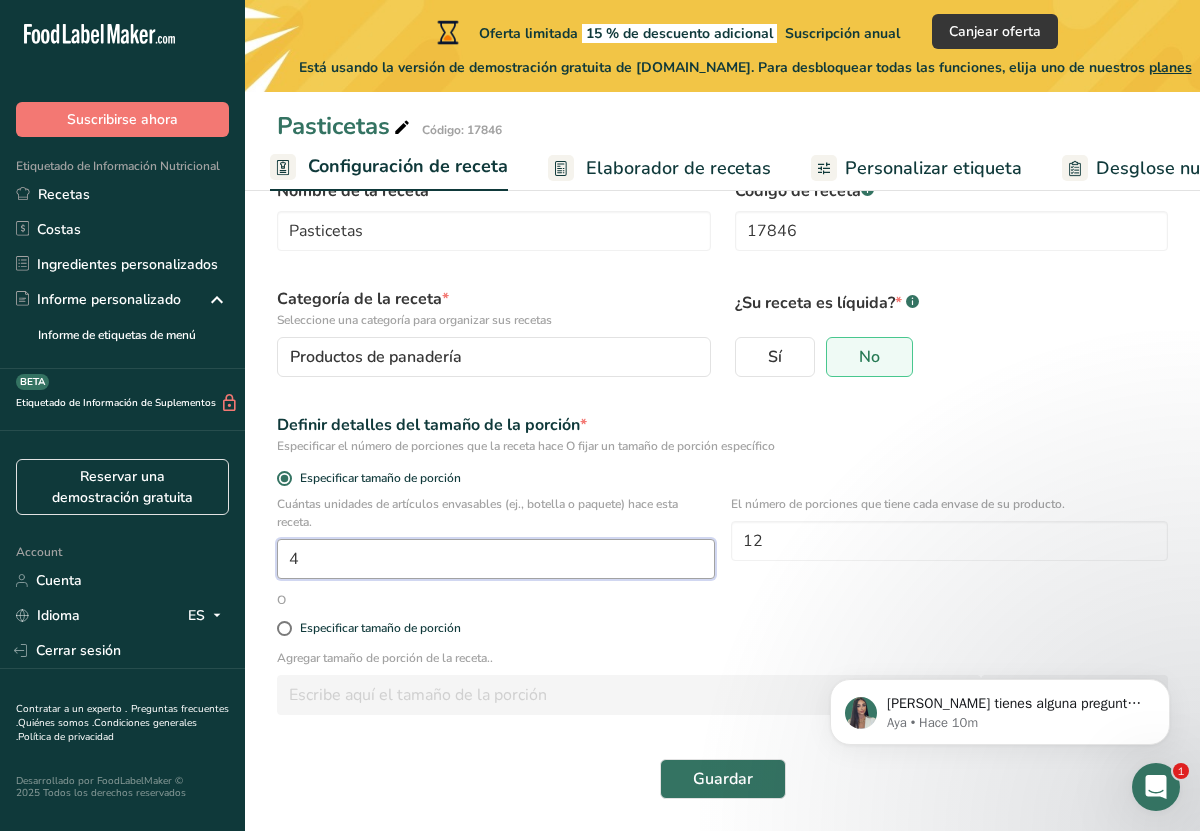 click on "4" at bounding box center (496, 559) 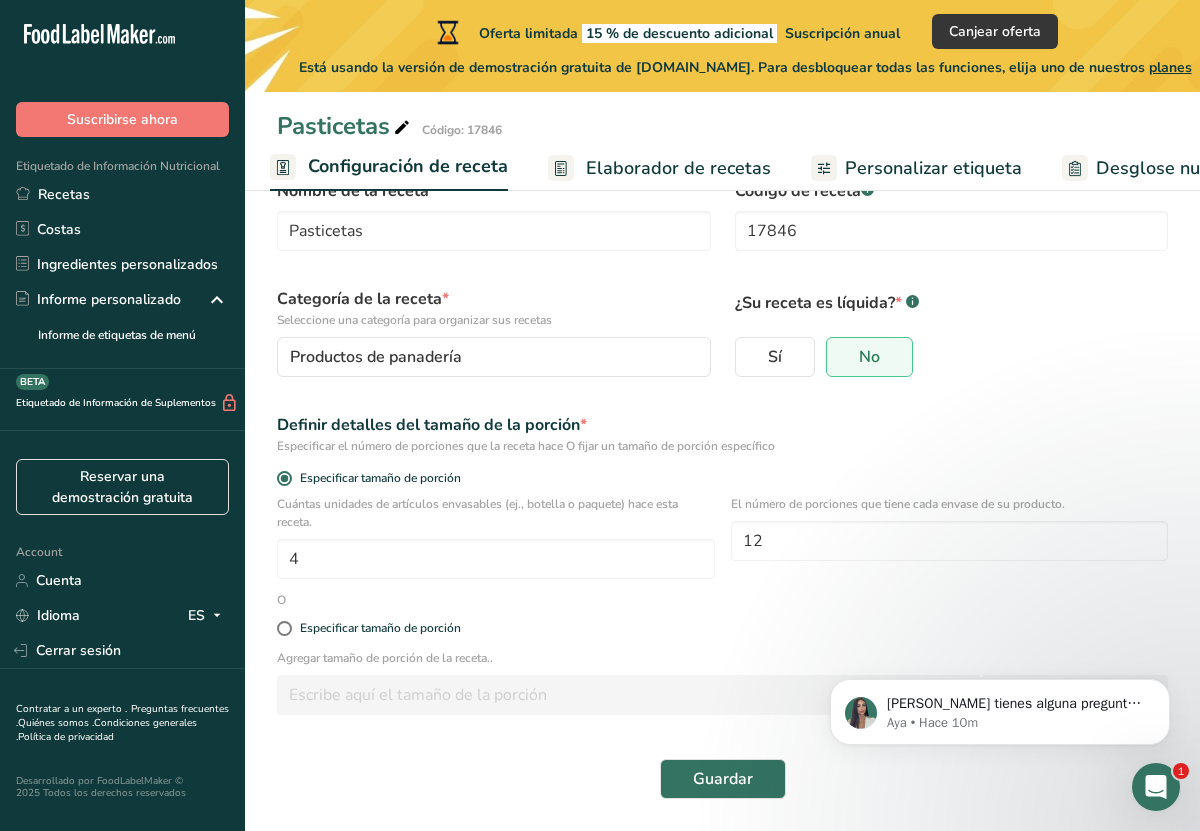 click on "Elaborador de recetas" at bounding box center [678, 168] 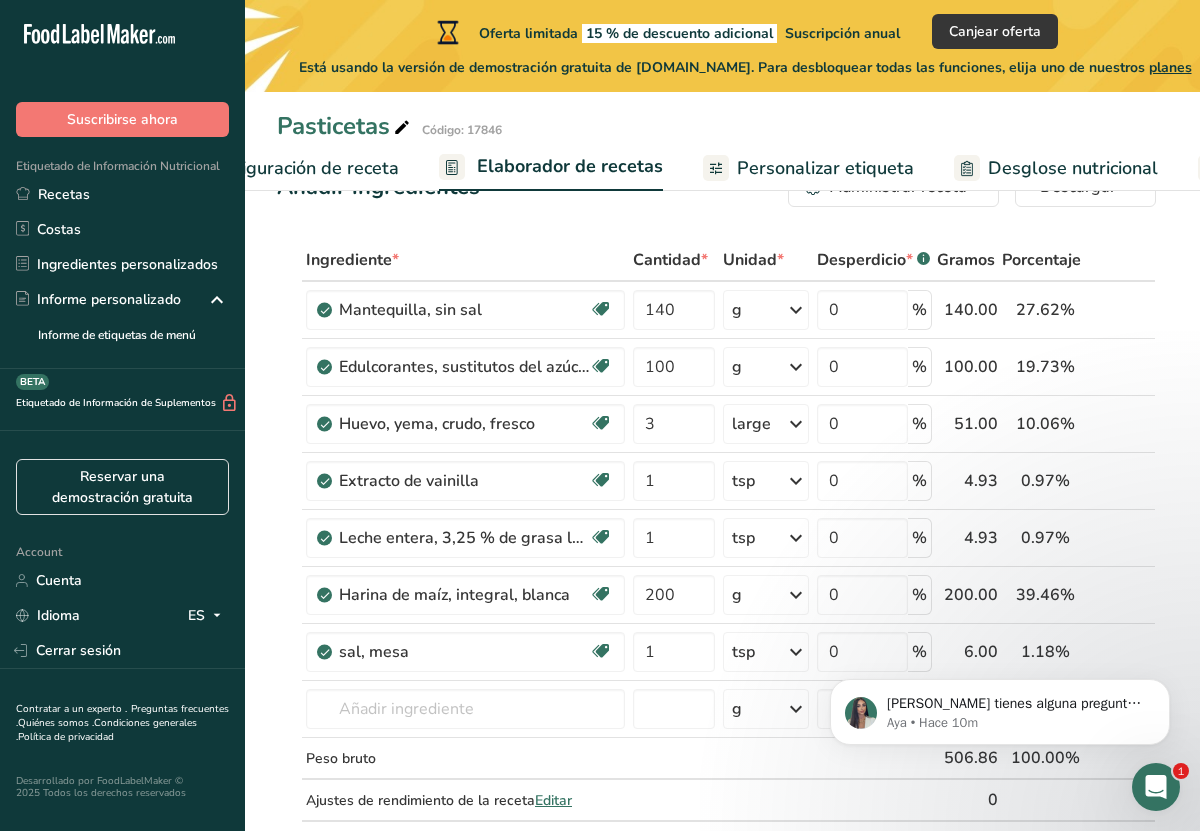 scroll, scrollTop: 0, scrollLeft: 278, axis: horizontal 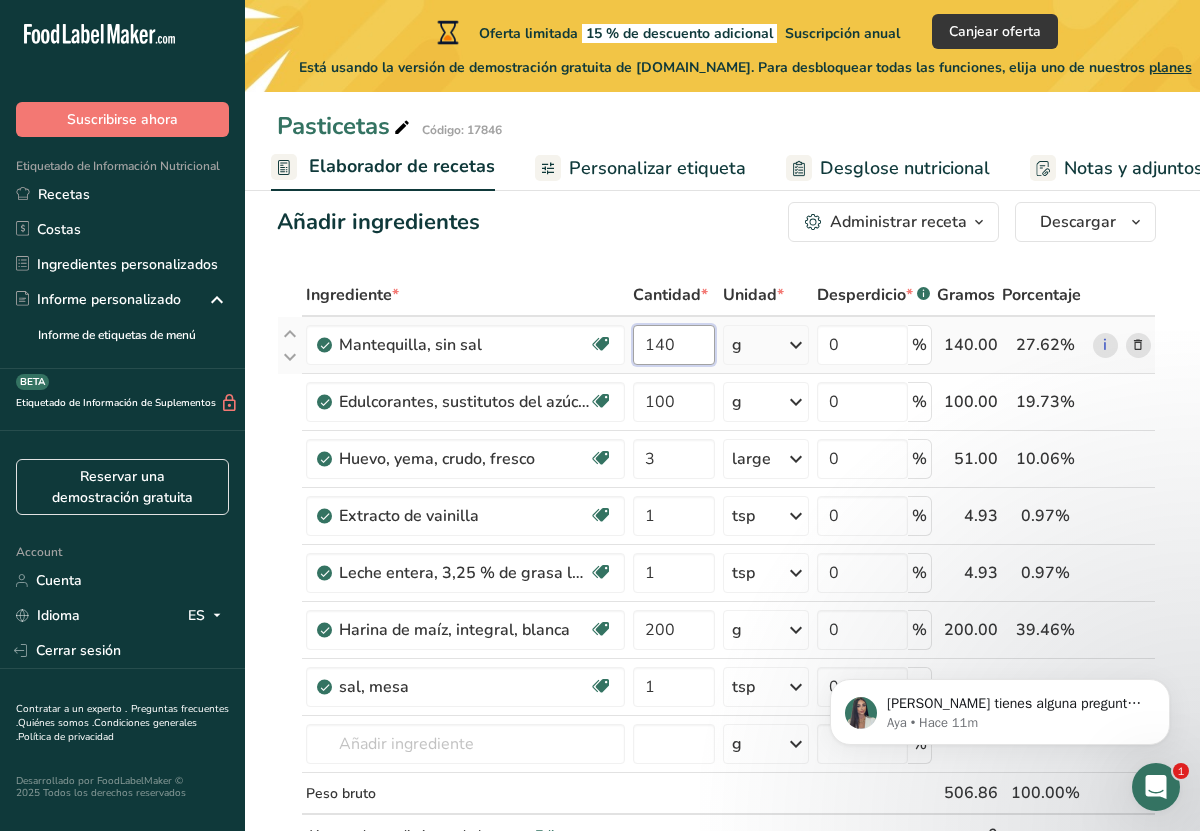 click on "140" at bounding box center [674, 345] 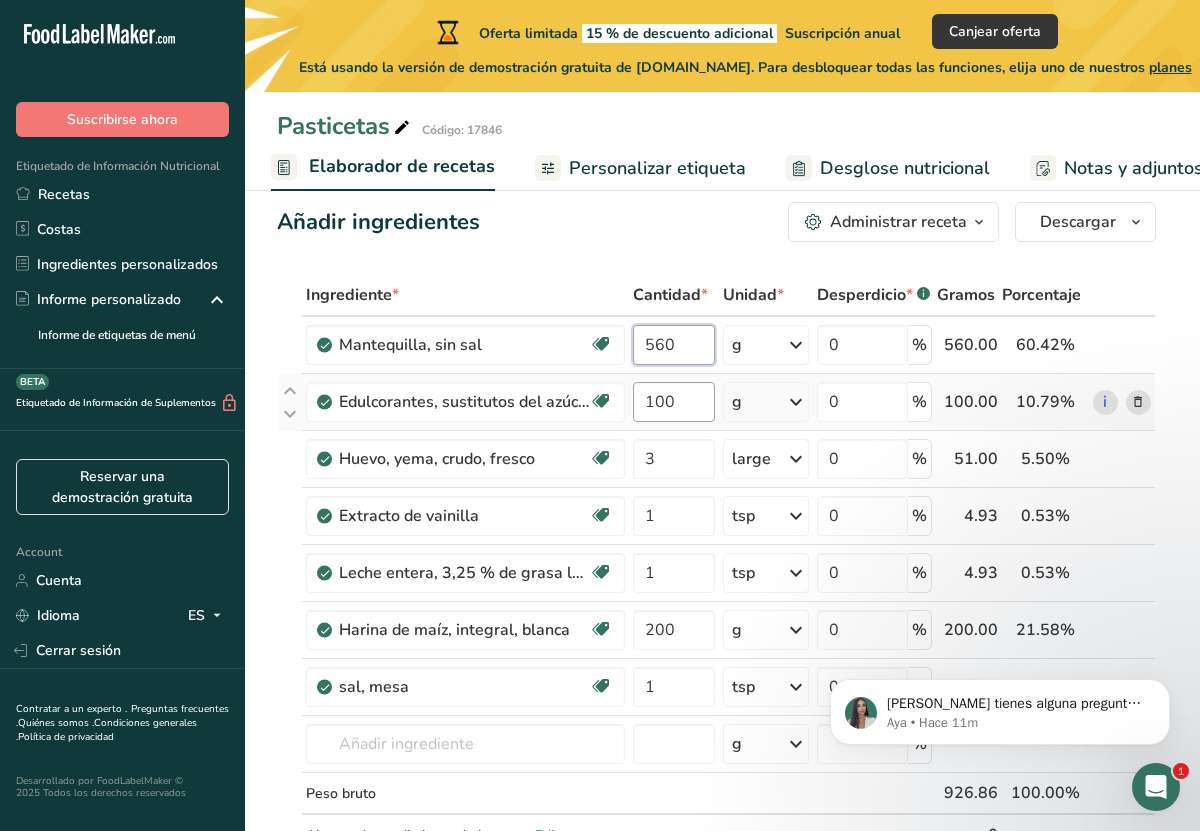 type on "560" 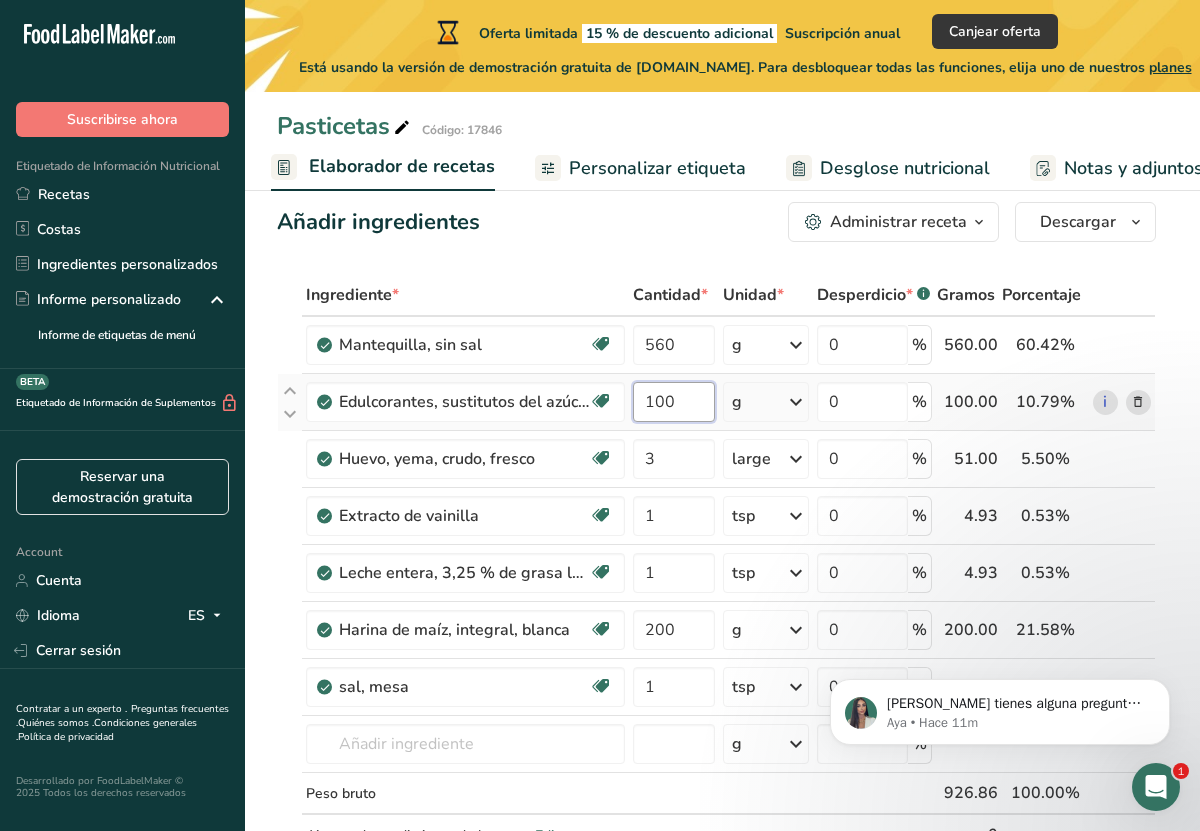 click on "Ingrediente *
Cantidad *
Unidad *
Desperdicio *   .a-a{fill:#347362;}.b-a{fill:#fff;}          Gramos
Porcentaje
Mantequilla, sin sal
Libre de gluten
Vegetariano
Libre de soja
560
g
Porciones
1 pat (1" sq, 1/3" high)
1 tbsp
1 cup
Ver más
Unidades de peso
g
kg
mg
Ver más
Unidades de volumen
litro
Las unidades de volumen requieren una conversión de densidad. Si conoce la densidad de su ingrediente, introdúzcala a continuación. De lo contrario, haga clic en "RIA", nuestra asistente regulatoria de IA, quien podrá ayudarle.
lb/pie³
g/cm³
mL" at bounding box center [716, 586] 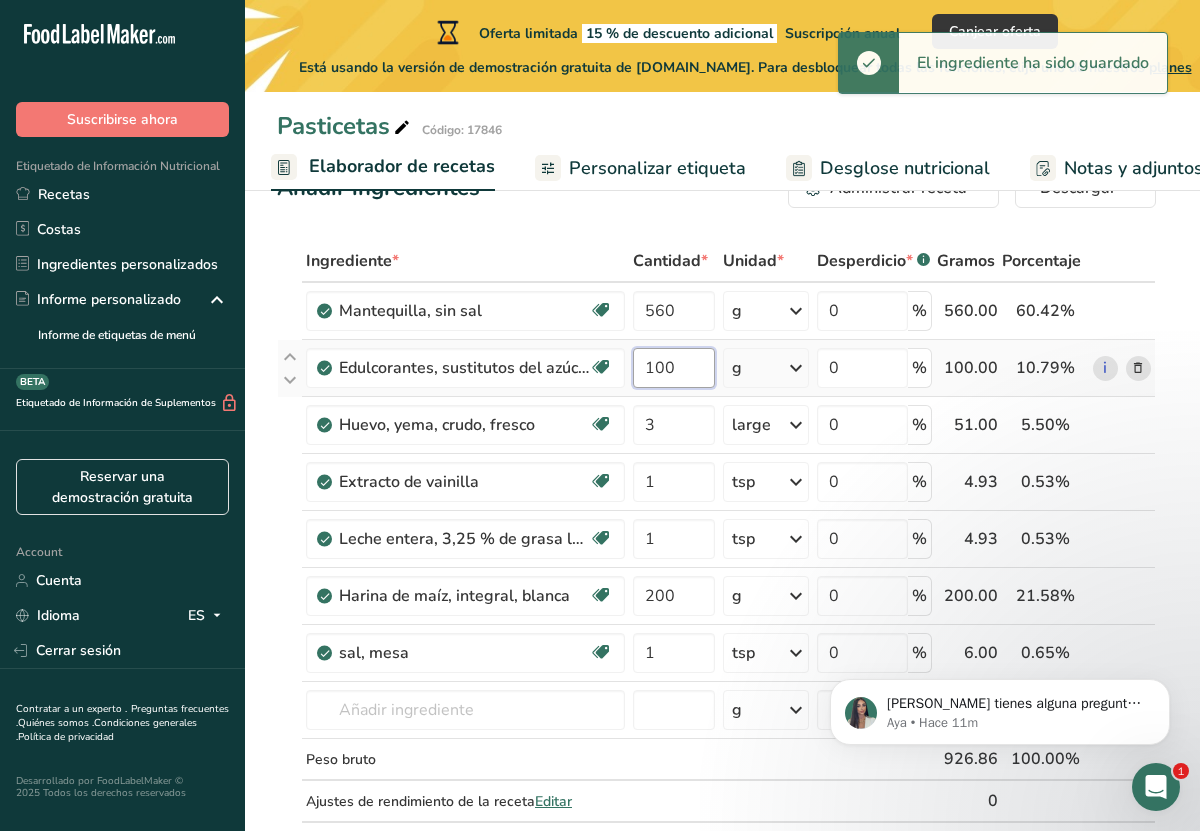 scroll, scrollTop: 60, scrollLeft: 0, axis: vertical 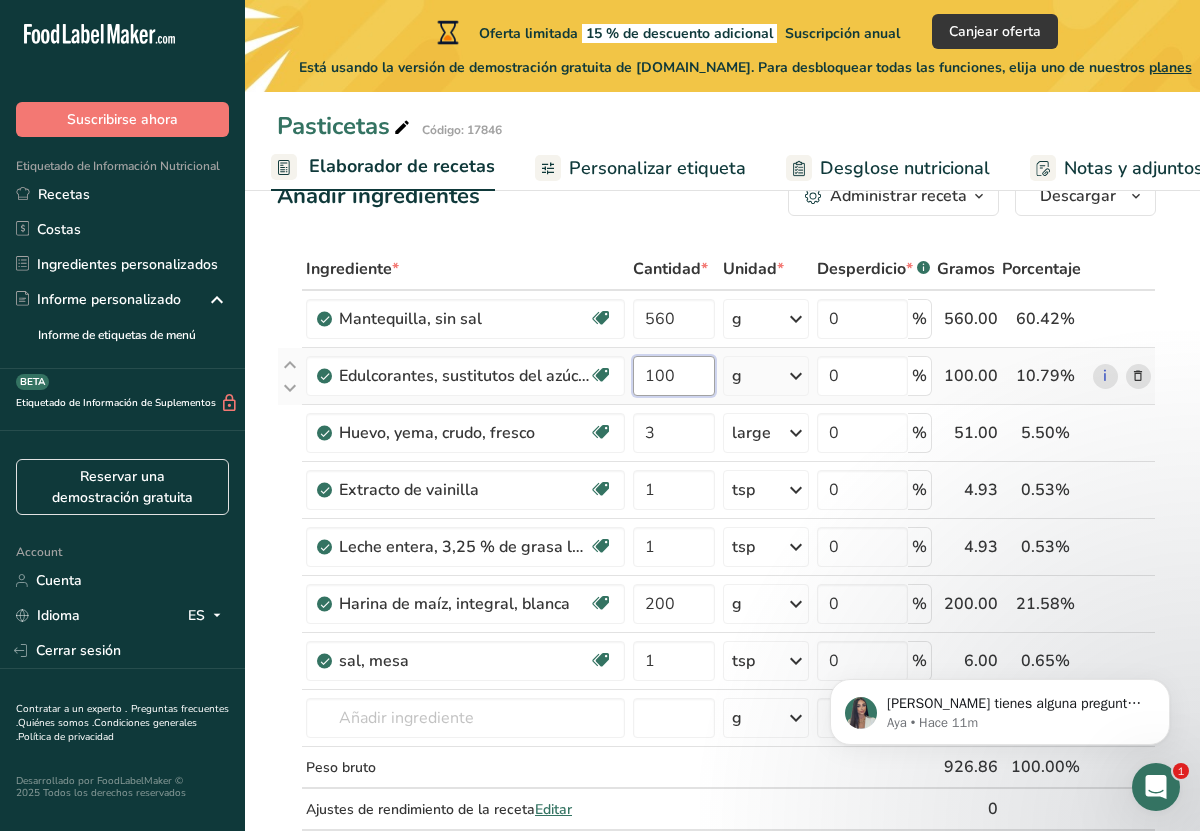 drag, startPoint x: 680, startPoint y: 378, endPoint x: 643, endPoint y: 381, distance: 37.12142 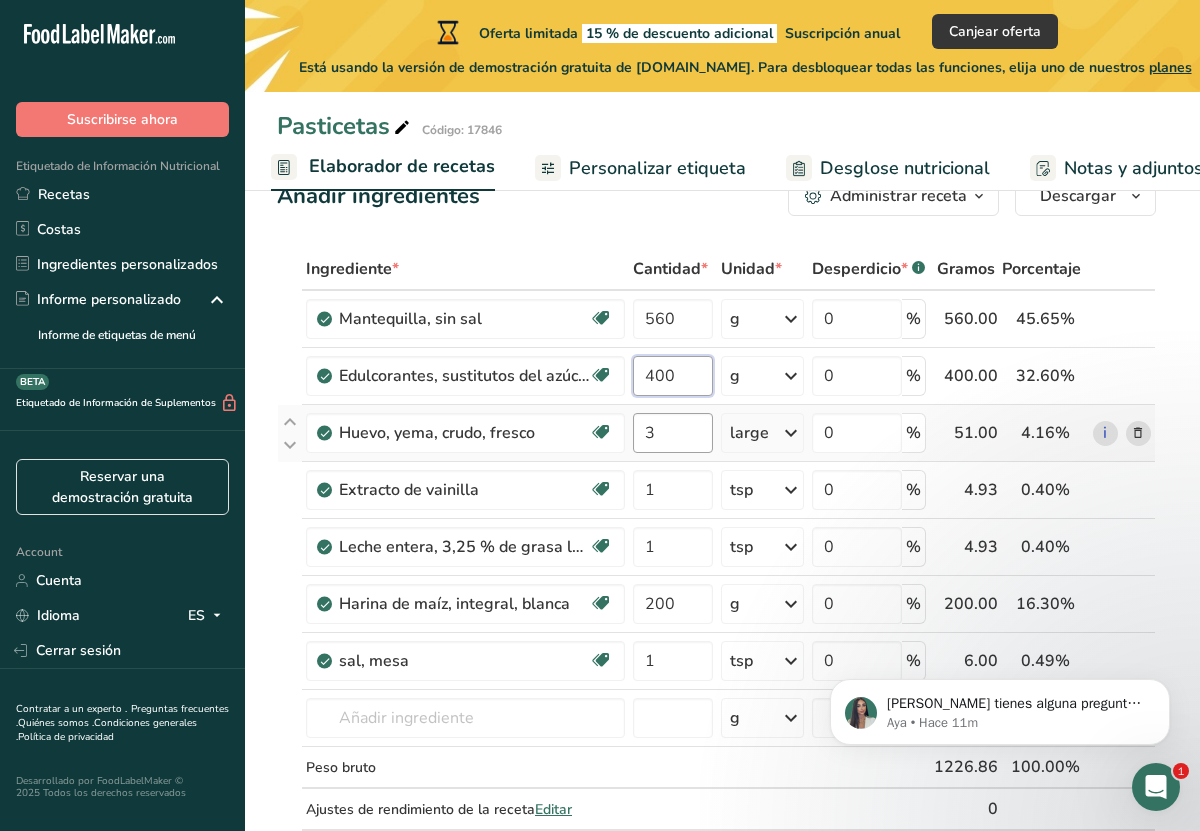 type on "400" 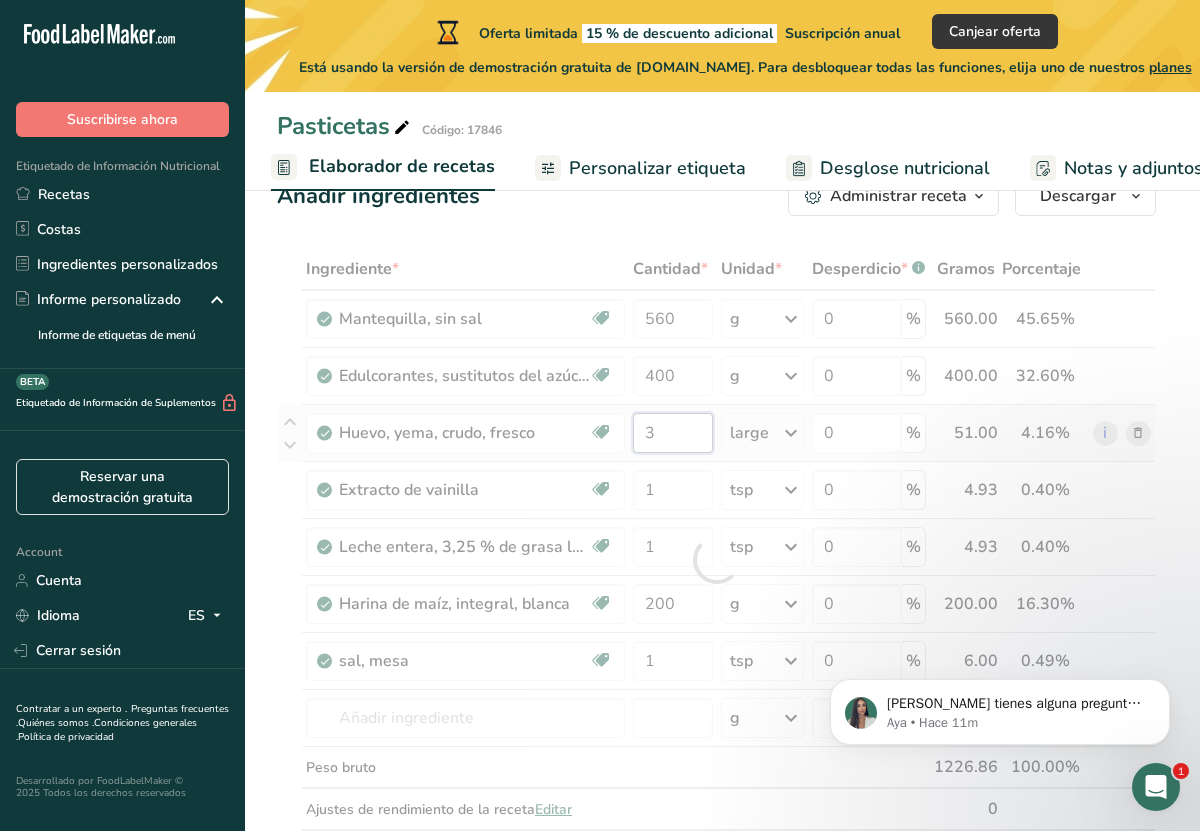 click on "Ingrediente *
Cantidad *
Unidad *
Desperdicio *   .a-a{fill:#347362;}.b-a{fill:#fff;}          Gramos
Porcentaje
Mantequilla, sin sal
Libre de gluten
Vegetariano
Libre de soja
560
g
Porciones
1 pat (1" sq, 1/3" high)
1 tbsp
1 cup
Ver más
Unidades de peso
g
kg
mg
Ver más
Unidades de volumen
litro
Las unidades de volumen requieren una conversión de densidad. Si conoce la densidad de su ingrediente, introdúzcala a continuación. De lo contrario, haga clic en "RIA", nuestra asistente regulatoria de IA, quien podrá ayudarle.
lb/pie³
g/cm³
mL" at bounding box center [716, 560] 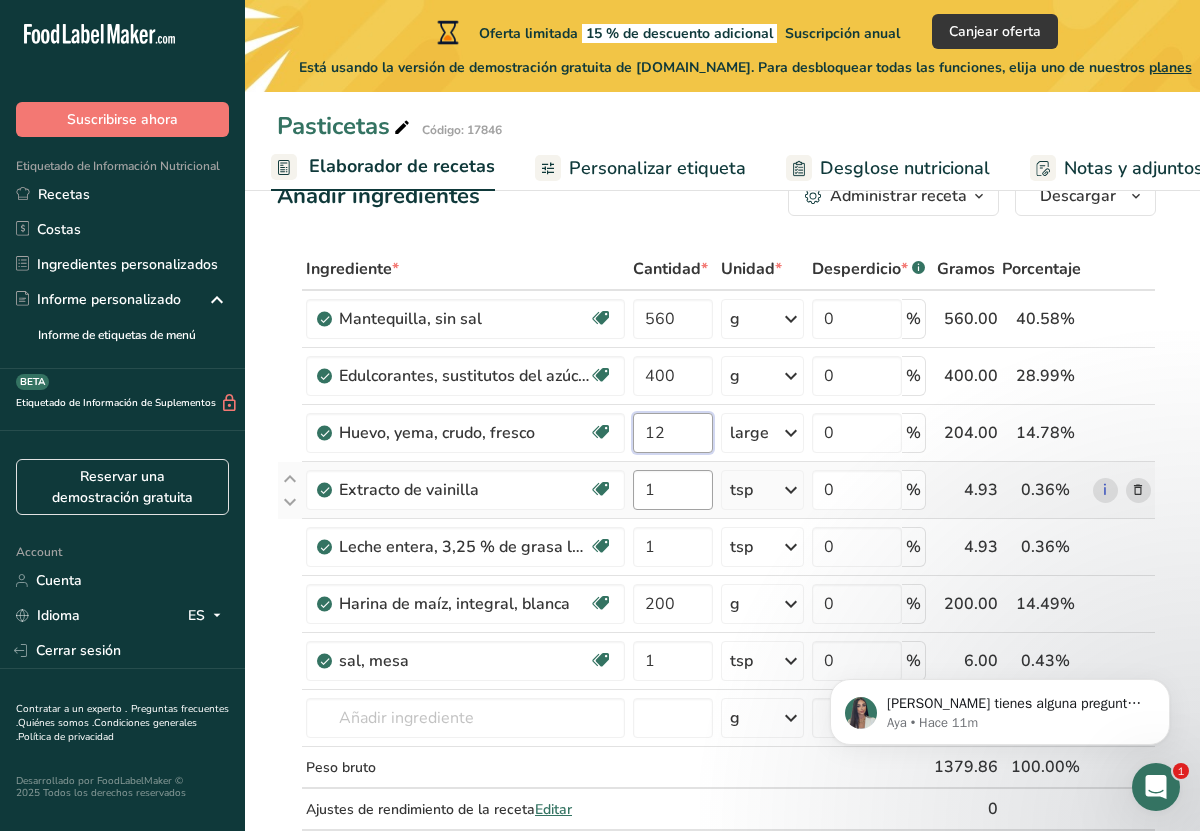 type on "12" 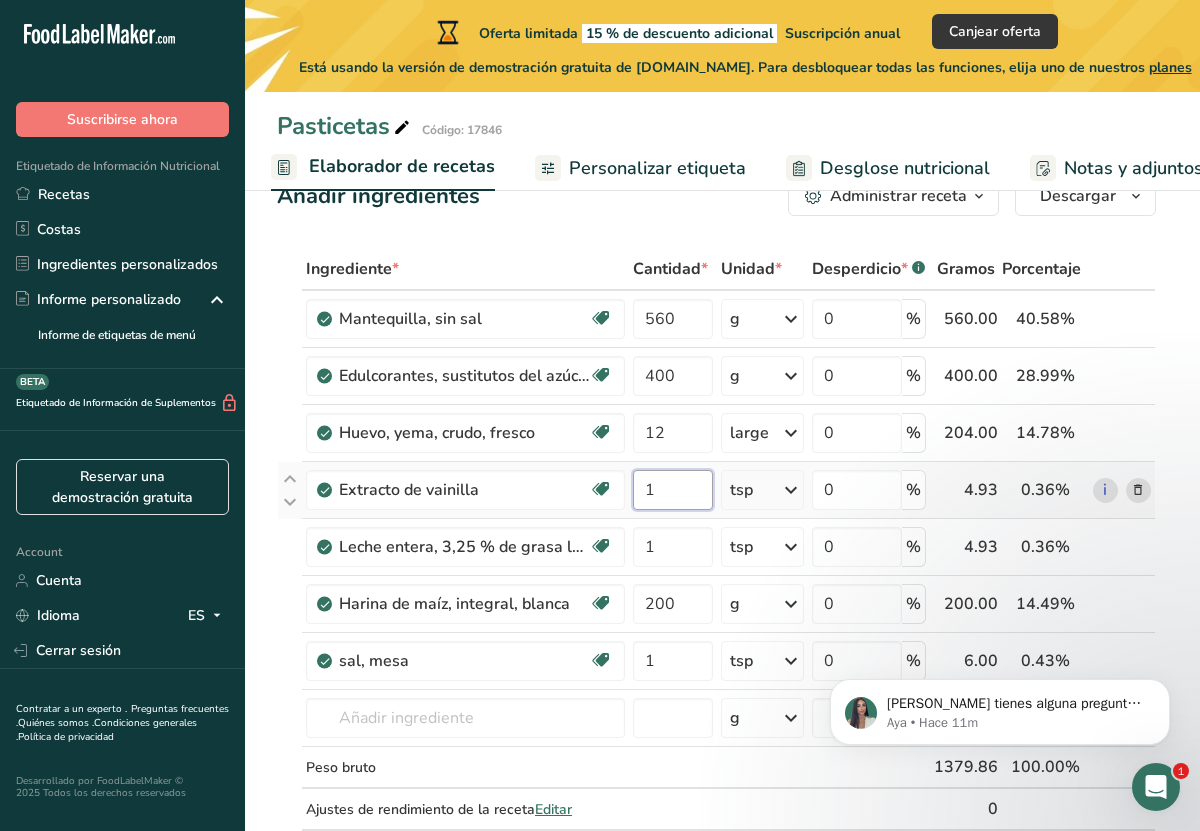 click on "Ingrediente *
Cantidad *
Unidad *
Desperdicio *   .a-a{fill:#347362;}.b-a{fill:#fff;}          Gramos
Porcentaje
Mantequilla, sin sal
Libre de gluten
Vegetariano
Libre de soja
560
g
Porciones
1 pat (1" sq, 1/3" high)
1 tbsp
1 cup
Ver más
Unidades de peso
g
kg
mg
Ver más
Unidades de volumen
litro
Las unidades de volumen requieren una conversión de densidad. Si conoce la densidad de su ingrediente, introdúzcala a continuación. De lo contrario, haga clic en "RIA", nuestra asistente regulatoria de IA, quien podrá ayudarle.
lb/pie³
g/cm³
mL" at bounding box center [716, 560] 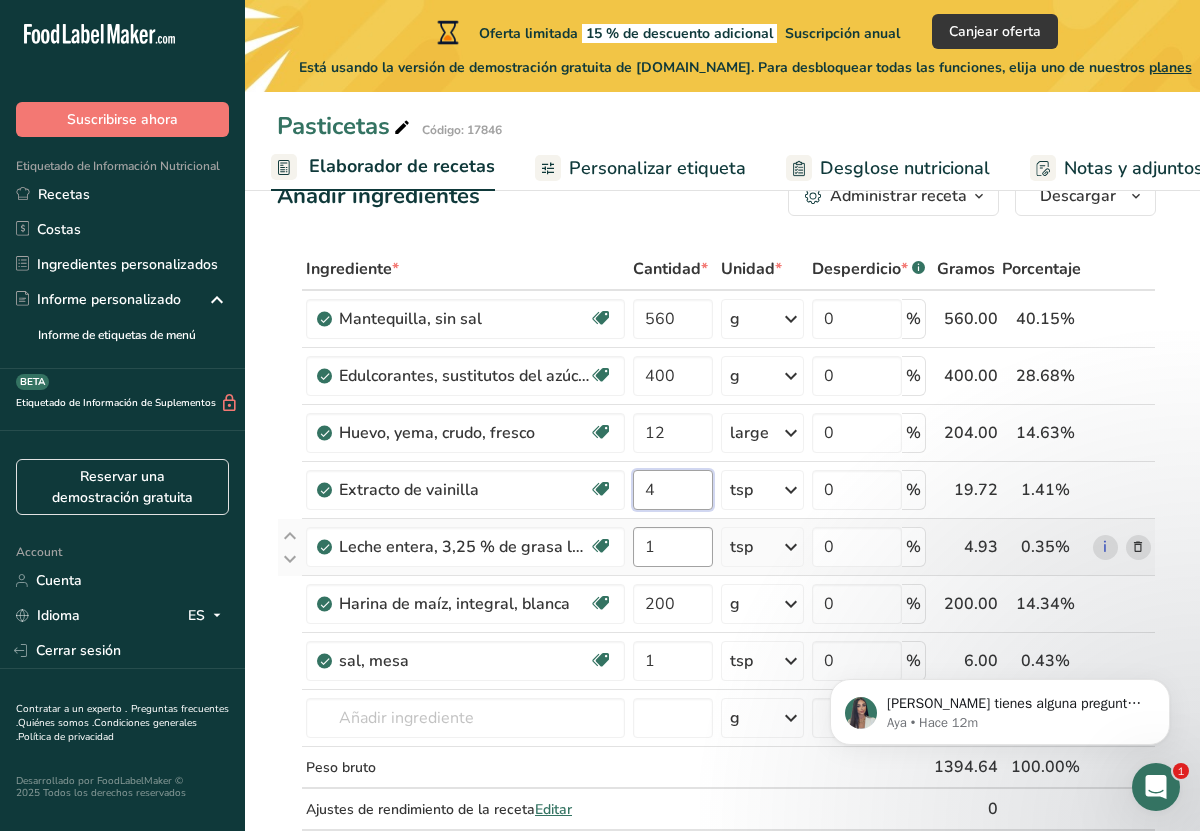 type on "4" 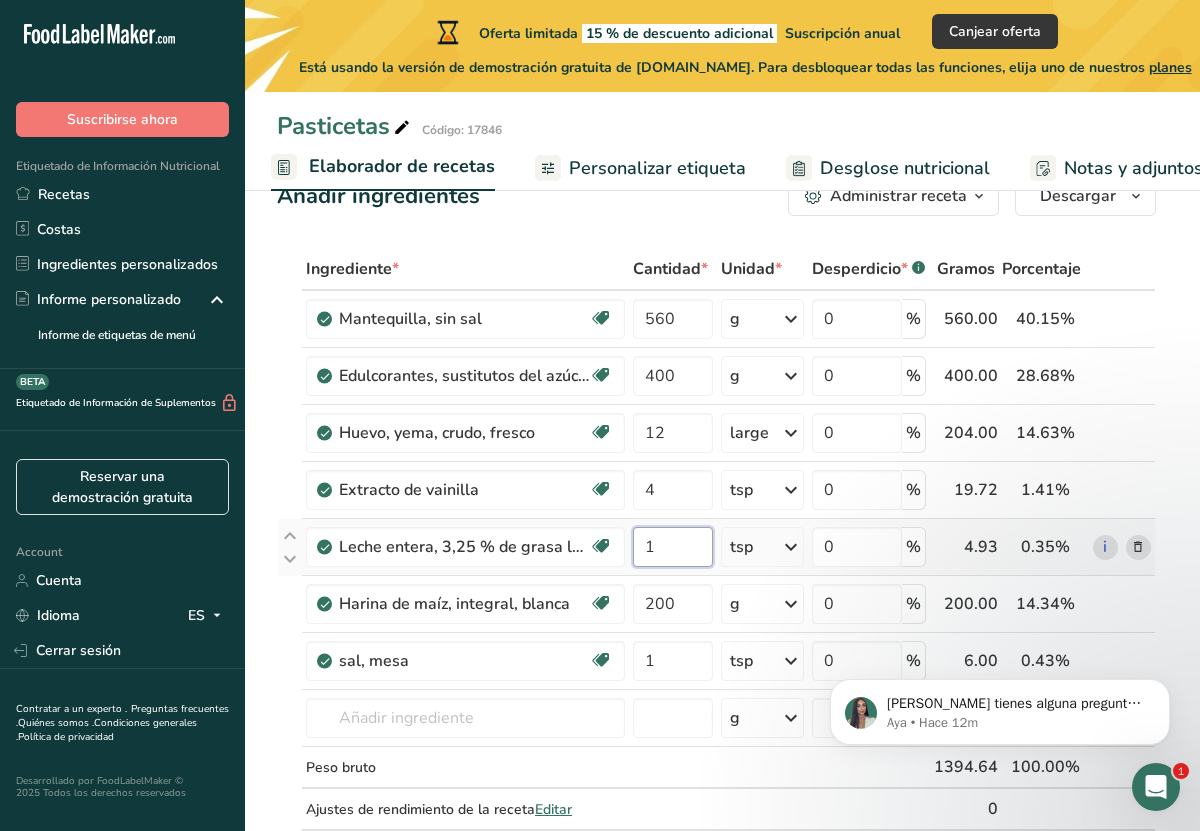 click on "Ingrediente *
Cantidad *
Unidad *
Desperdicio *   .a-a{fill:#347362;}.b-a{fill:#fff;}          Gramos
Porcentaje
Mantequilla, sin sal
Libre de gluten
Vegetariano
Libre de soja
560
g
Porciones
1 pat (1" sq, 1/3" high)
1 tbsp
1 cup
Ver más
Unidades de peso
g
kg
mg
Ver más
Unidades de volumen
litro
Las unidades de volumen requieren una conversión de densidad. Si conoce la densidad de su ingrediente, introdúzcala a continuación. De lo contrario, haga clic en "RIA", nuestra asistente regulatoria de IA, quien podrá ayudarle.
lb/pie³
g/cm³
mL" at bounding box center (716, 560) 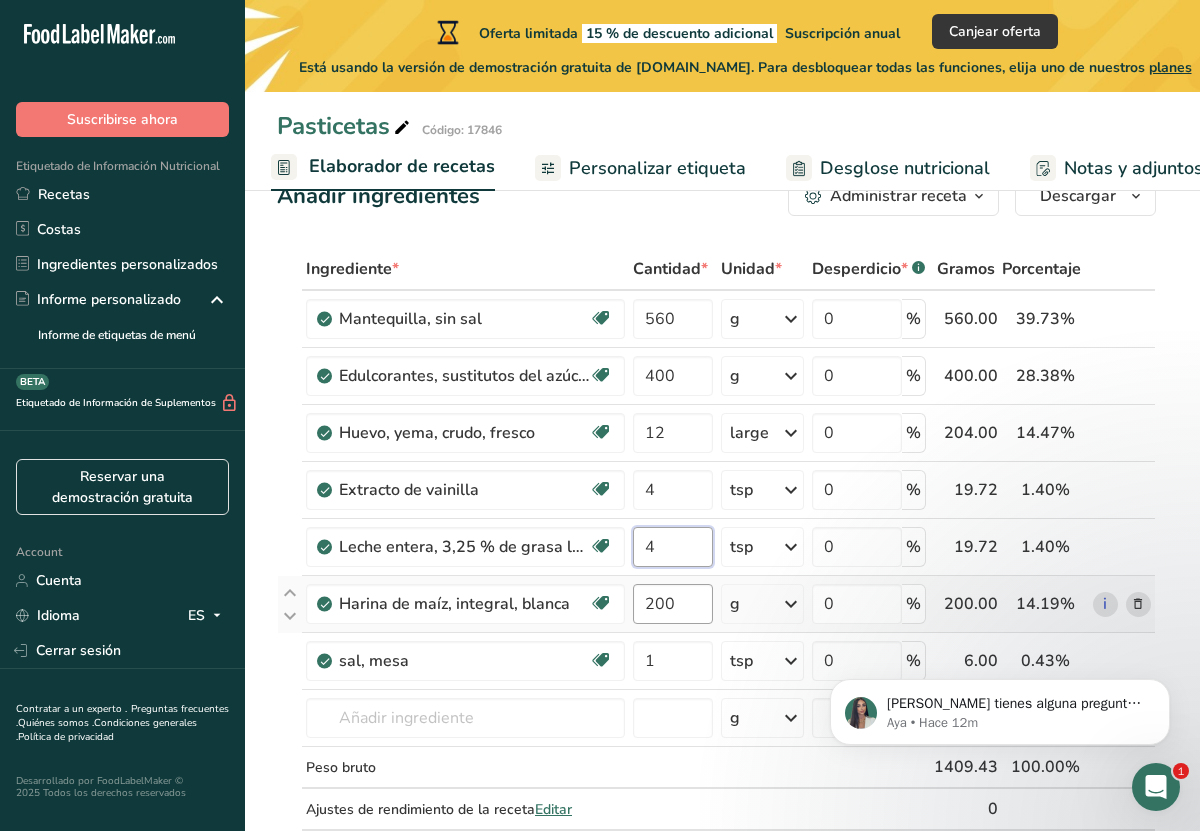 type on "4" 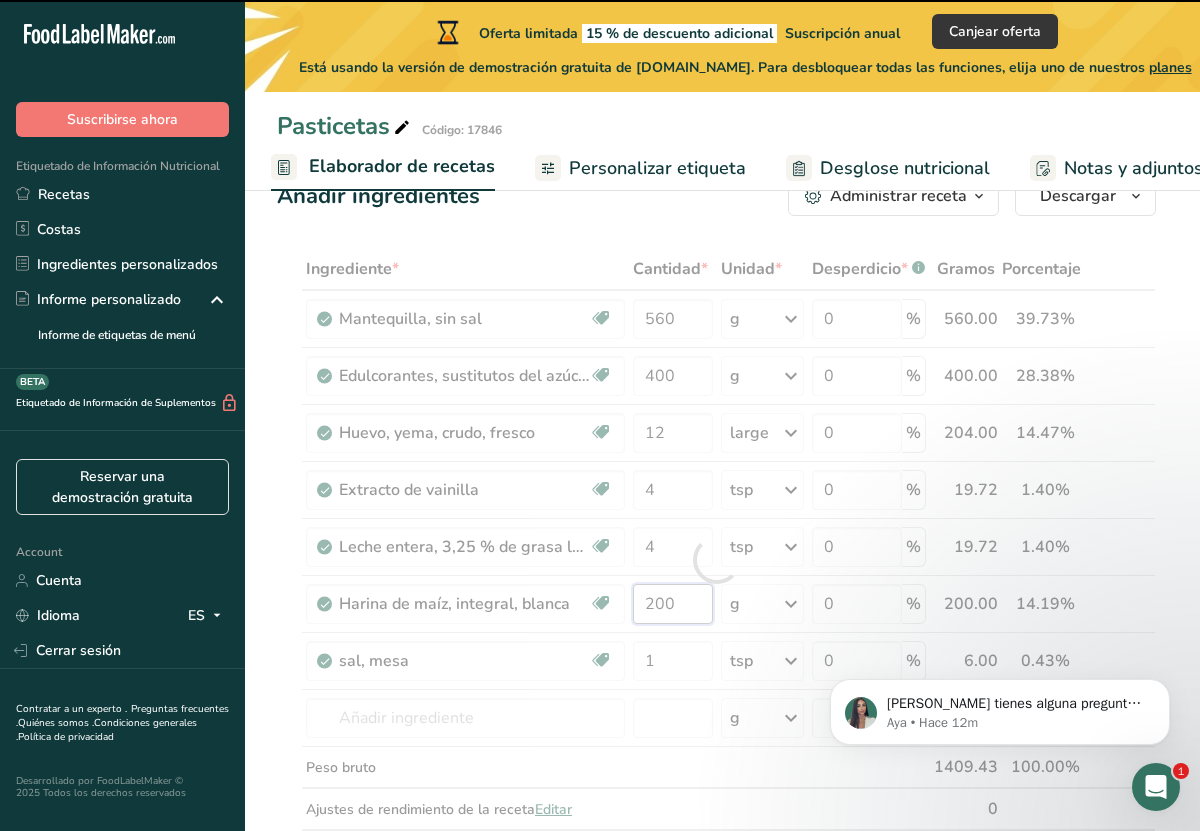 click on "Ingrediente *
Cantidad *
Unidad *
Desperdicio *   .a-a{fill:#347362;}.b-a{fill:#fff;}          Gramos
Porcentaje
Mantequilla, sin sal
Libre de gluten
Vegetariano
Libre de soja
560
g
Porciones
1 pat (1" sq, 1/3" high)
1 tbsp
1 cup
Ver más
Unidades de peso
g
kg
mg
Ver más
Unidades de volumen
litro
Las unidades de volumen requieren una conversión de densidad. Si conoce la densidad de su ingrediente, introdúzcala a continuación. De lo contrario, haga clic en "RIA", nuestra asistente regulatoria de IA, quien podrá ayudarle.
lb/pie³
g/cm³
mL" at bounding box center (716, 560) 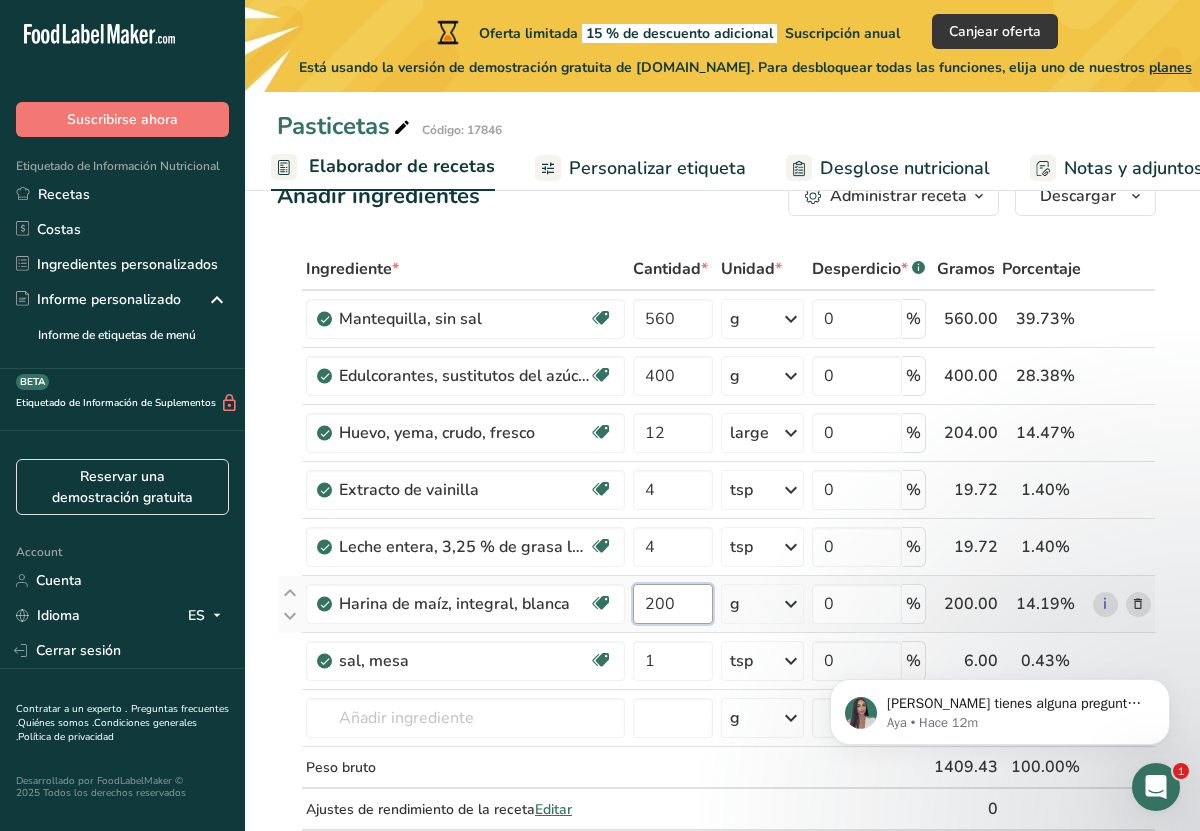 drag, startPoint x: 650, startPoint y: 605, endPoint x: 794, endPoint y: 617, distance: 144.49913 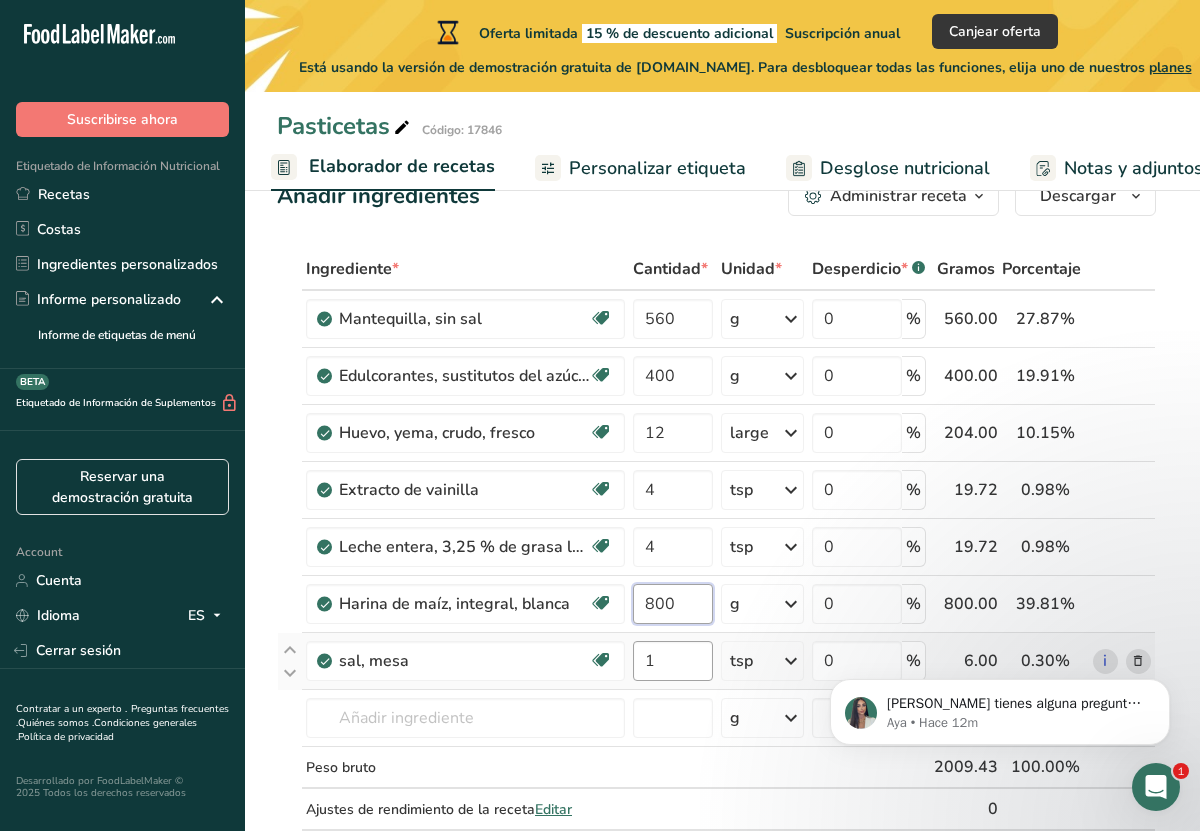 type on "800" 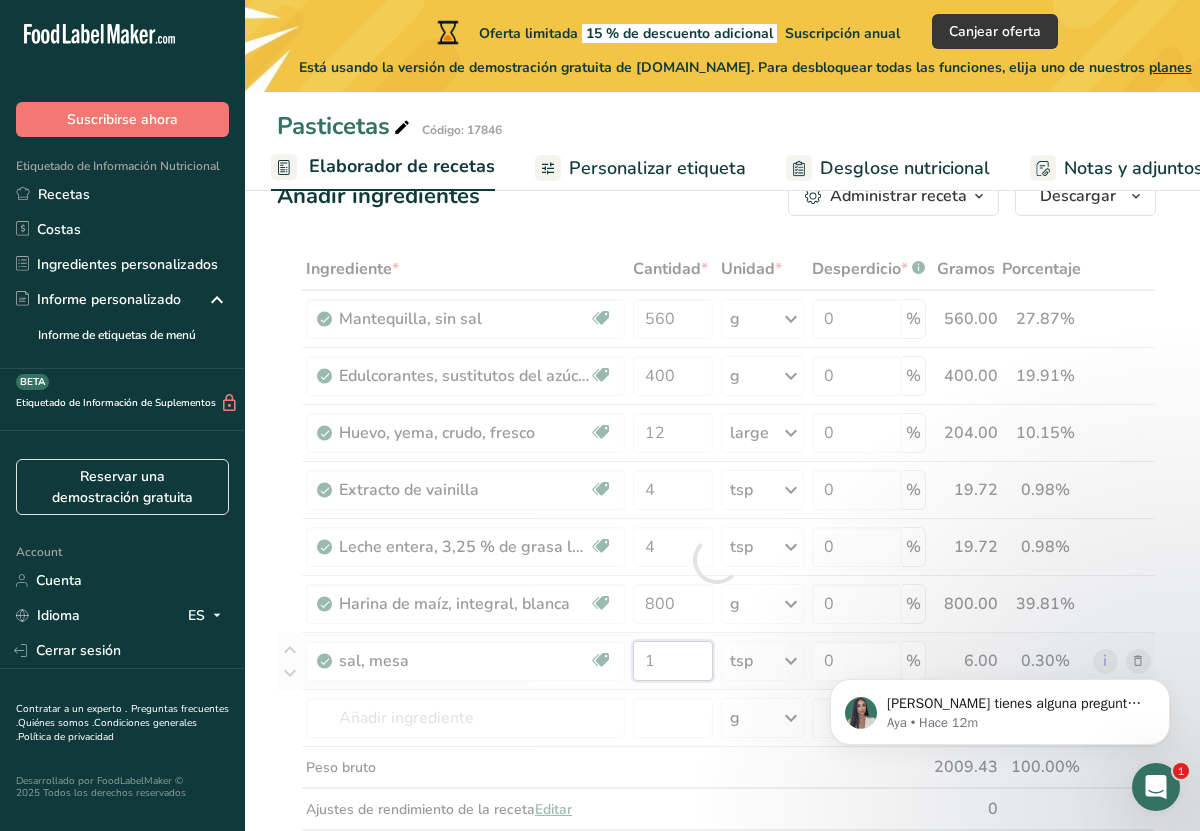 click on "Ingrediente *
Cantidad *
Unidad *
Desperdicio *   .a-a{fill:#347362;}.b-a{fill:#fff;}          Gramos
Porcentaje
Mantequilla, sin sal
Libre de gluten
Vegetariano
Libre de soja
560
g
Porciones
1 pat (1" sq, 1/3" high)
1 tbsp
1 cup
Ver más
Unidades de peso
g
kg
mg
Ver más
Unidades de volumen
litro
Las unidades de volumen requieren una conversión de densidad. Si conoce la densidad de su ingrediente, introdúzcala a continuación. De lo contrario, haga clic en "RIA", nuestra asistente regulatoria de IA, quien podrá ayudarle.
lb/pie³
g/cm³
mL" at bounding box center (716, 560) 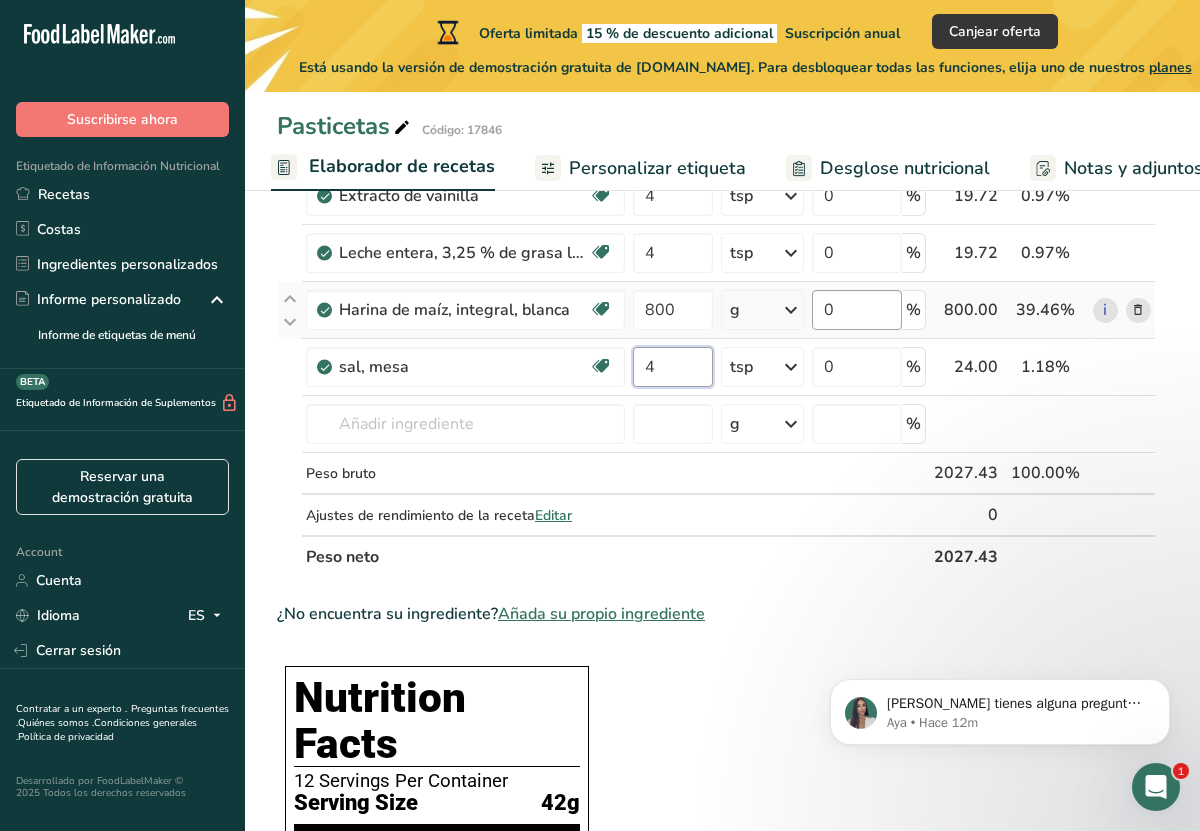 scroll, scrollTop: 355, scrollLeft: 0, axis: vertical 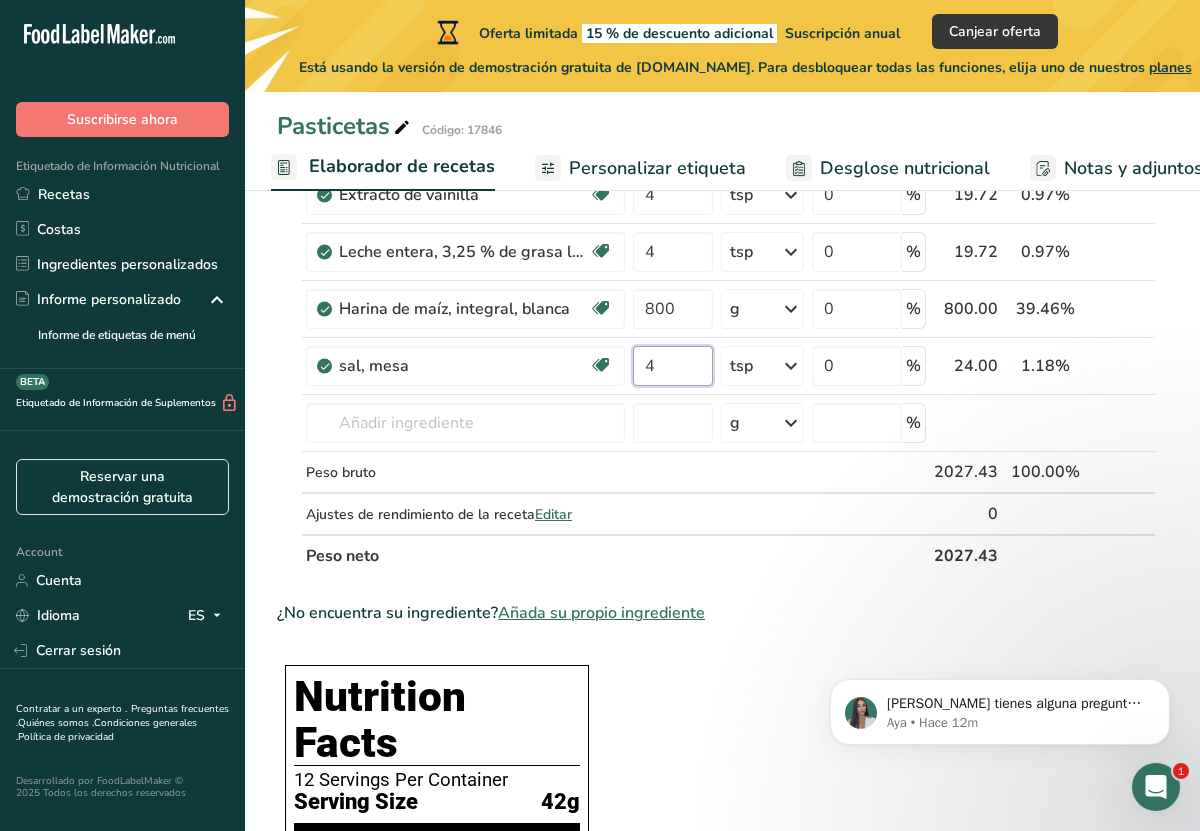 type on "4" 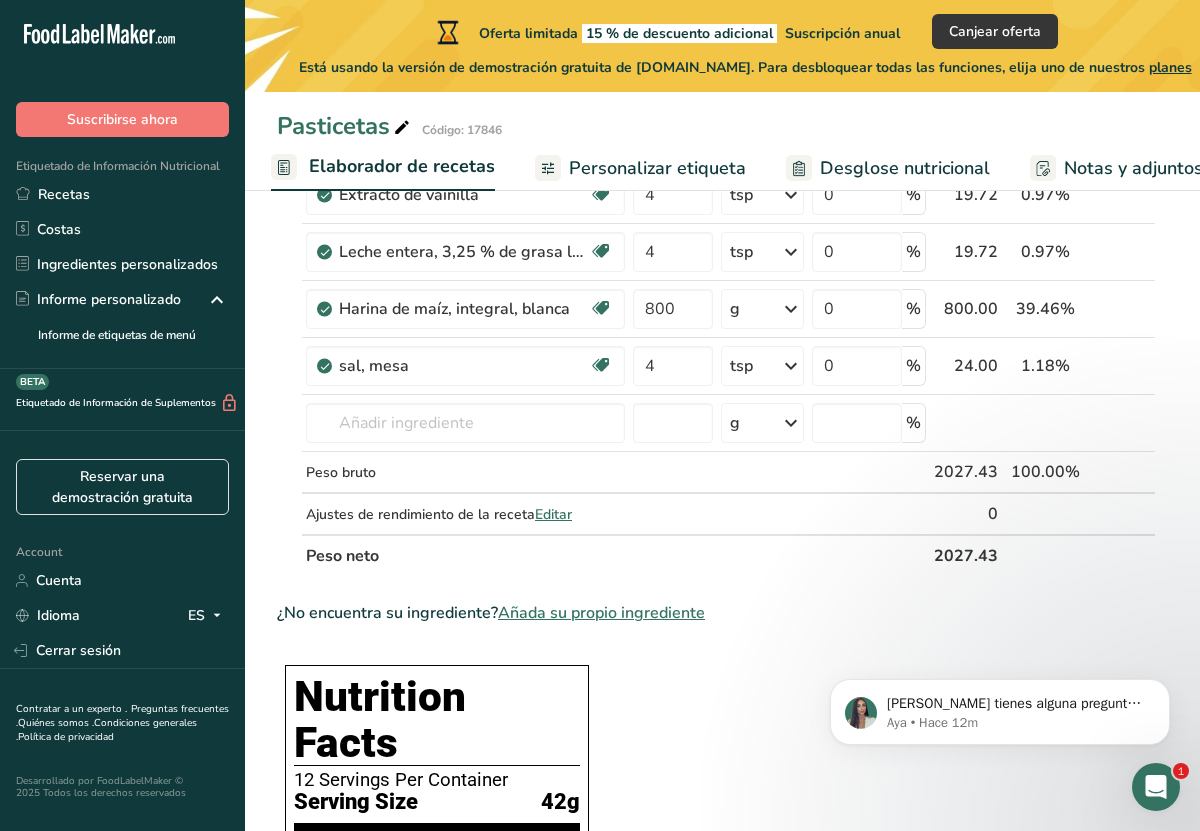 click on "Ingrediente *
Cantidad *
Unidad *
Desperdicio *   .a-a{fill:#347362;}.b-a{fill:#fff;}          Gramos
Porcentaje
Mantequilla, sin sal
Libre de gluten
Vegetariano
Libre de soja
560
g
Porciones
1 pat (1" sq, 1/3" high)
1 tbsp
1 cup
Ver más
Unidades de peso
g
kg
mg
Ver más
Unidades de volumen
litro
Las unidades de volumen requieren una conversión de densidad. Si conoce la densidad de su ingrediente, introdúzcala a continuación. De lo contrario, haga clic en "RIA", nuestra asistente regulatoria de IA, quien podrá ayudarle.
lb/pie³
g/cm³" at bounding box center [716, 994] 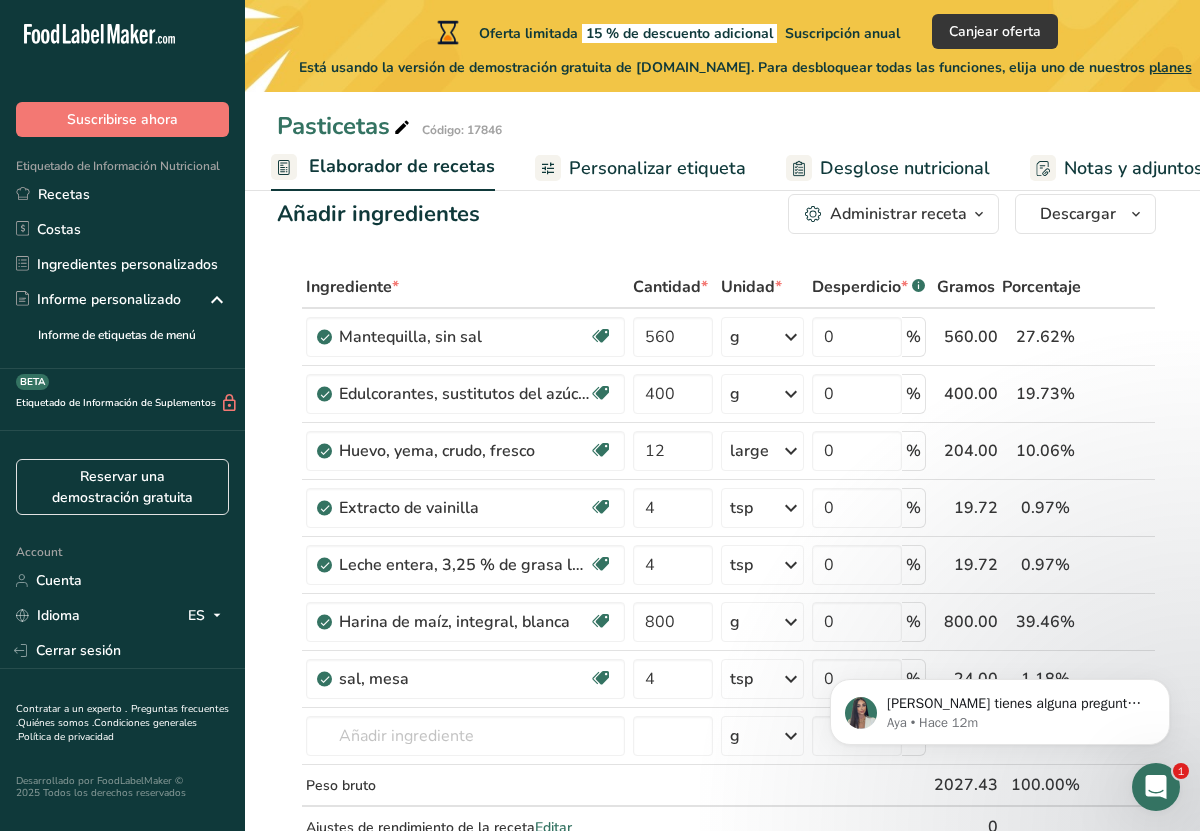 scroll, scrollTop: 39, scrollLeft: 0, axis: vertical 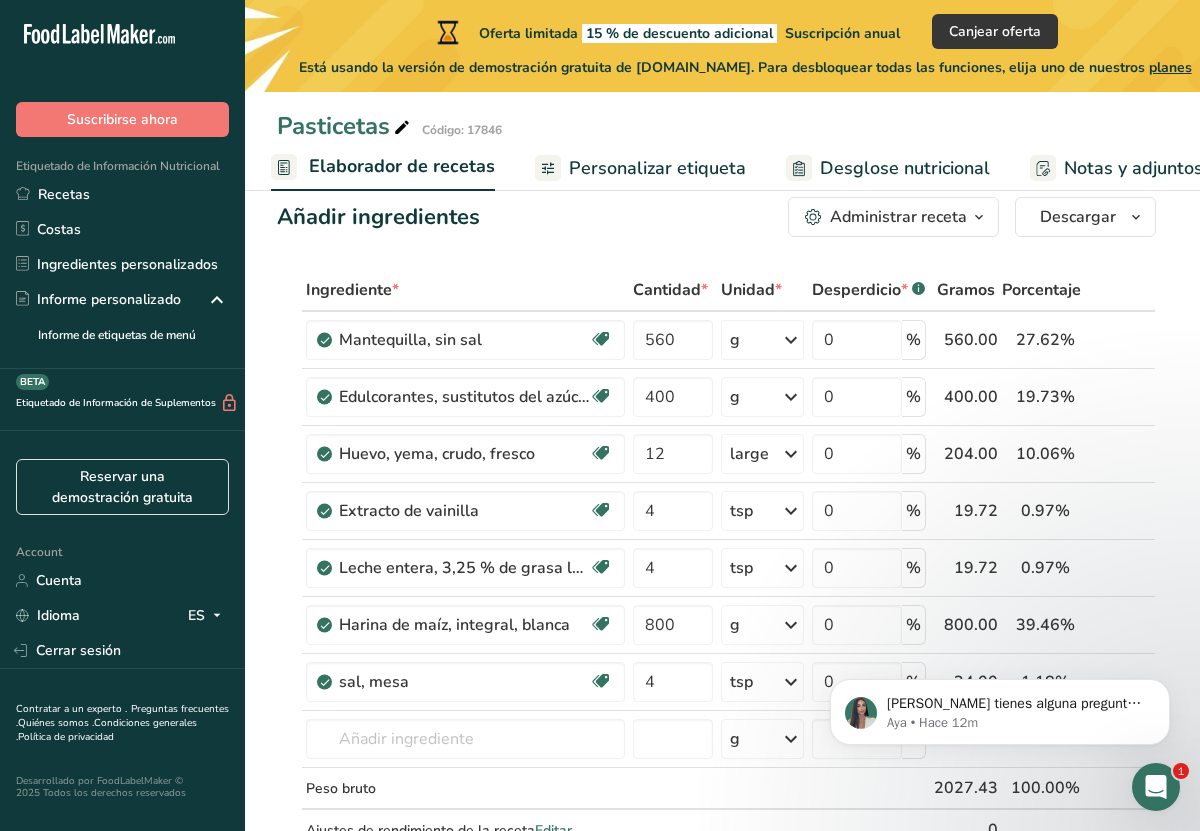 click on "Personalizar etiqueta" at bounding box center [657, 168] 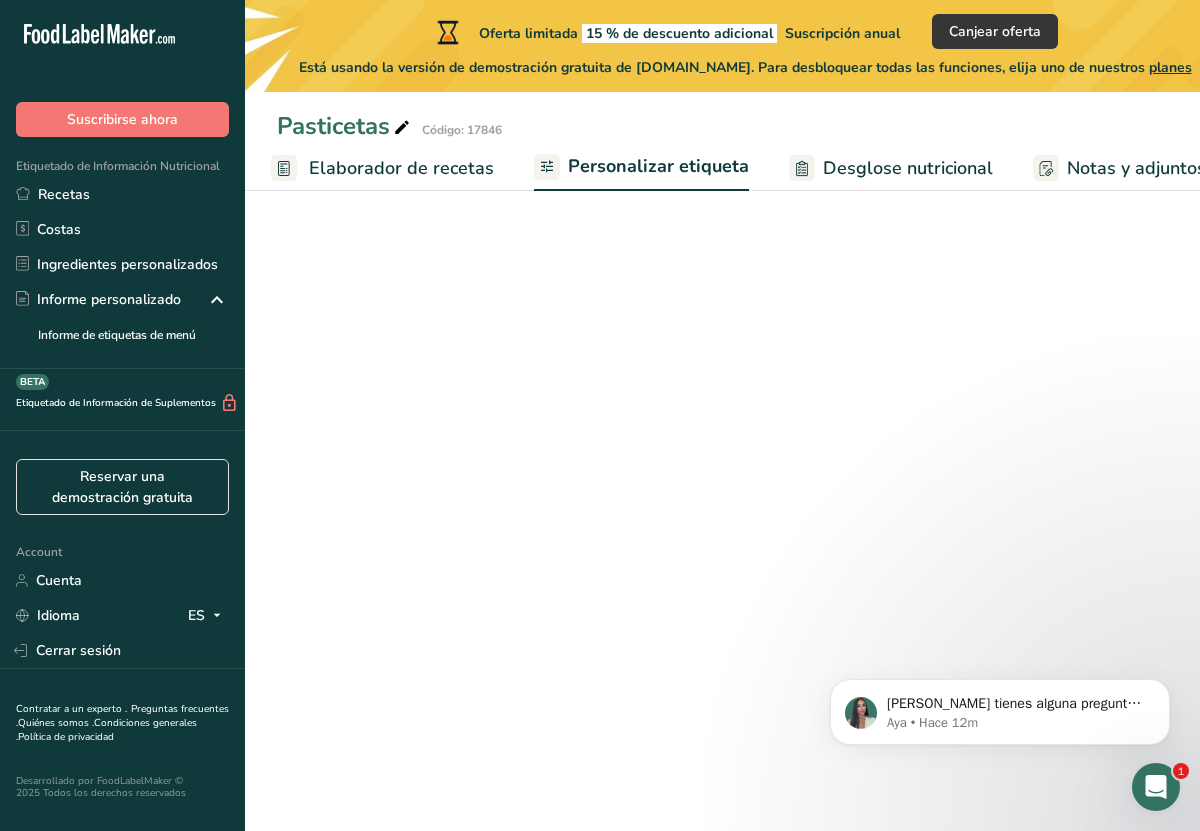 scroll, scrollTop: 0, scrollLeft: 407, axis: horizontal 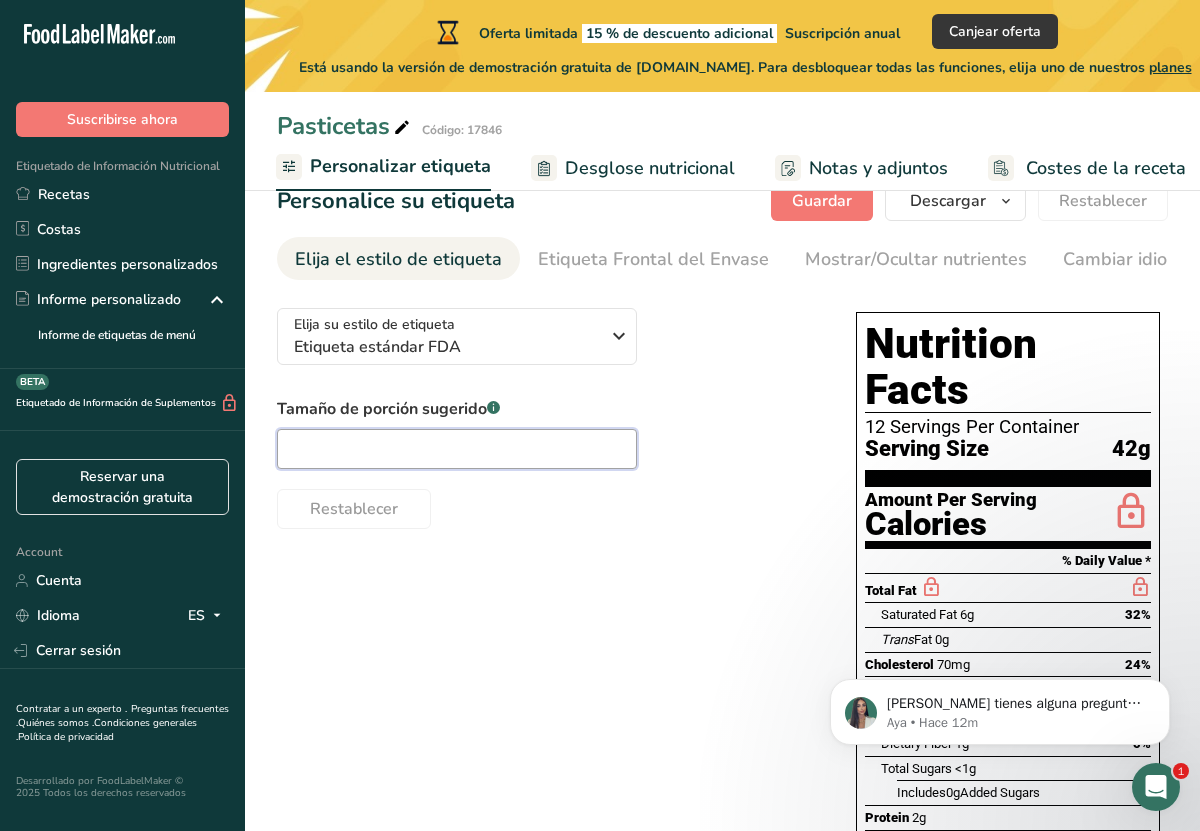 click at bounding box center [457, 449] 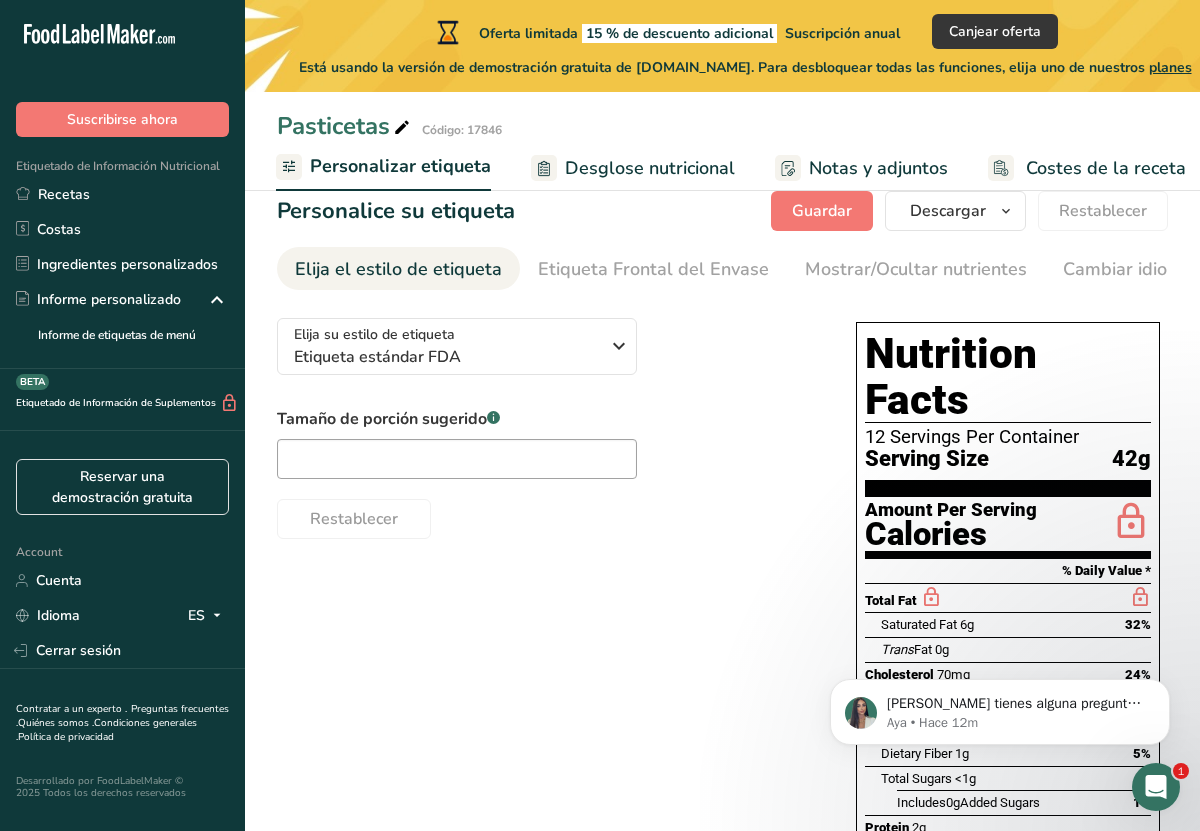 click on "Elija su estilo de etiqueta
Etiqueta estándar FDA
EE. UU. (FDA)
Etiqueta estándar FDA
Etiqueta tabular FDA
Etiqueta lineal FDA
Etiqueta simplificada FDA
Etiqueta FDA de dos columnas (Por porción/Por envase)
Etiqueta FDA de dos columnas (Tal como se vende/Tal como se prepara)
Etiqueta estándar FDA agregada
Etiqueta estándar FDA con micronutrientes listados lado a lado
Reino Unido (FSA)
Etiqueta obligatoria del Reino Unido "Parte trasera del envase"
Etiqueta de semáforo del Reino Unido "Parte frontal del envase"
Canadá (CFIA)" at bounding box center [546, 420] 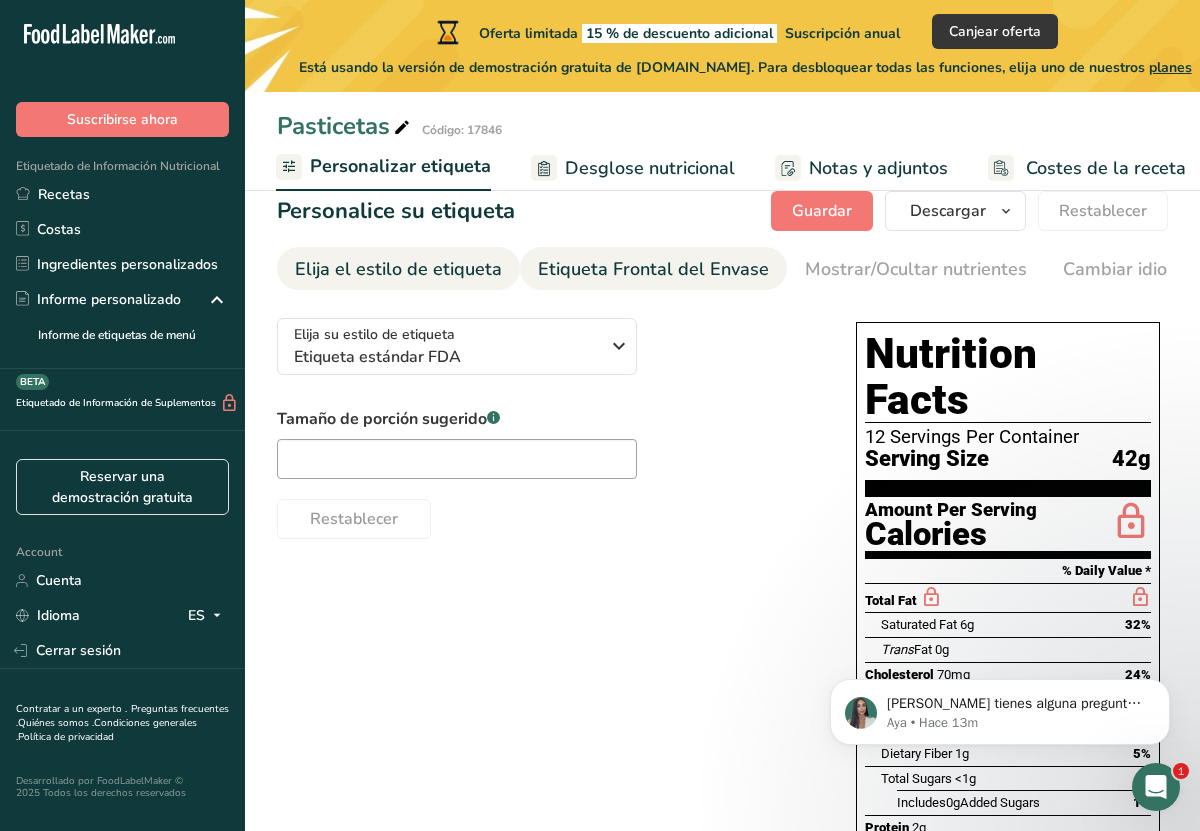 click on "Etiqueta Frontal del Envase" at bounding box center [653, 269] 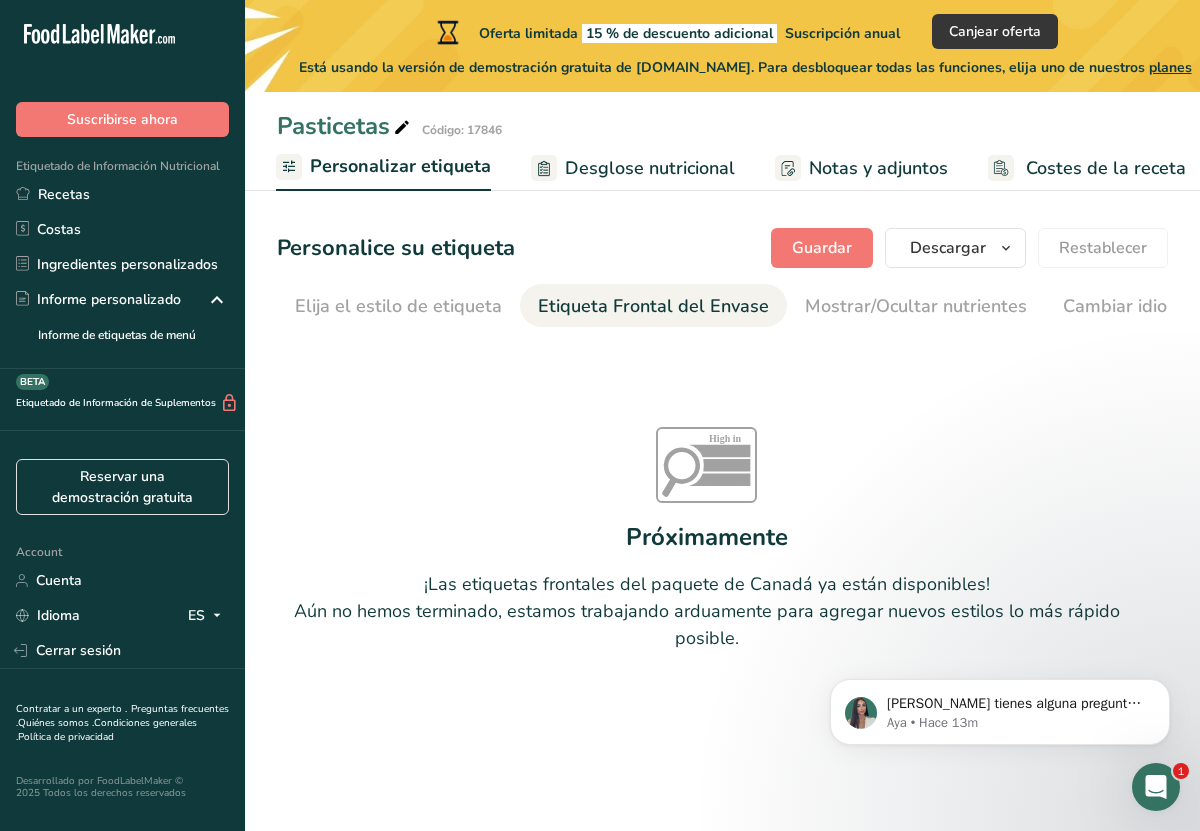 scroll, scrollTop: 0, scrollLeft: 0, axis: both 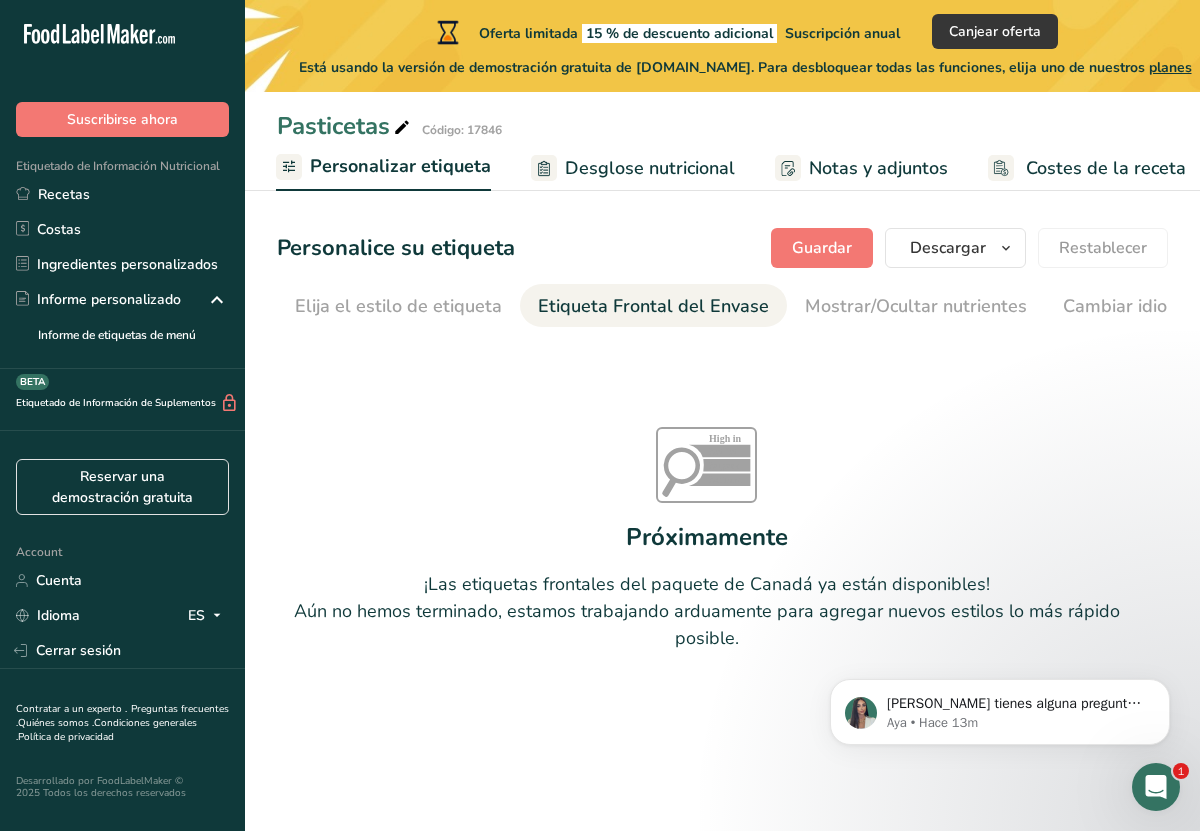 click on "Elija el estilo de etiqueta" at bounding box center [398, 306] 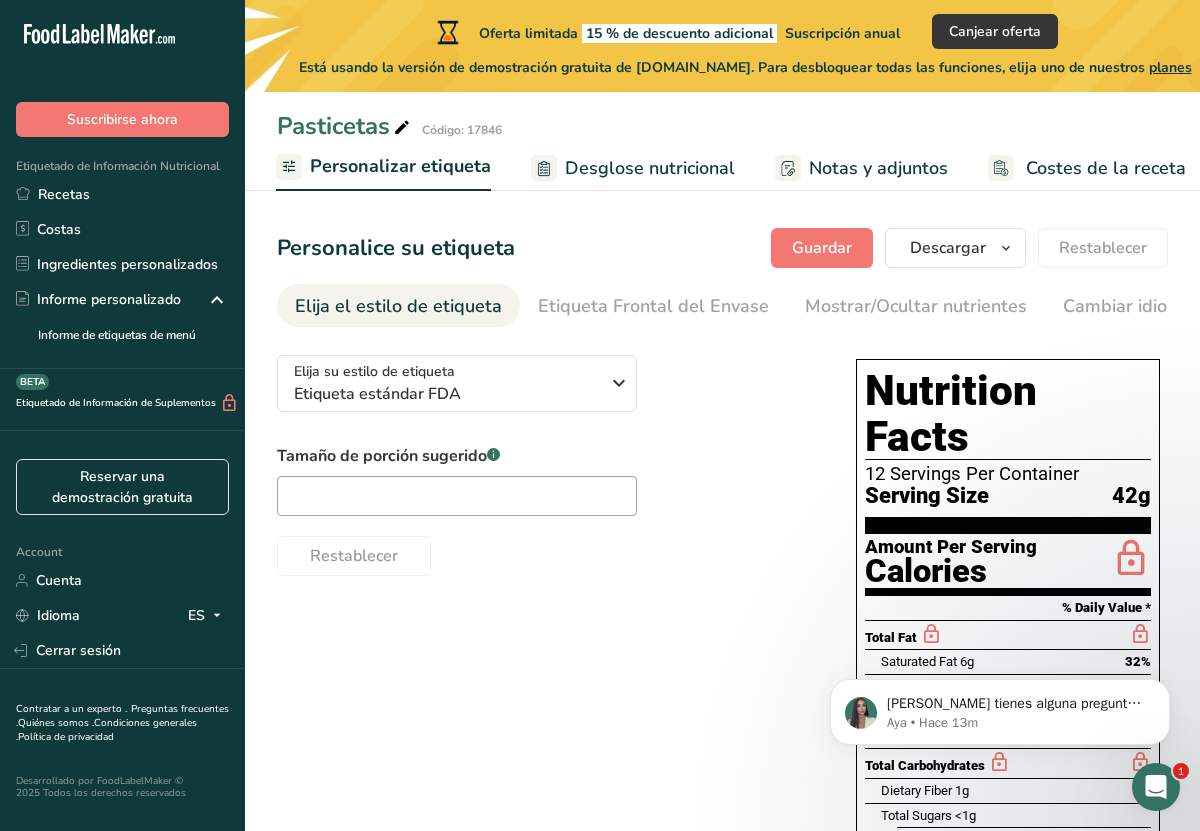 click on "Desglose nutricional" at bounding box center (650, 168) 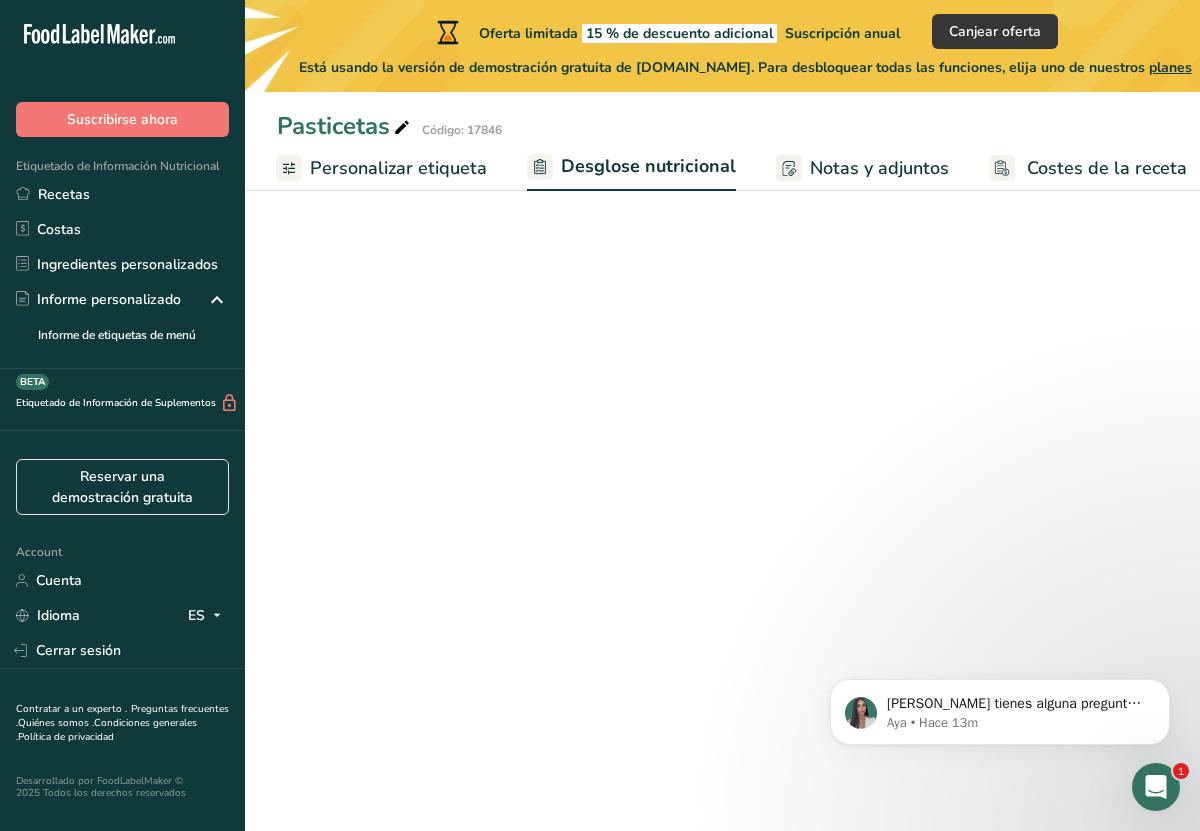 scroll, scrollTop: 0, scrollLeft: 544, axis: horizontal 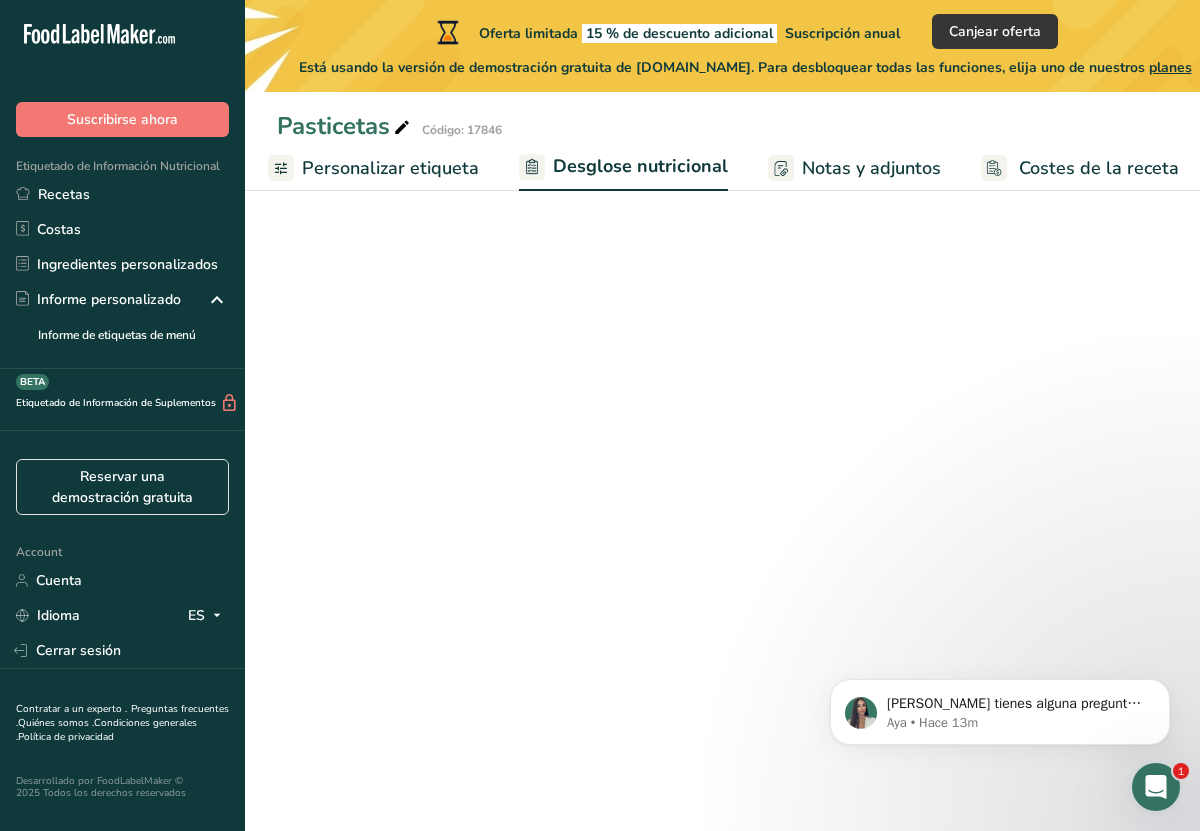 select on "Calories" 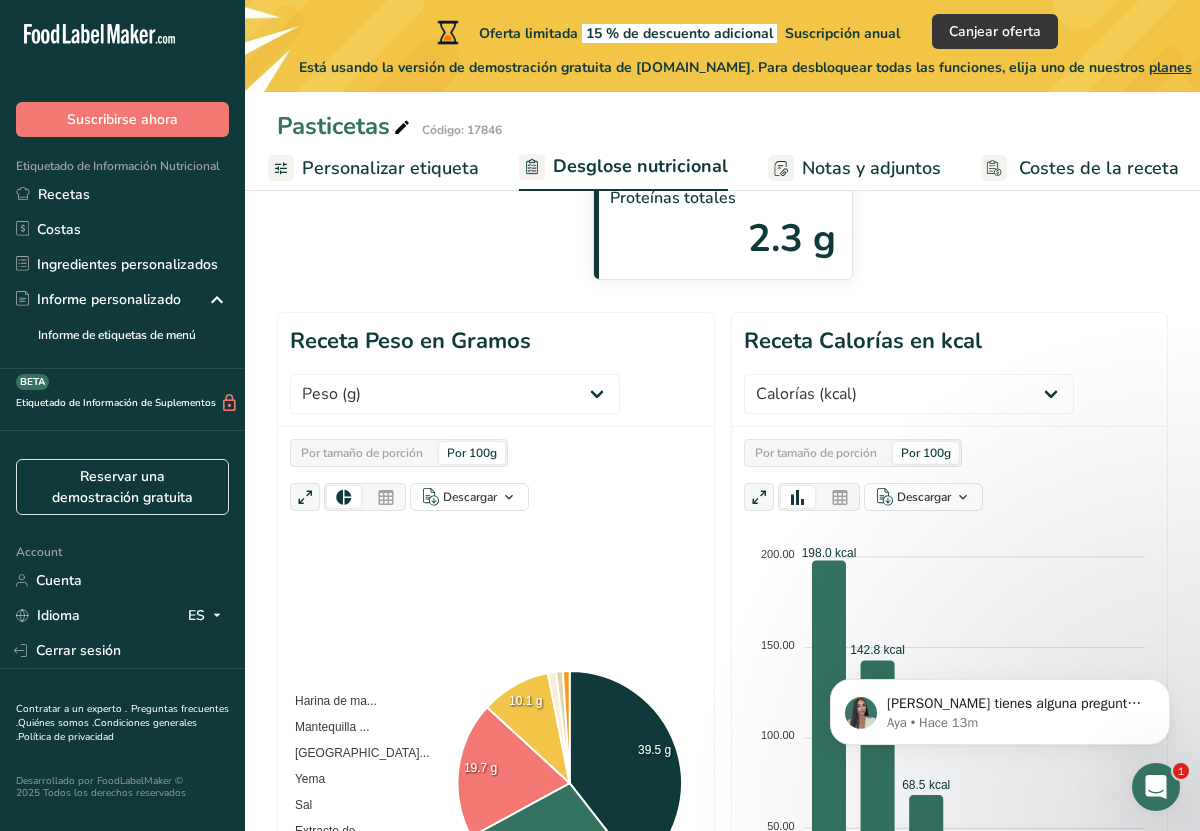 scroll, scrollTop: 0, scrollLeft: 0, axis: both 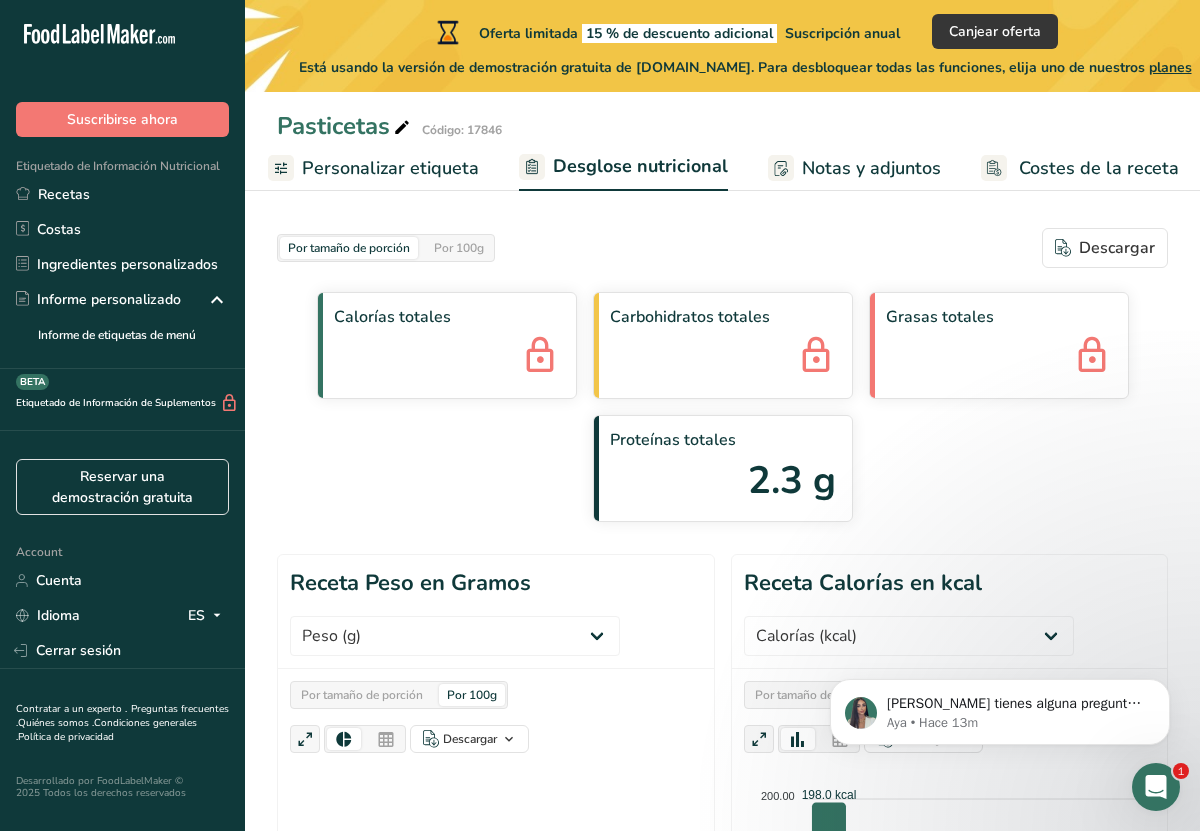 click on "Personalizar etiqueta" at bounding box center [390, 168] 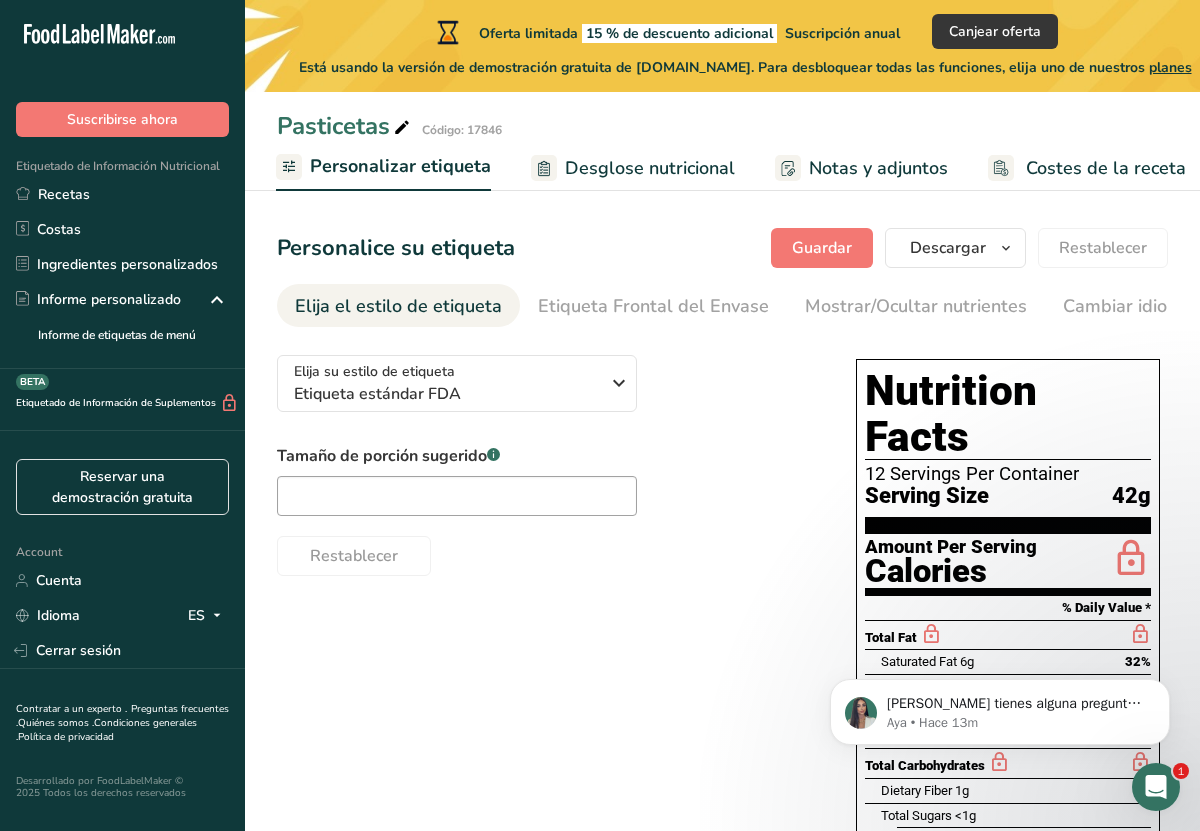 scroll, scrollTop: 0, scrollLeft: 0, axis: both 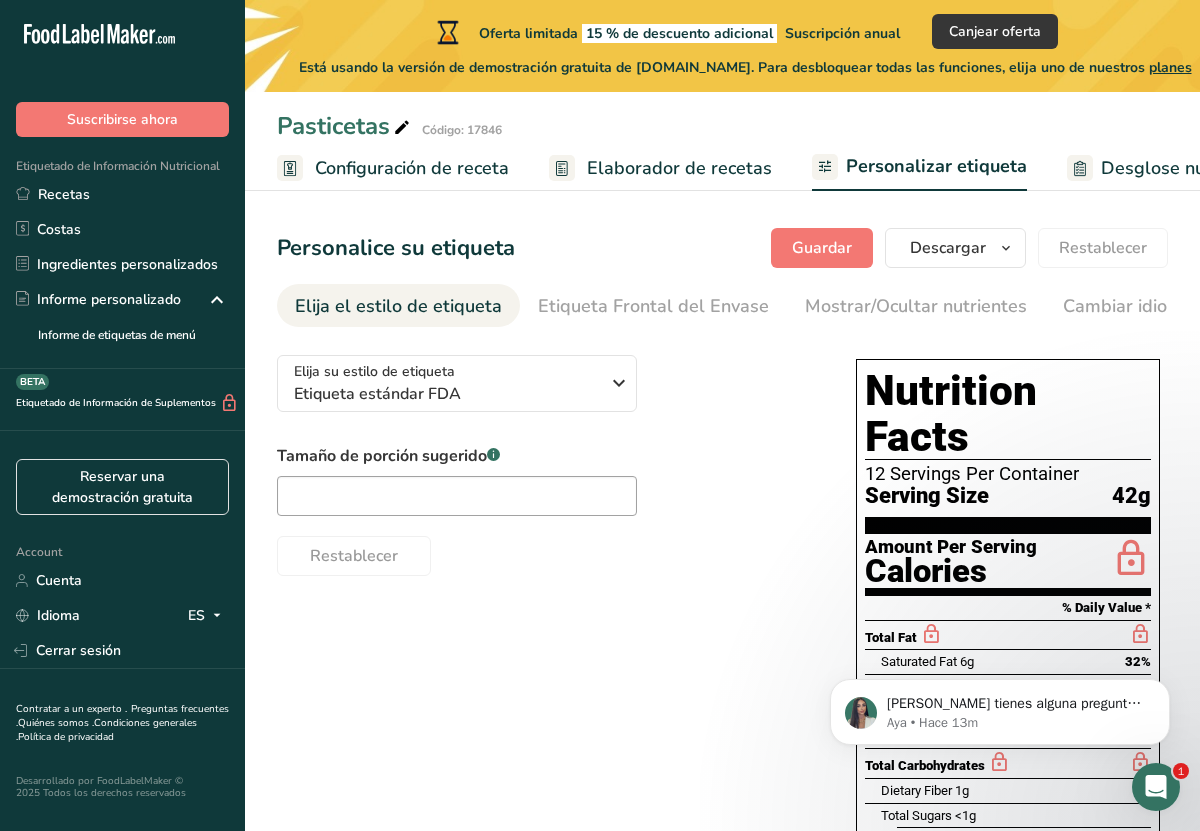 click on "Elaborador de recetas" at bounding box center (679, 168) 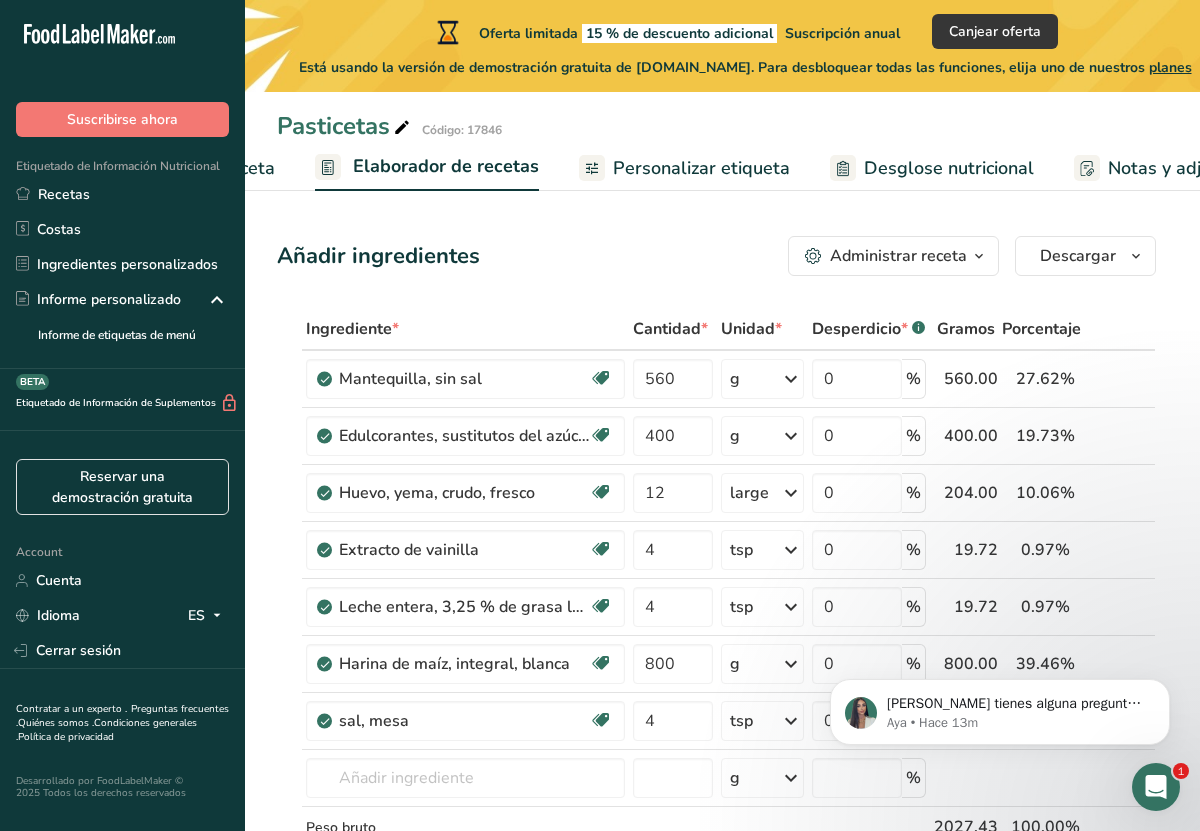 scroll, scrollTop: 0, scrollLeft: 278, axis: horizontal 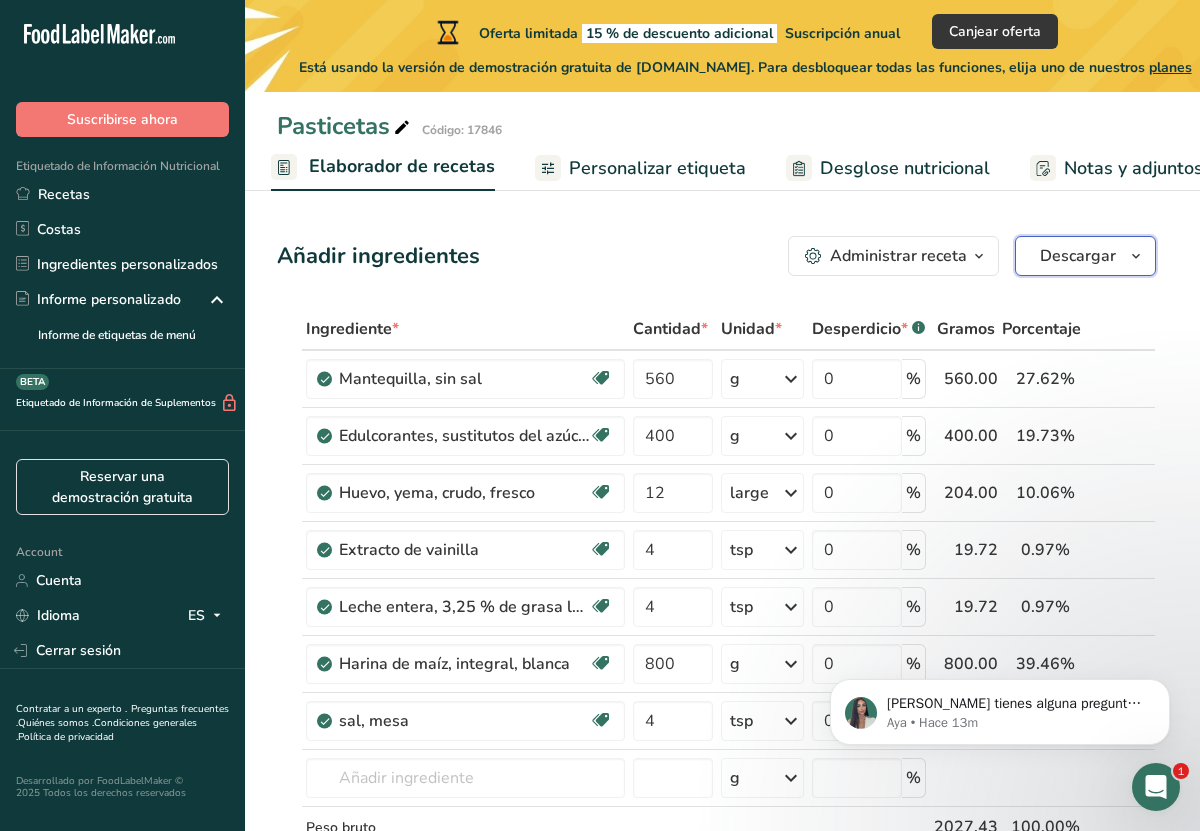 click on "Descargar" at bounding box center (1078, 256) 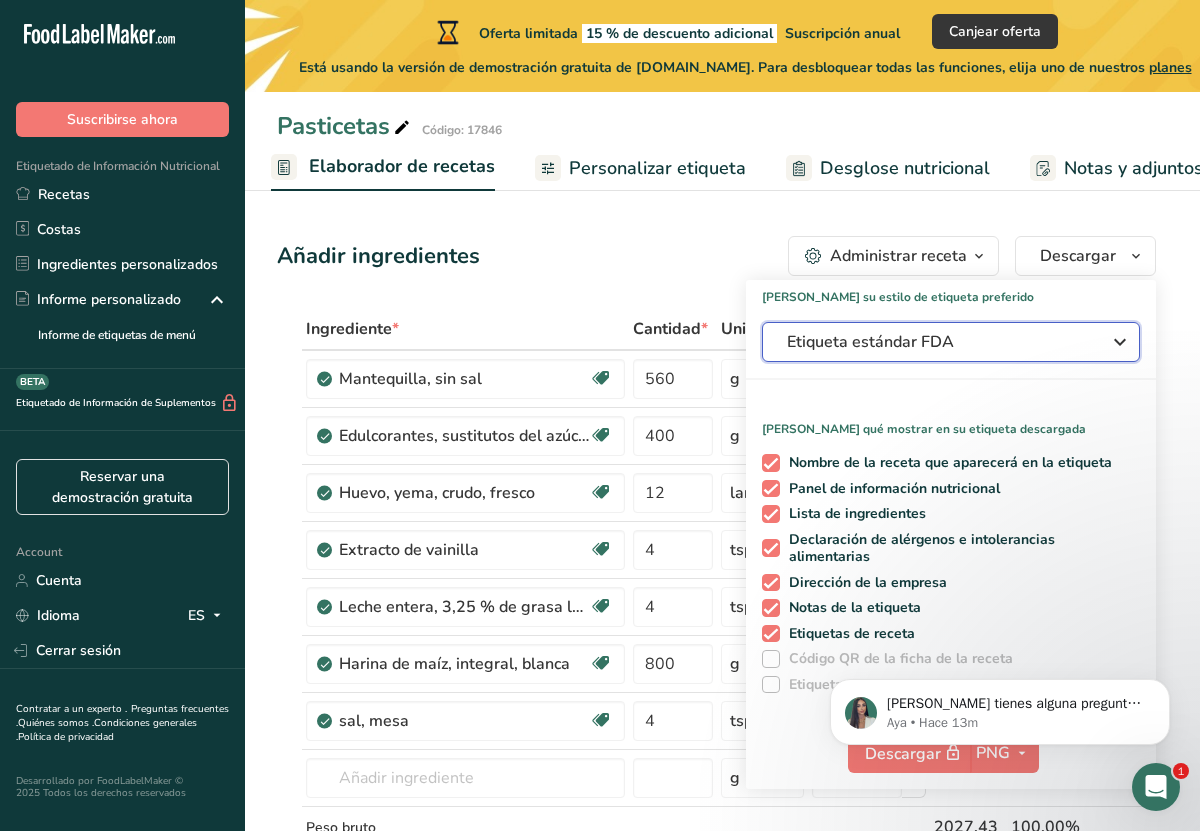 click on "Etiqueta estándar FDA" at bounding box center (937, 342) 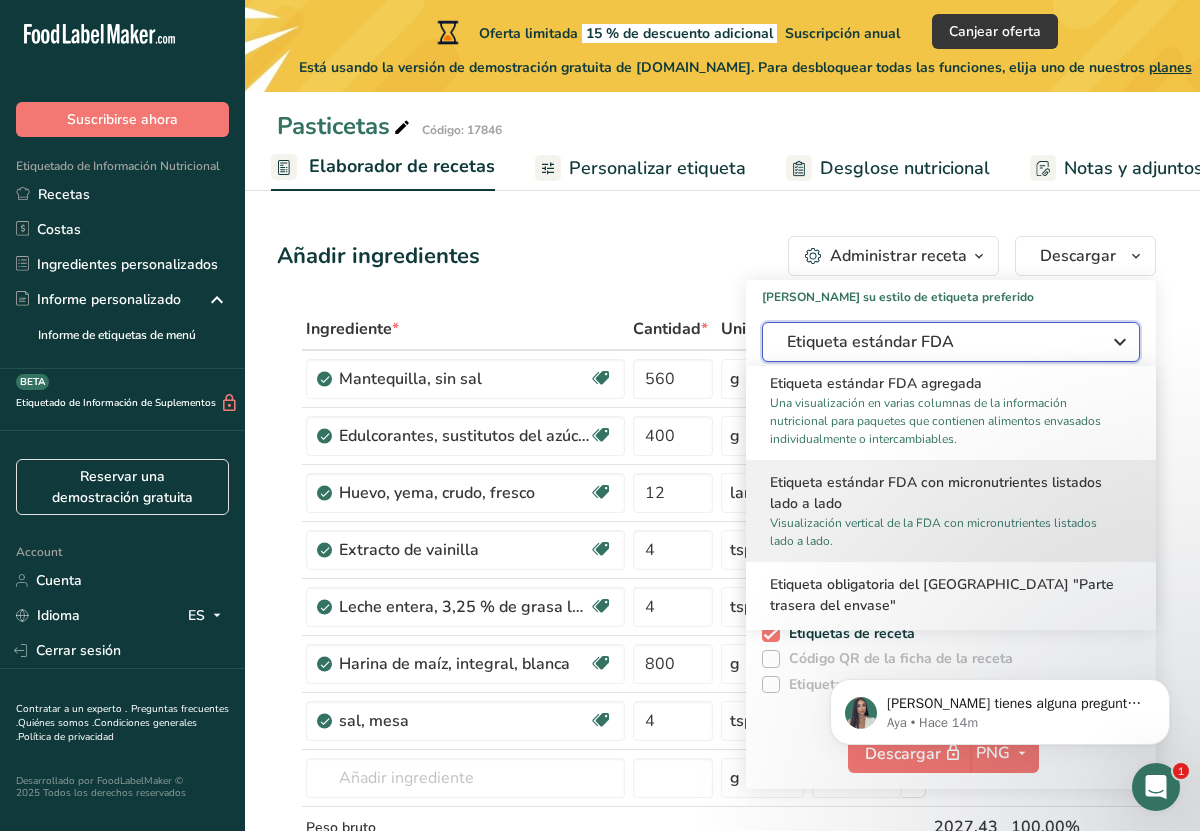 scroll, scrollTop: 572, scrollLeft: 0, axis: vertical 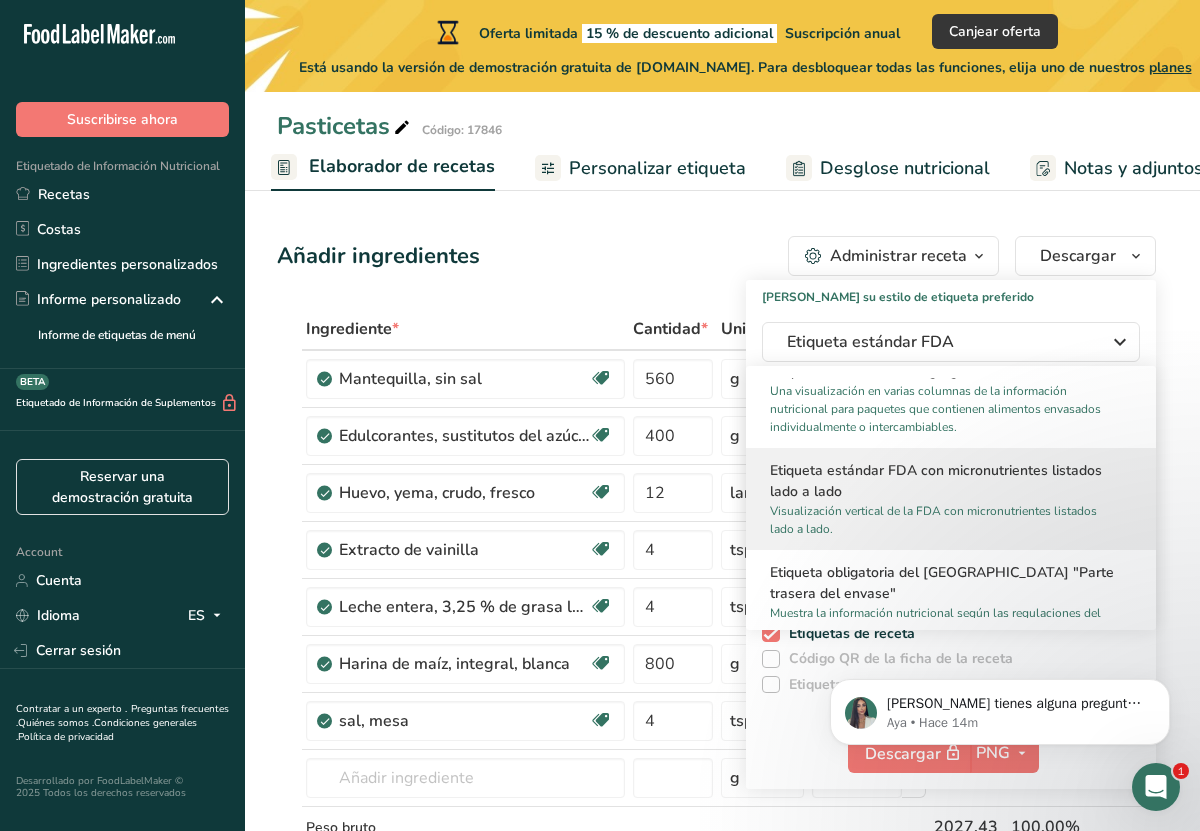 click on "Etiqueta estándar FDA con micronutrientes listados lado a lado" at bounding box center [951, 481] 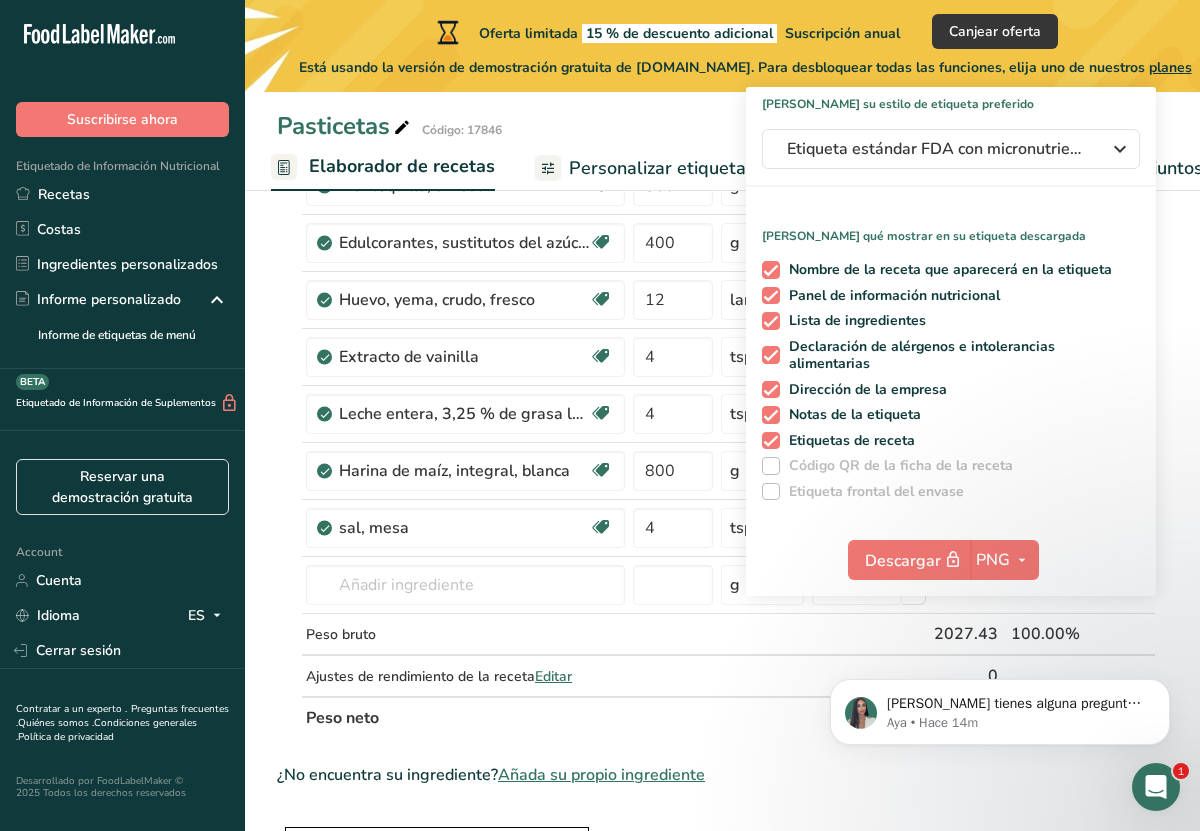 scroll, scrollTop: 191, scrollLeft: 0, axis: vertical 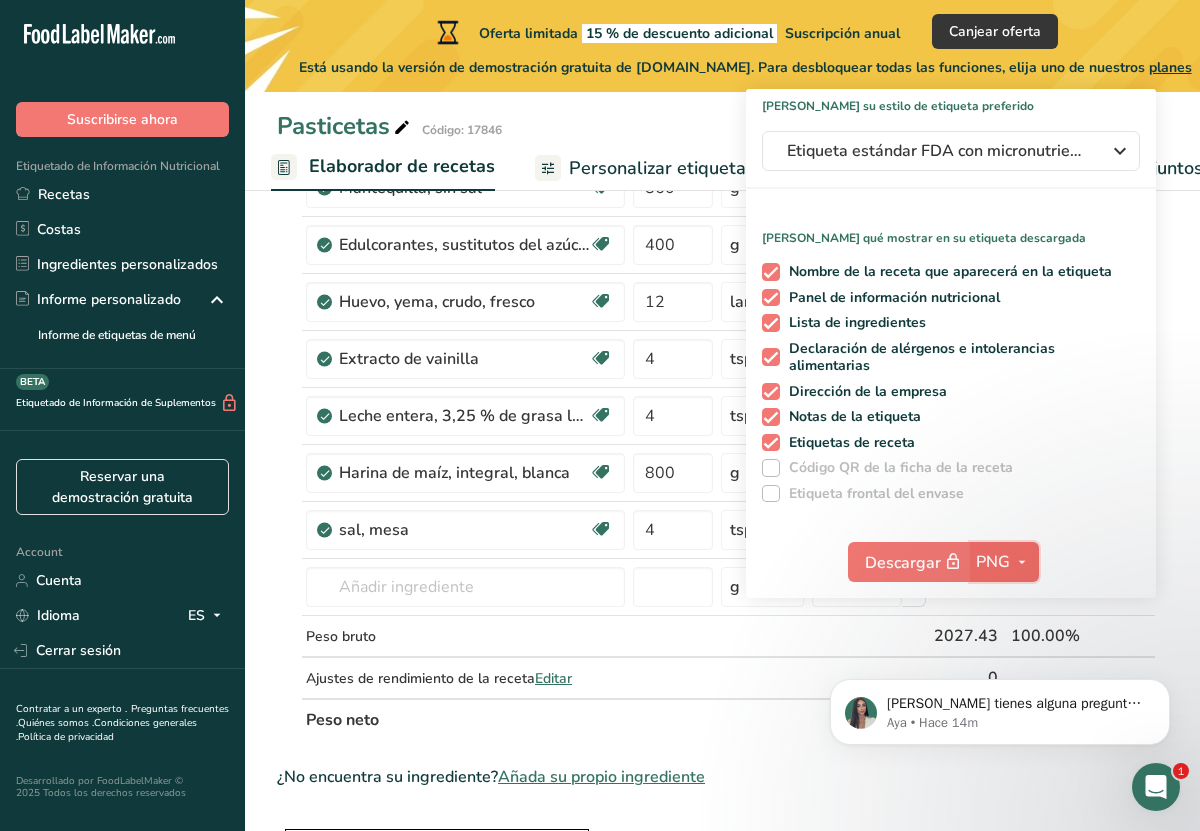 click on "PNG" at bounding box center (993, 562) 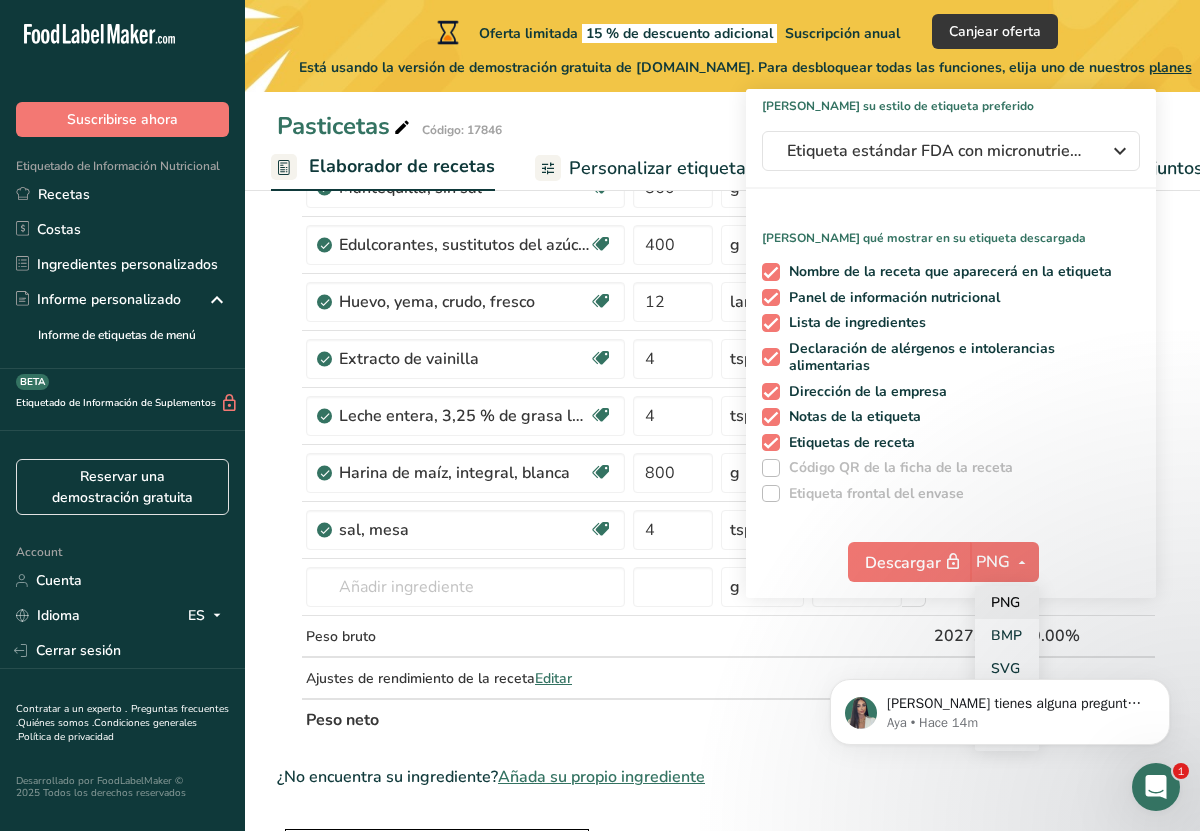click on "PNG" at bounding box center [1007, 602] 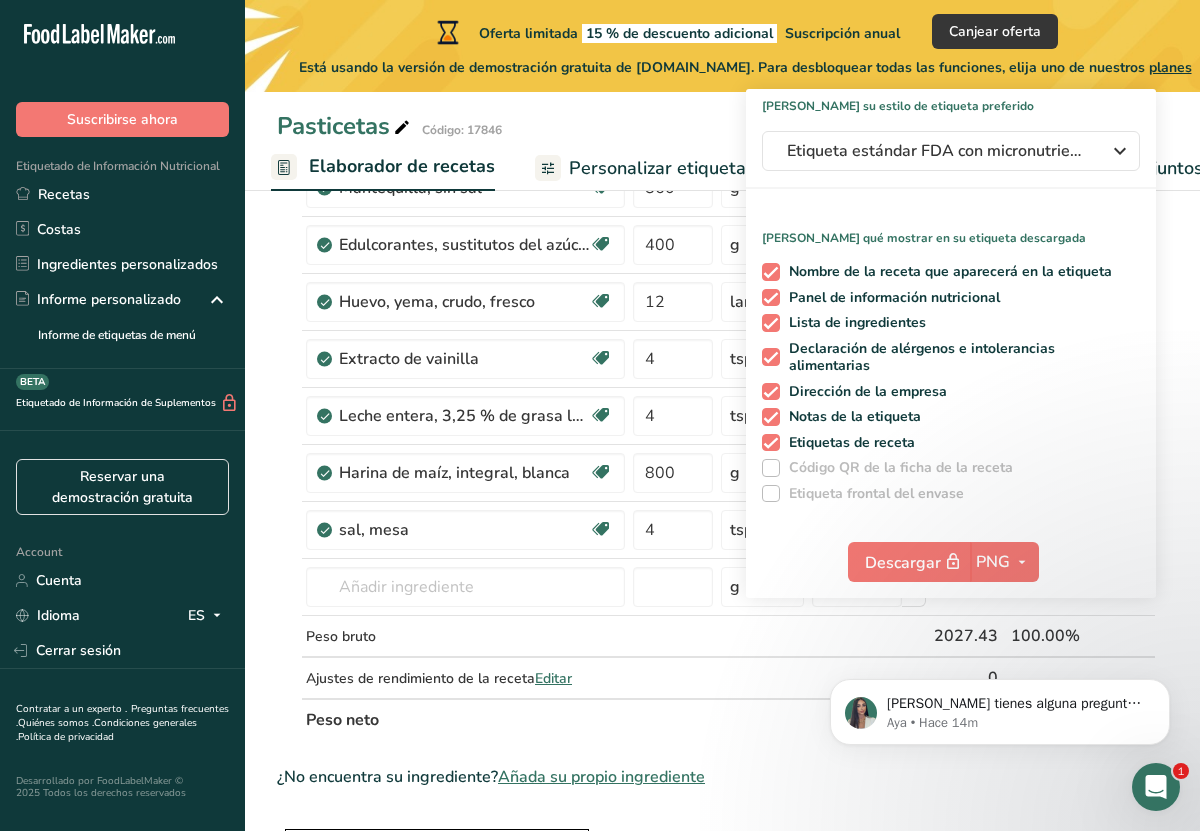 click on "Pasticetas
Código: 17846" at bounding box center (722, 126) 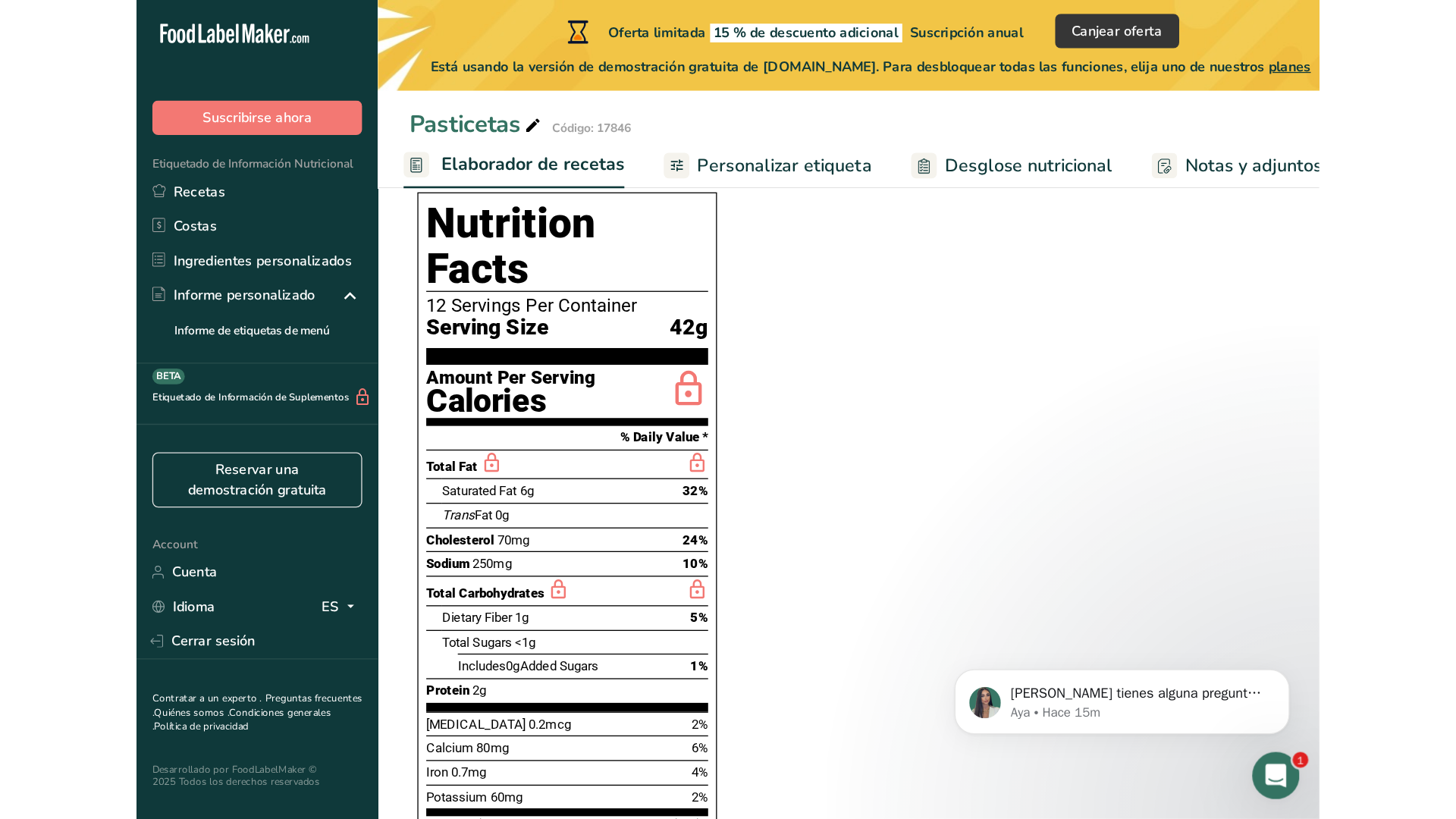 scroll, scrollTop: 437, scrollLeft: 0, axis: vertical 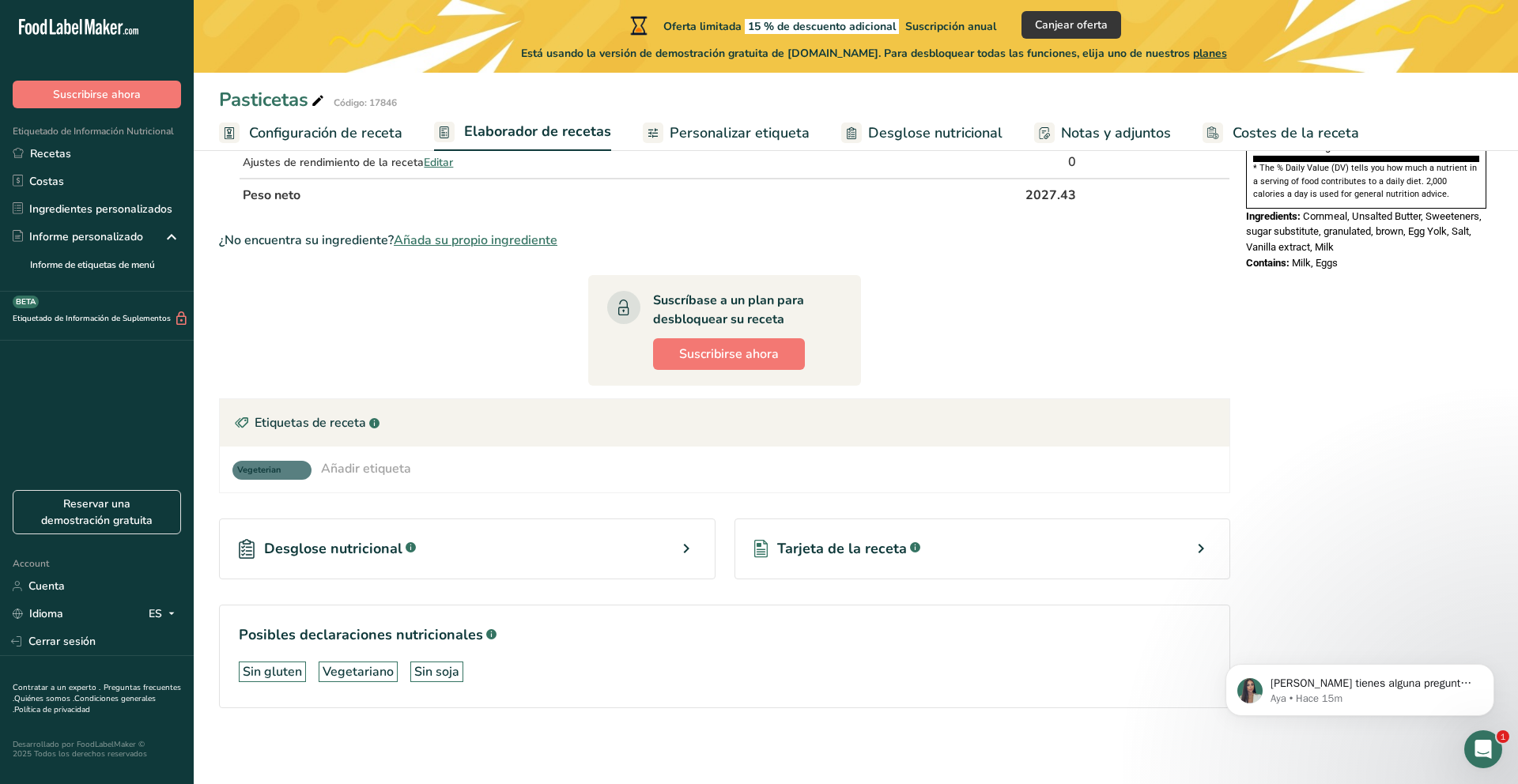 click on "Añadir etiqueta" at bounding box center [366, 469] 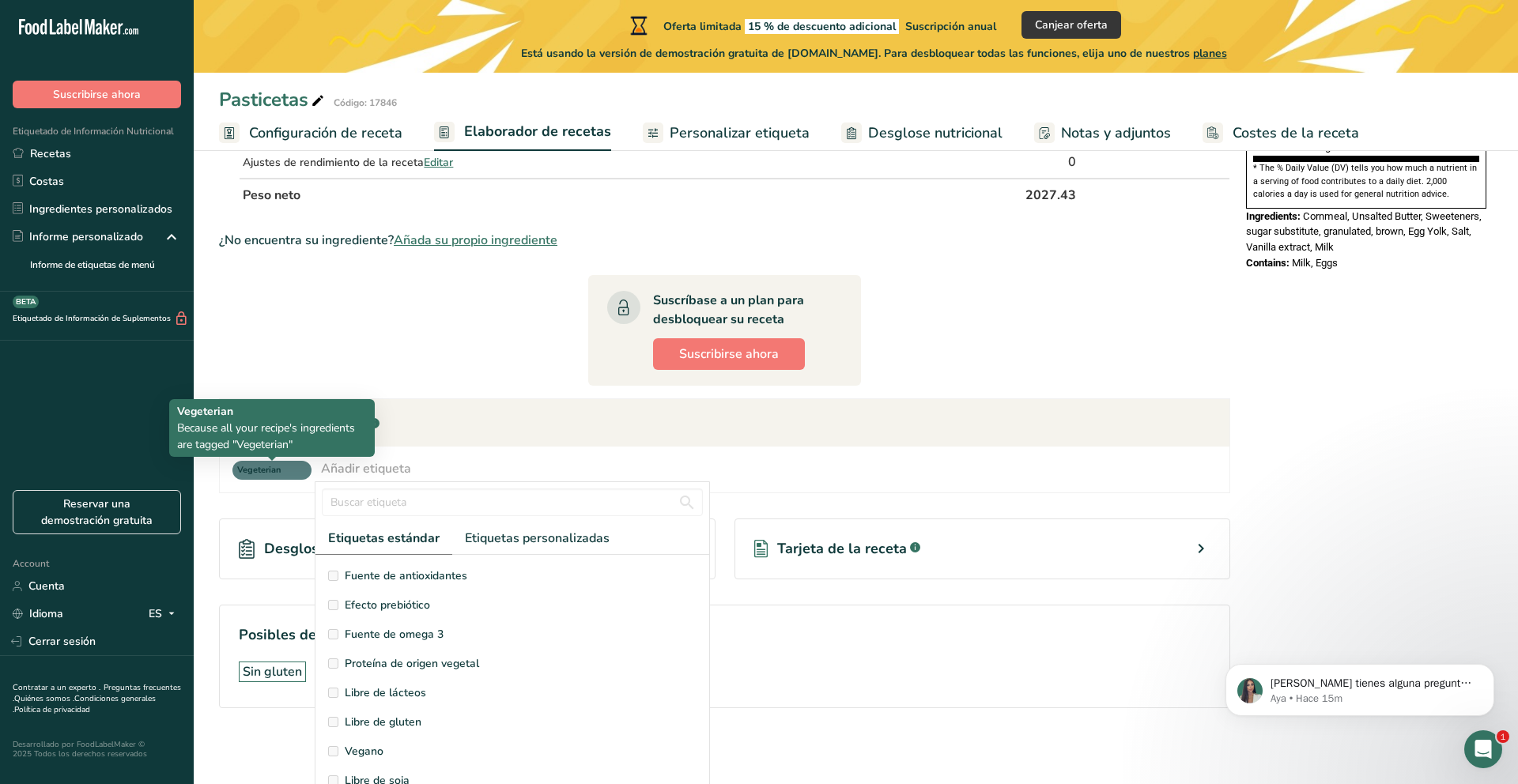 click on "Vegeterian" at bounding box center [265, 470] 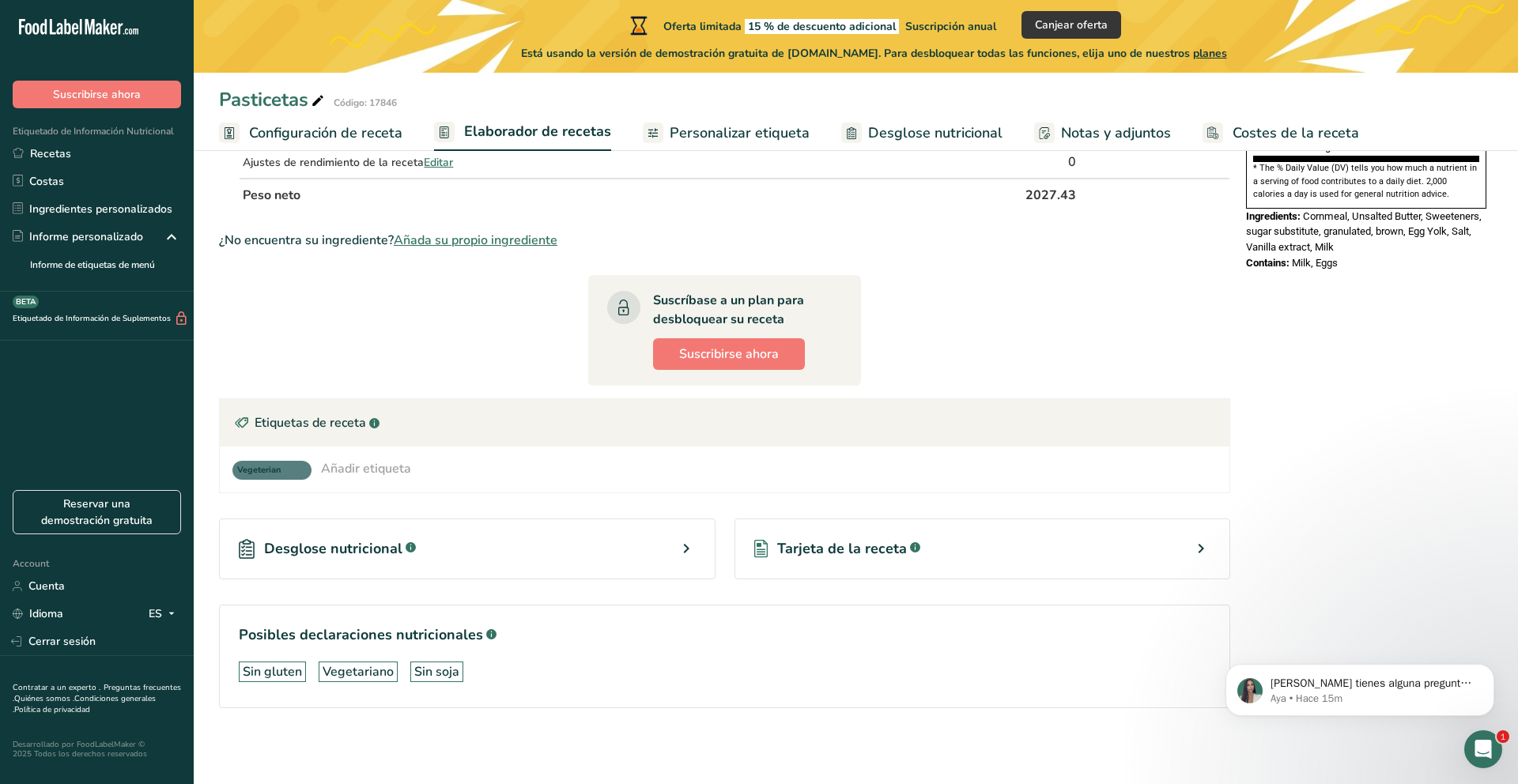 click on "Desglose nutricional
.a-a{fill:#347362;}.b-a{fill:#fff;}" at bounding box center (467, 548) 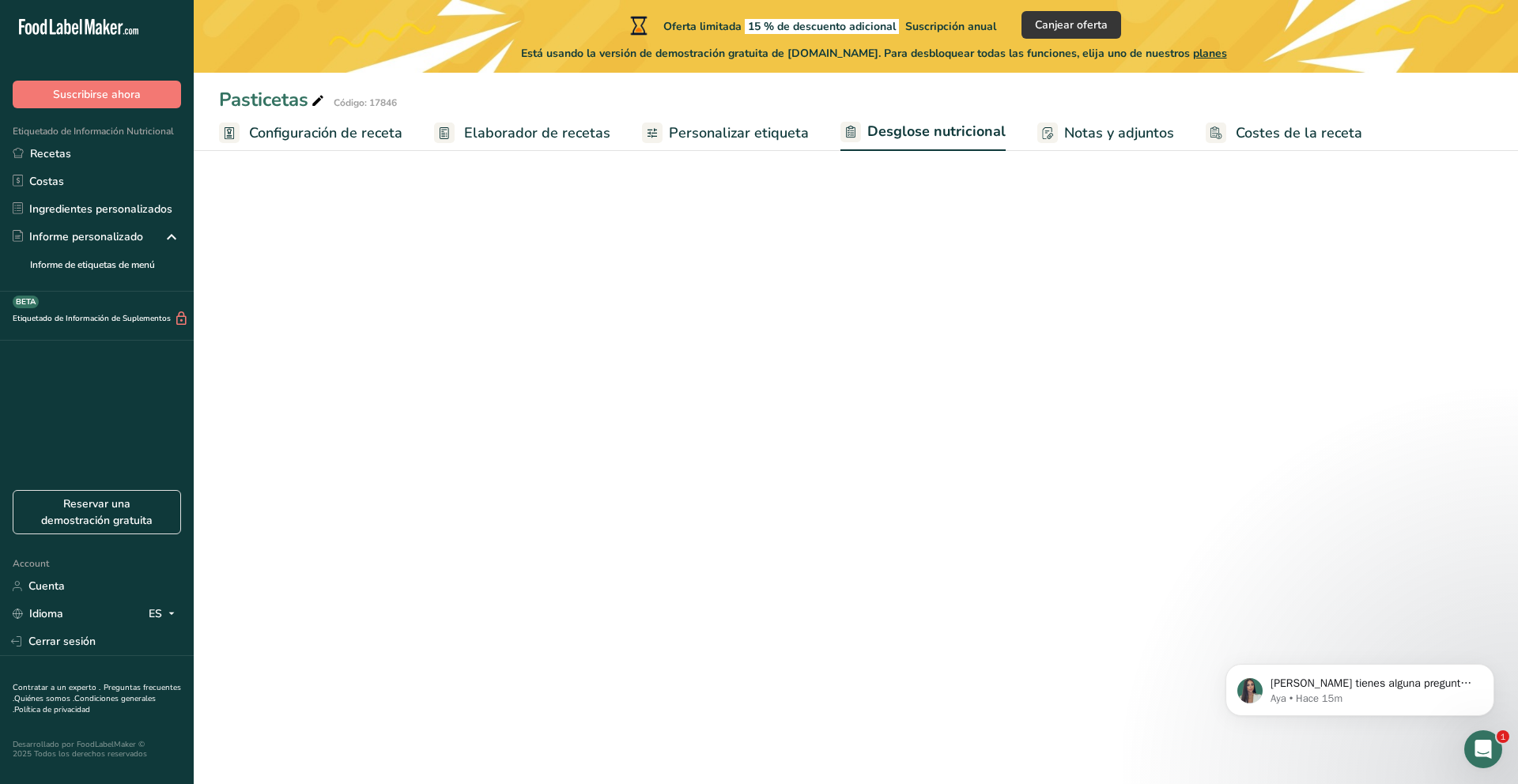 select on "Calories" 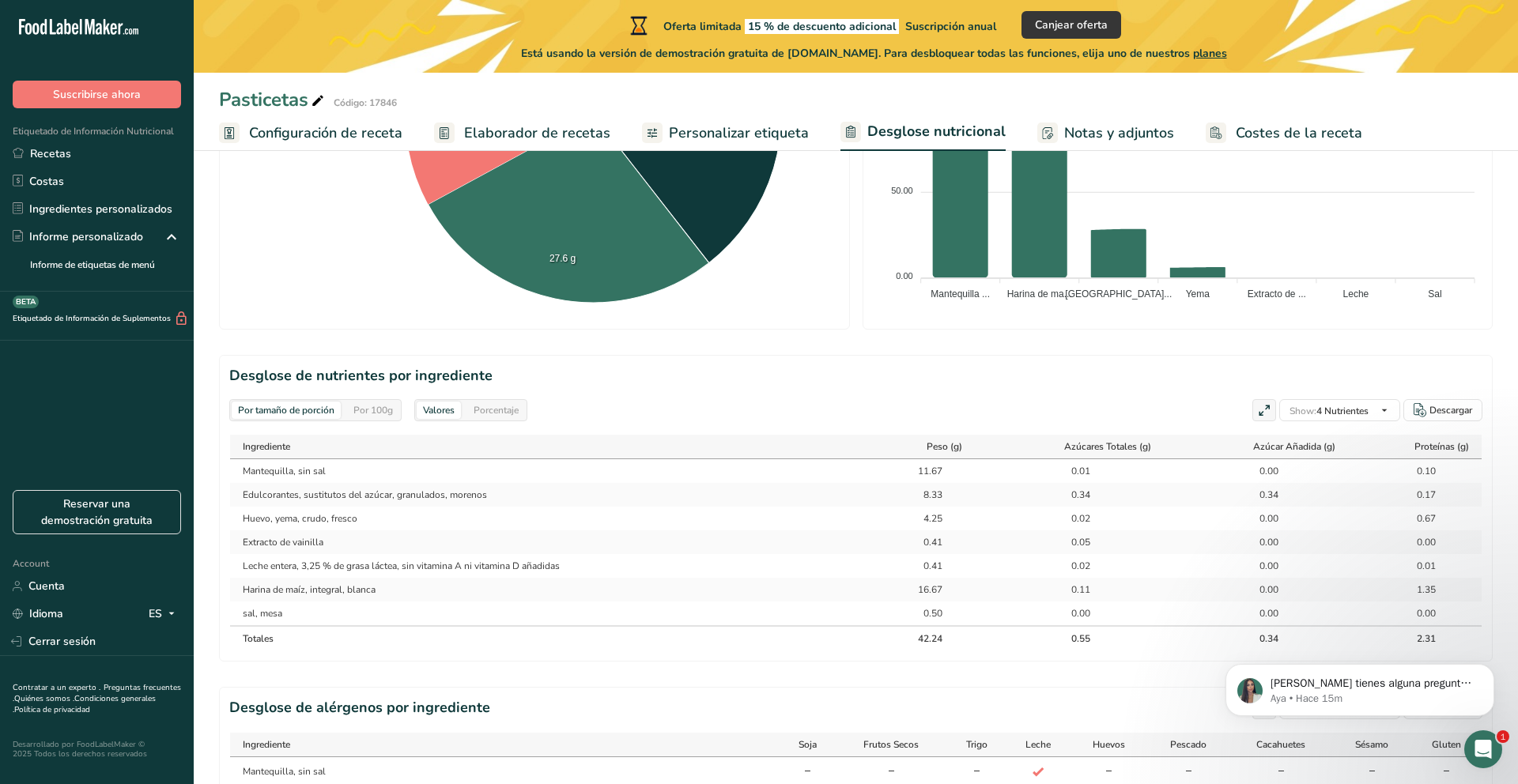scroll, scrollTop: 0, scrollLeft: 0, axis: both 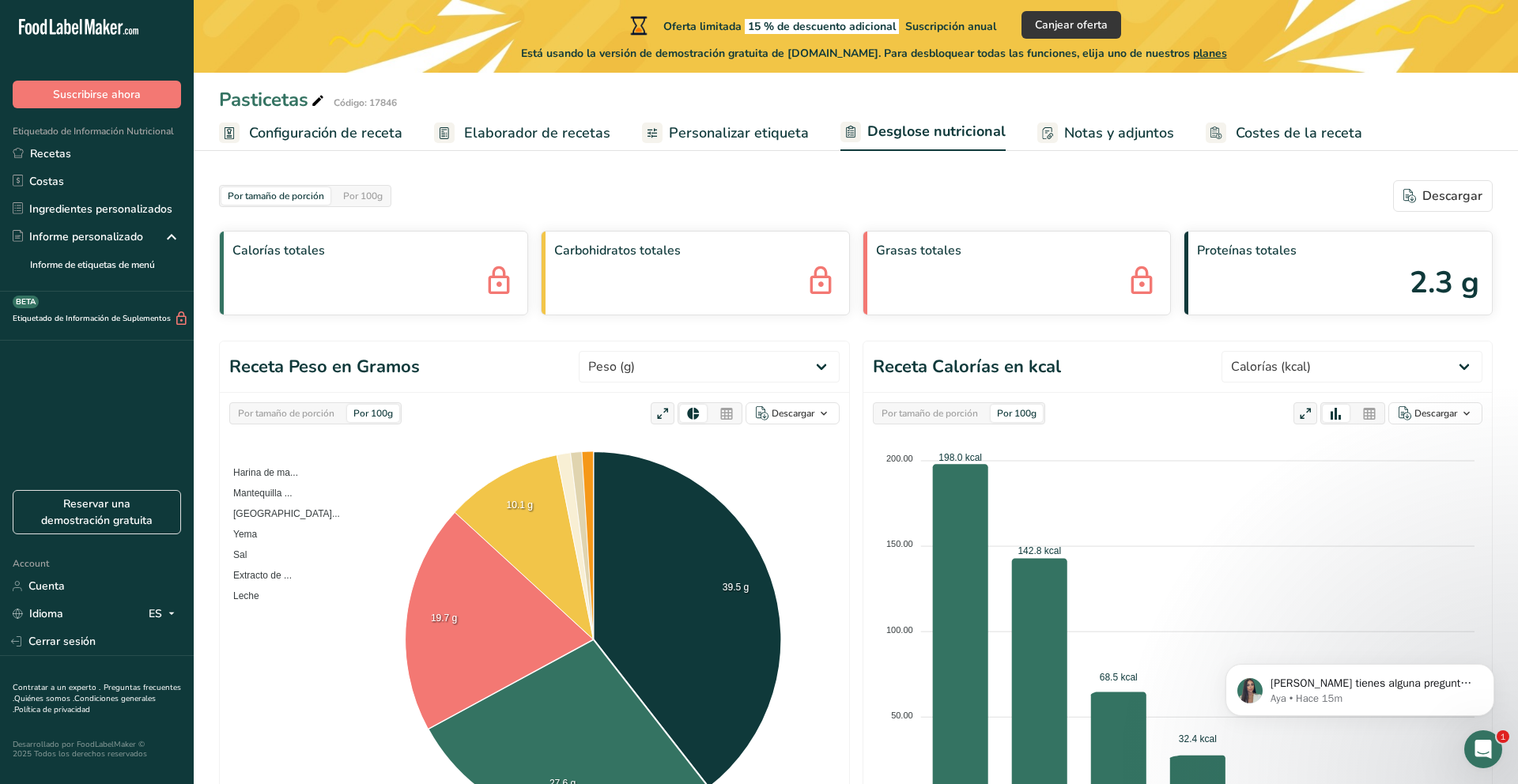 click on "Elaborador de recetas" at bounding box center (537, 133) 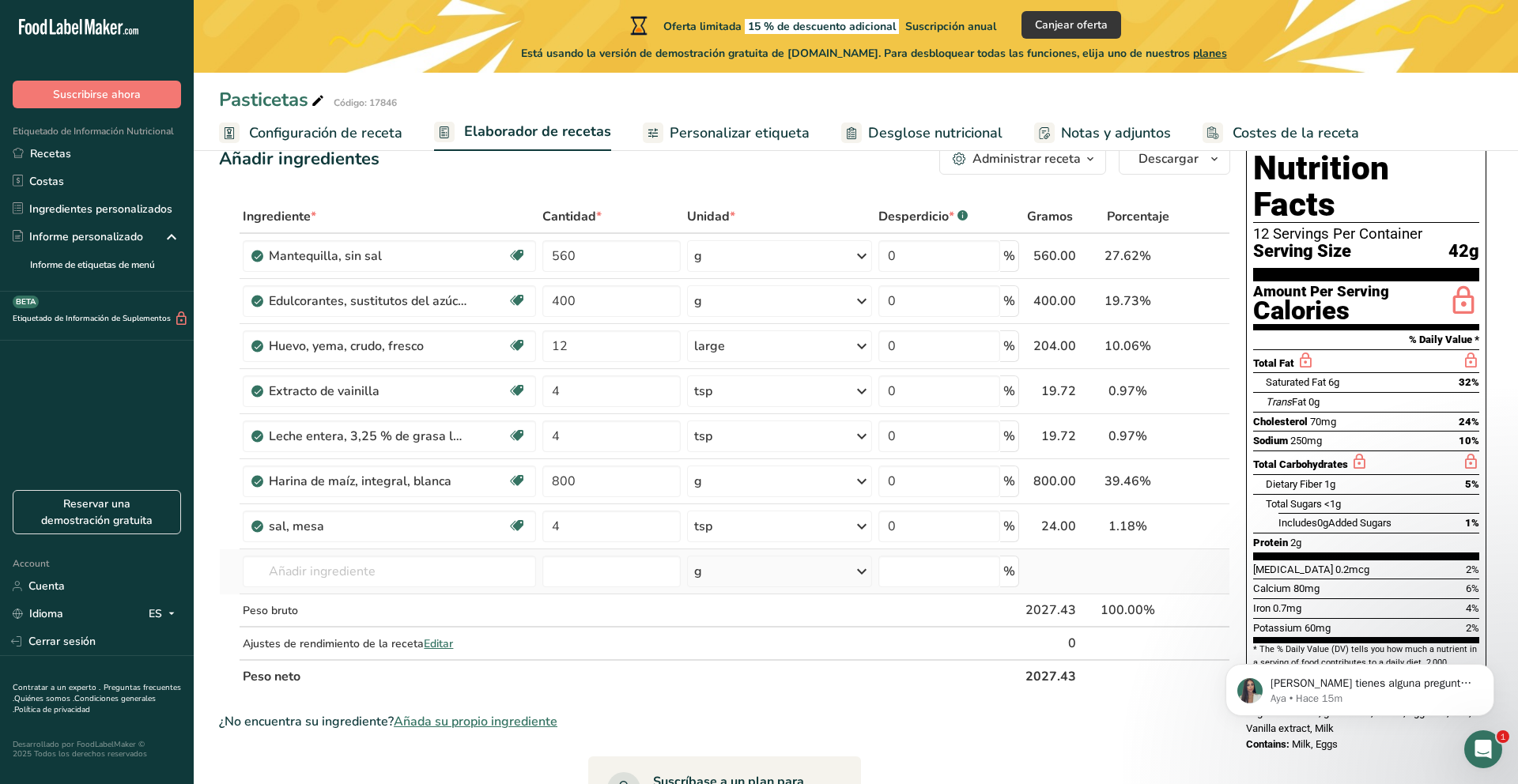 scroll, scrollTop: 48, scrollLeft: 0, axis: vertical 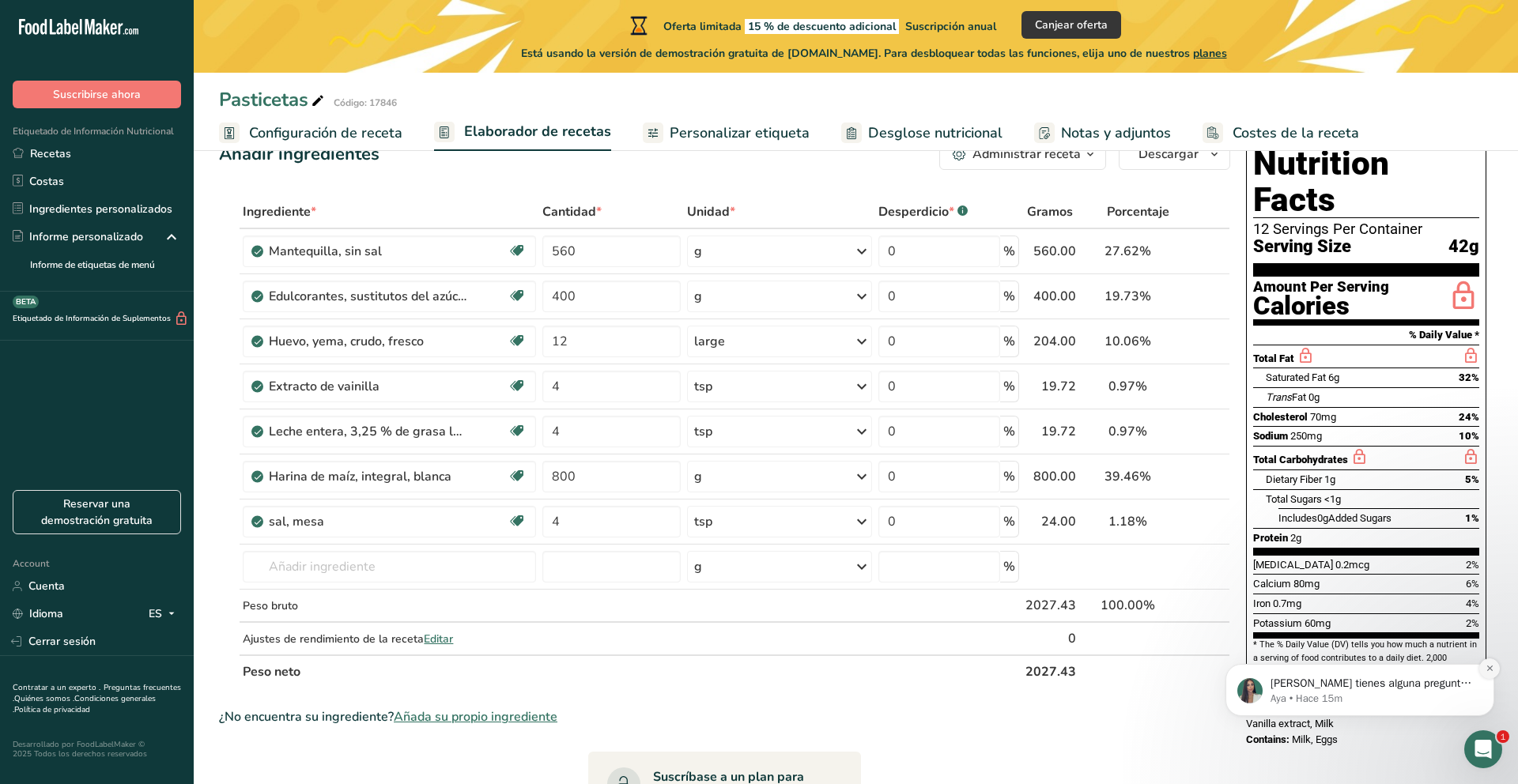 click 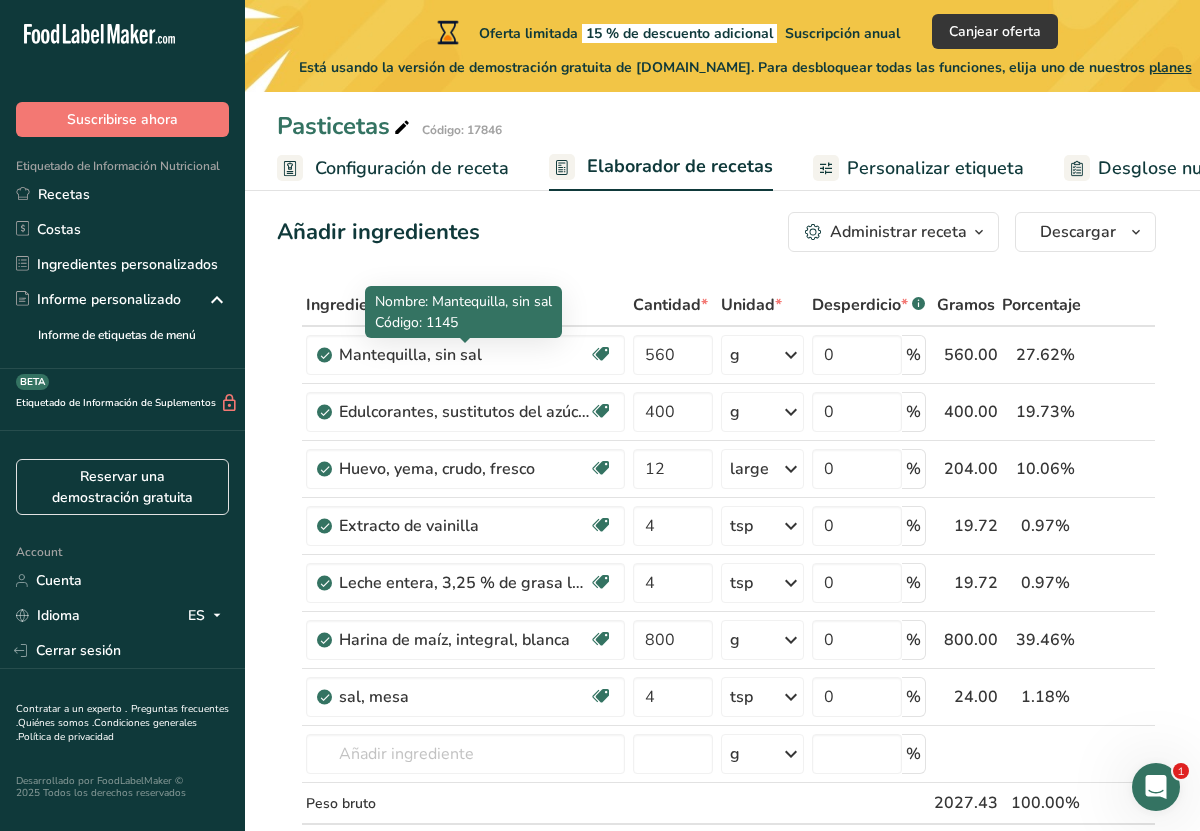 scroll, scrollTop: 0, scrollLeft: 0, axis: both 